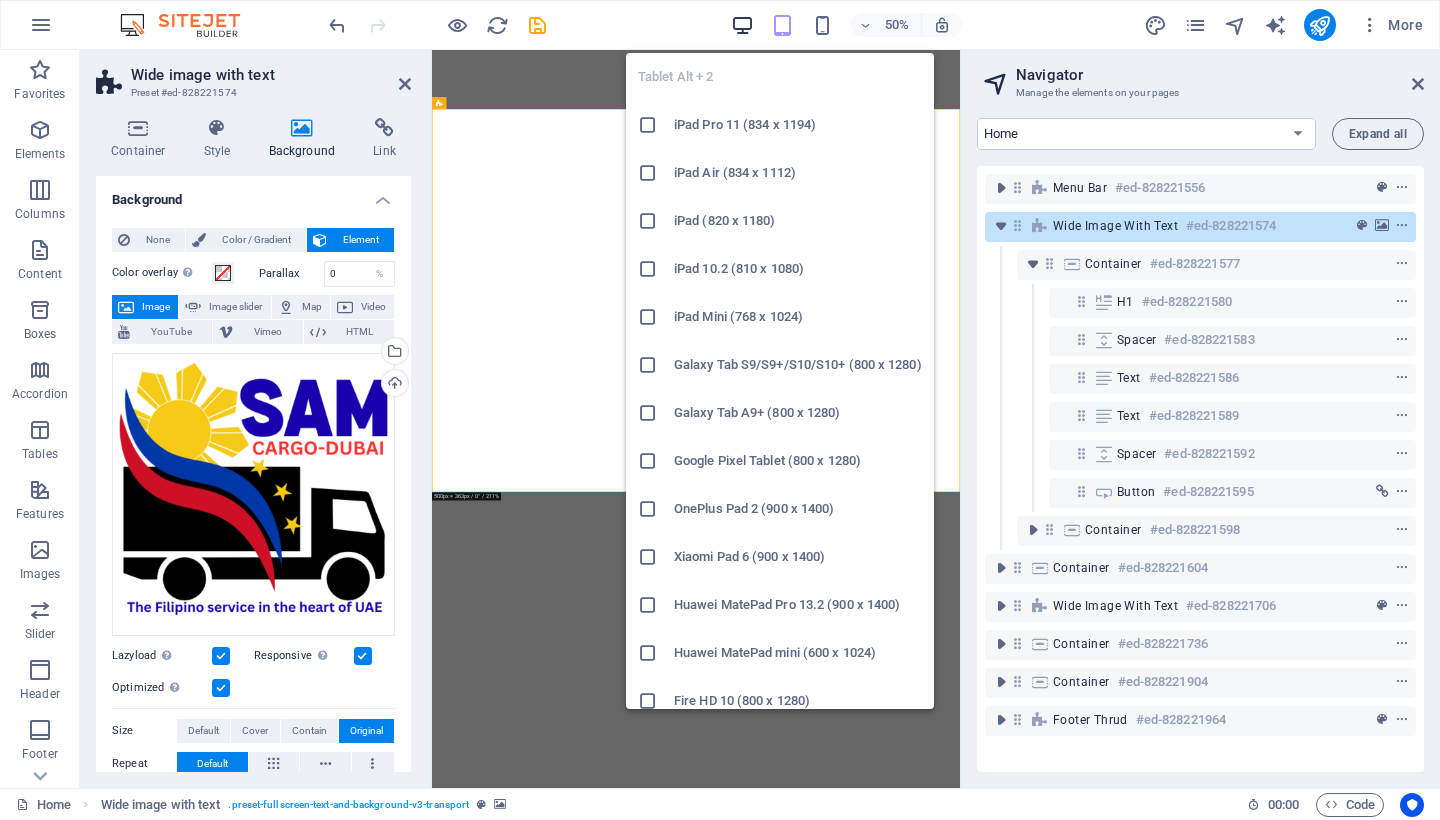 scroll, scrollTop: 0, scrollLeft: 0, axis: both 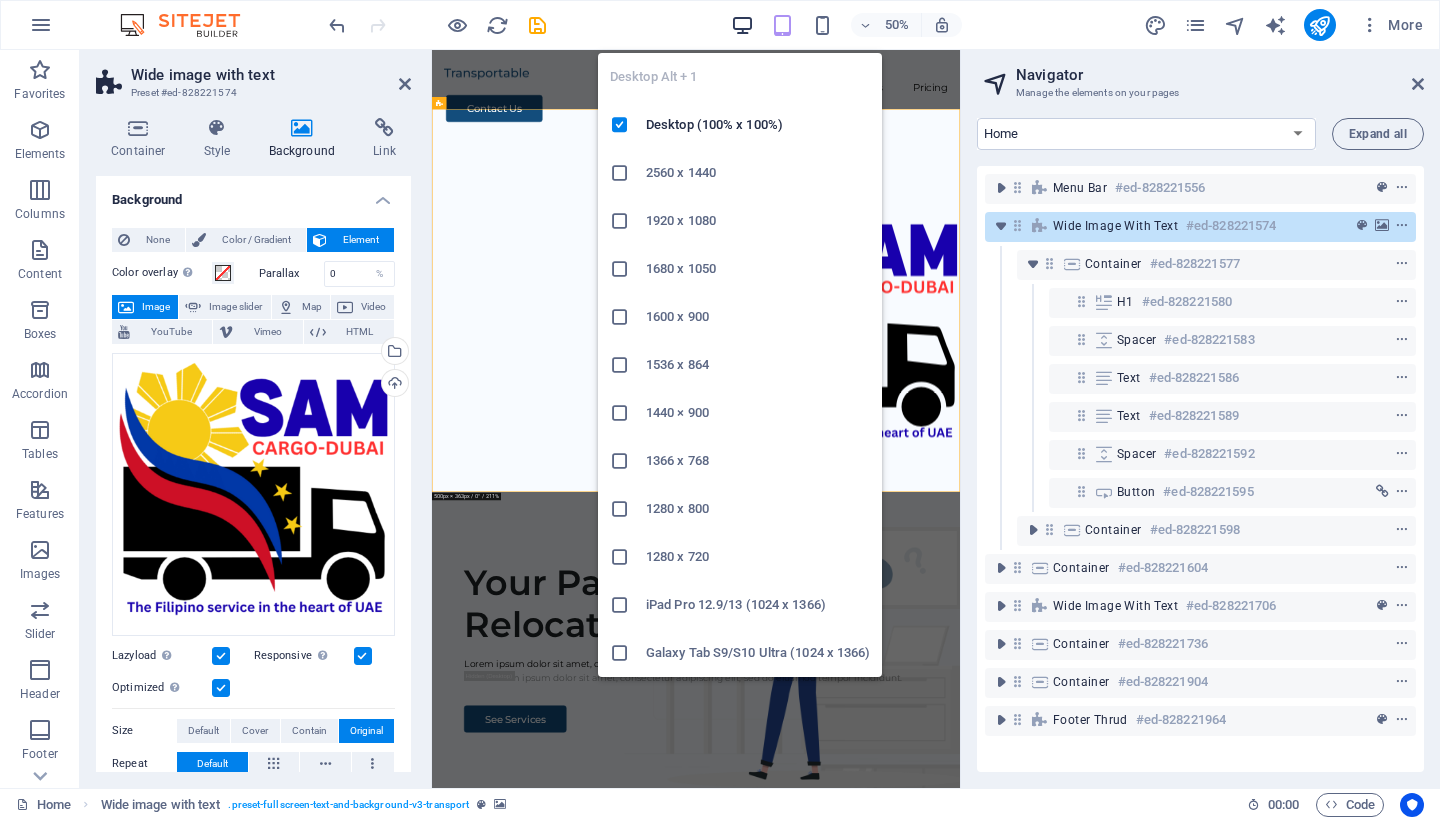 click at bounding box center (742, 25) 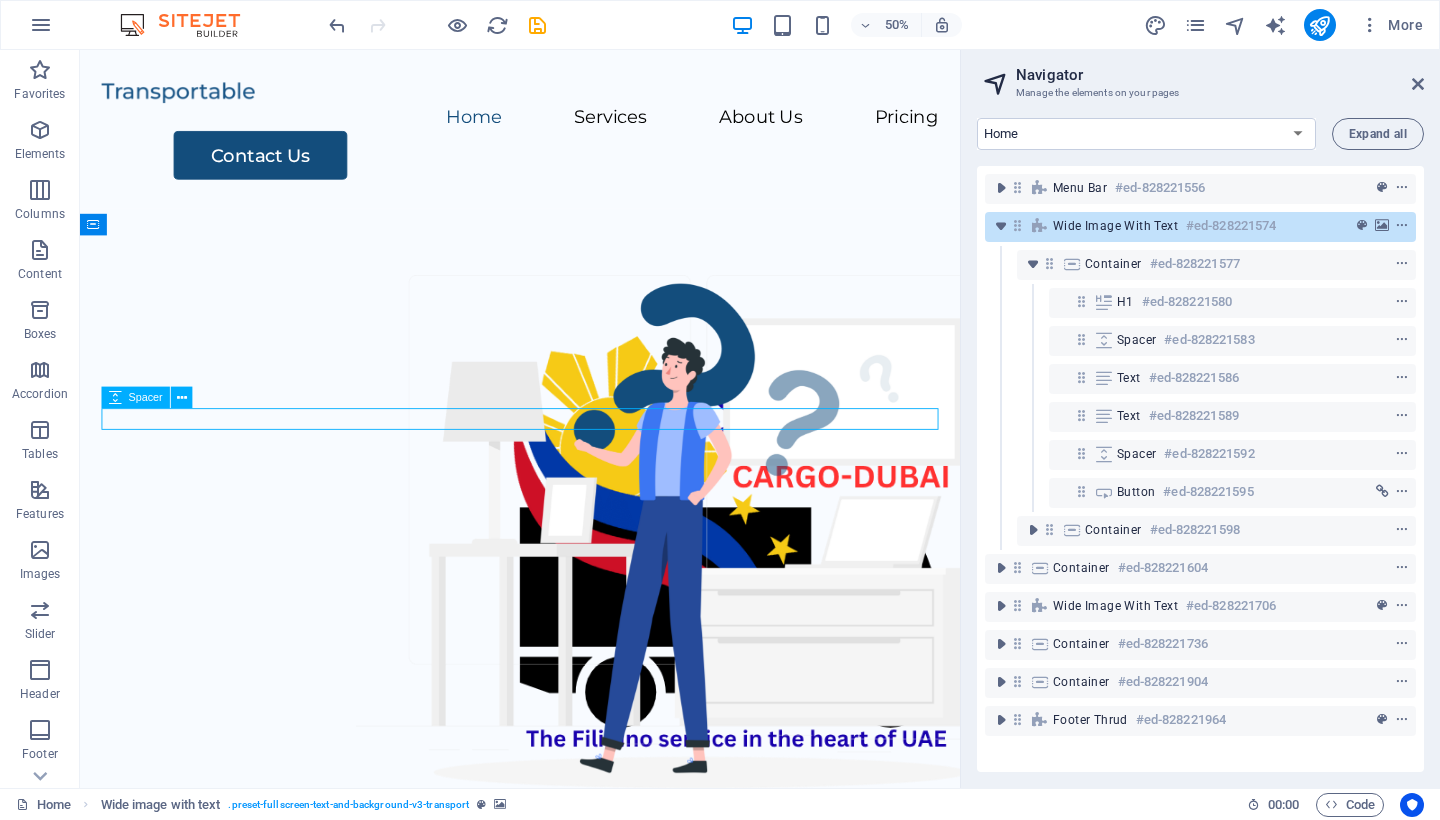 click on "Our Services Lorem ipsum dolor sit amet, consectetur adipiscing elit, sed do eiusmod tempor incididunt. Packing Lorem ipsum dolor sit amet, consectetur adipiscing elit. Transportation Lorem ipsum dolor sit amet, consectetur adipiscing elit. Storage Lorem ipsum dolor sit amet, consectetur adipiscing elit. Assembly Lorem ipsum dolor sit amet, consectetur adipiscing elit." at bounding box center (569, 2669) 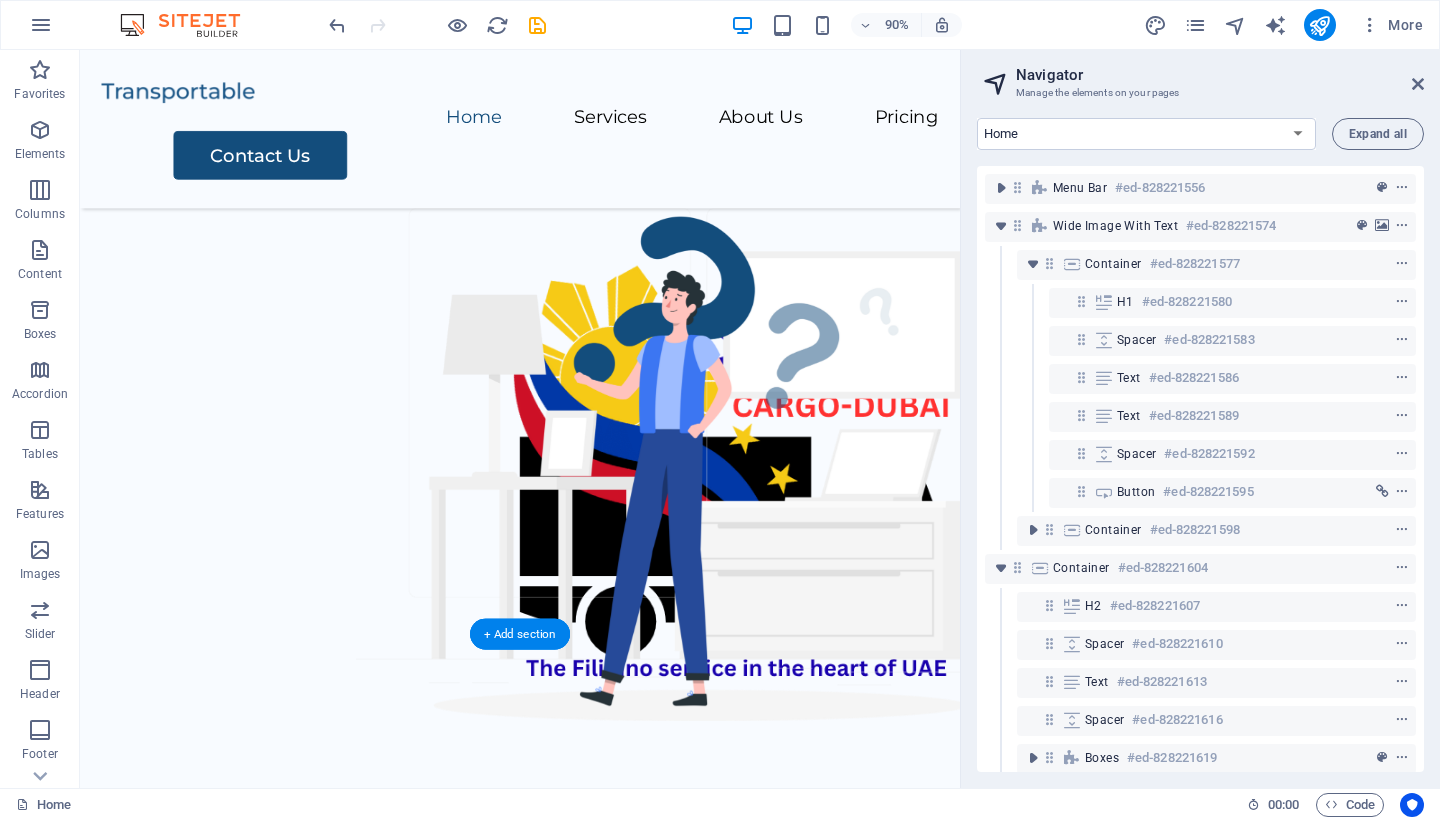 scroll, scrollTop: 68, scrollLeft: 0, axis: vertical 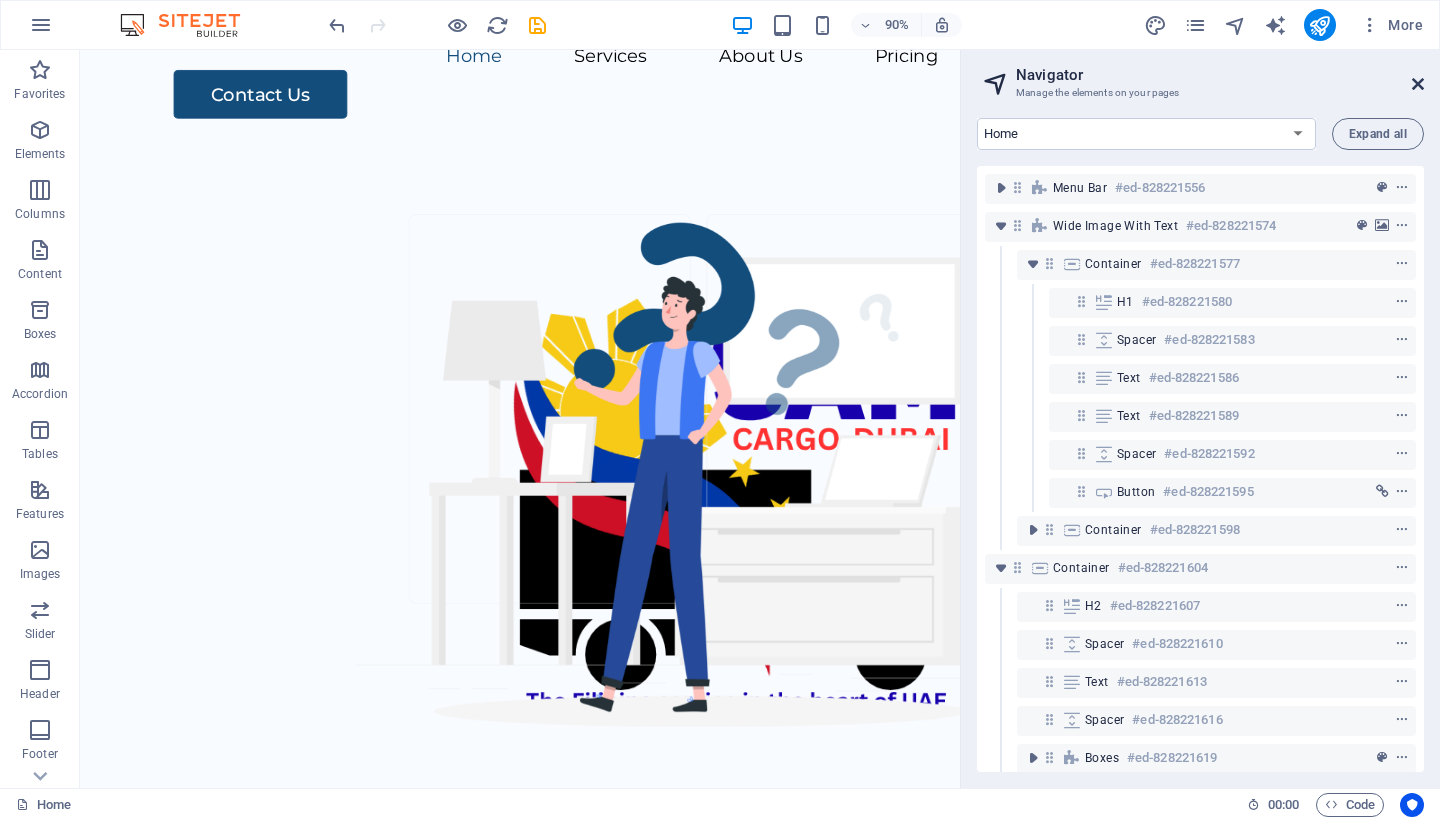 click at bounding box center (1418, 84) 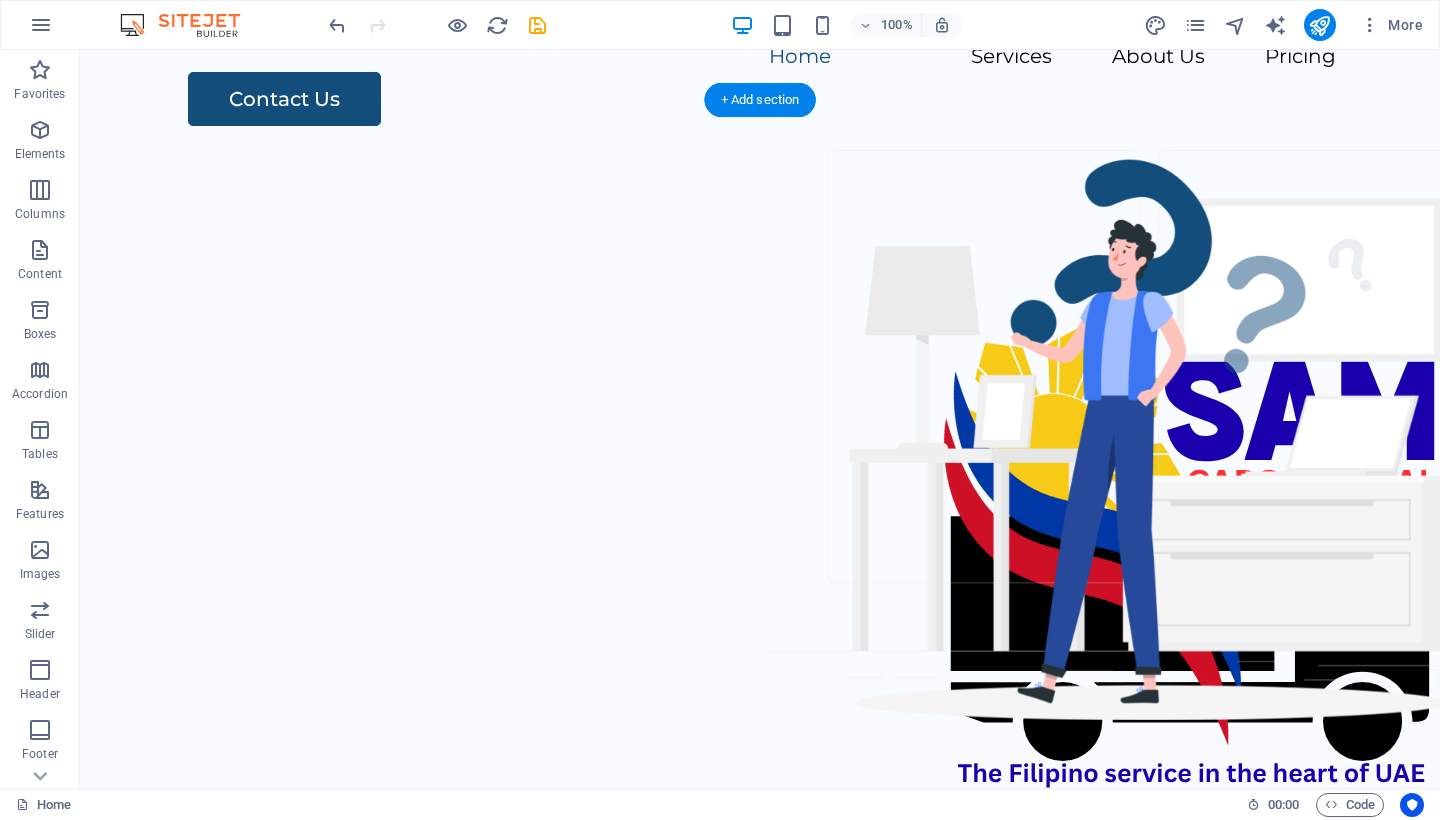 click at bounding box center [760, 567] 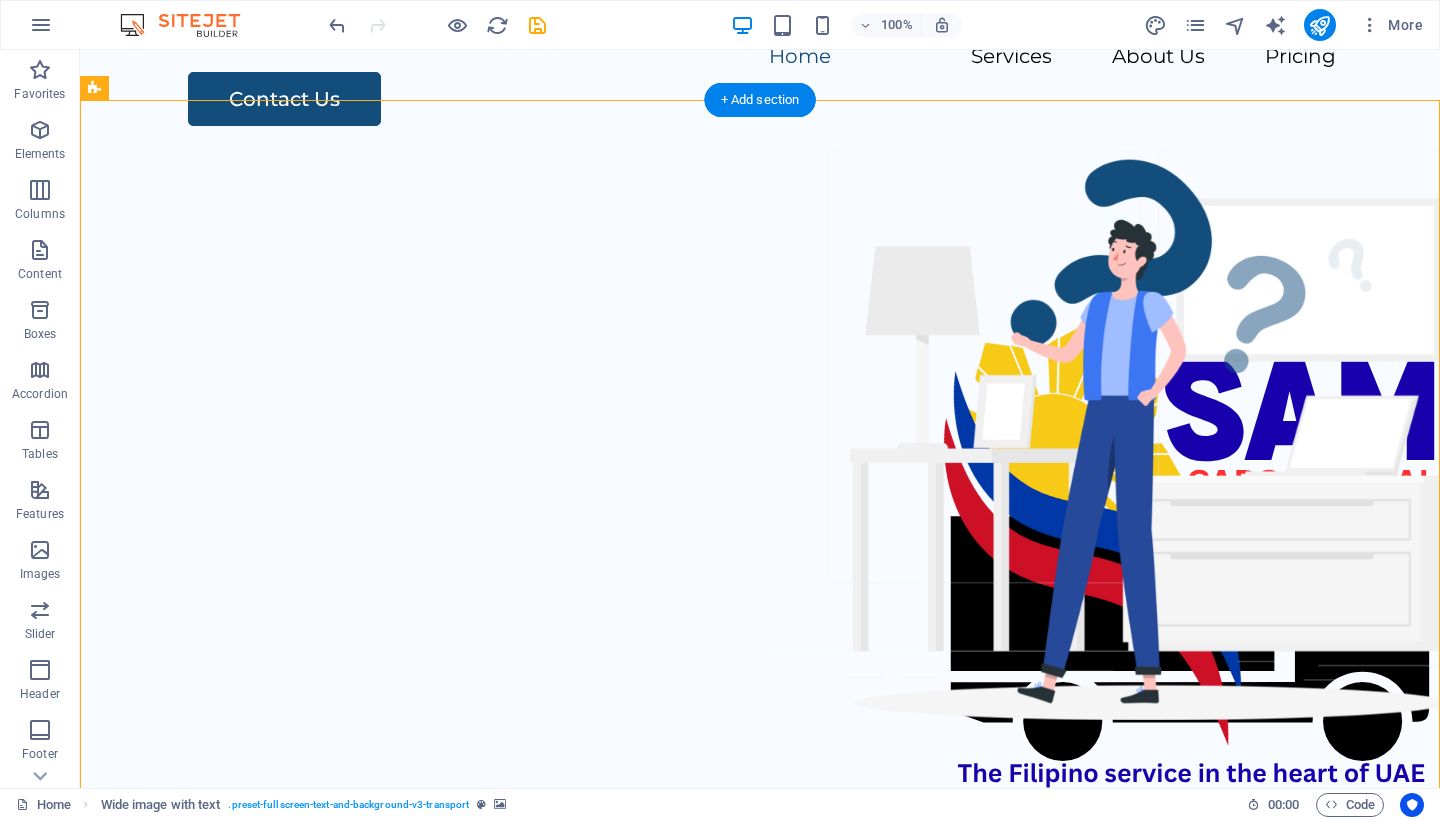 click at bounding box center (760, 567) 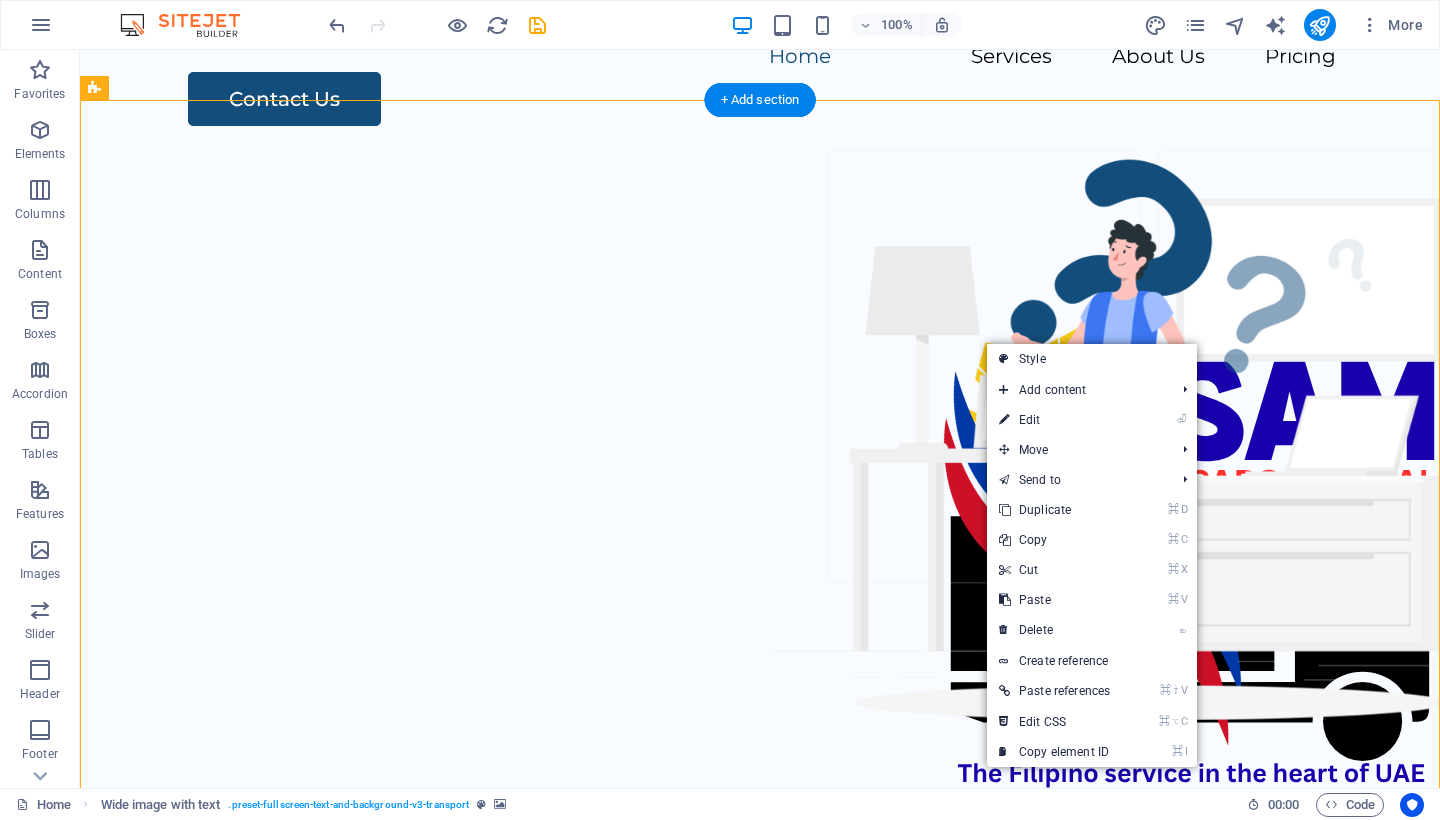 click on "Move" at bounding box center [1077, 450] 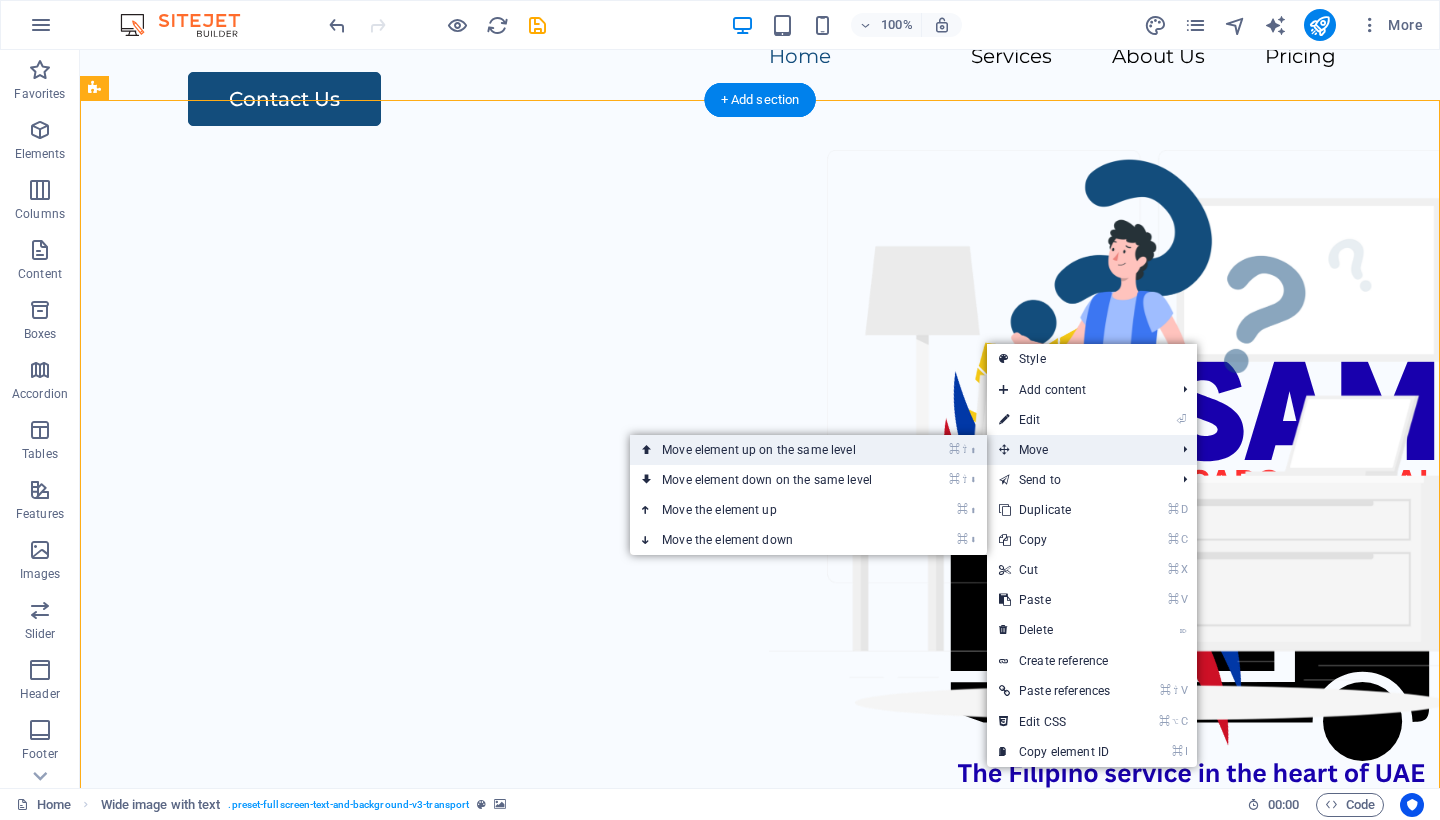 click on "⌘ ⇧ ⬆  Move element up on the same level" at bounding box center [771, 450] 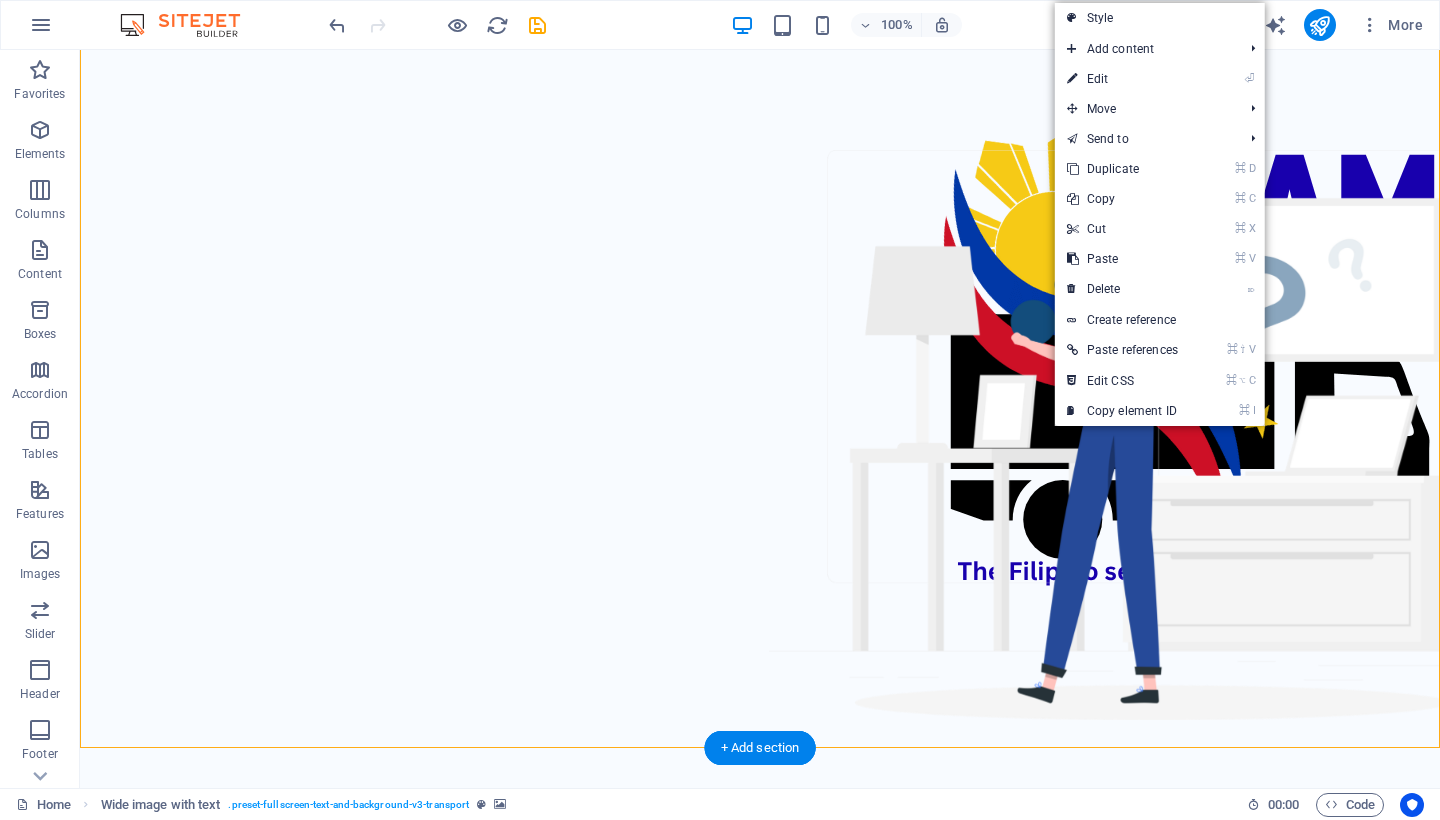 click on "Move" at bounding box center [1145, 109] 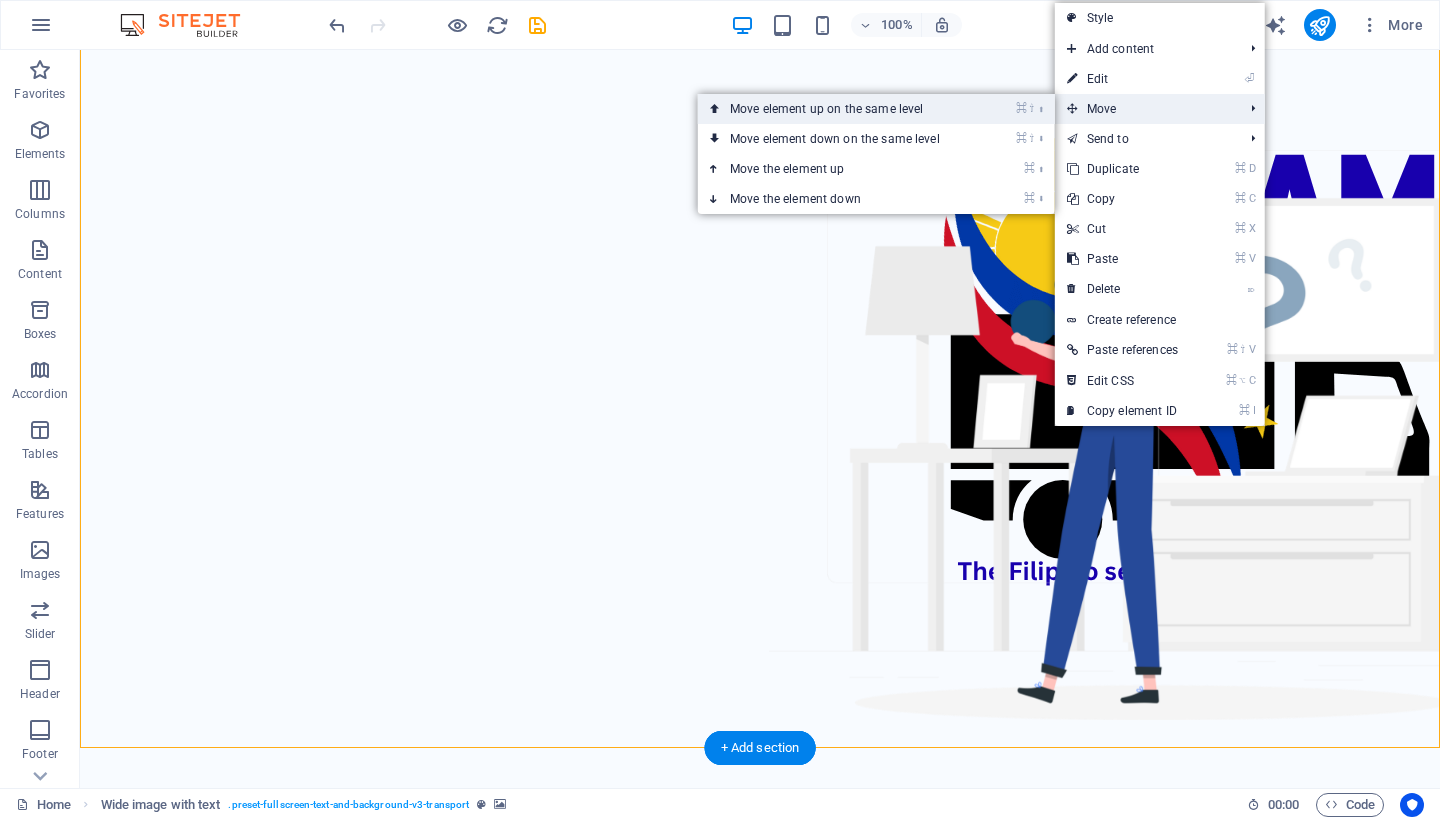 click on "⌘ ⇧ ⬆  Move element up on the same level" at bounding box center (839, 109) 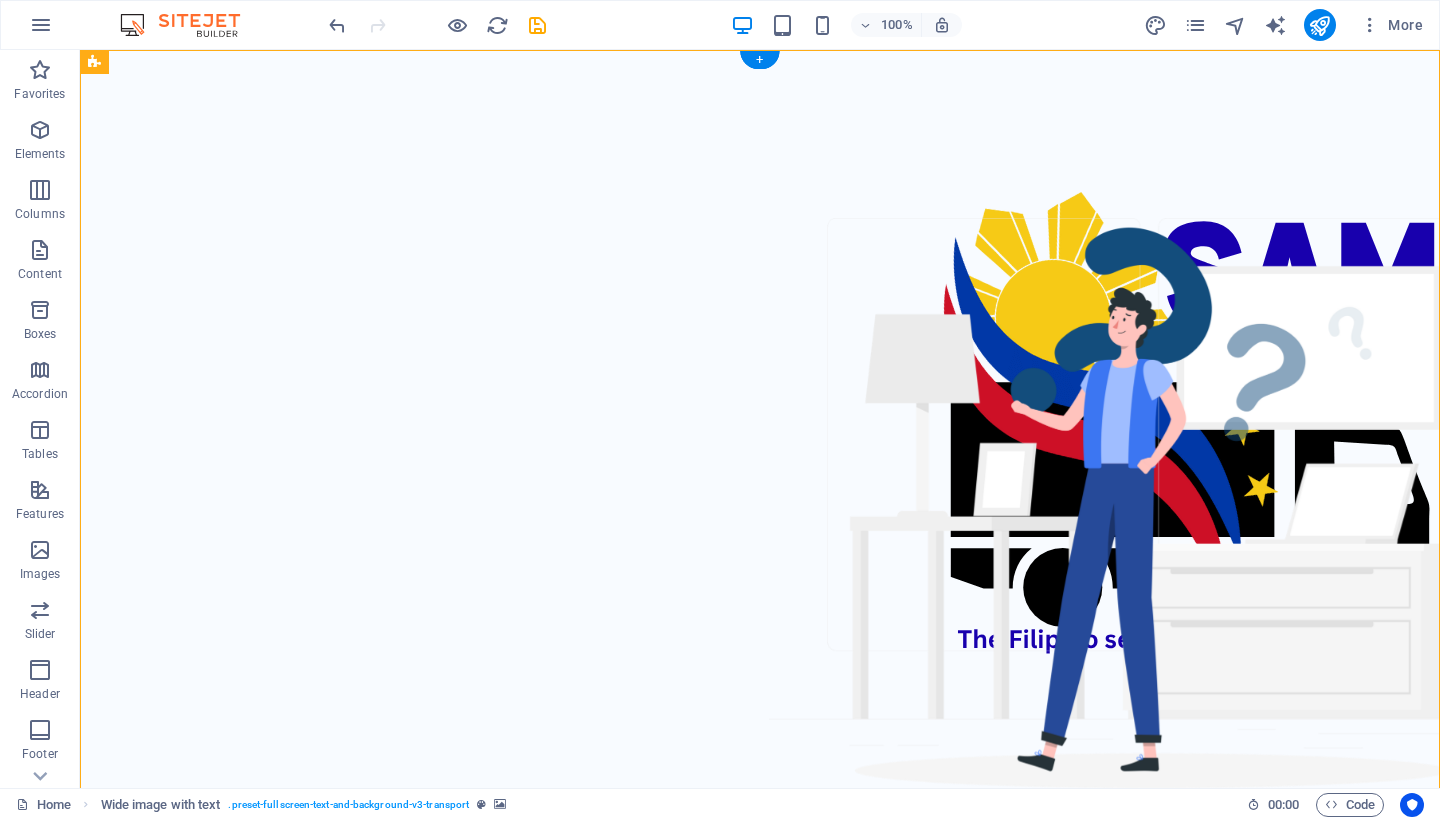 scroll, scrollTop: 0, scrollLeft: 0, axis: both 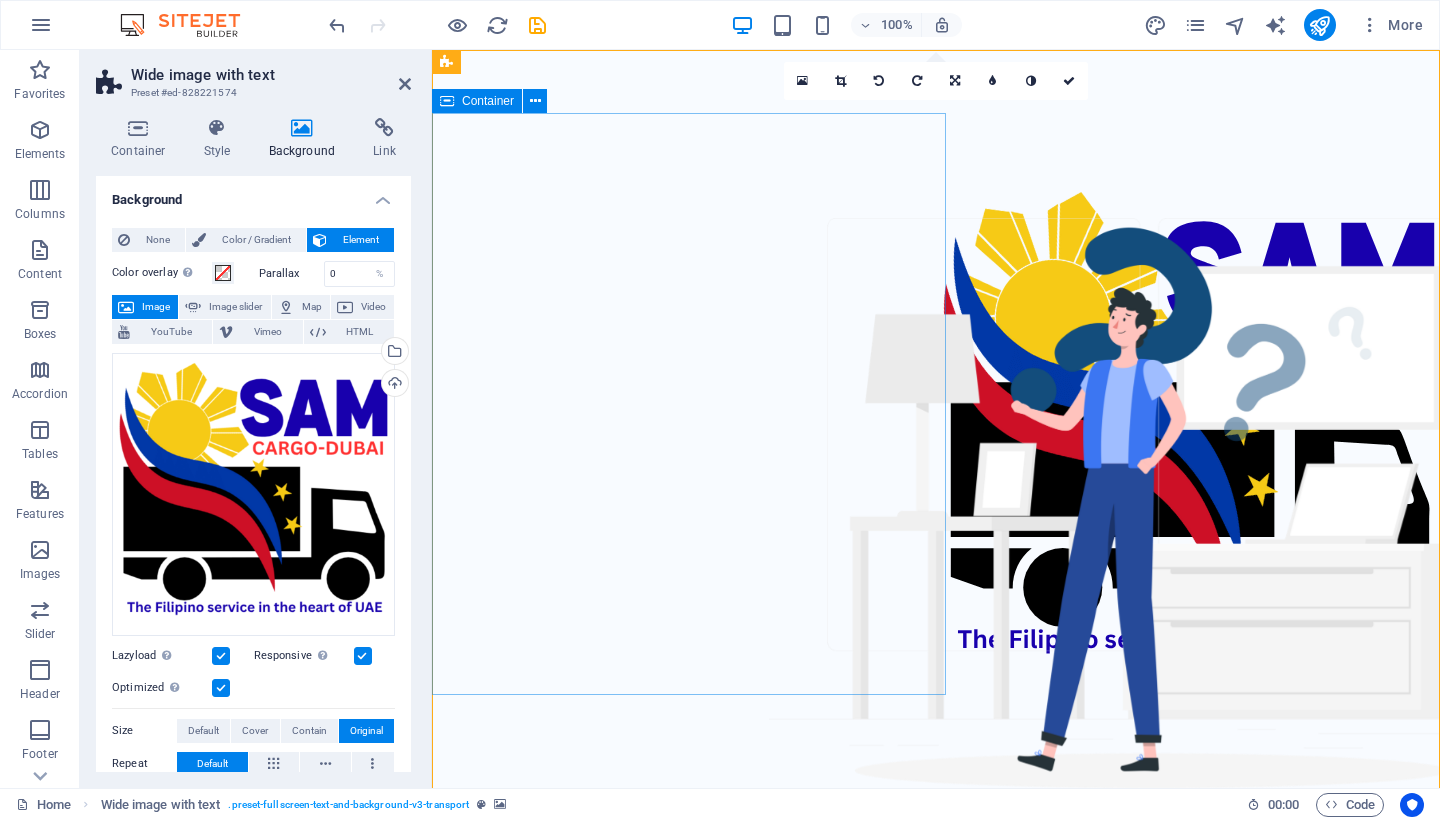 click on "Your Partner in Relocation Lorem ipsum dolor sit amet, consectetur adipiscing elit, sed do eiusmod tempor incididunt.  Lorem ipsum dolor sit amet, consectetur adipiscing elit, sed do eiusmod tempor incididunt.  See Services" at bounding box center (936, 1068) 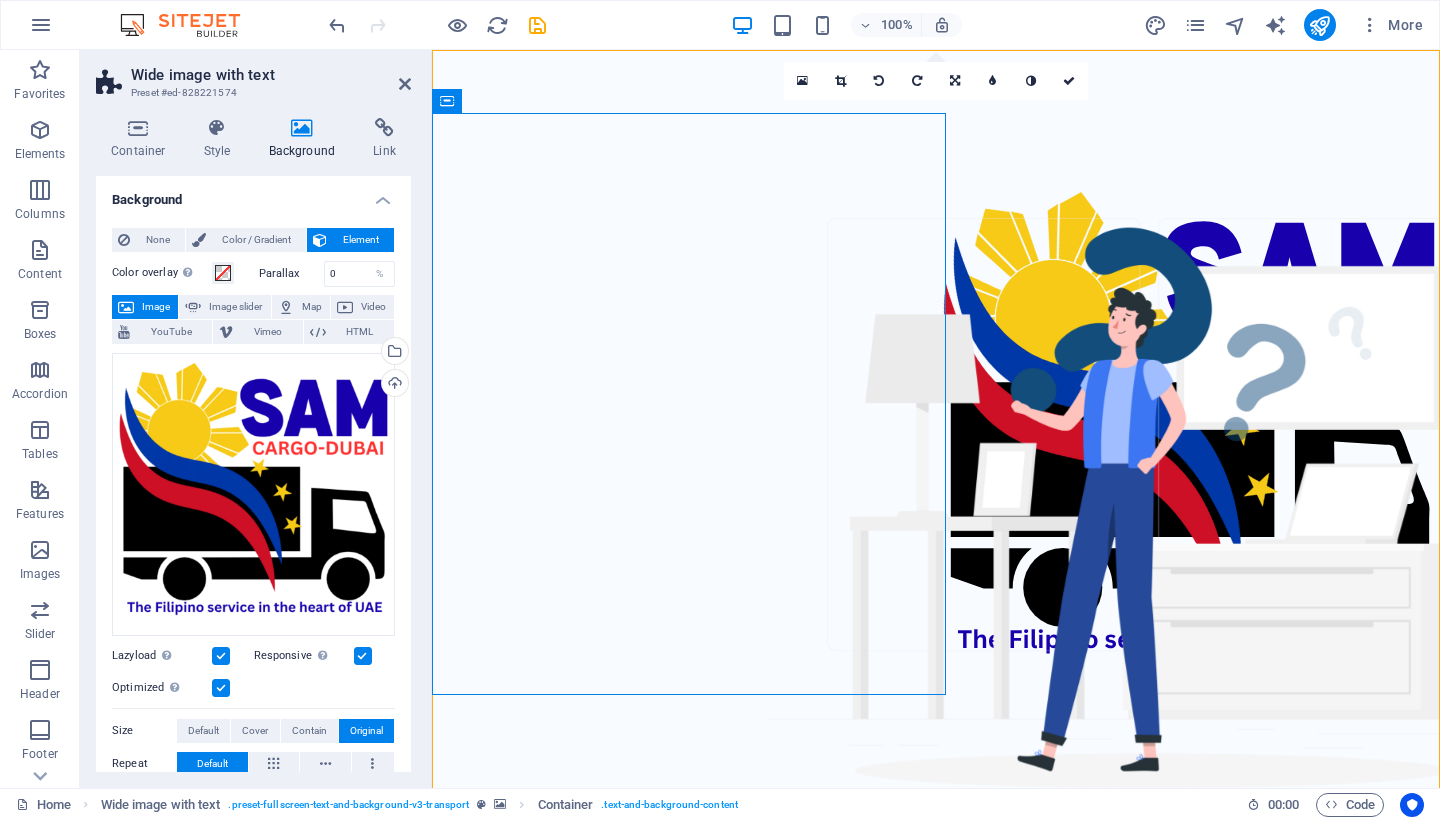 click at bounding box center (936, 433) 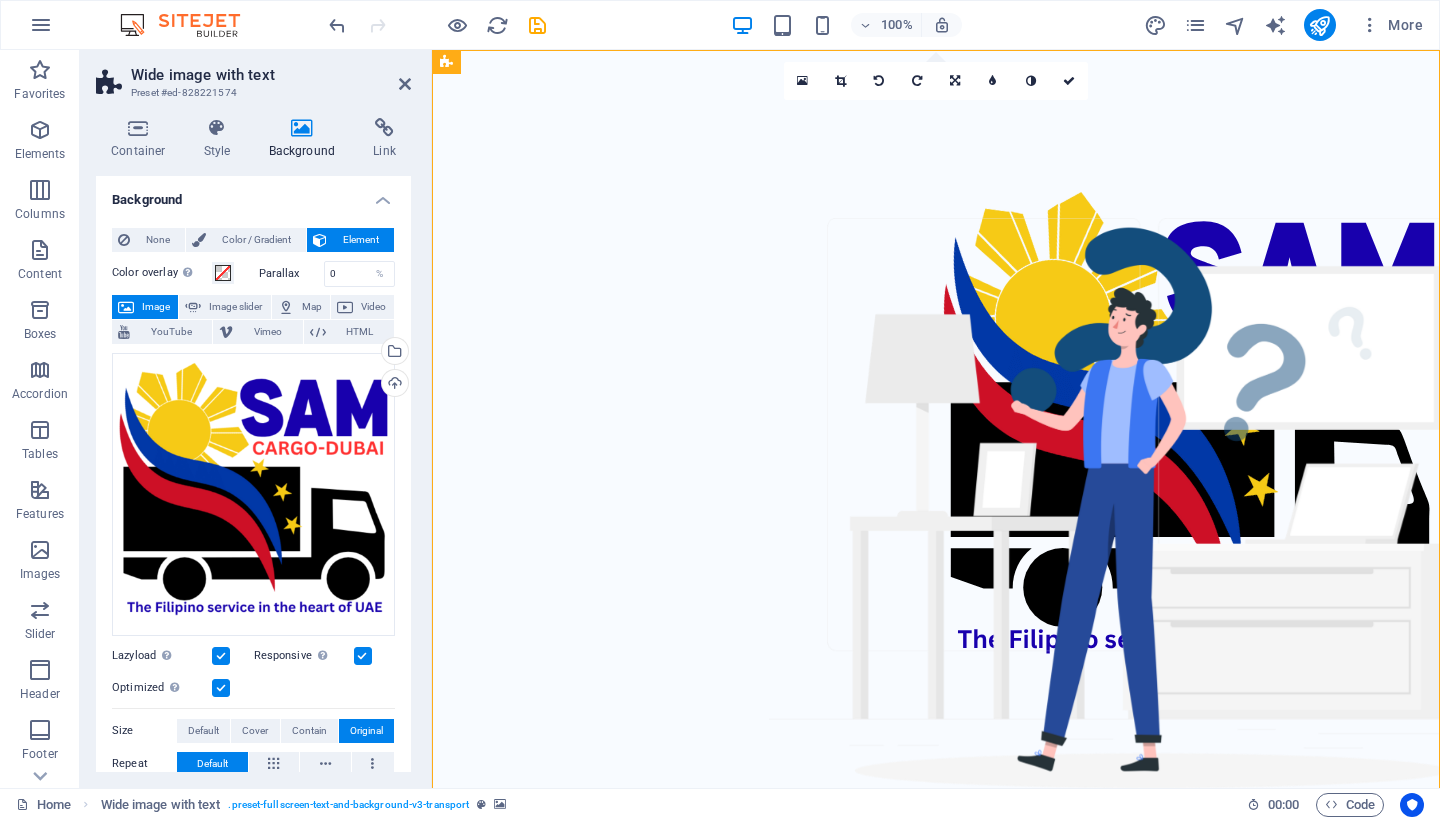 click at bounding box center (936, 433) 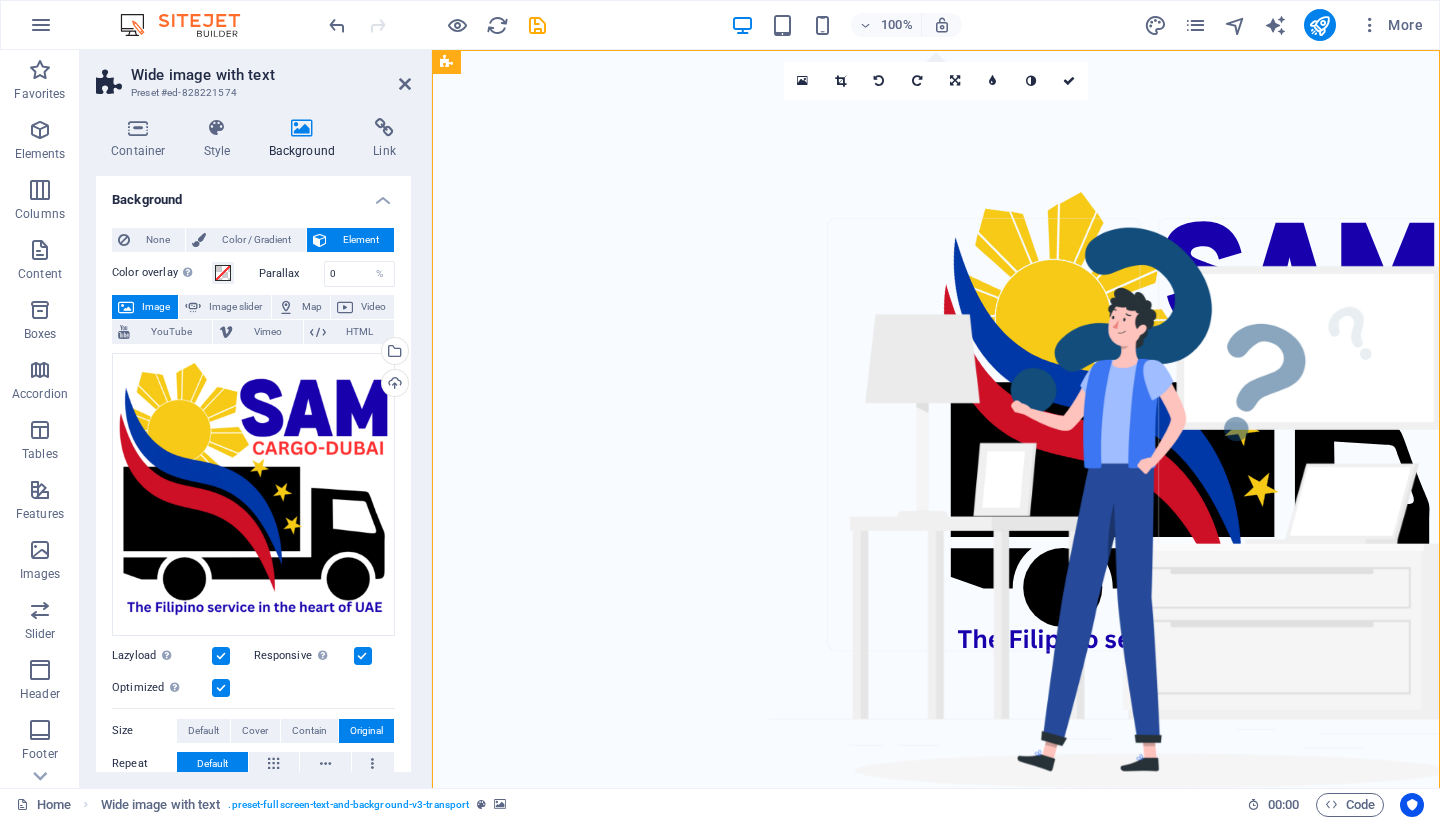 drag, startPoint x: 1152, startPoint y: 530, endPoint x: 1154, endPoint y: 647, distance: 117.01709 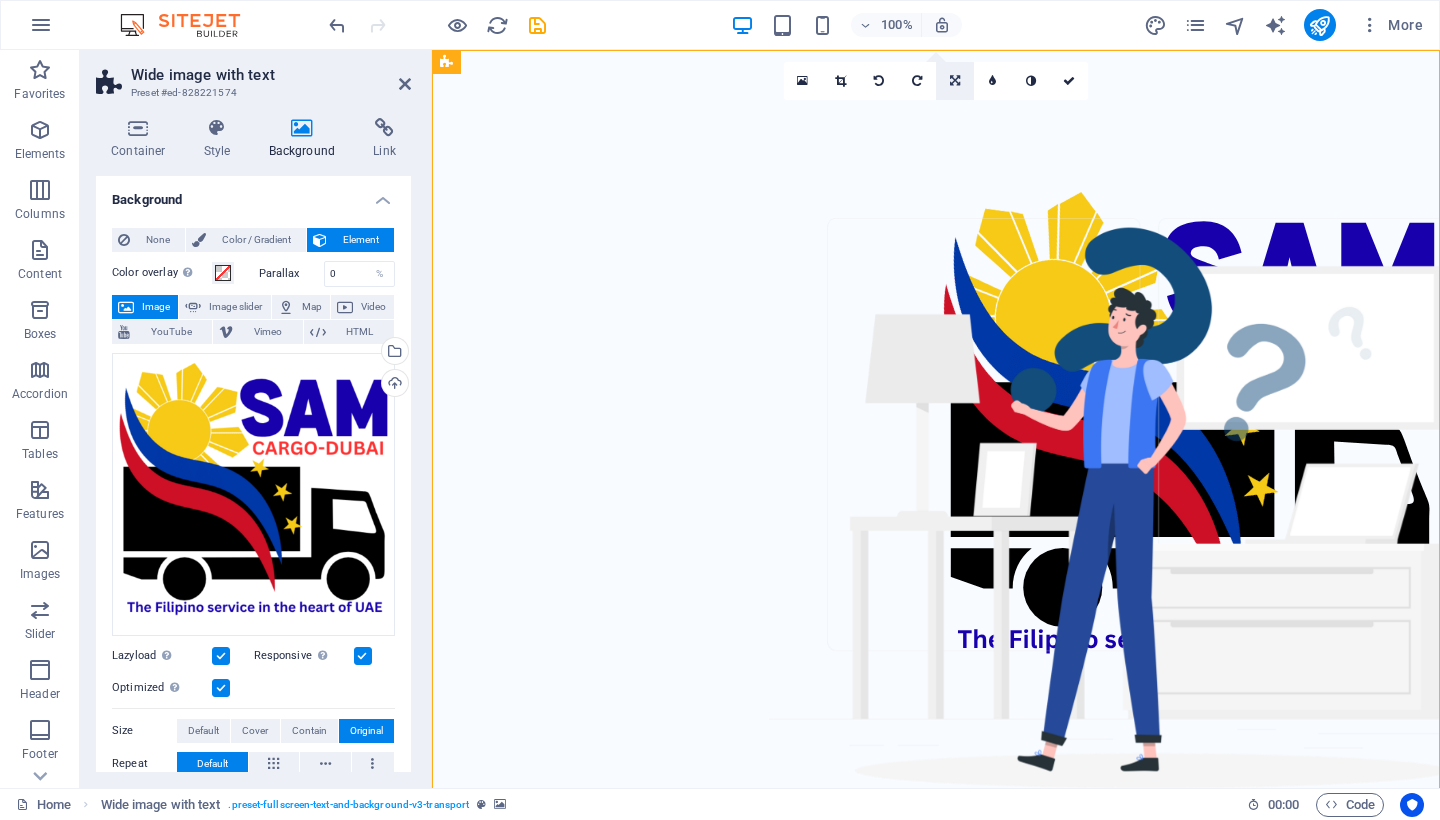 click at bounding box center [955, 81] 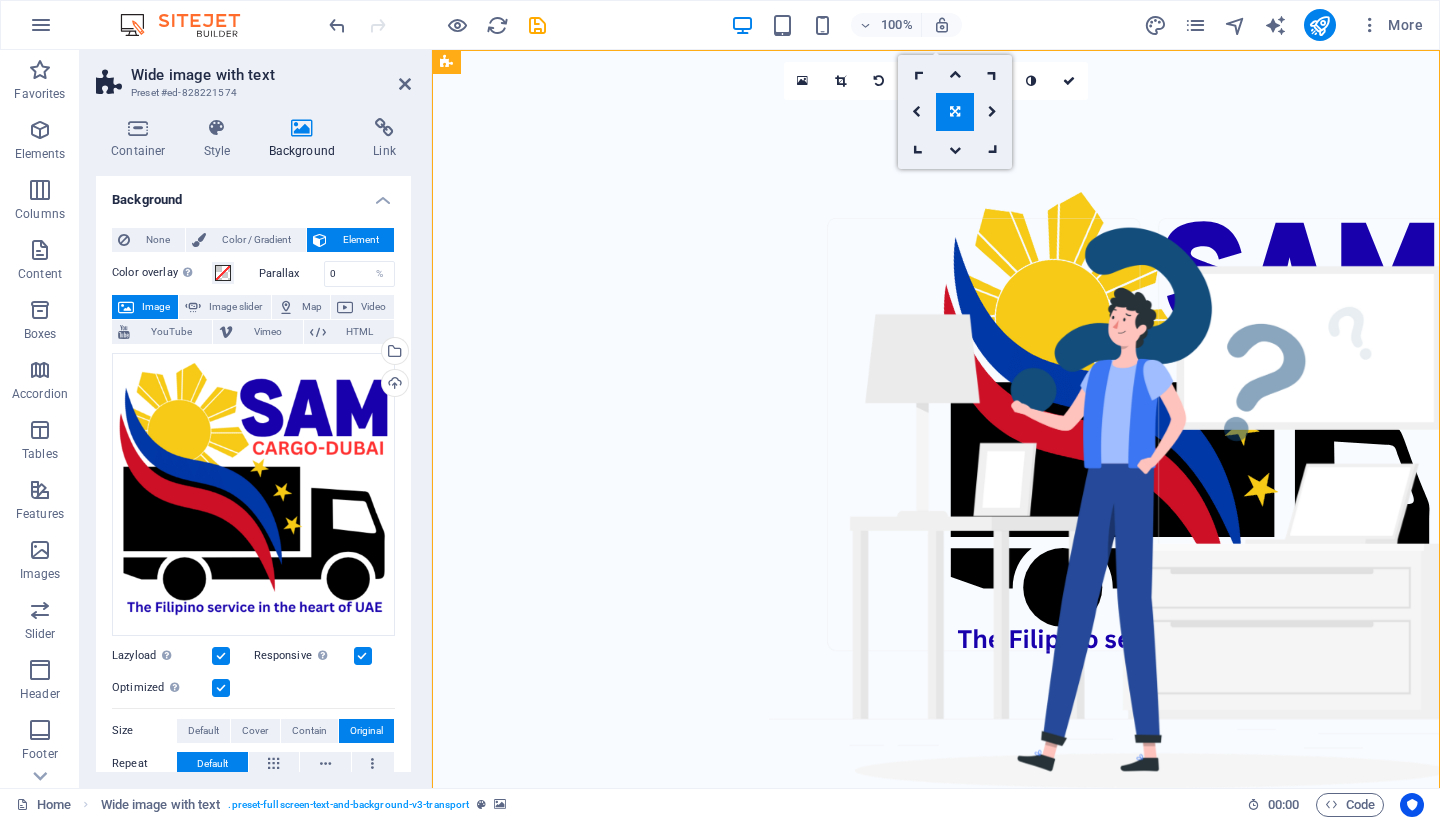 click at bounding box center [955, 112] 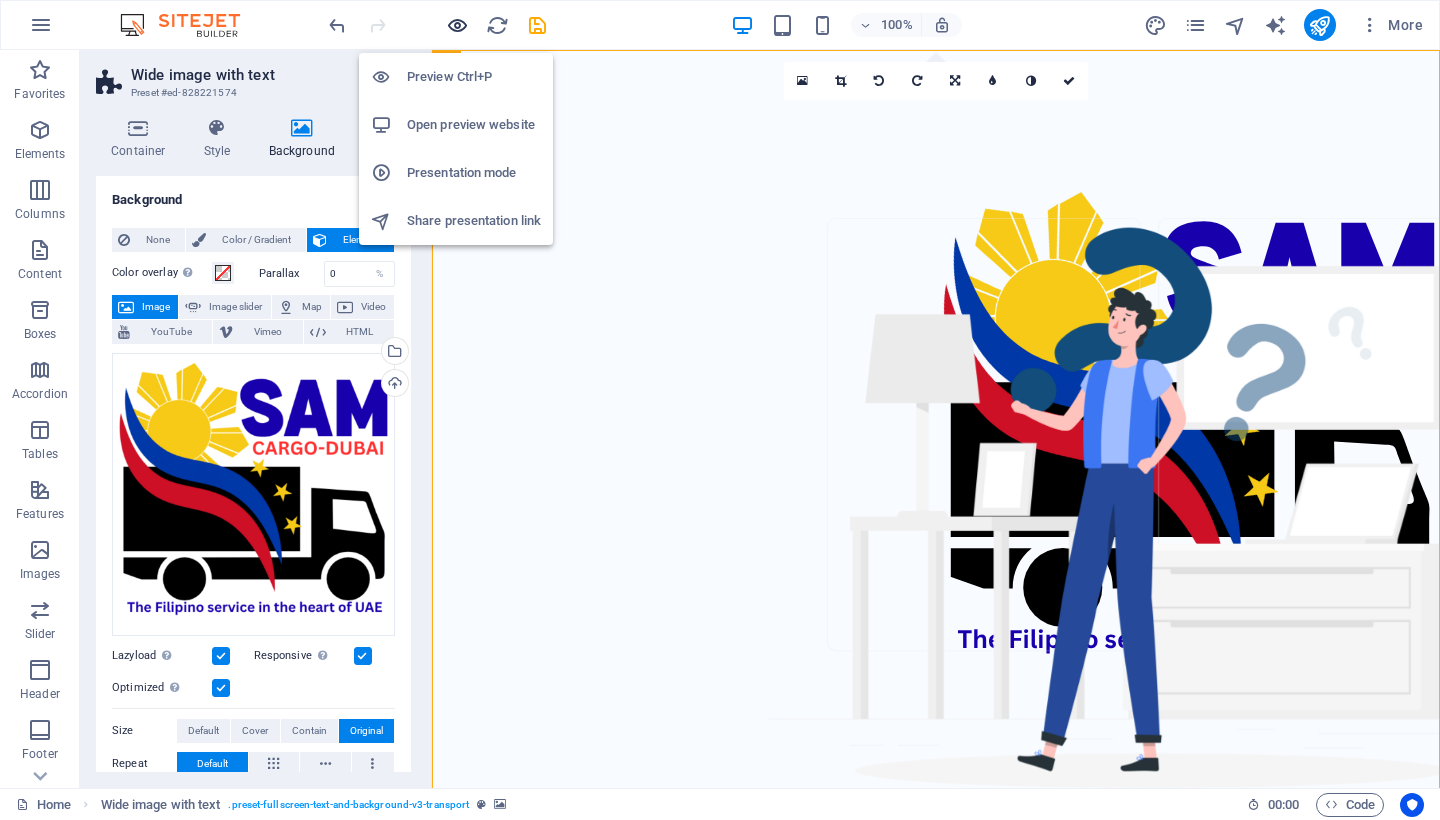 click at bounding box center (457, 25) 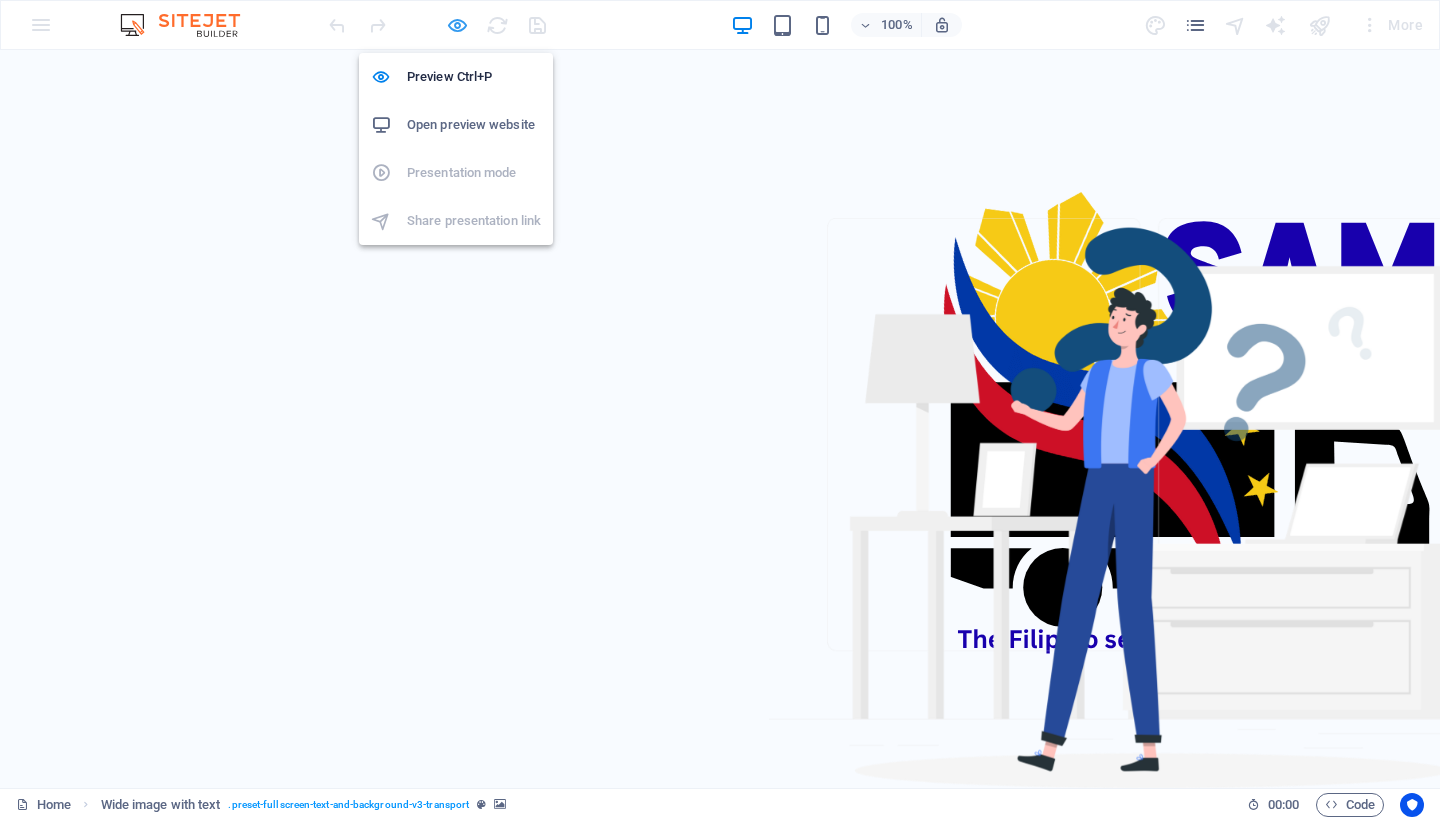 click at bounding box center [457, 25] 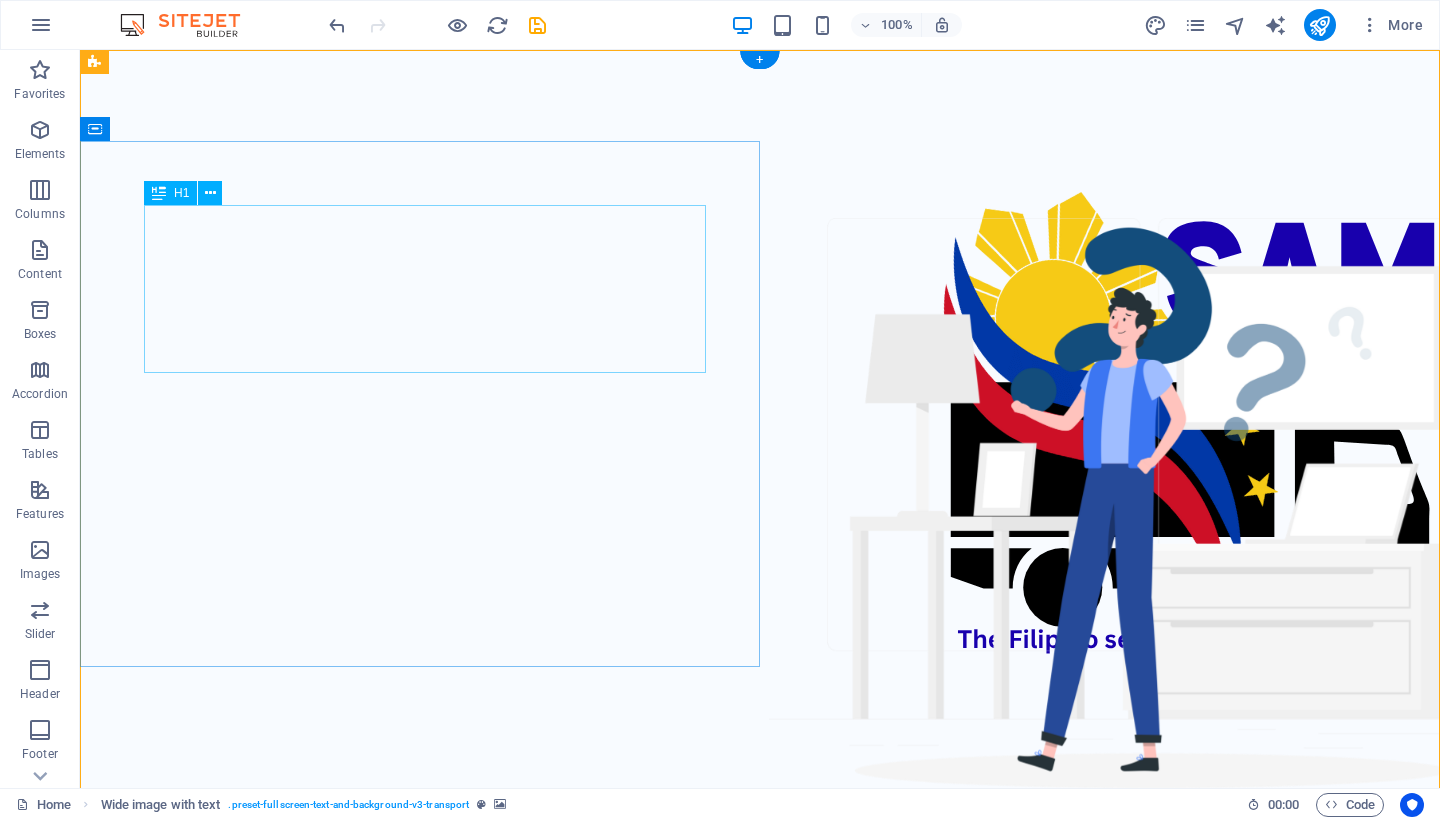 click on "Your Partner in Relocation" at bounding box center [760, 938] 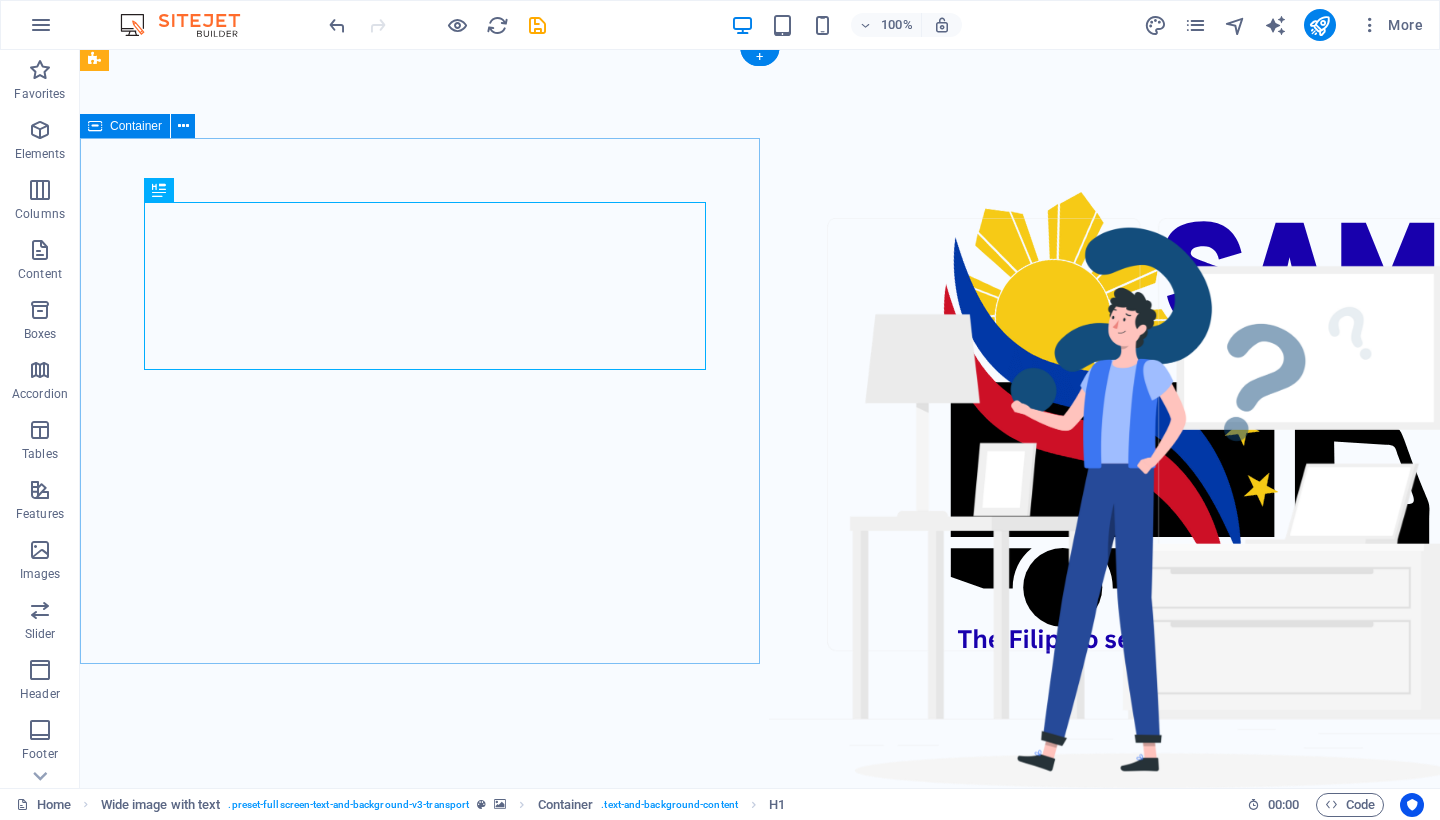scroll, scrollTop: 7, scrollLeft: 0, axis: vertical 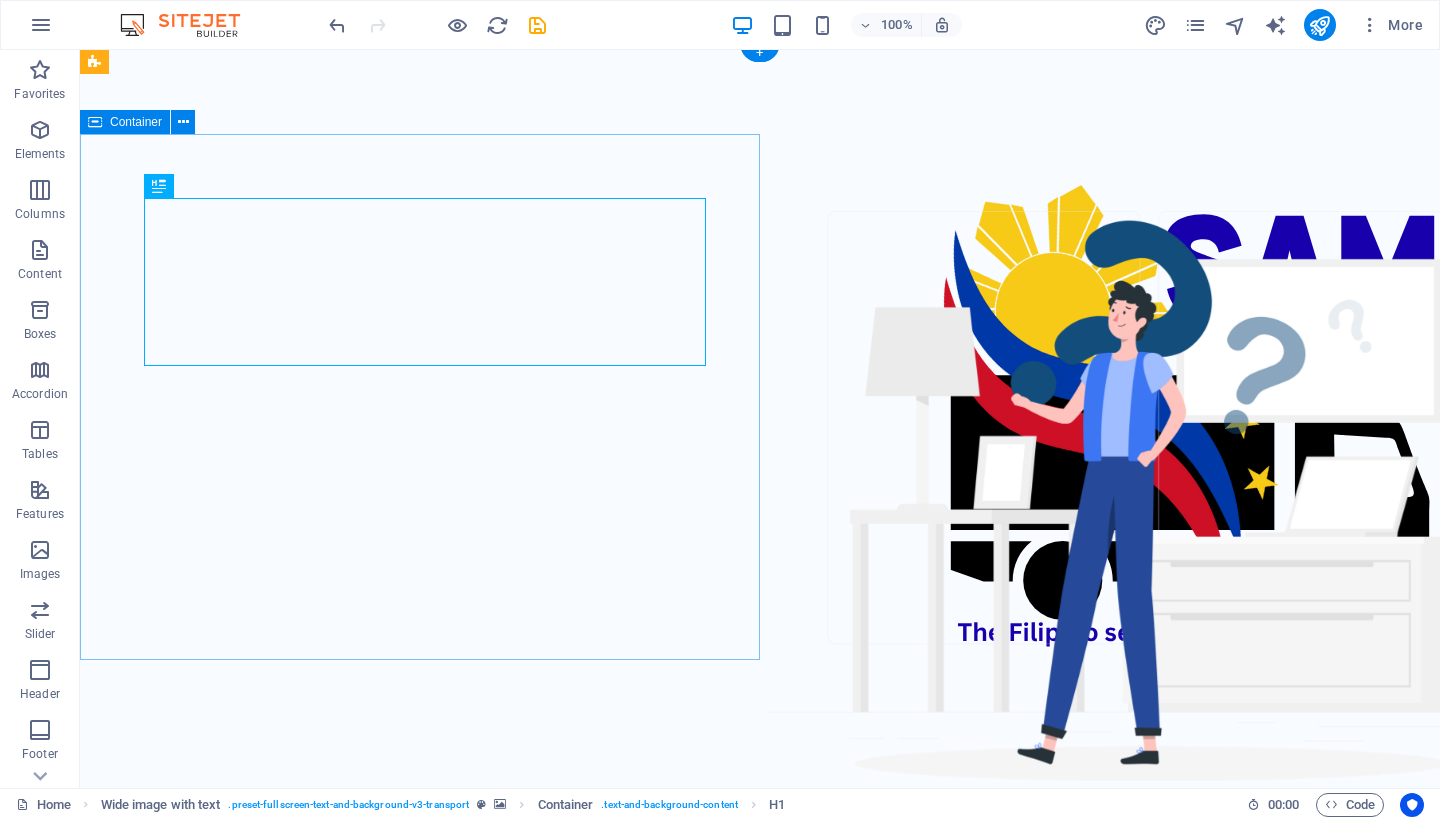 click on "Your Partner in Relocation Lorem ipsum dolor sit amet, consectetur adipiscing elit, sed do eiusmod tempor incididunt.  Lorem ipsum dolor sit amet, consectetur adipiscing elit, sed do eiusmod tempor incididunt.  See Services" at bounding box center [760, 1019] 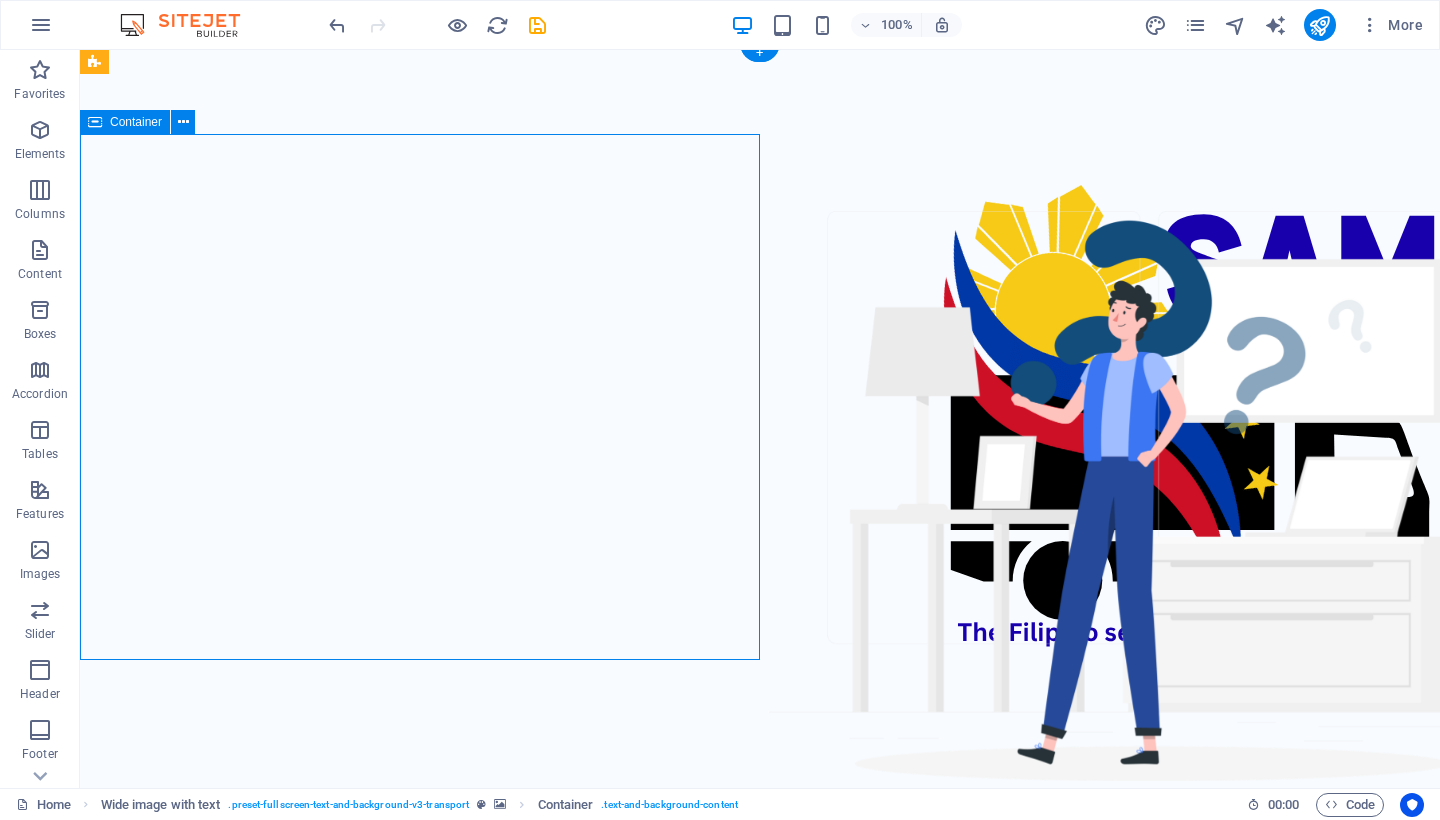 click on "Your Partner in Relocation Lorem ipsum dolor sit amet, consectetur adipiscing elit, sed do eiusmod tempor incididunt.  Lorem ipsum dolor sit amet, consectetur adipiscing elit, sed do eiusmod tempor incididunt.  See Services" at bounding box center (760, 1019) 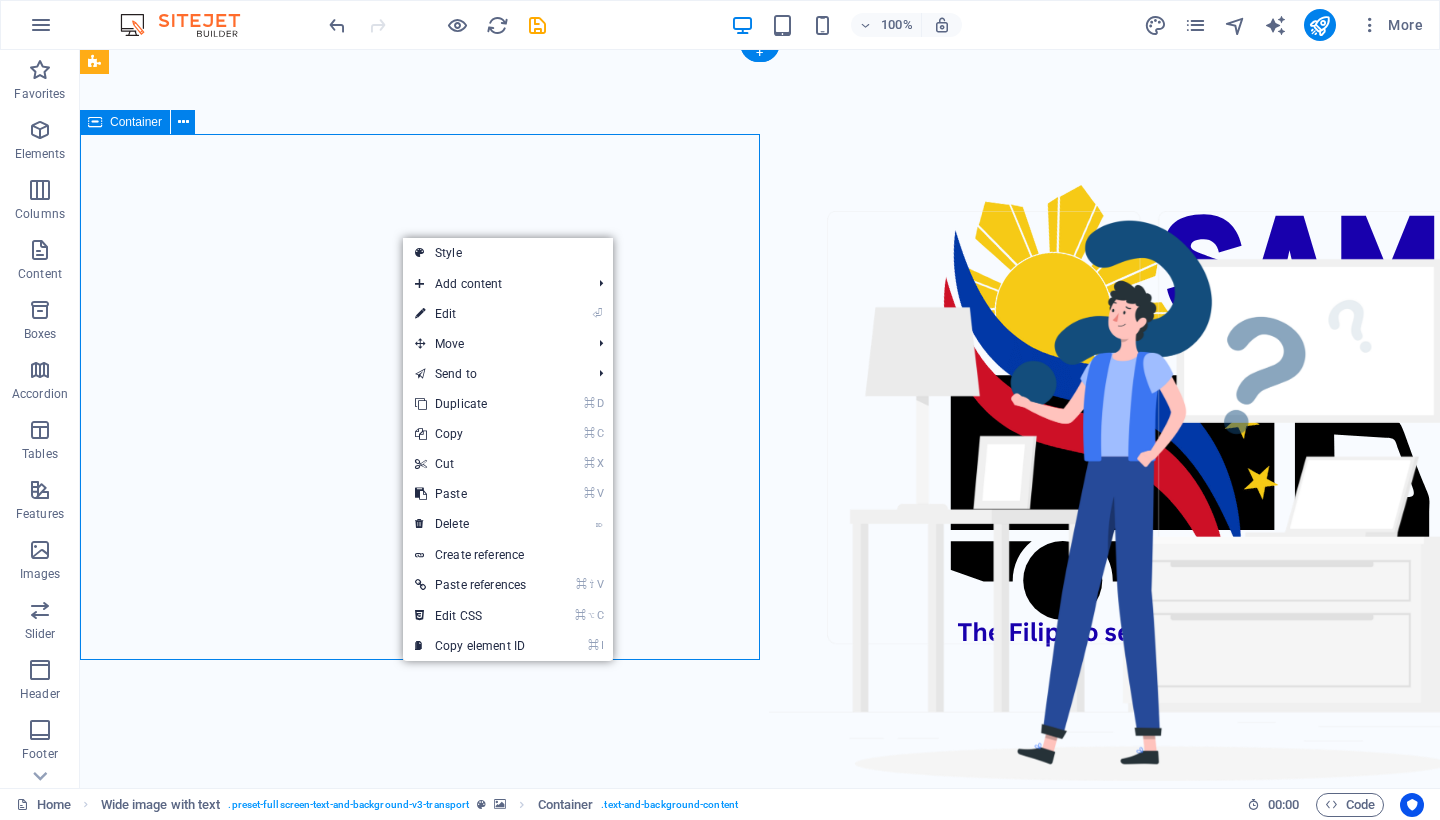 click on "Your Partner in Relocation Lorem ipsum dolor sit amet, consectetur adipiscing elit, sed do eiusmod tempor incididunt.  Lorem ipsum dolor sit amet, consectetur adipiscing elit, sed do eiusmod tempor incididunt.  See Services" at bounding box center [760, 1019] 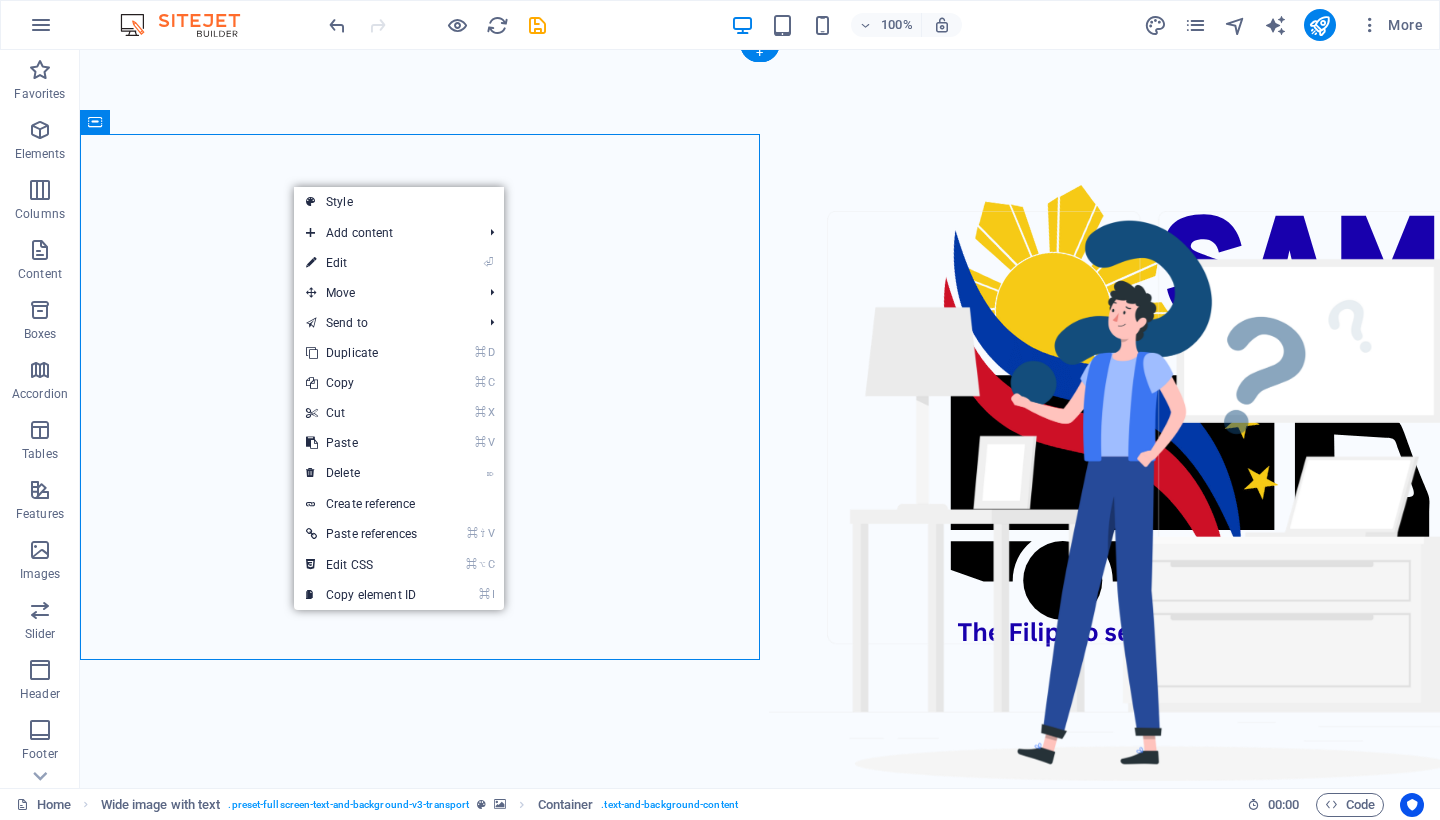 click at bounding box center (760, 426) 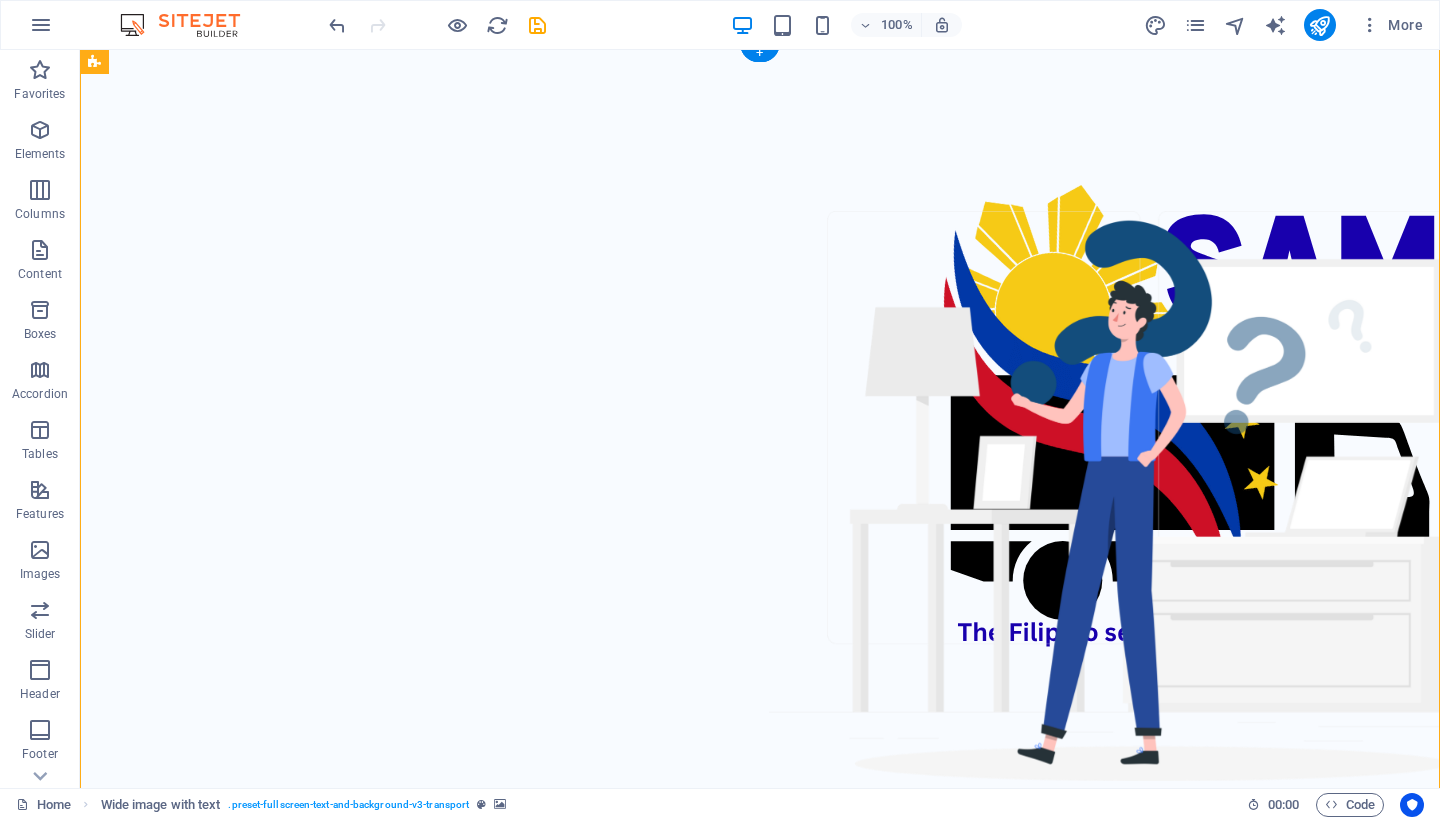 click at bounding box center (760, 426) 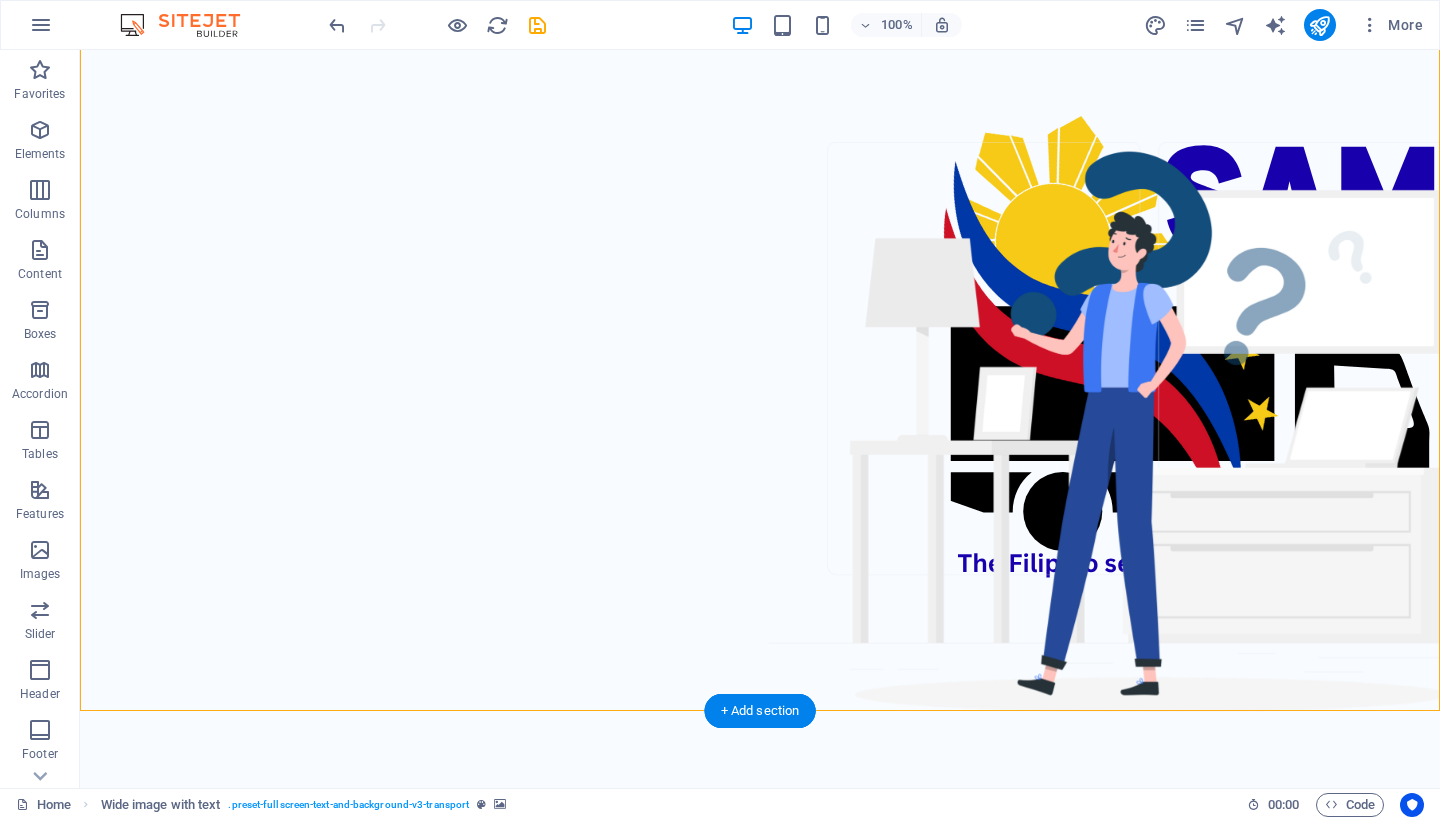 scroll, scrollTop: 56, scrollLeft: 0, axis: vertical 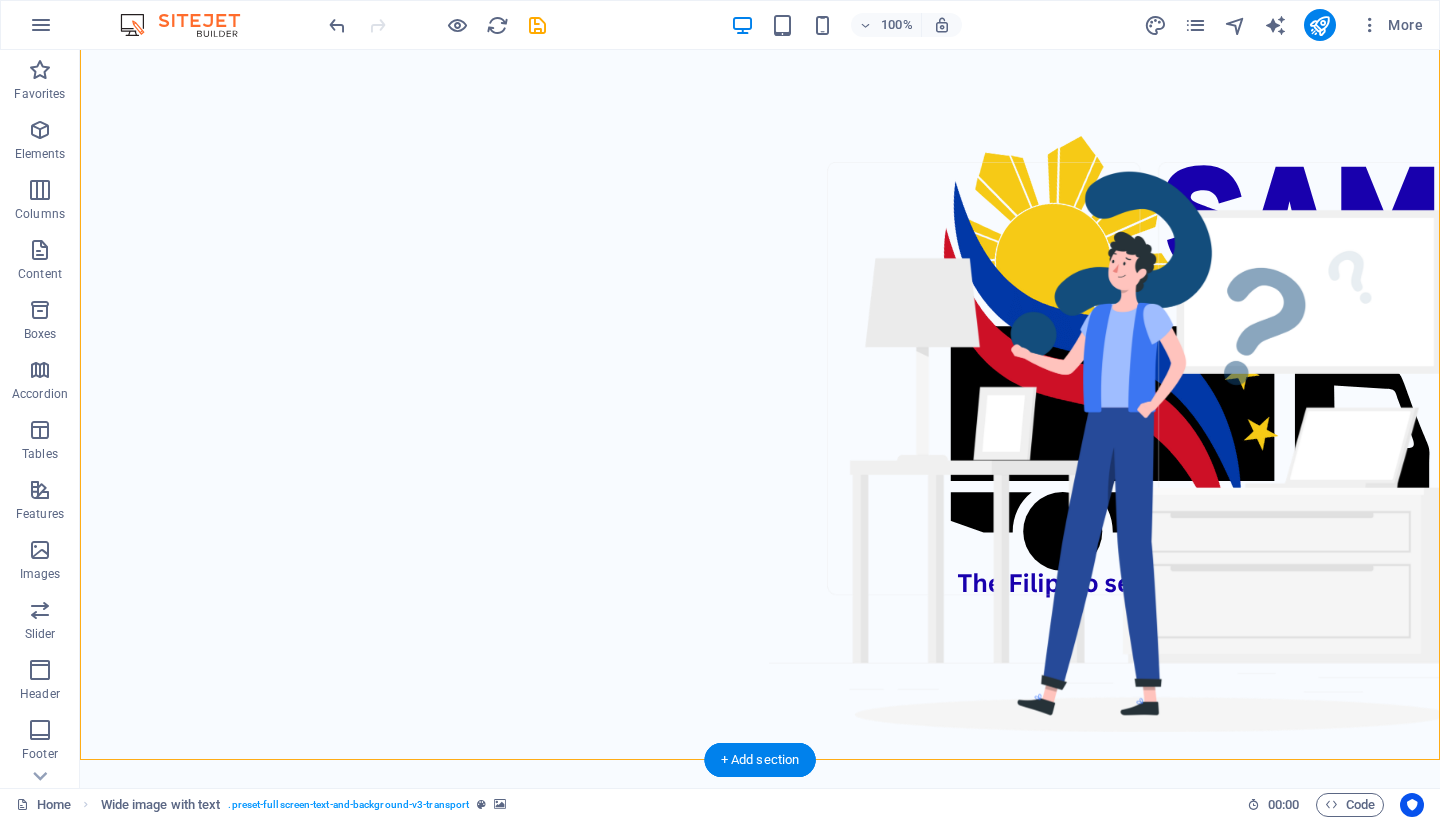 click at bounding box center (760, 377) 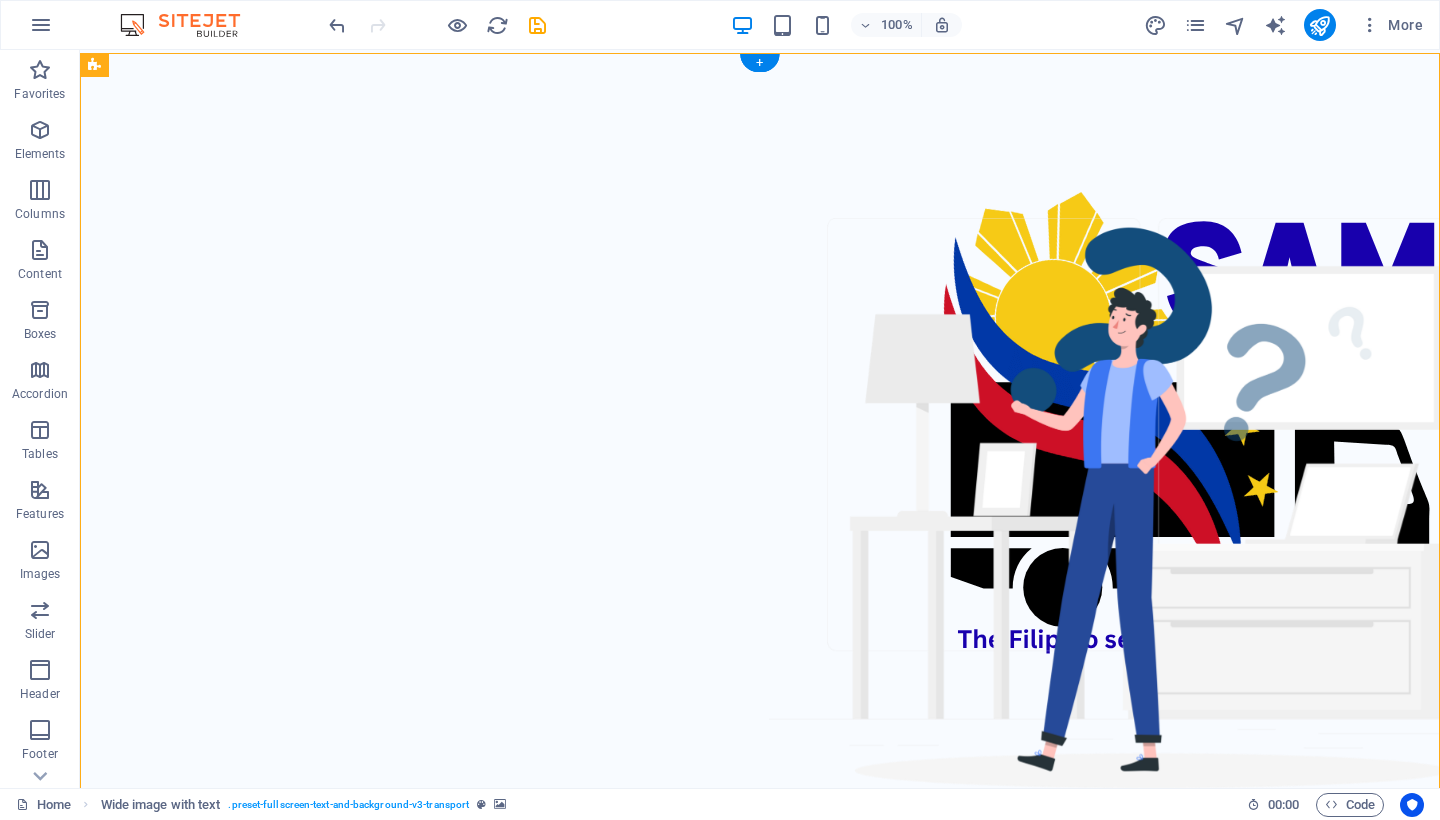 scroll, scrollTop: 0, scrollLeft: 0, axis: both 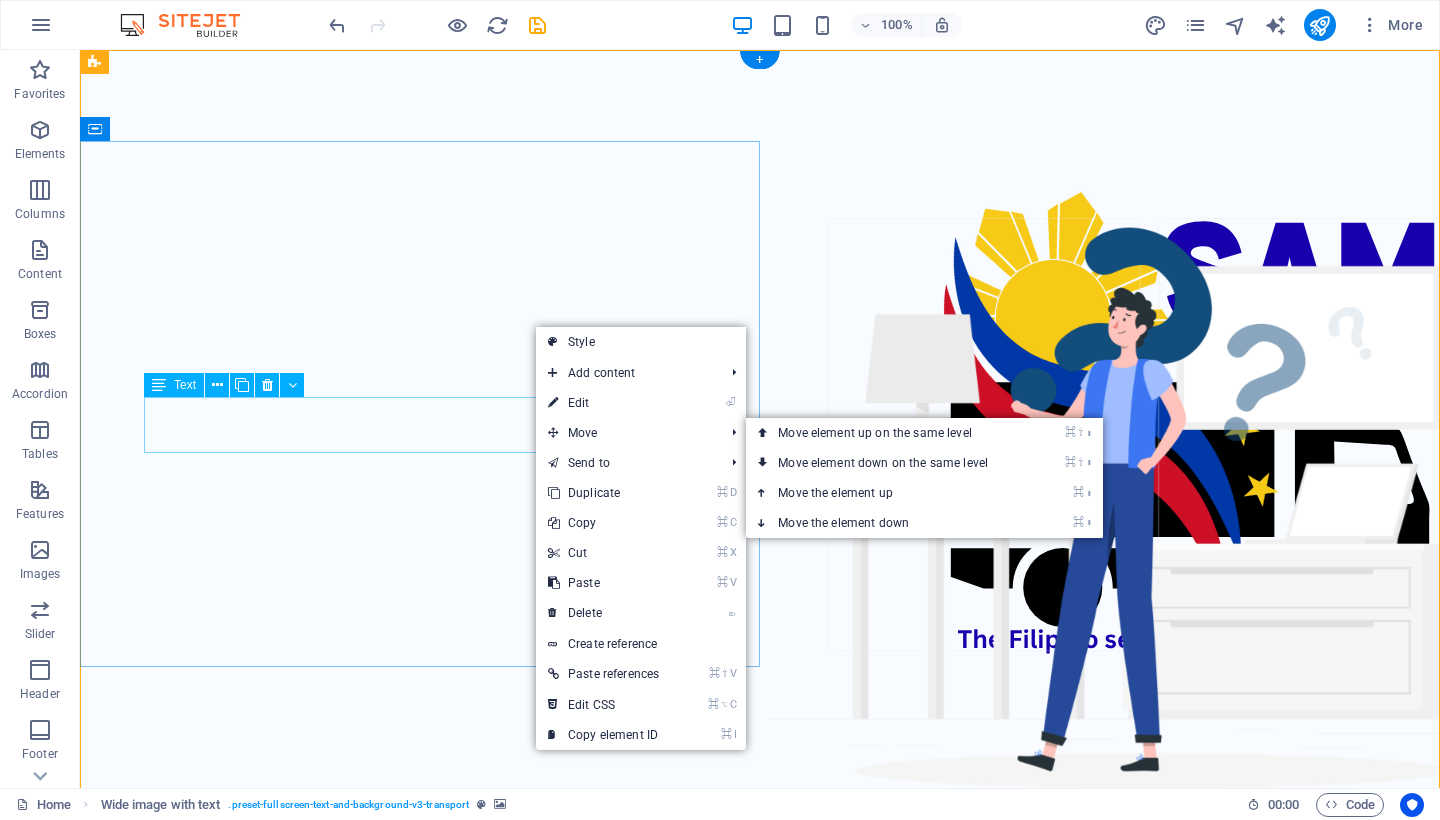 click on "Move" at bounding box center [626, 433] 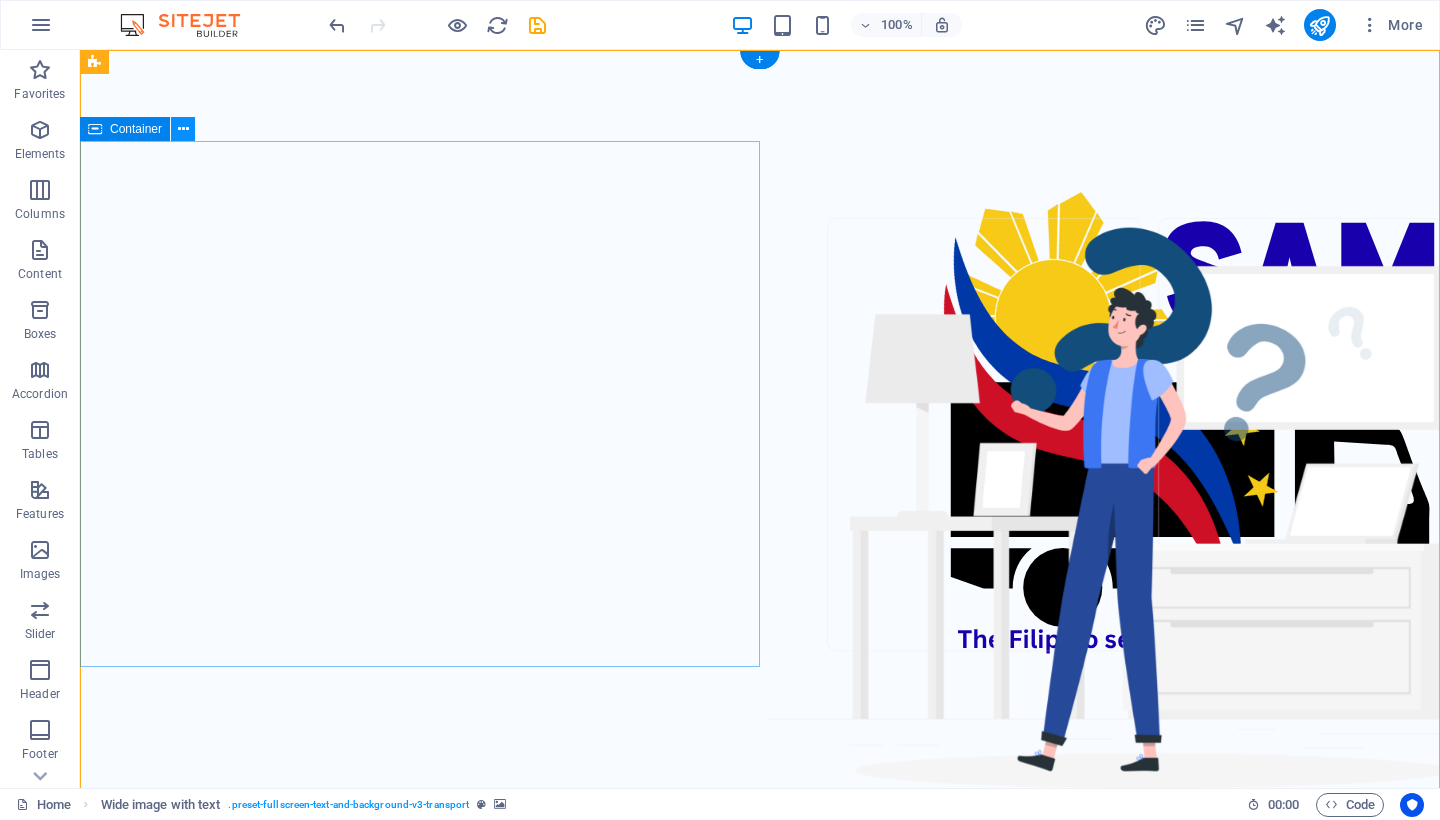 click at bounding box center [183, 129] 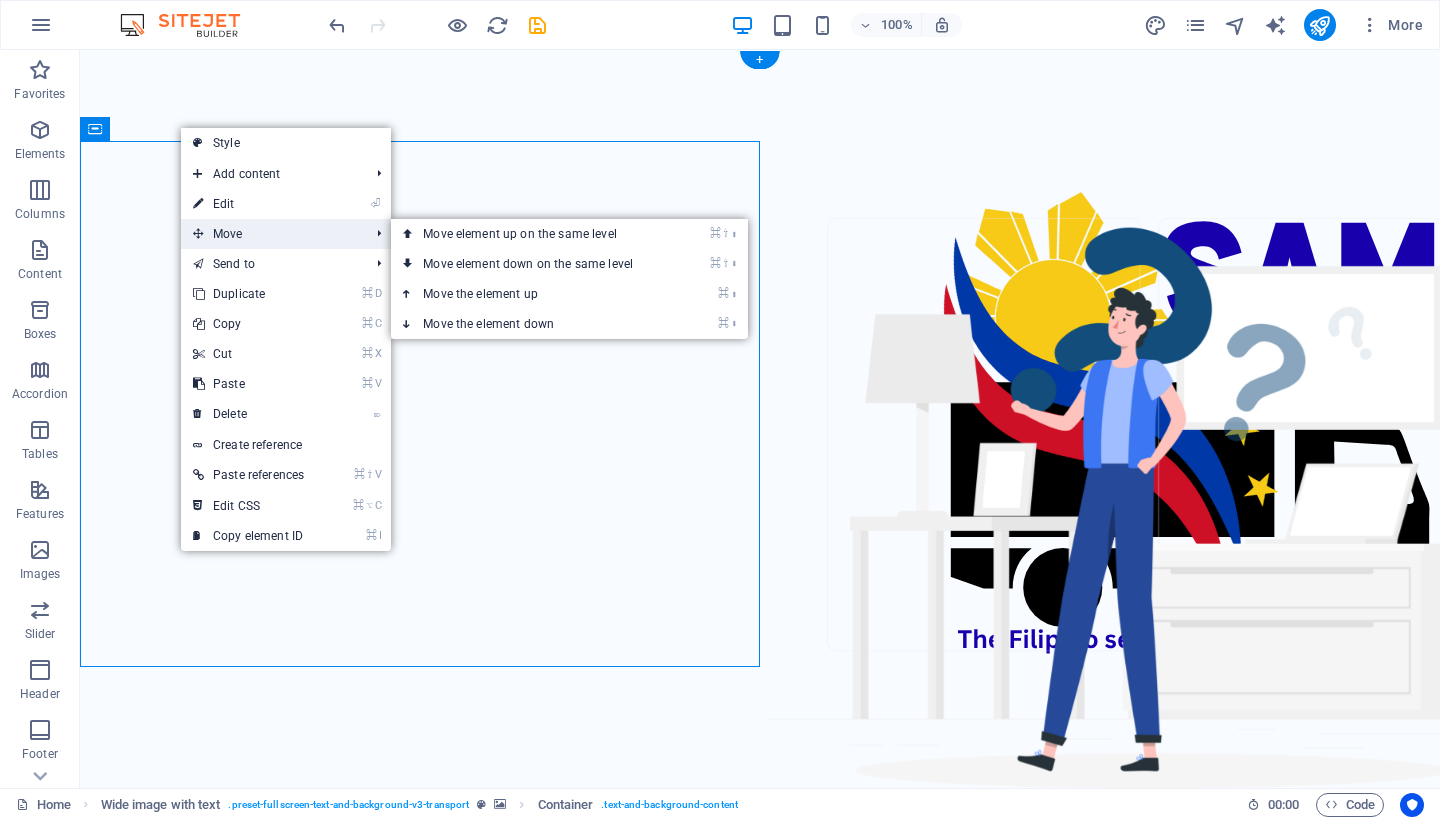 click on "Move" at bounding box center (271, 234) 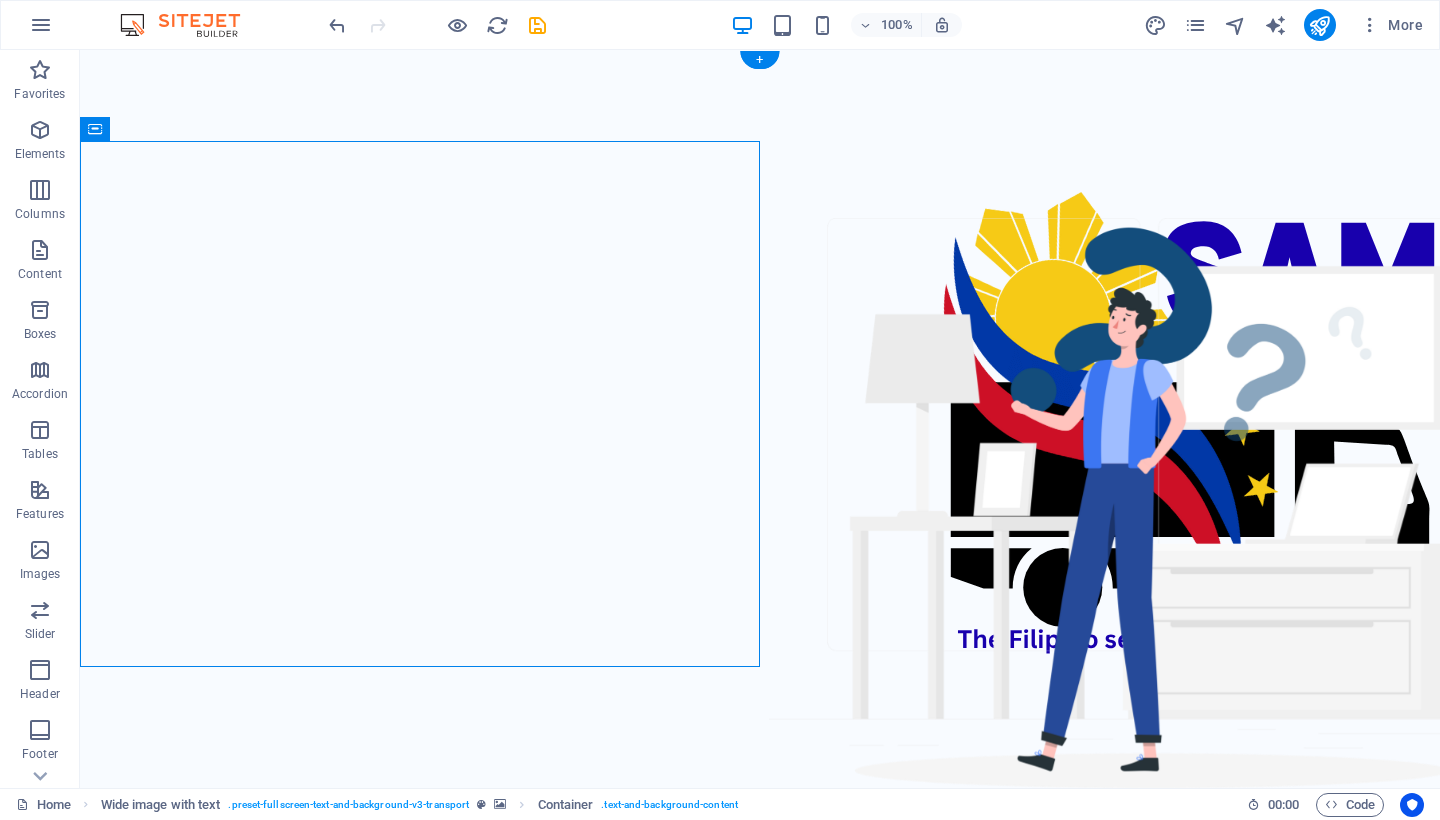 click on "Your Partner in Relocation Lorem ipsum dolor sit amet, consectetur adipiscing elit, sed do eiusmod tempor incididunt.  Lorem ipsum dolor sit amet, consectetur adipiscing elit, sed do eiusmod tempor incididunt.  See Services" at bounding box center (760, 1026) 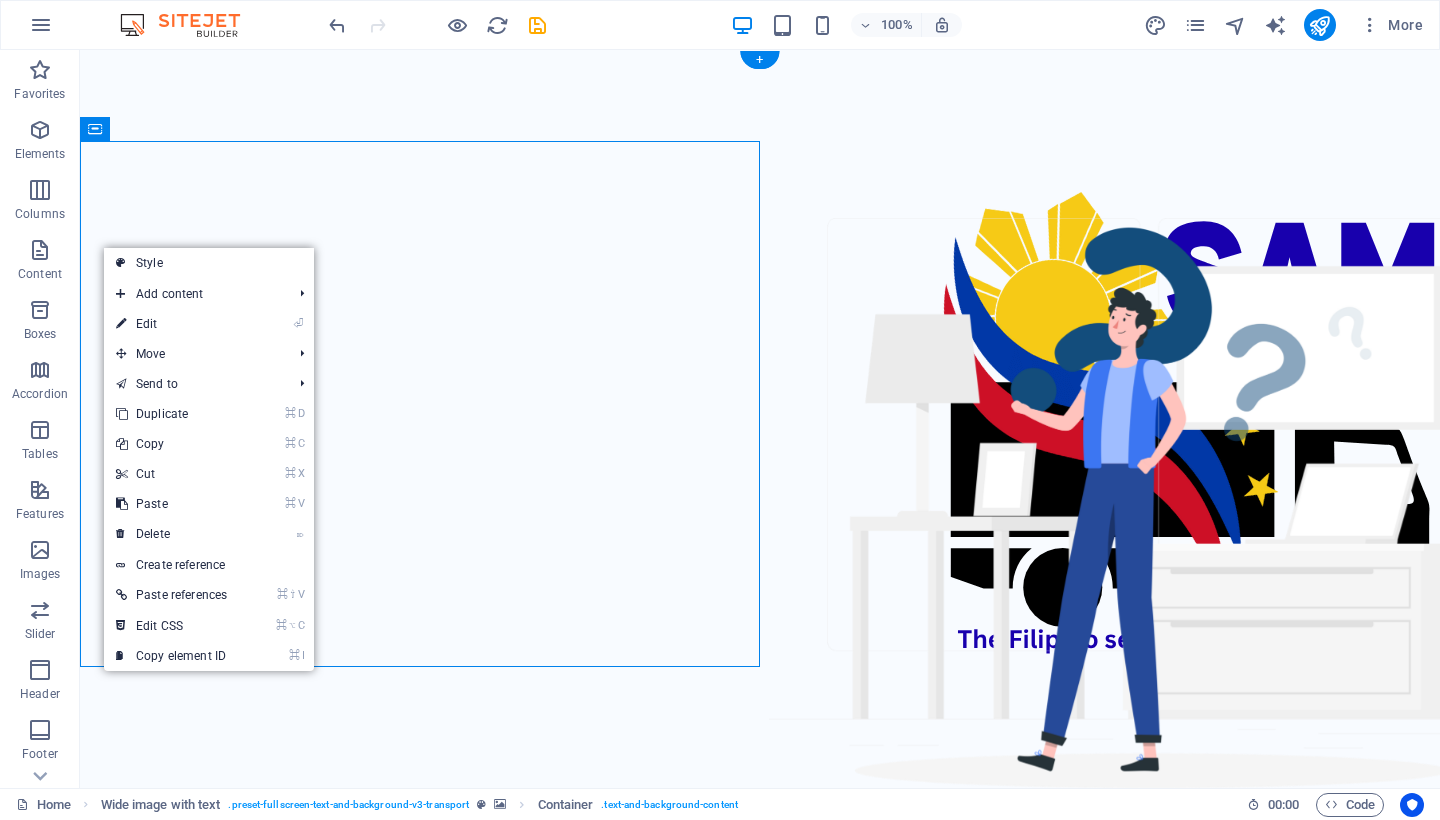 click on "Your Partner in Relocation Lorem ipsum dolor sit amet, consectetur adipiscing elit, sed do eiusmod tempor incididunt.  Lorem ipsum dolor sit amet, consectetur adipiscing elit, sed do eiusmod tempor incididunt.  See Services" at bounding box center (760, 1026) 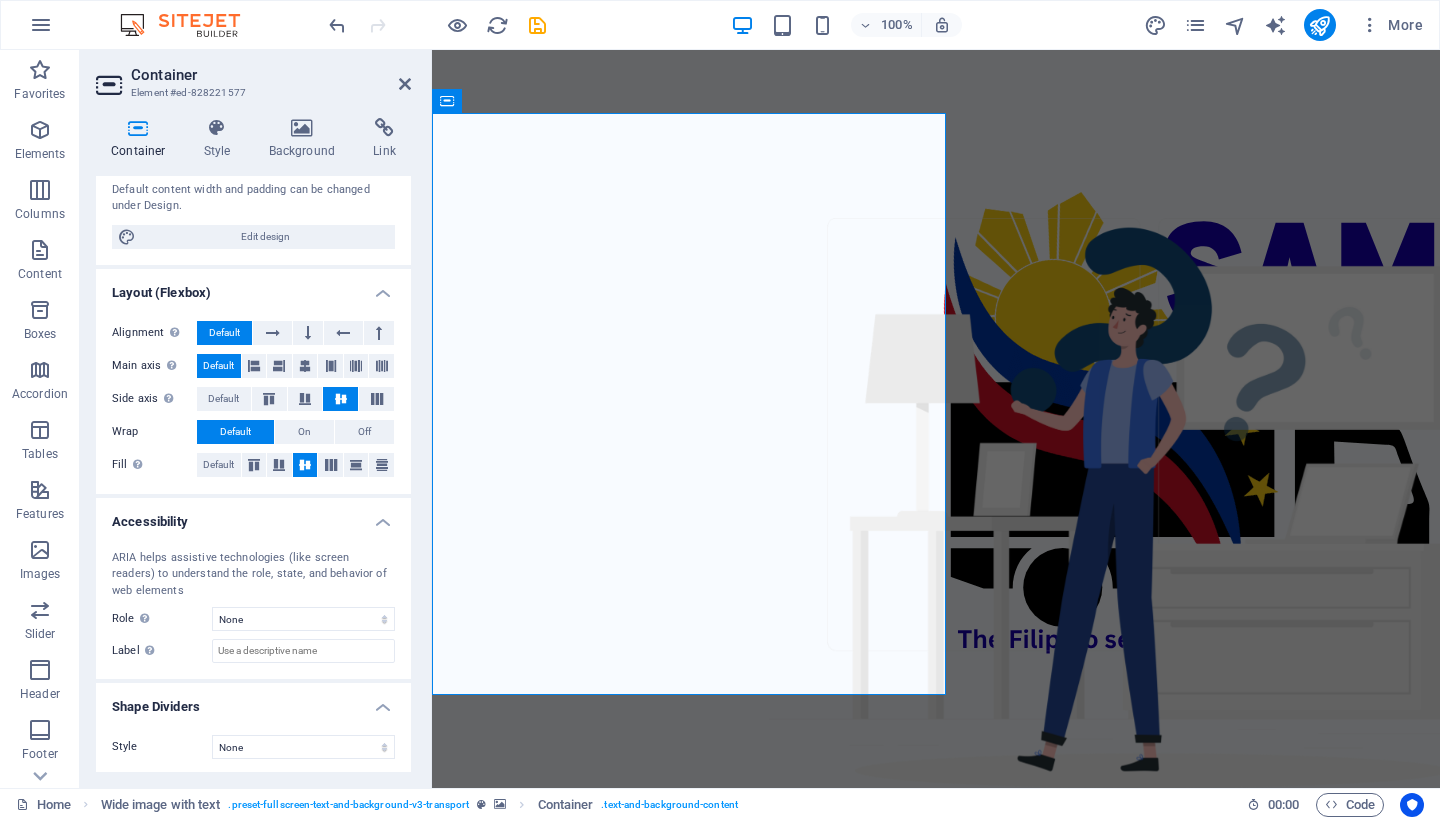 scroll, scrollTop: 154, scrollLeft: 0, axis: vertical 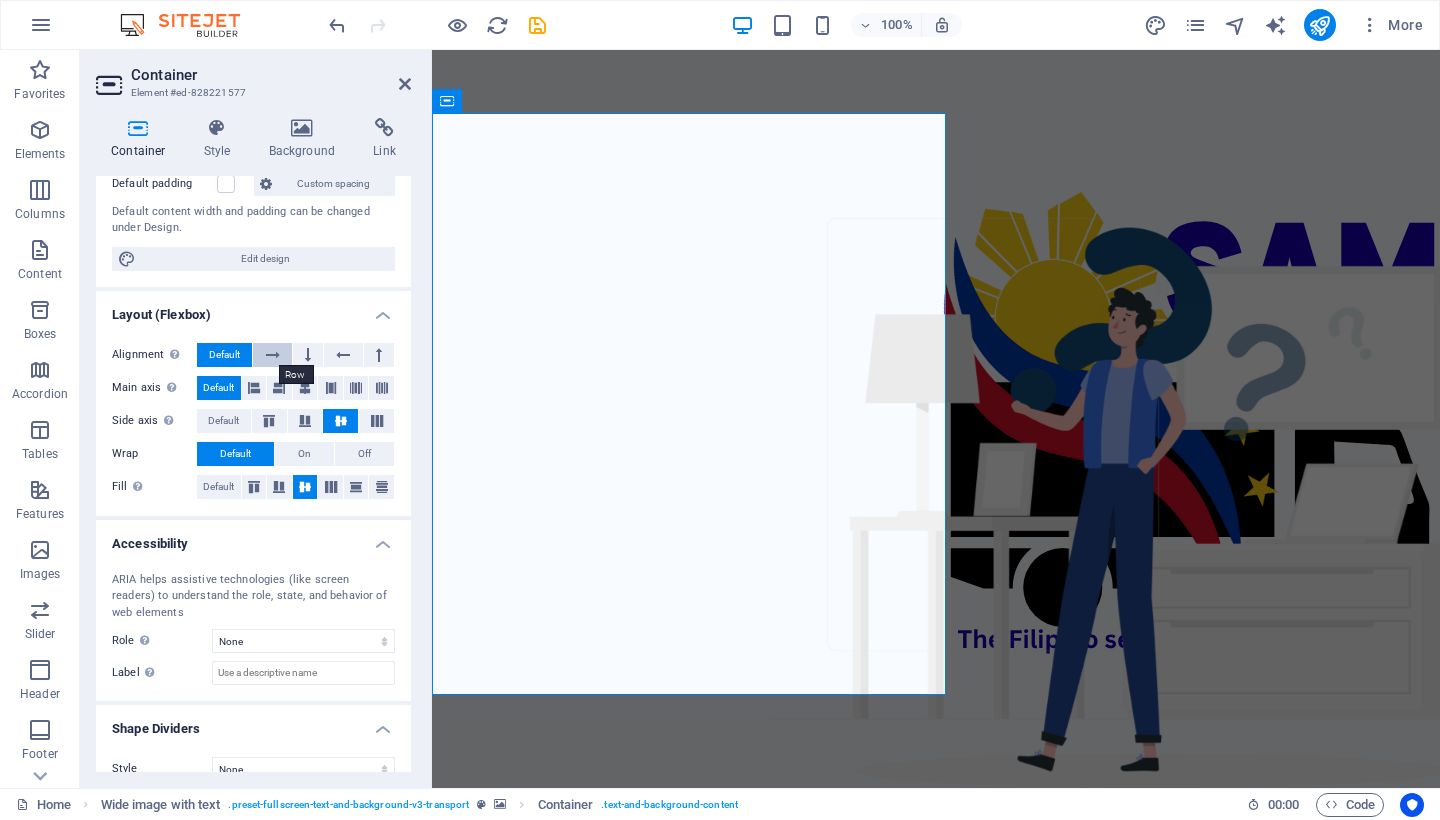 click at bounding box center (273, 355) 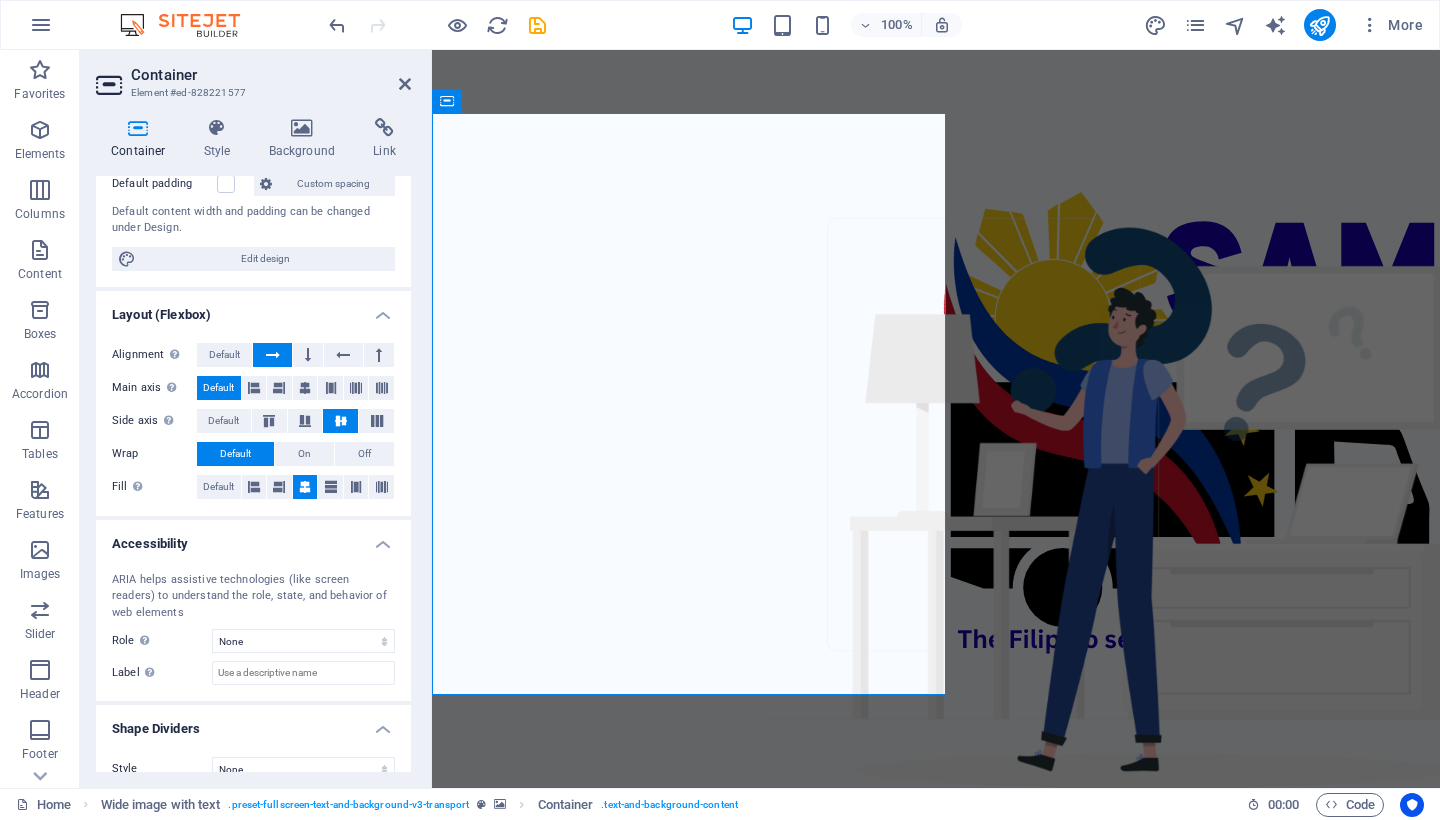 click at bounding box center (273, 355) 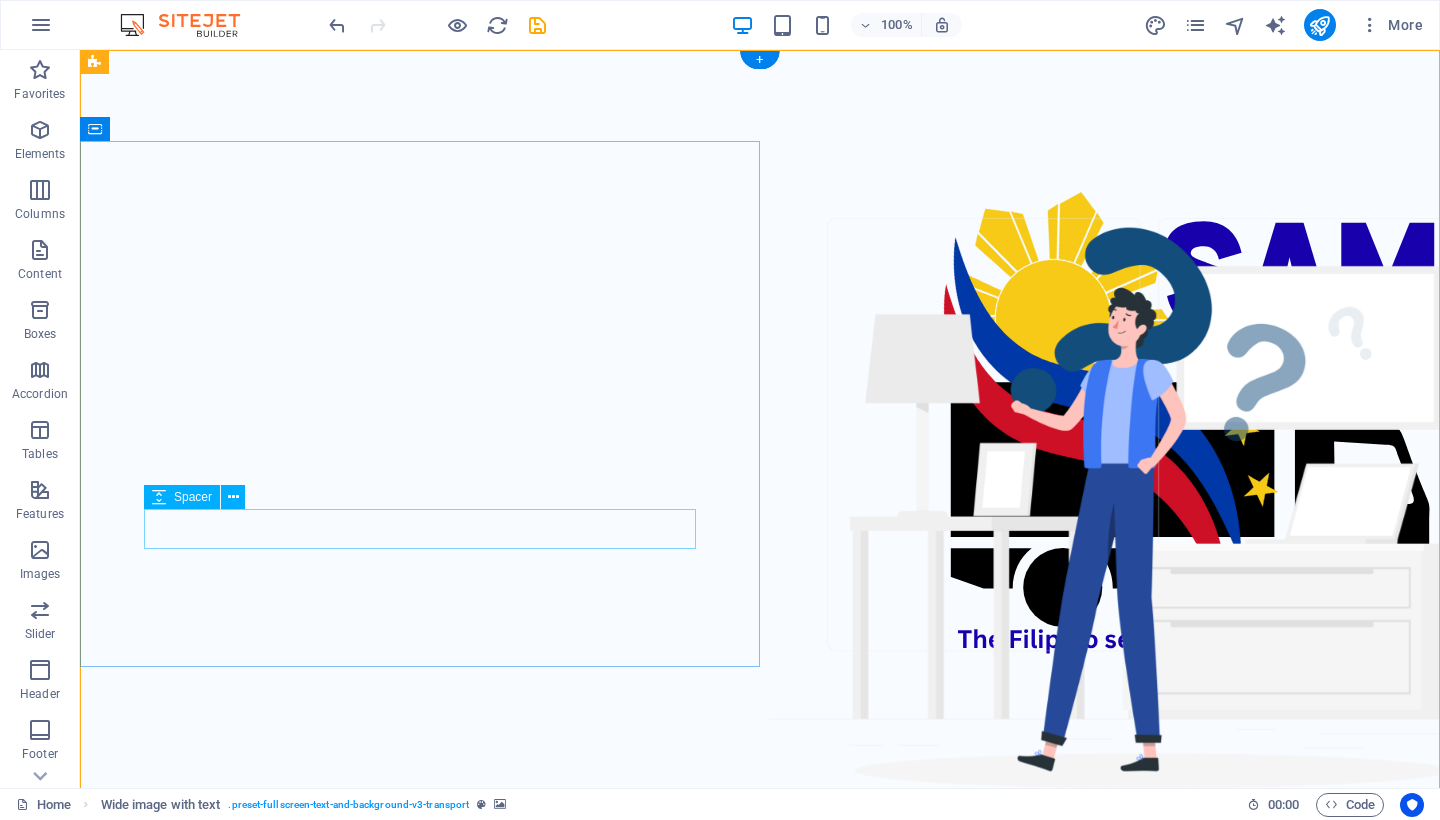 click at bounding box center [760, 1082] 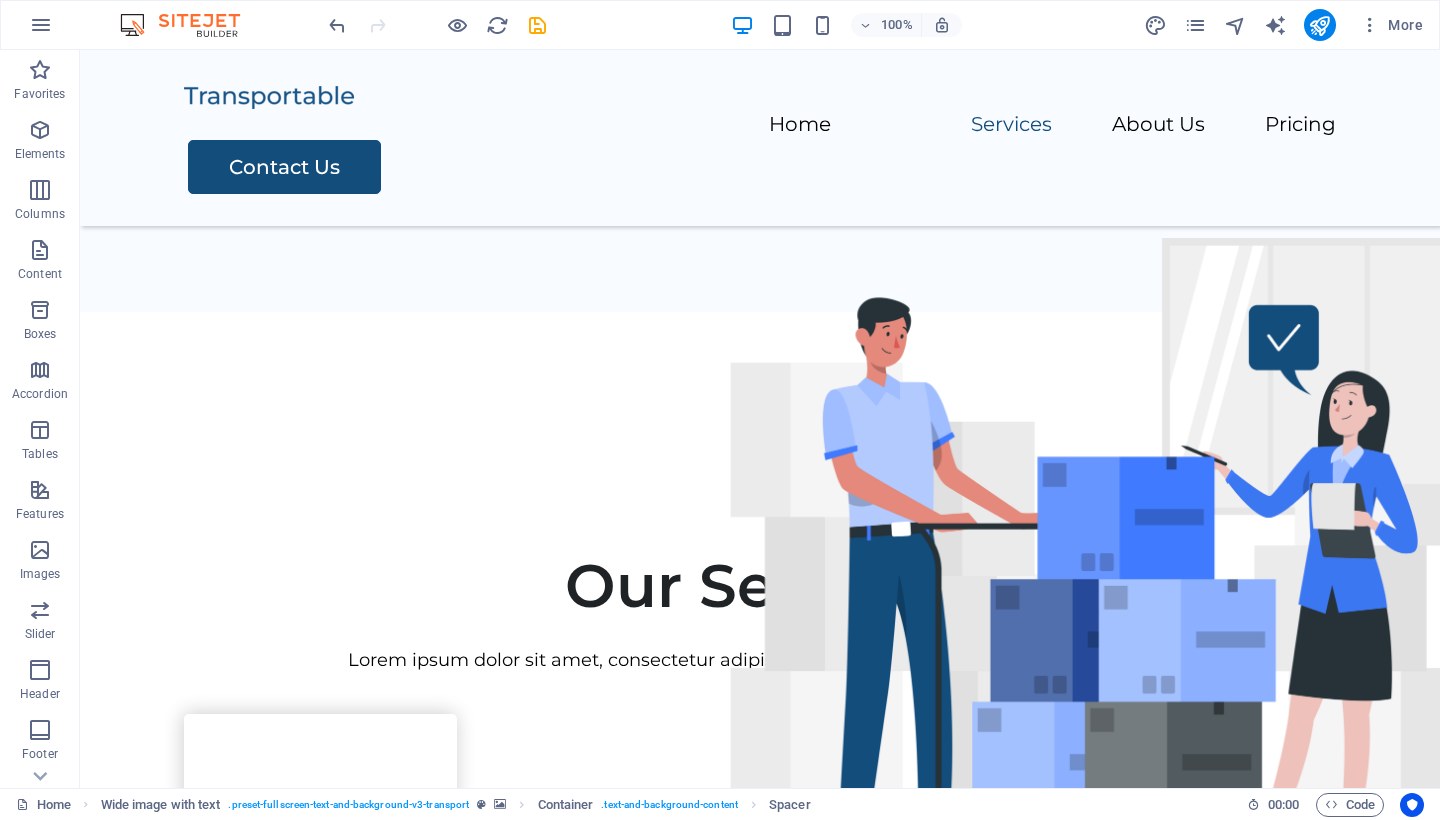 scroll, scrollTop: 972, scrollLeft: 0, axis: vertical 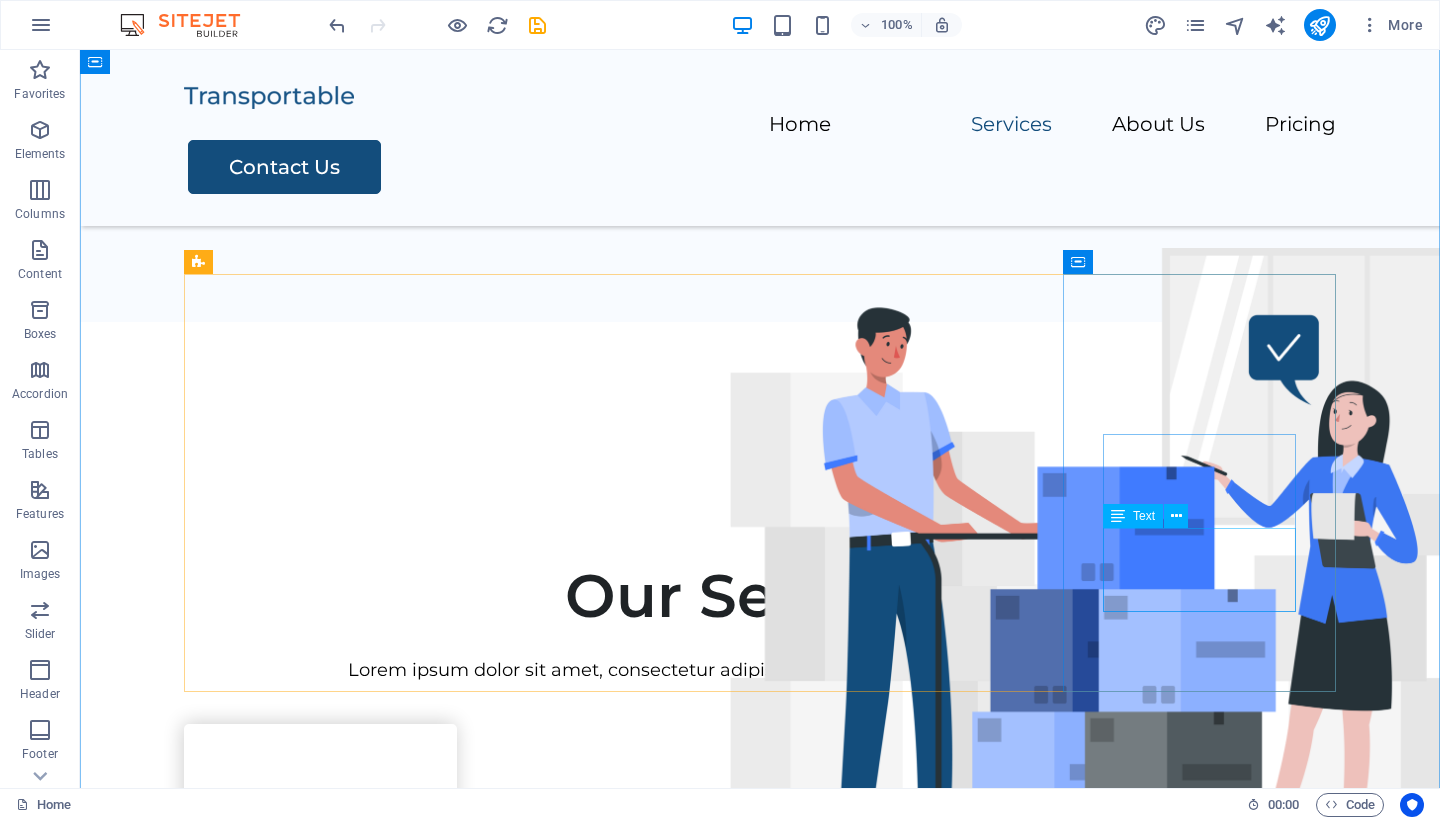 click on "Lorem ipsum dolor sit amet, consectetur adipiscing elit." at bounding box center (320, 2313) 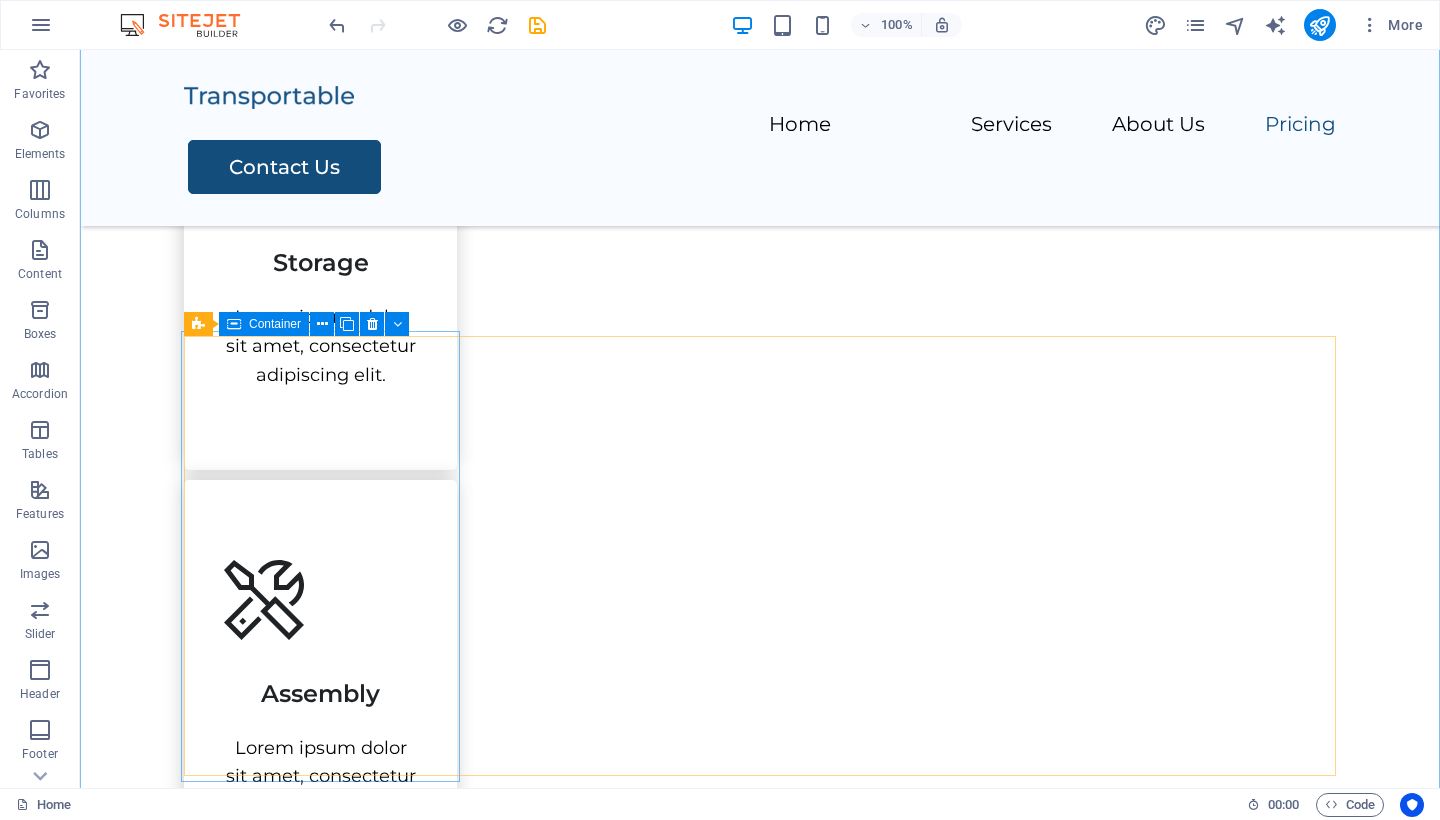 scroll, scrollTop: 2691, scrollLeft: 0, axis: vertical 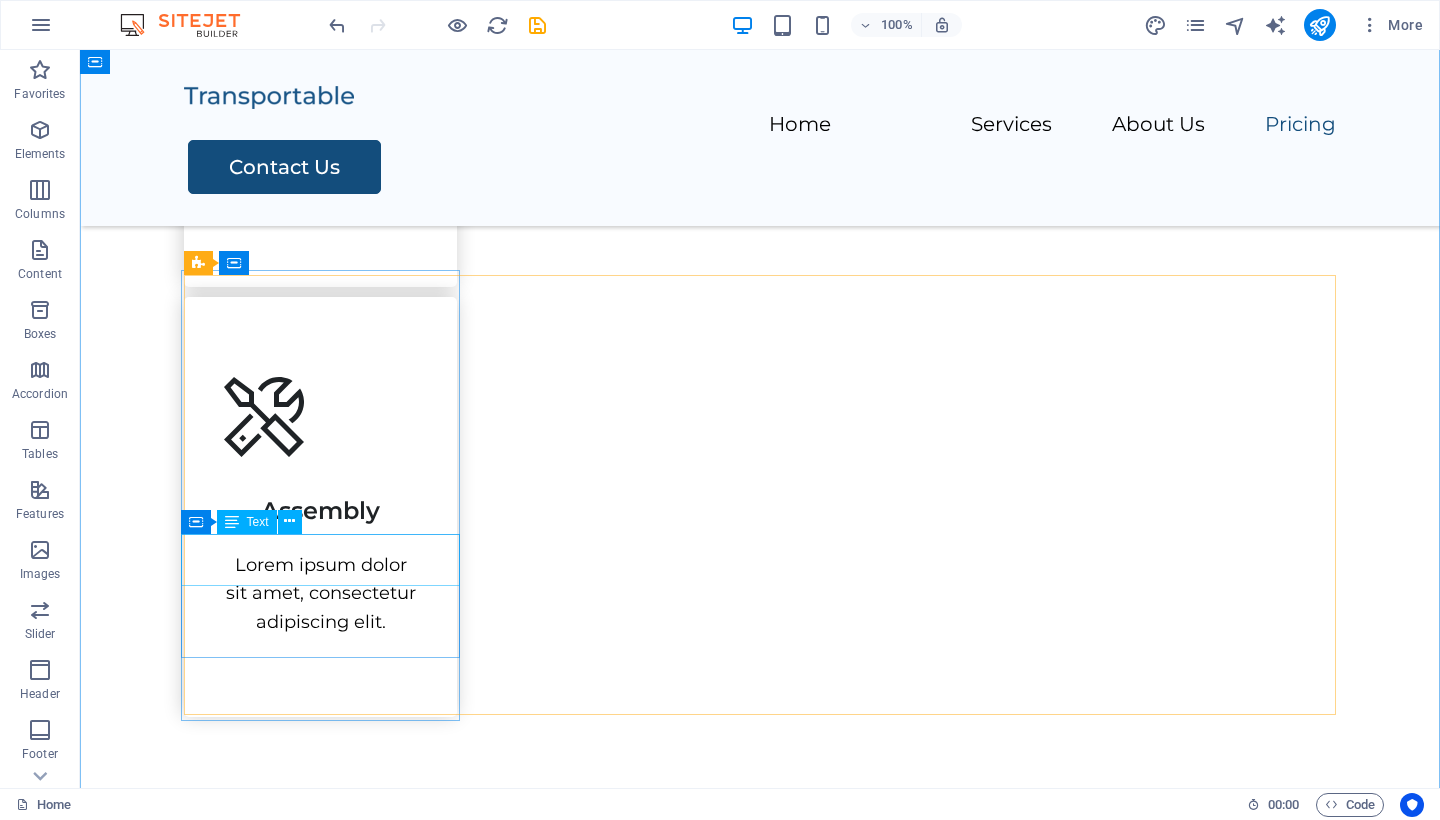 click on "$300" at bounding box center [760, 2157] 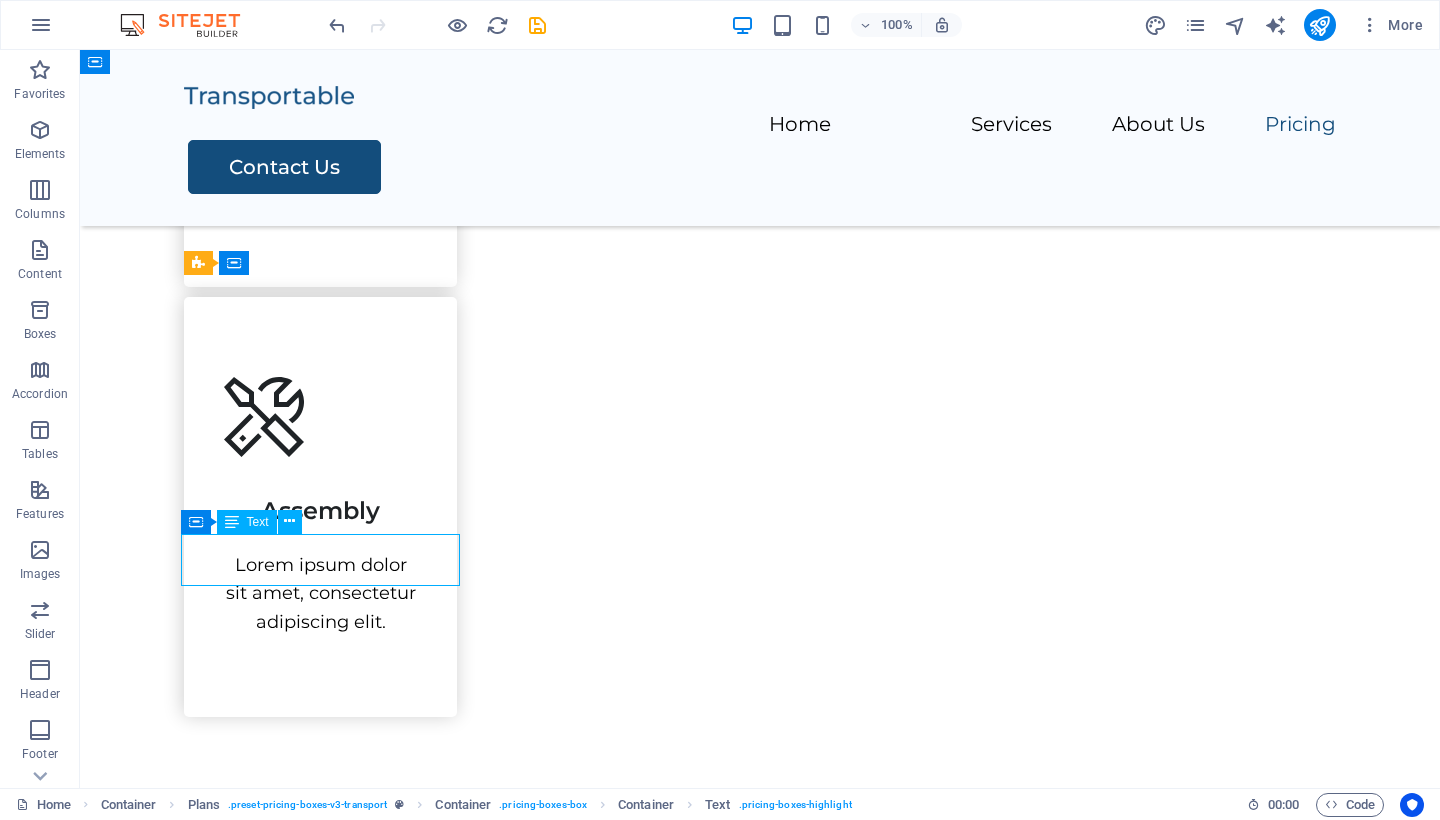 click on "$300" at bounding box center [760, 2157] 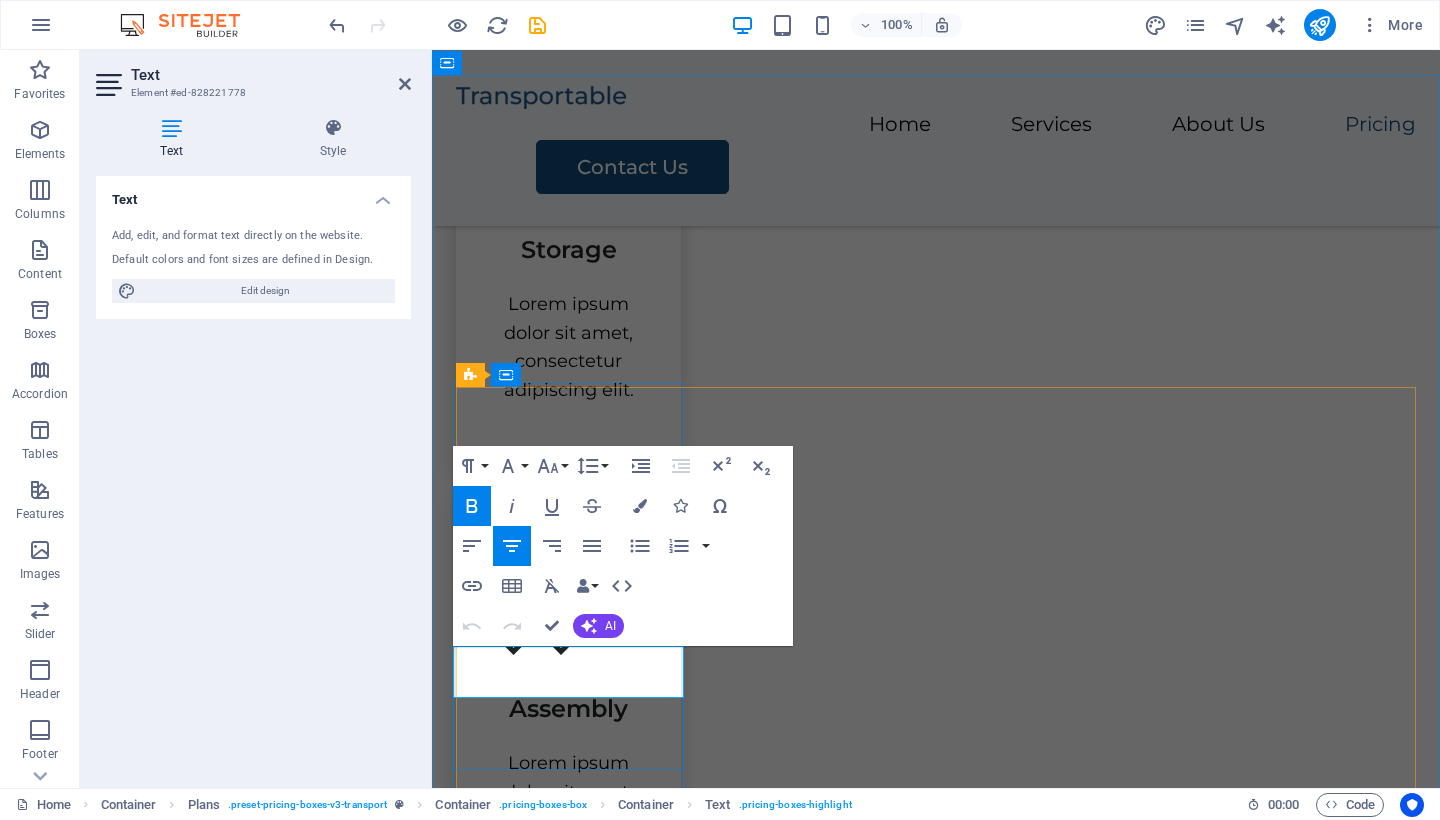 click on "$300" at bounding box center [935, 2384] 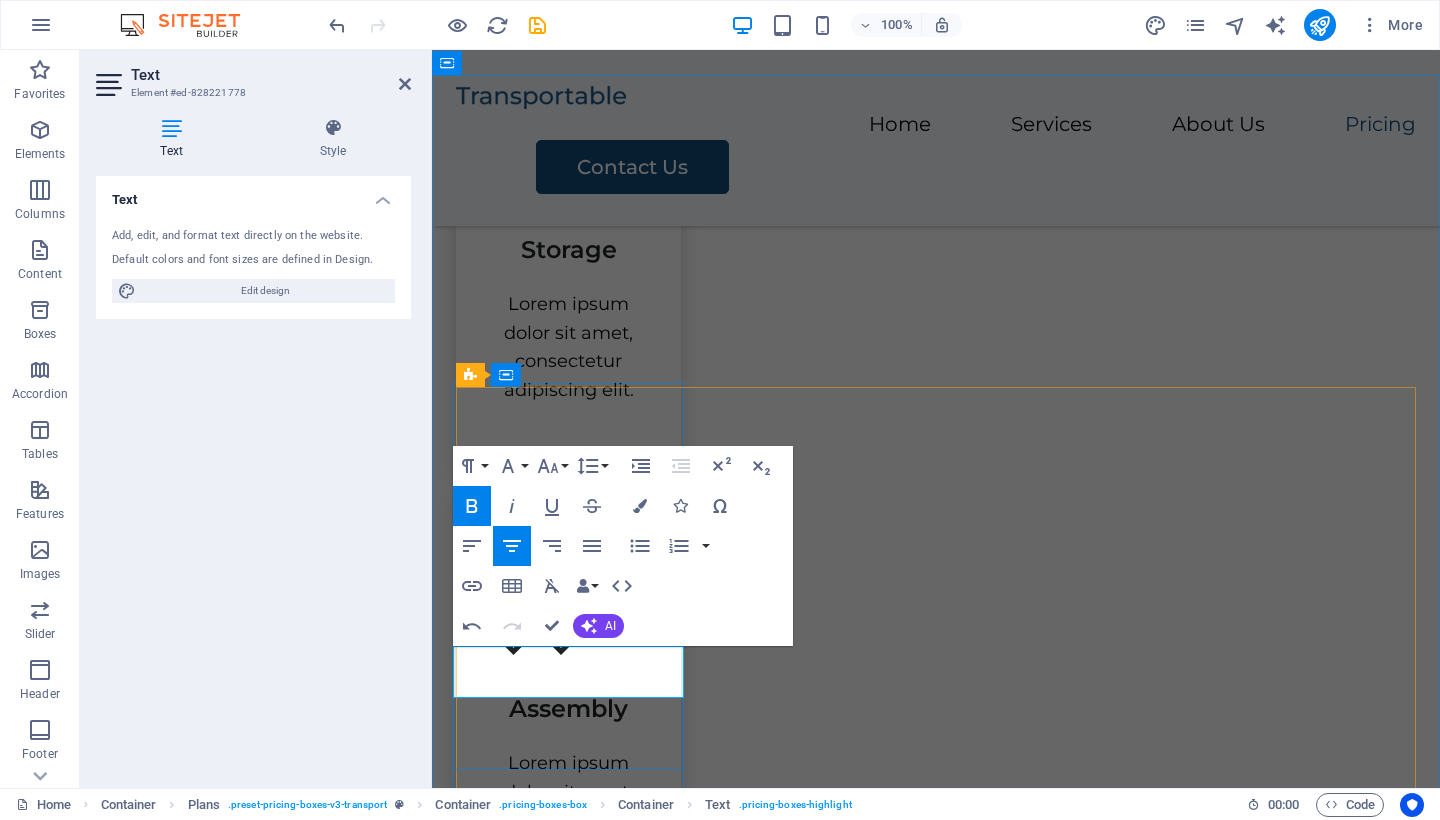type 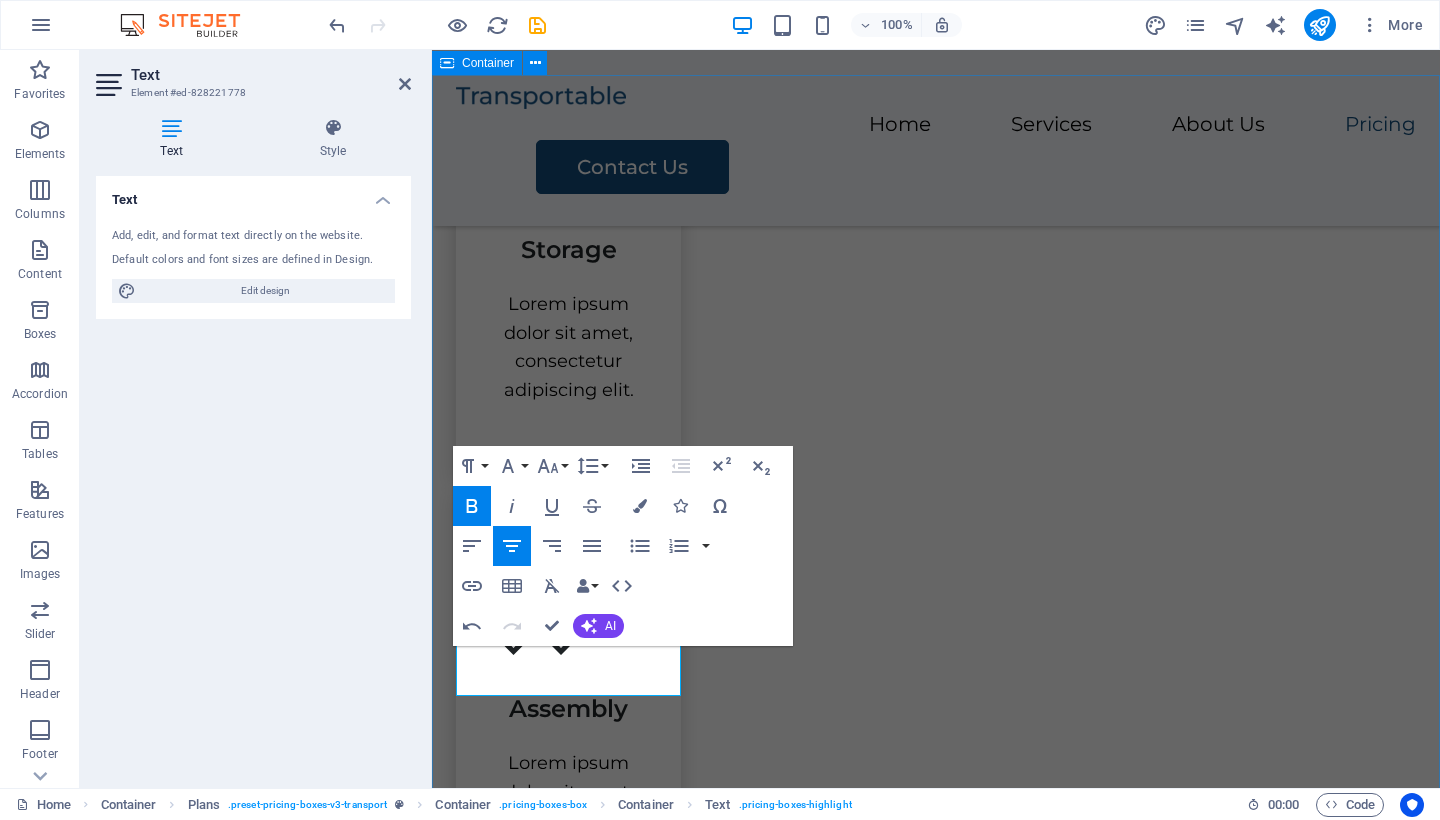 click on "Service Packages Lorem ipsum dolor sit amet, consectetur adipiscing elit, sed do eiusmod tempor incididunt. Essential Transport AED  300 Contact Us Standard Packing Transport $400 Contact Us Complete Packing Transport Assembly $500 Contact Us Premium Packing Transport Assembly Storage Solution $600 Contact Us" at bounding box center (936, 2961) 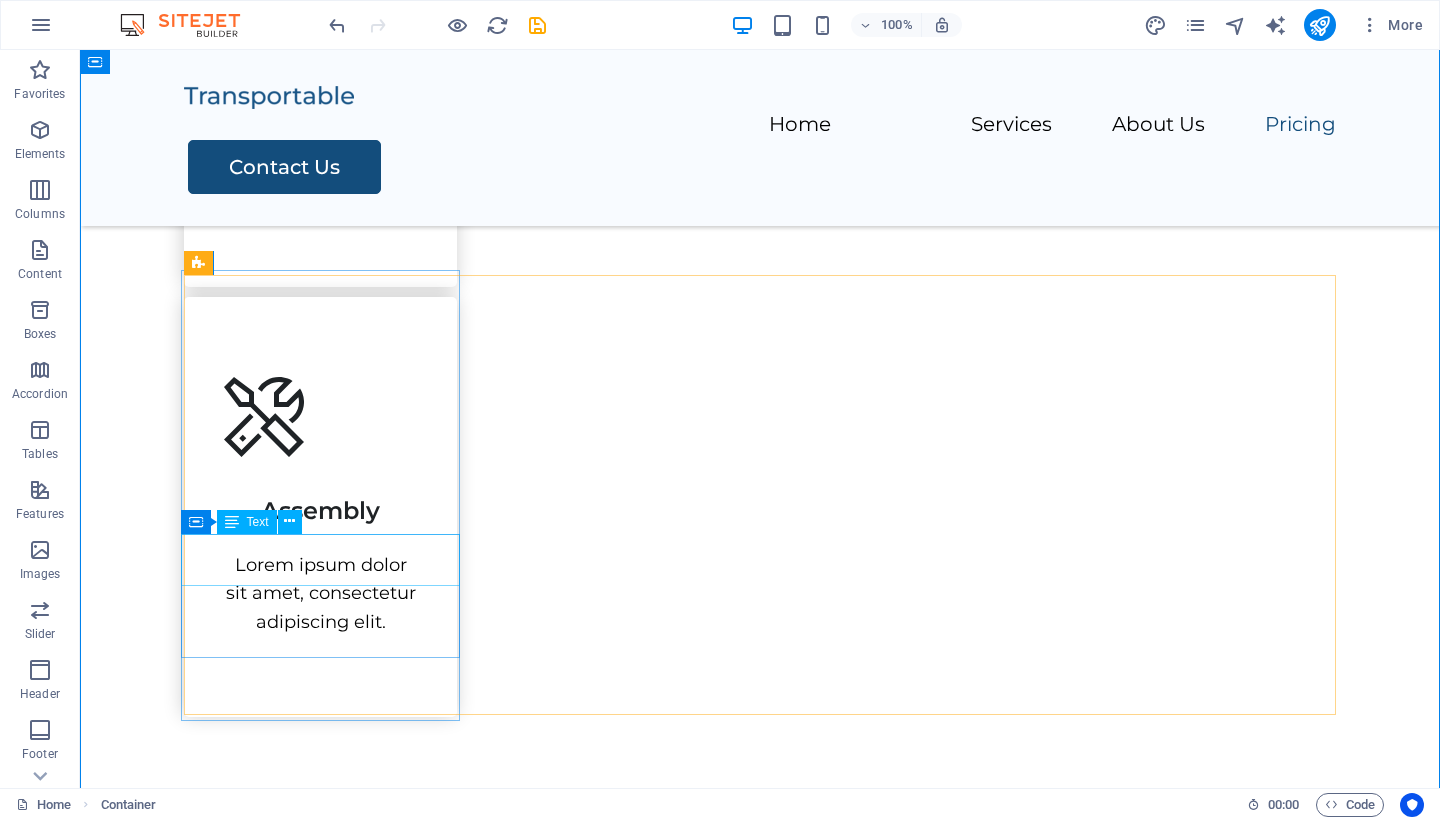 click on "AED 300" at bounding box center (760, 2157) 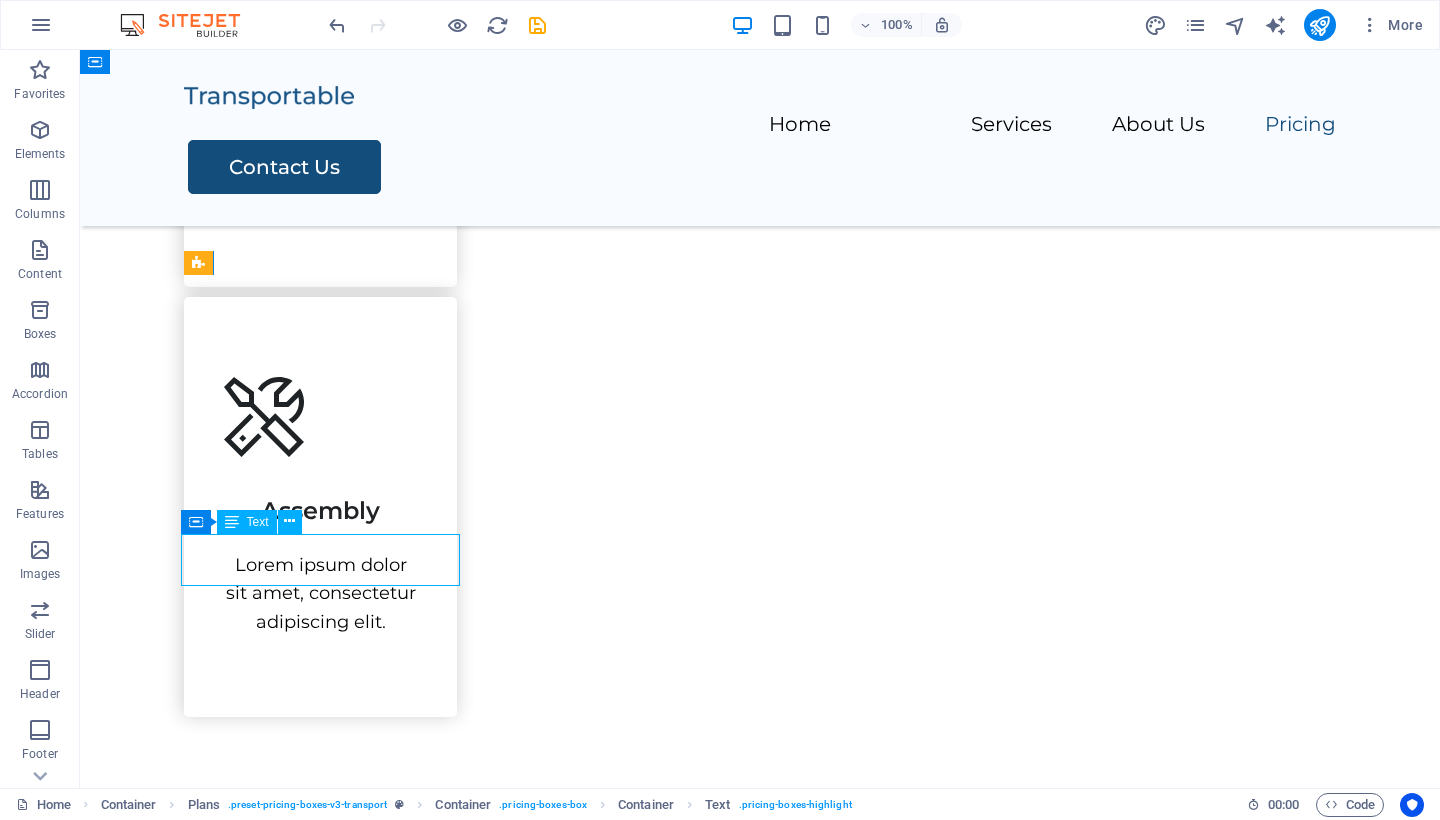 click on "AED 300" at bounding box center (760, 2157) 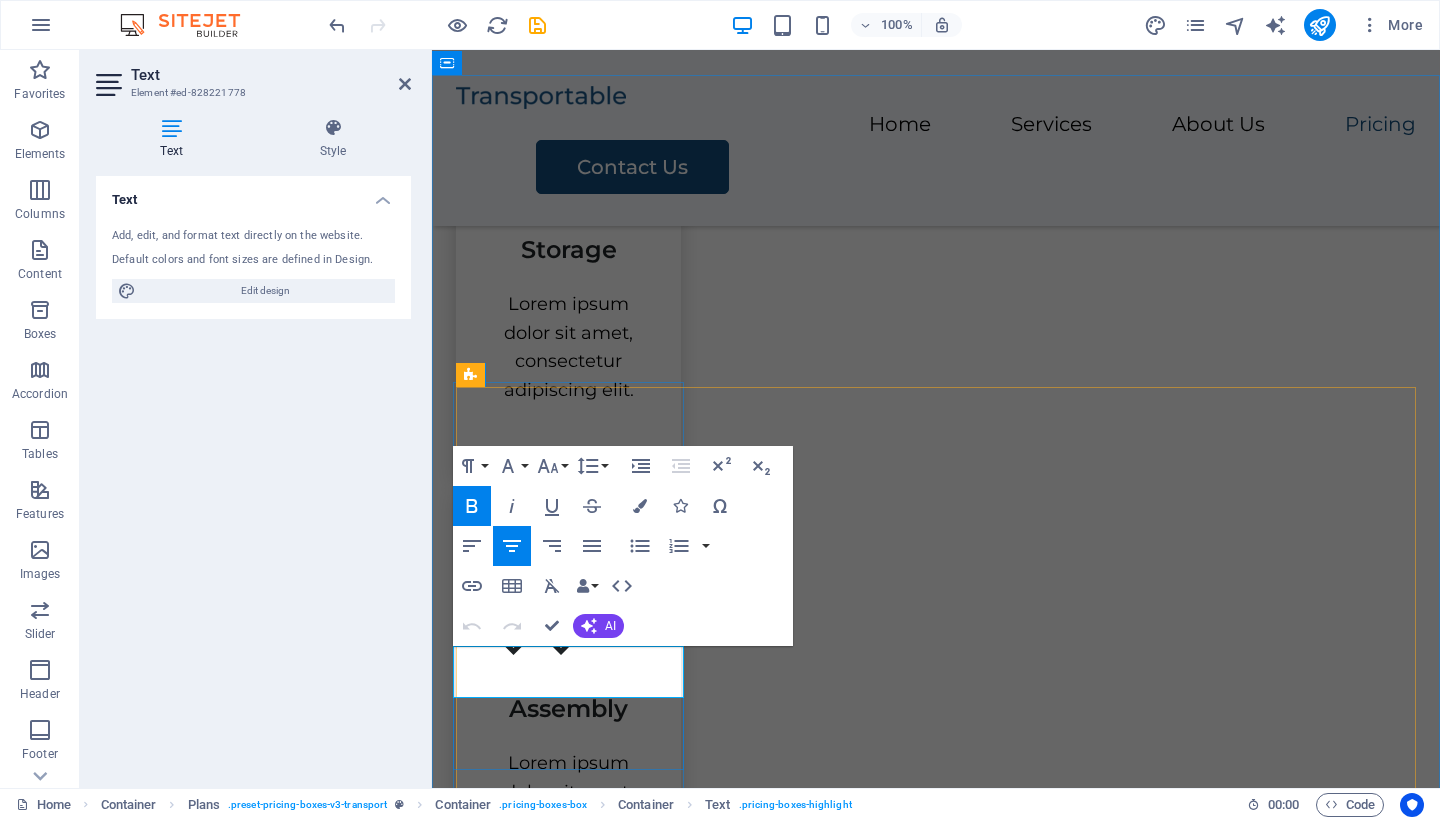 click on "AED 300" at bounding box center [936, 2384] 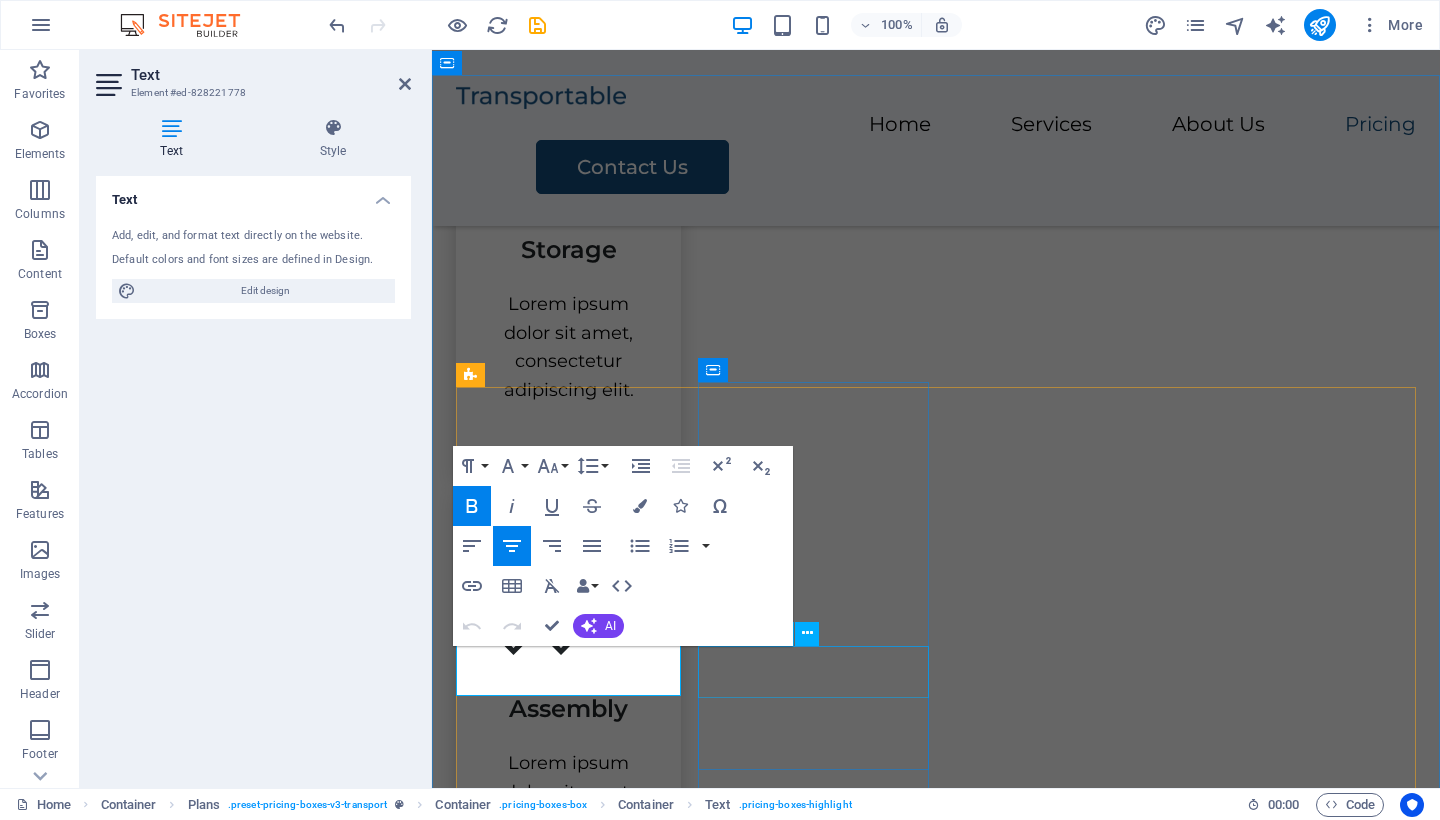 click on "$400" at bounding box center [936, 2834] 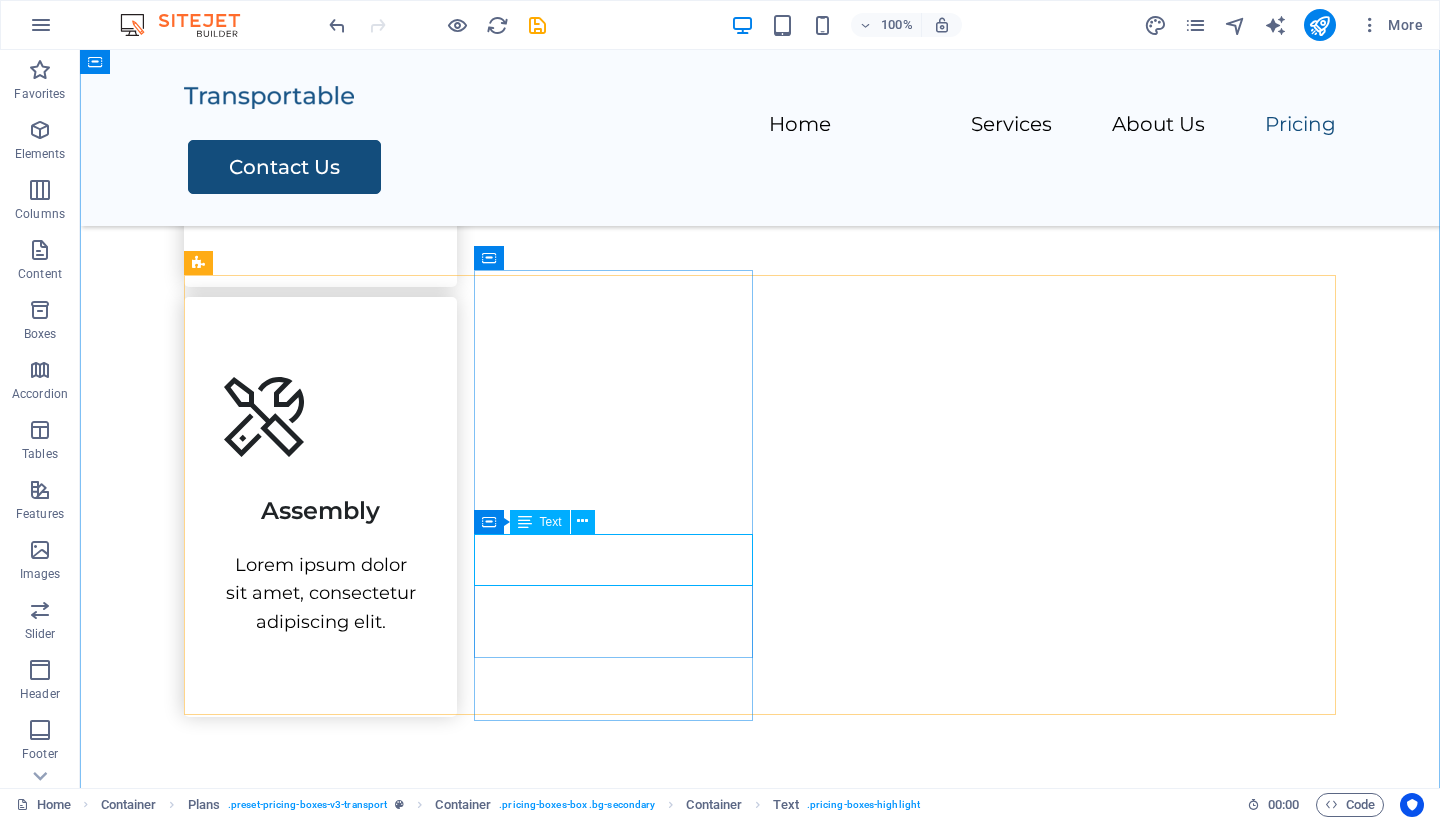 click on "$400" at bounding box center [760, 2607] 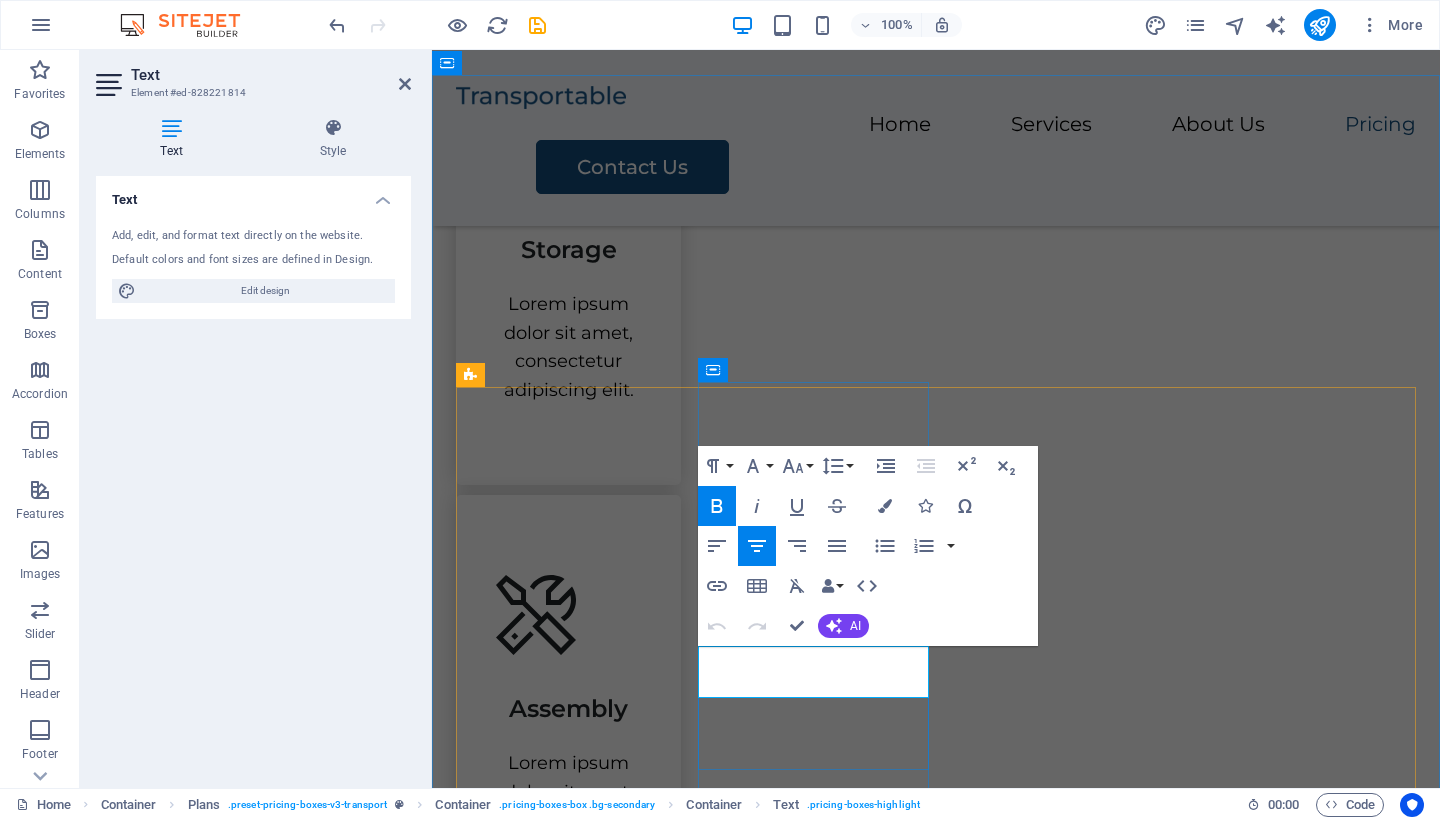 click on "$400" at bounding box center (936, 2834) 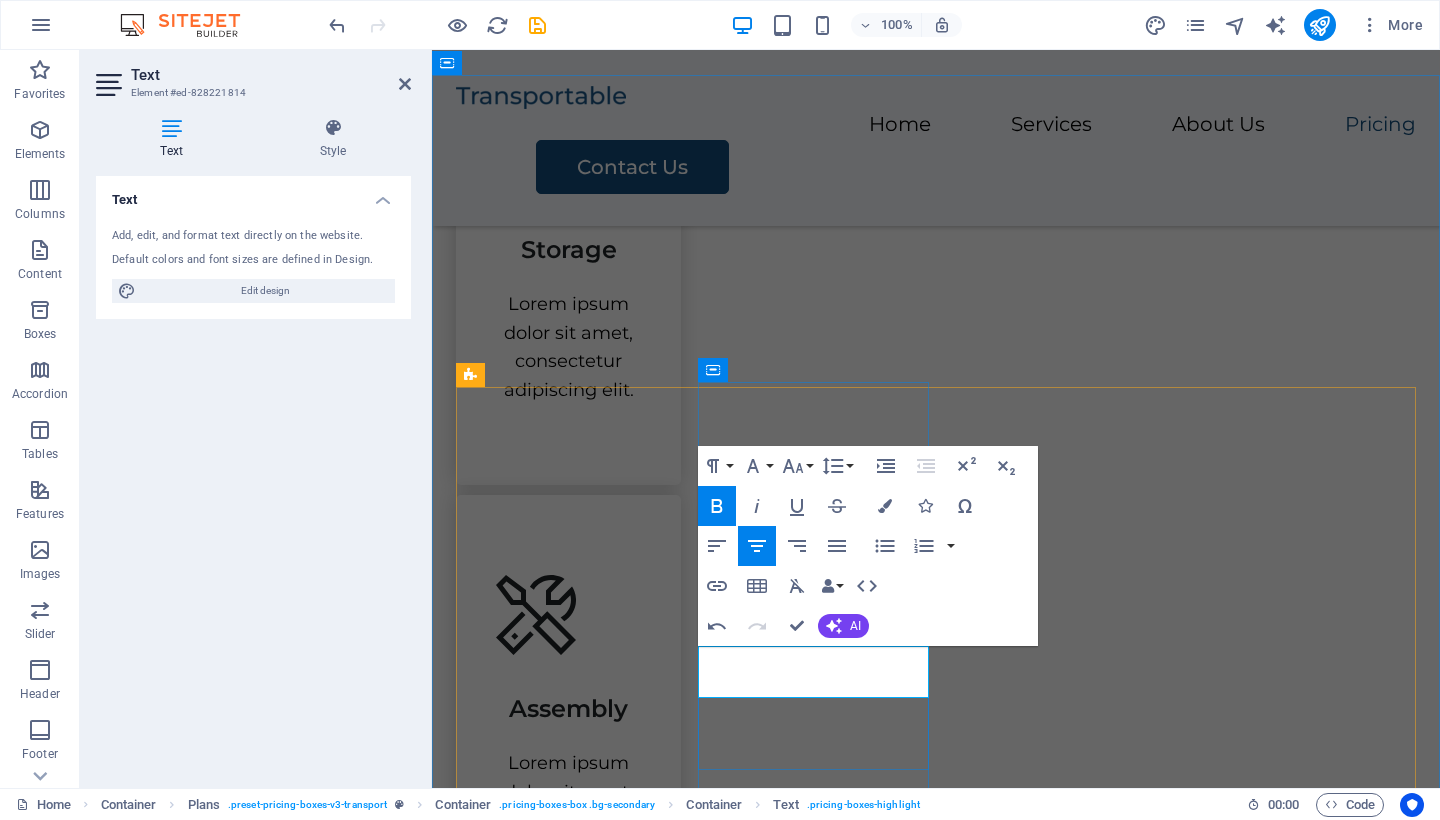 click on "AED  400" at bounding box center (936, 2834) 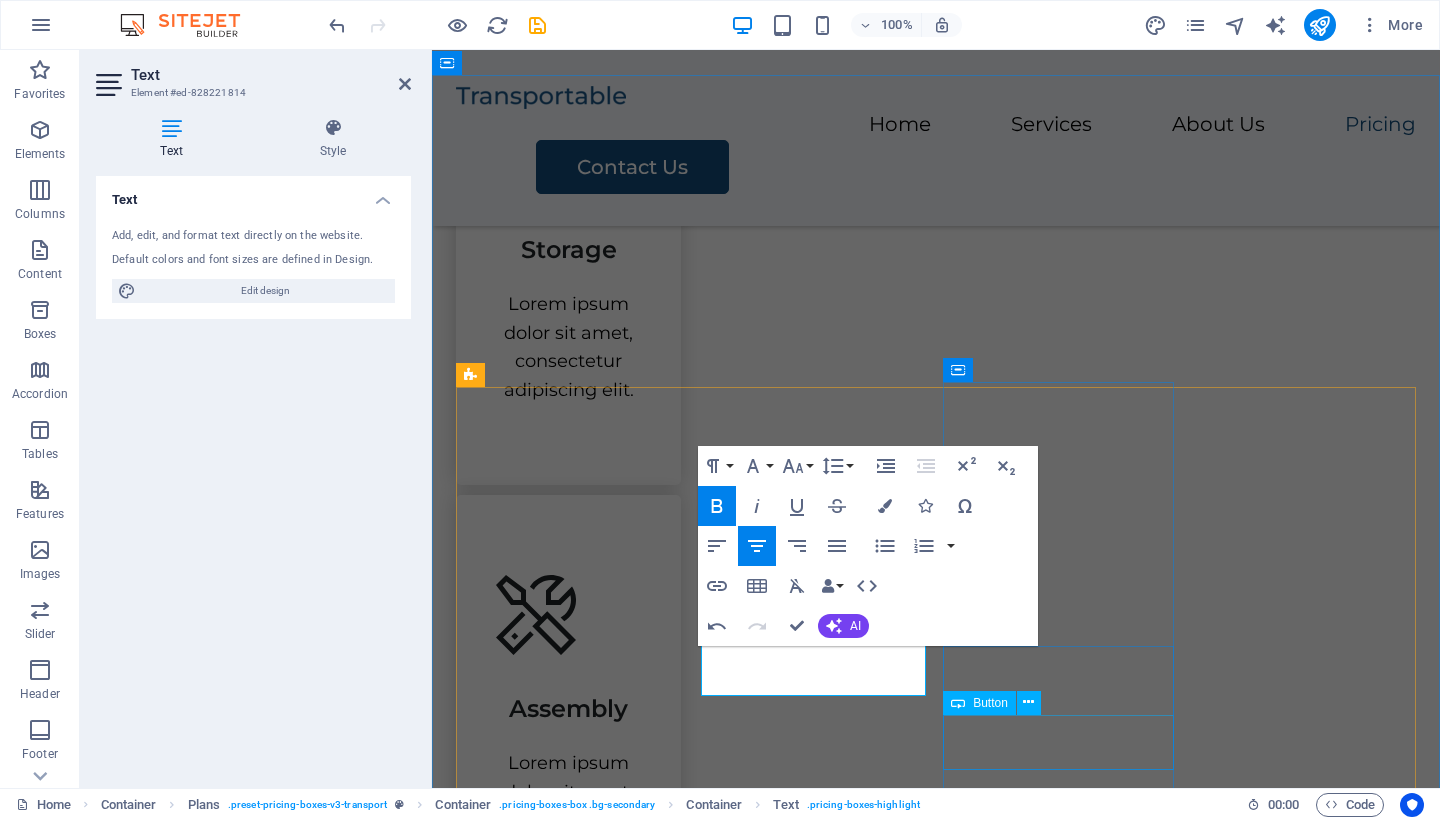click on "Contact Us" at bounding box center [936, 3354] 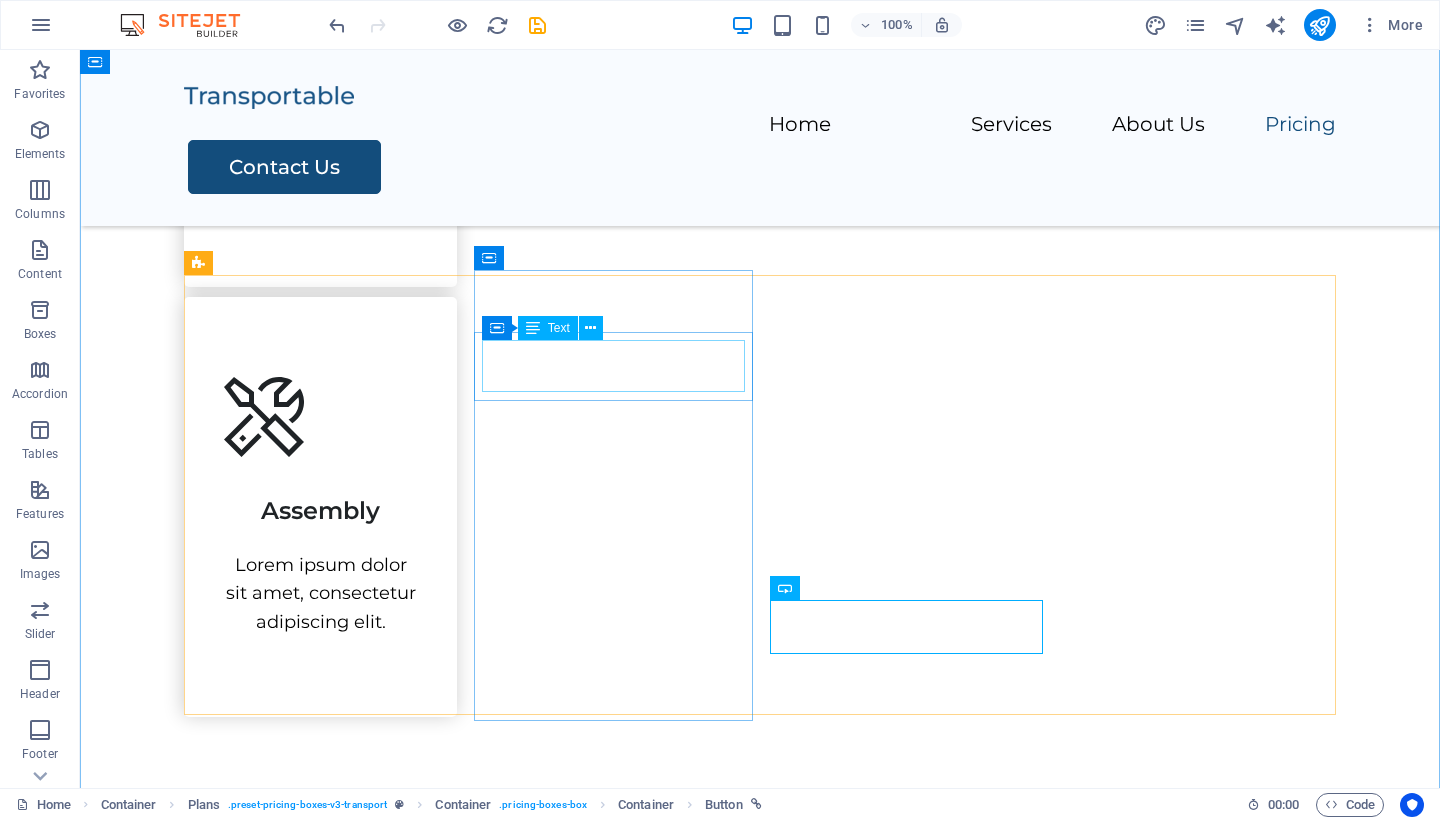 click on "Standard" at bounding box center (760, 2413) 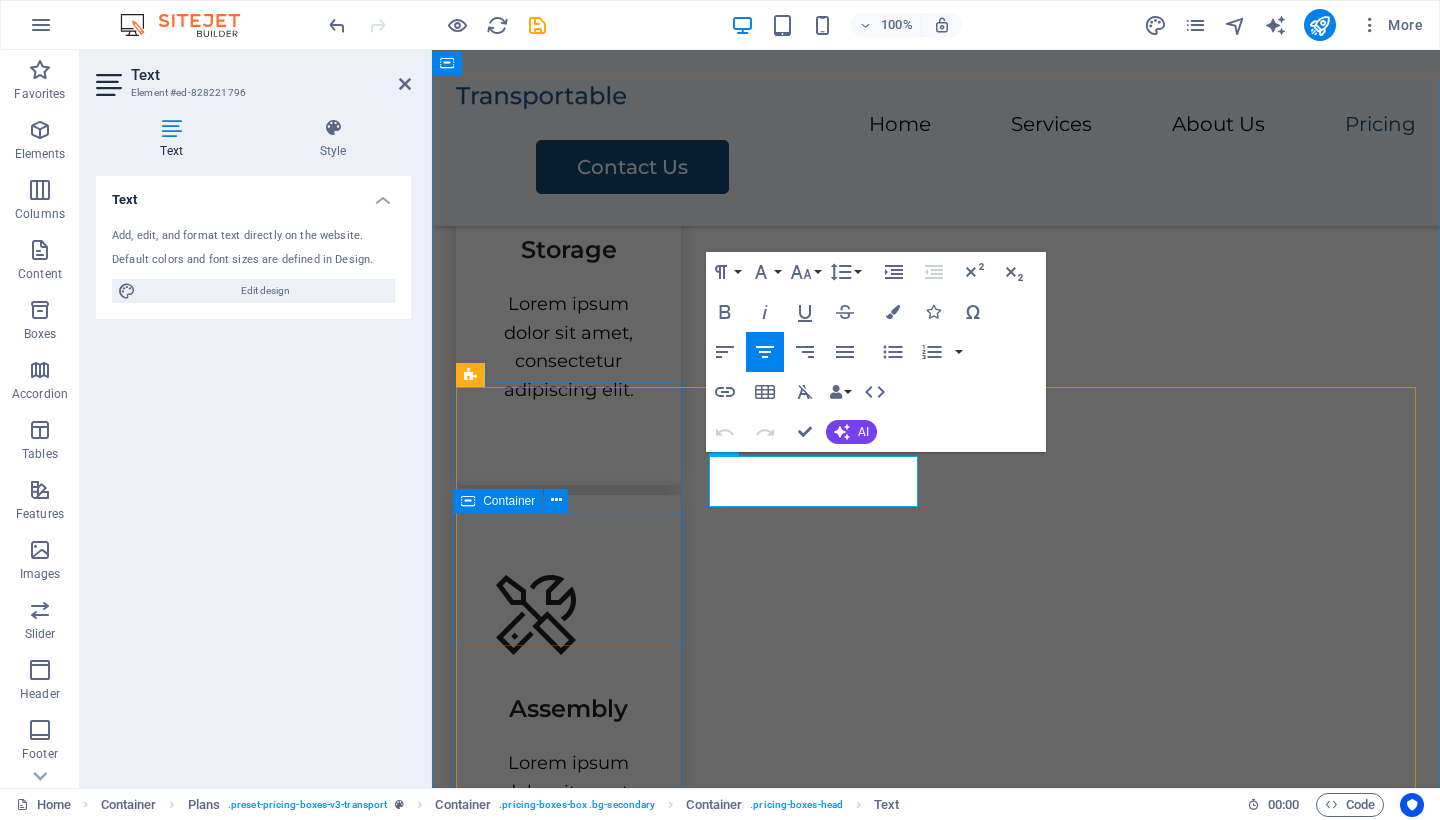 click on "Transport" at bounding box center [936, 2291] 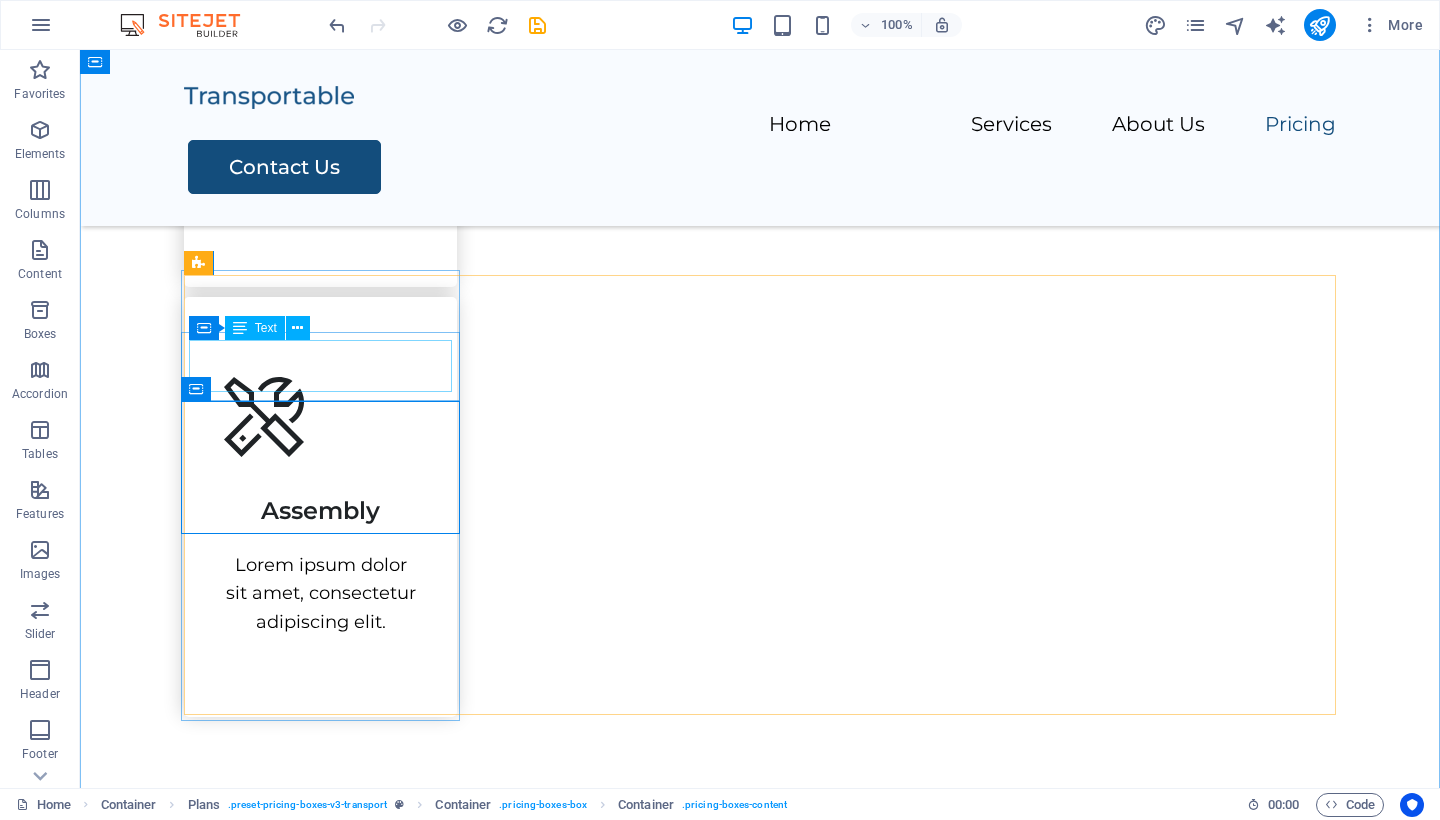 click on "Essential" at bounding box center [760, 1963] 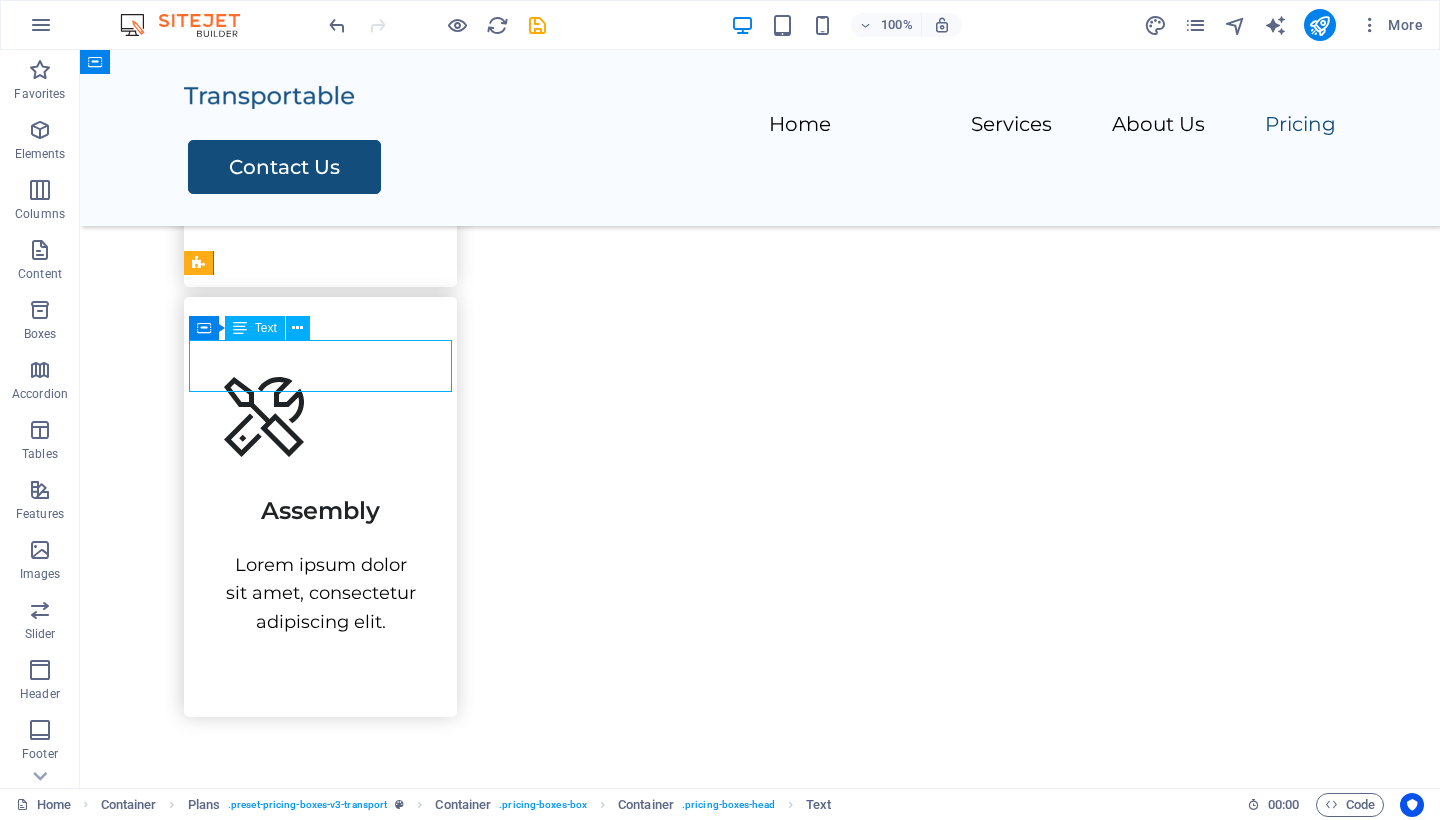click on "Essential" at bounding box center (760, 1963) 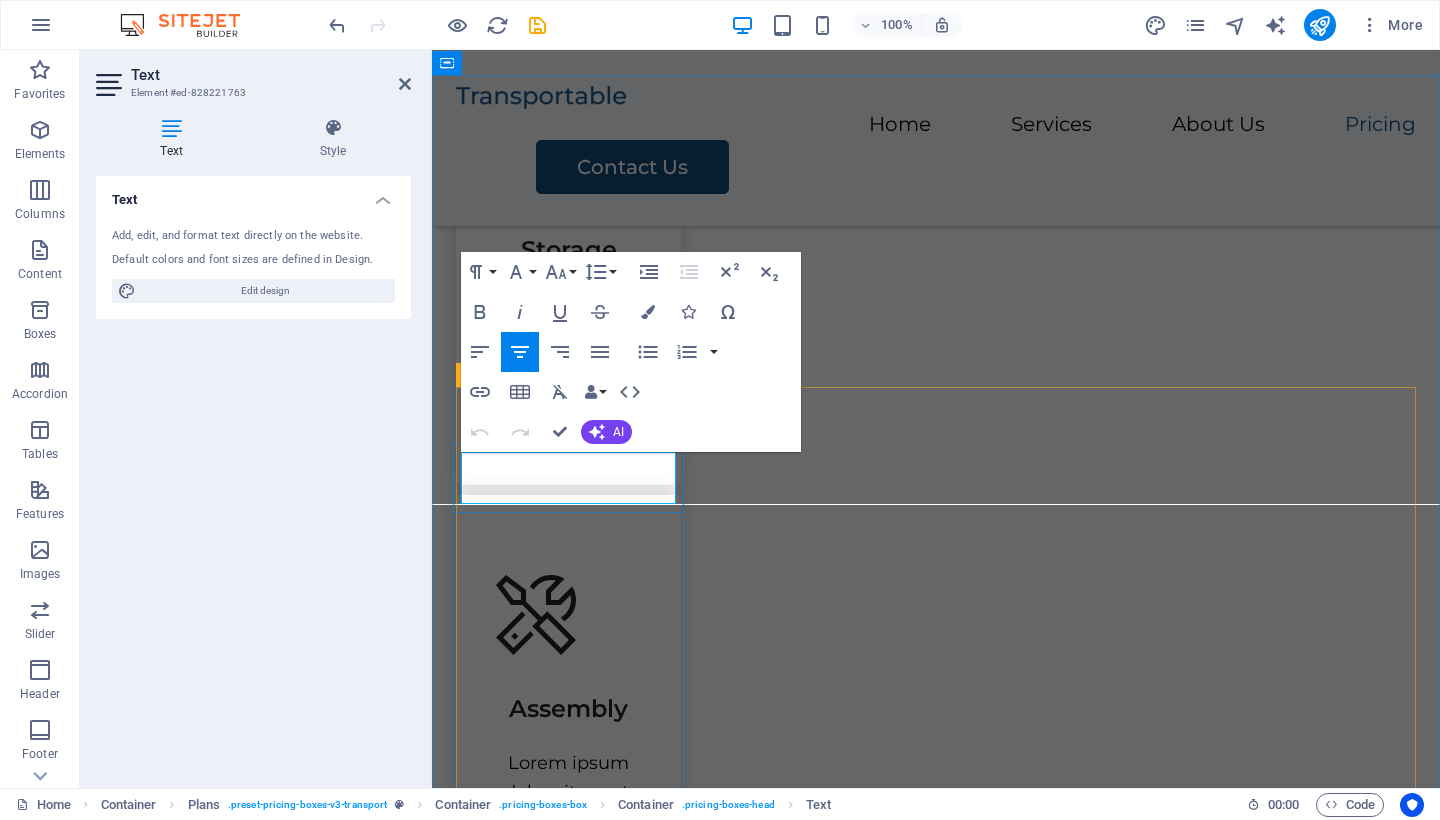 type 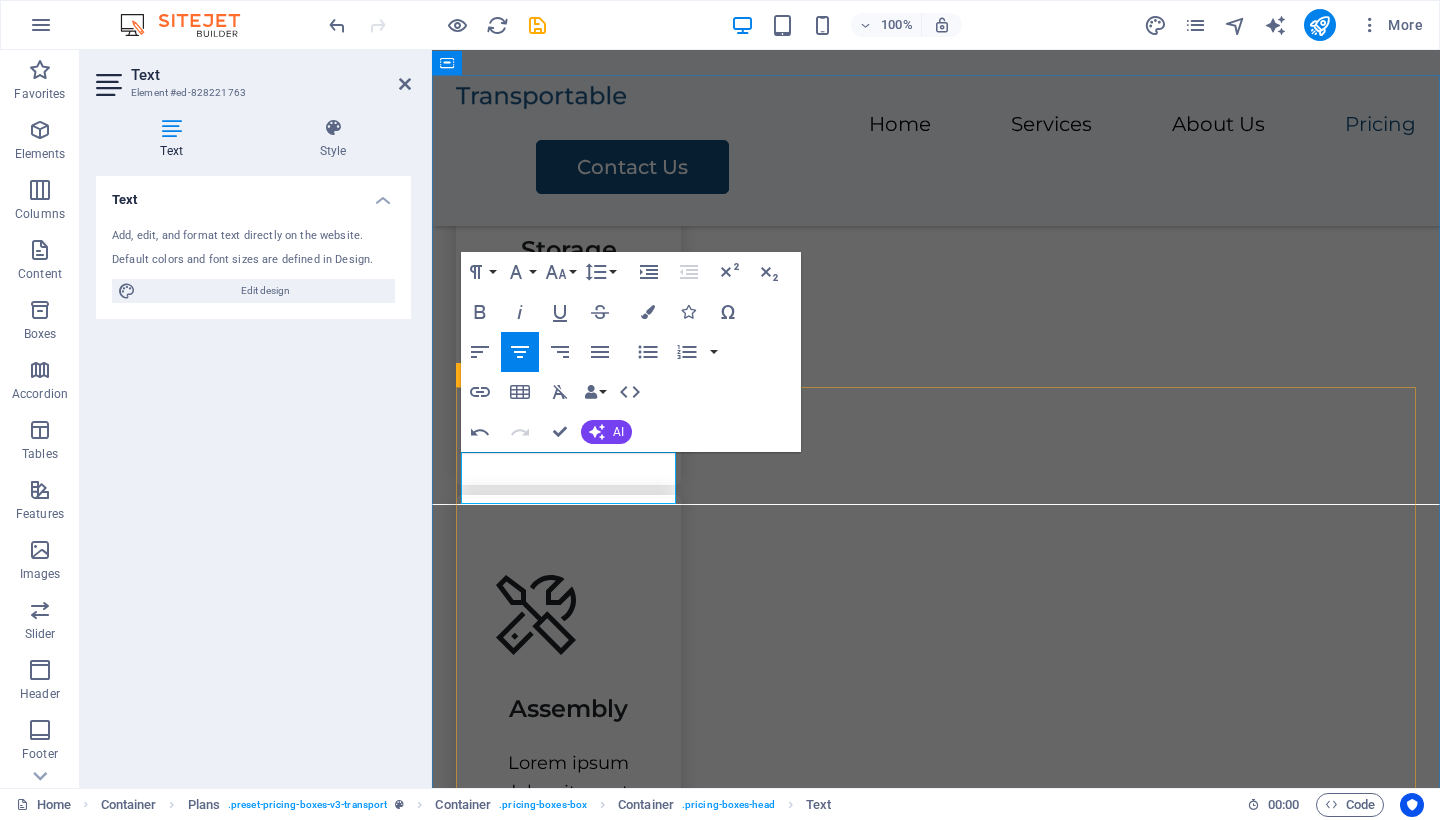 drag, startPoint x: 513, startPoint y: 474, endPoint x: 699, endPoint y: 481, distance: 186.13167 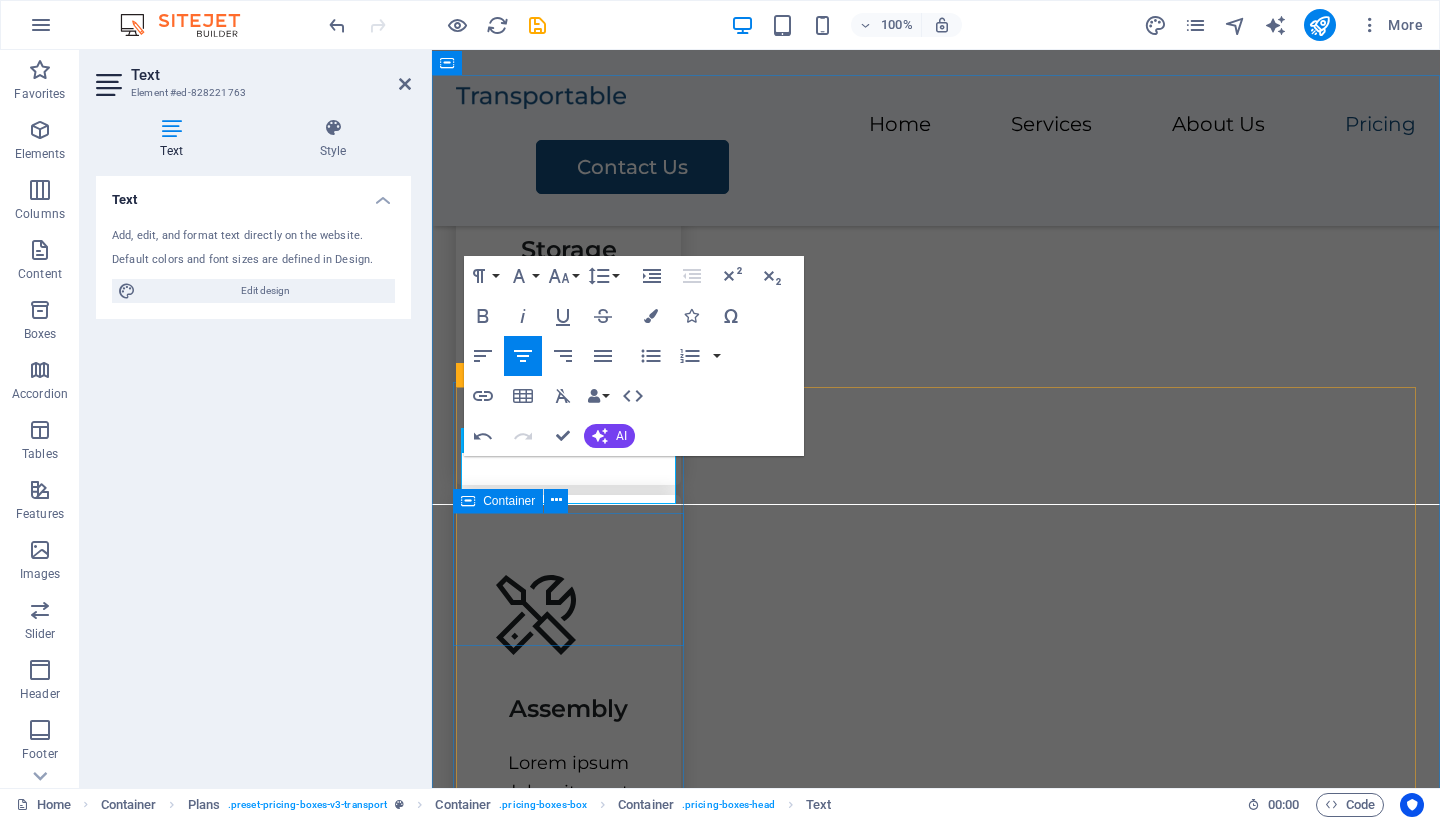 click on "Transport" at bounding box center [936, 2291] 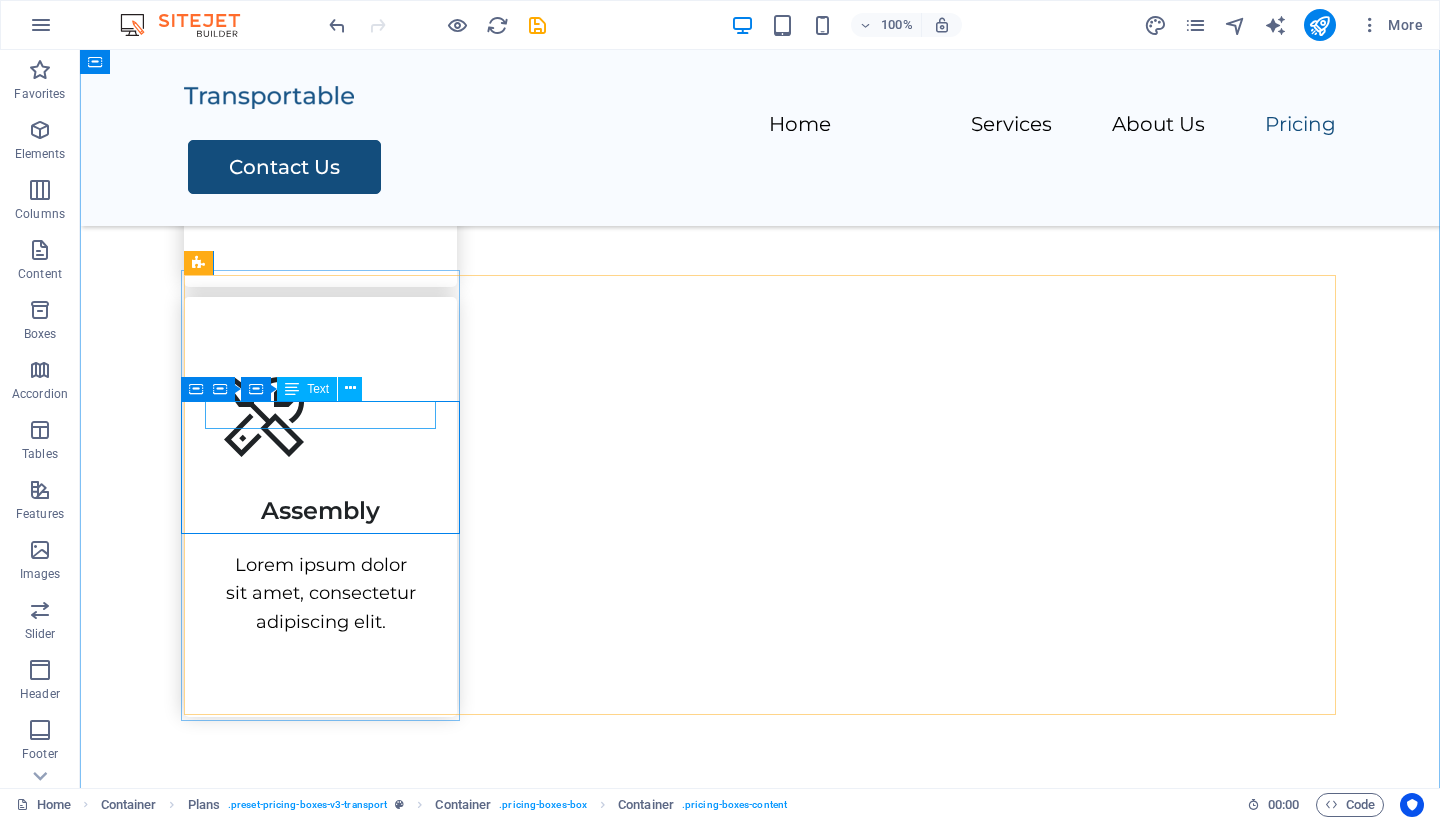 click on "Transport" at bounding box center (760, 2012) 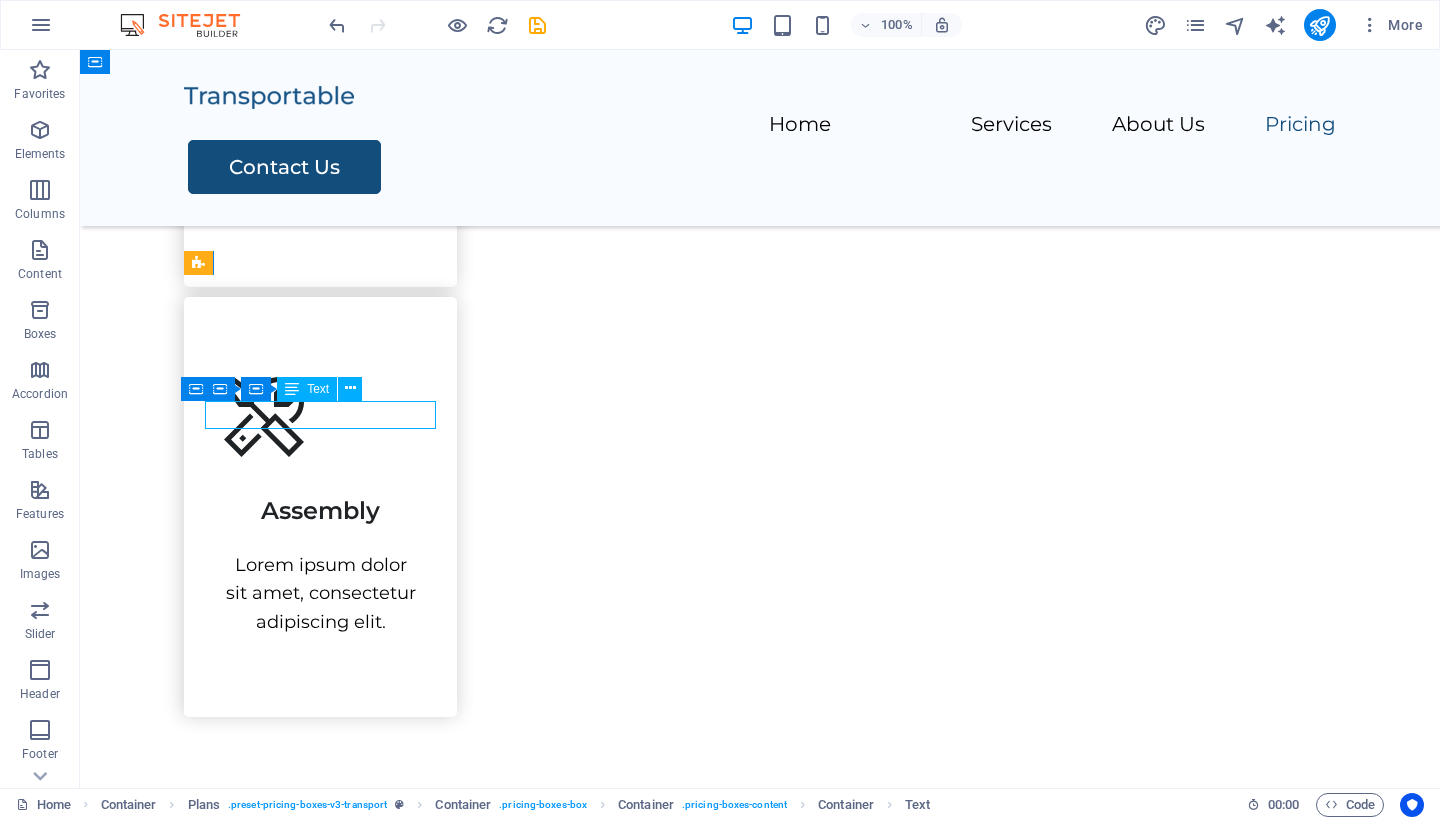 click on "Transport" at bounding box center (760, 2012) 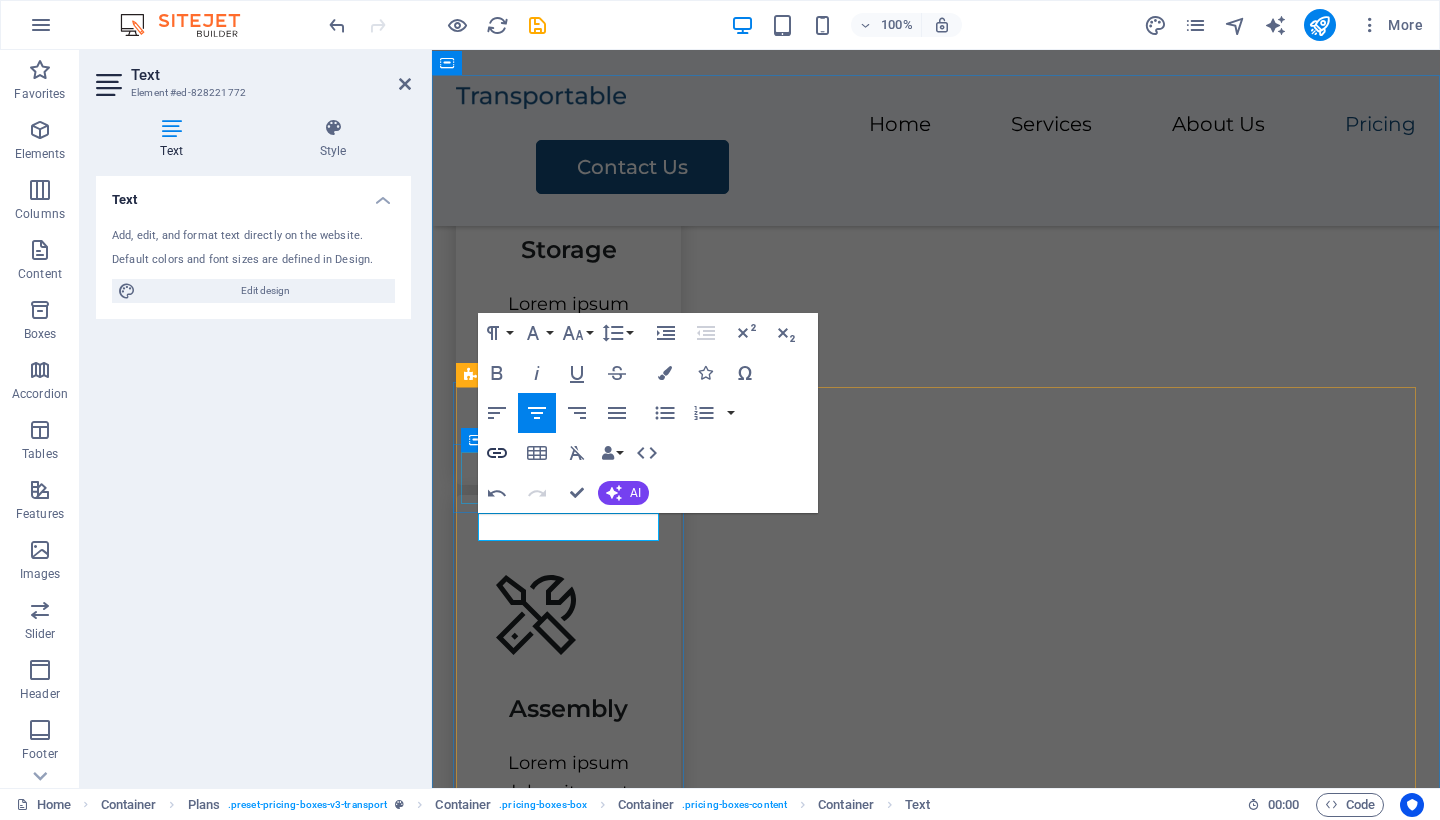 type 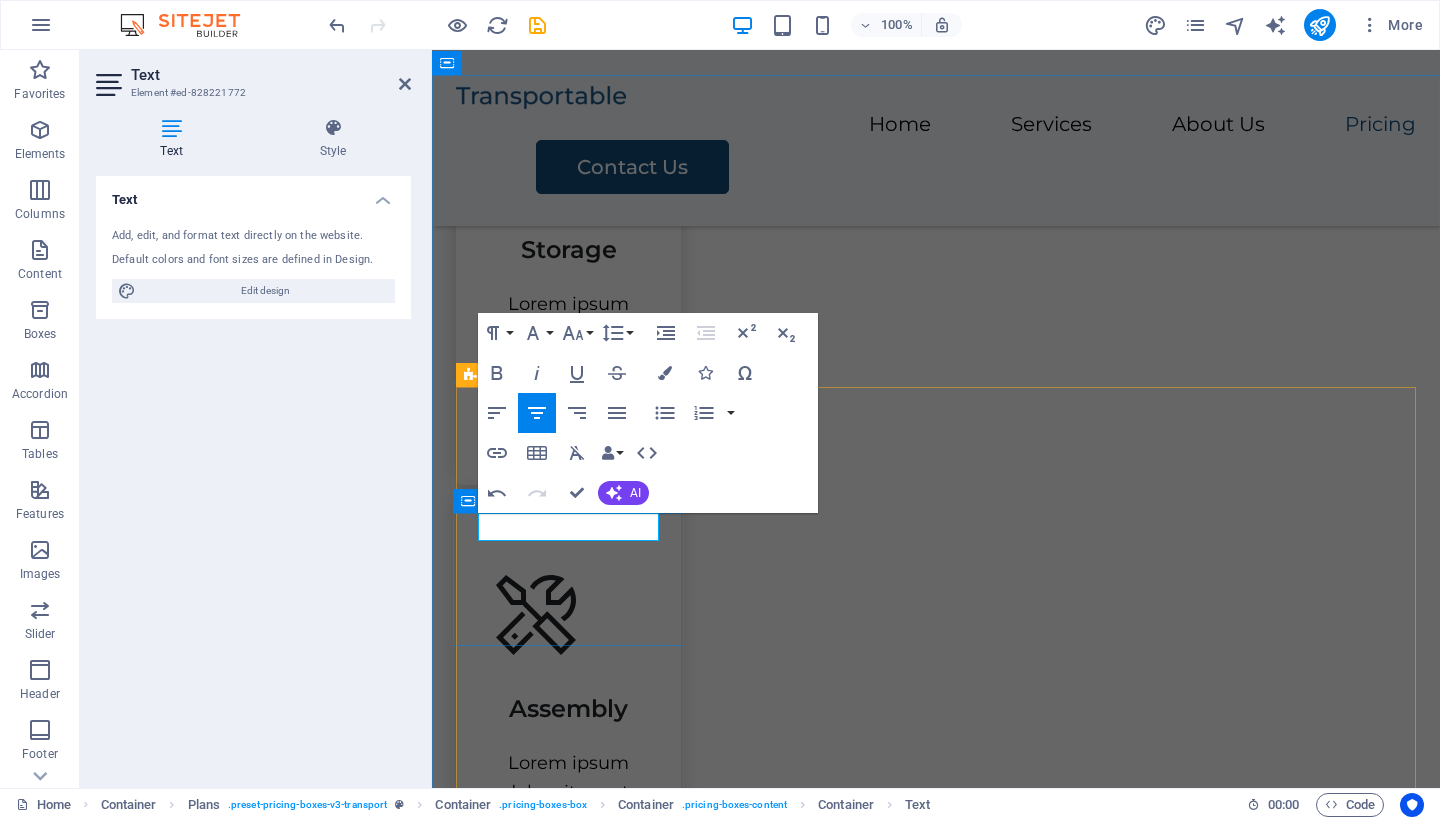 click on "​MOVING PACKAGE" at bounding box center (936, 2291) 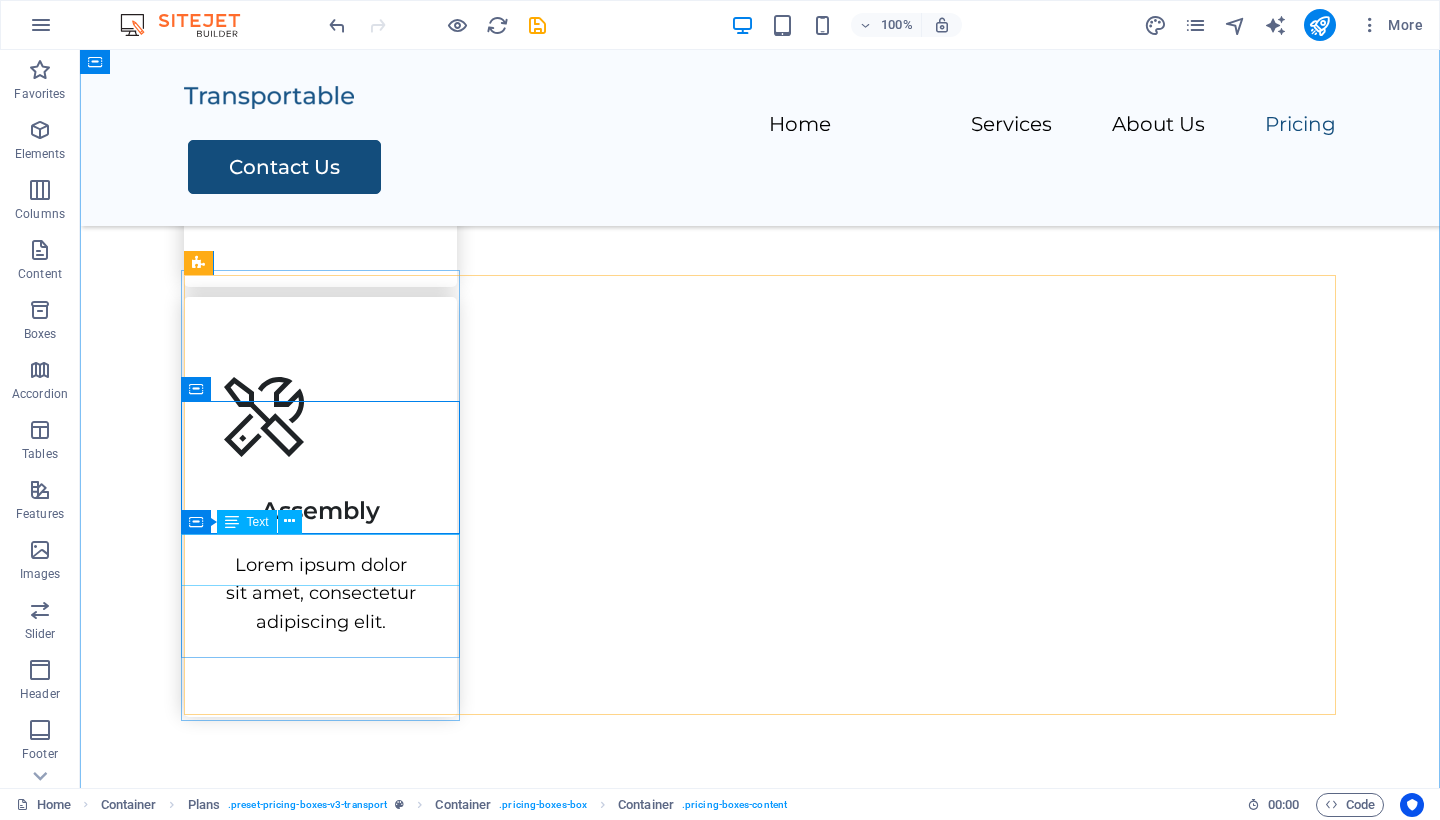 click on "AED 300" at bounding box center [760, 2157] 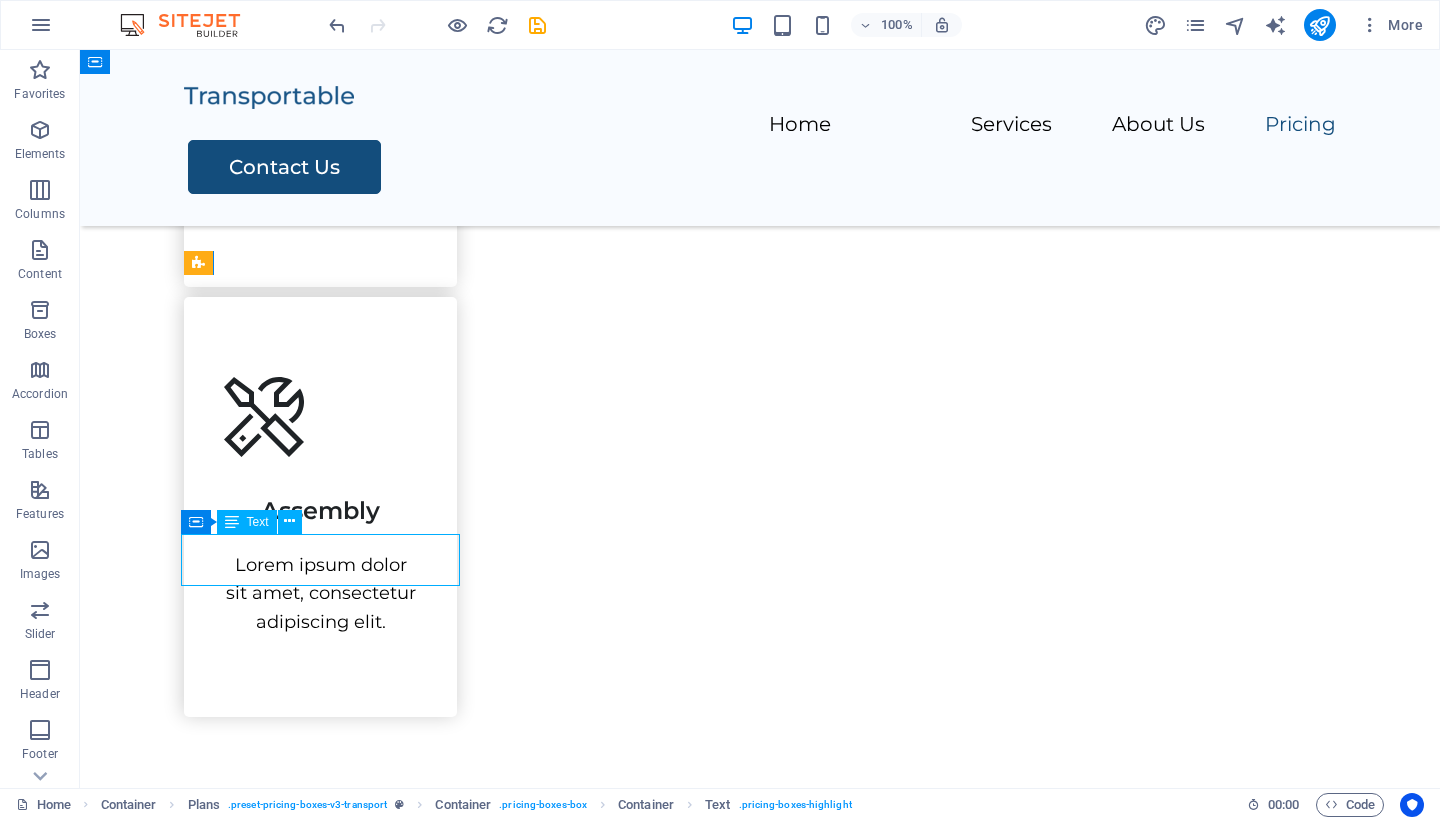 click on "AED 300" at bounding box center (760, 2157) 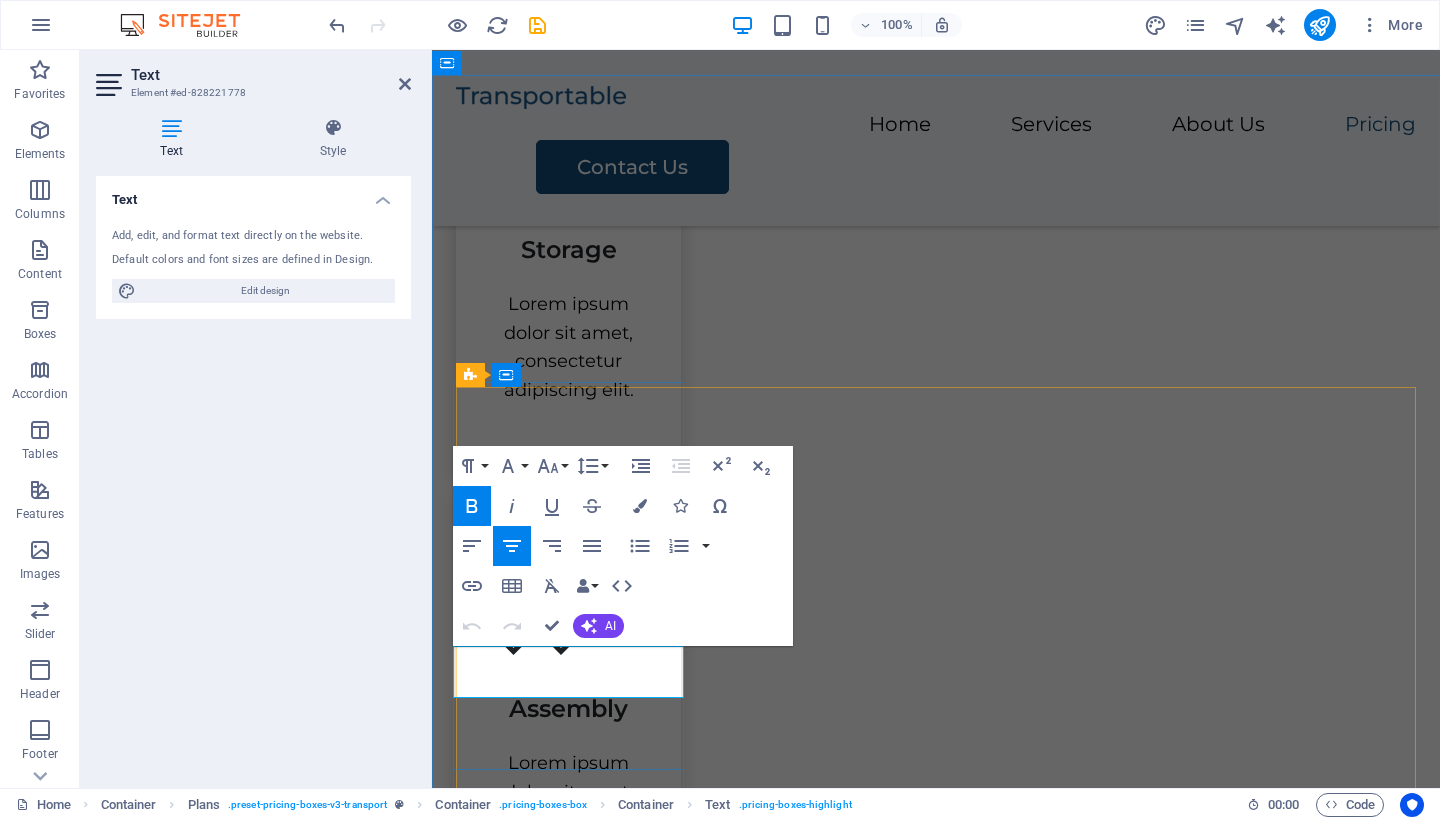 click on "AED 300" at bounding box center (936, 2384) 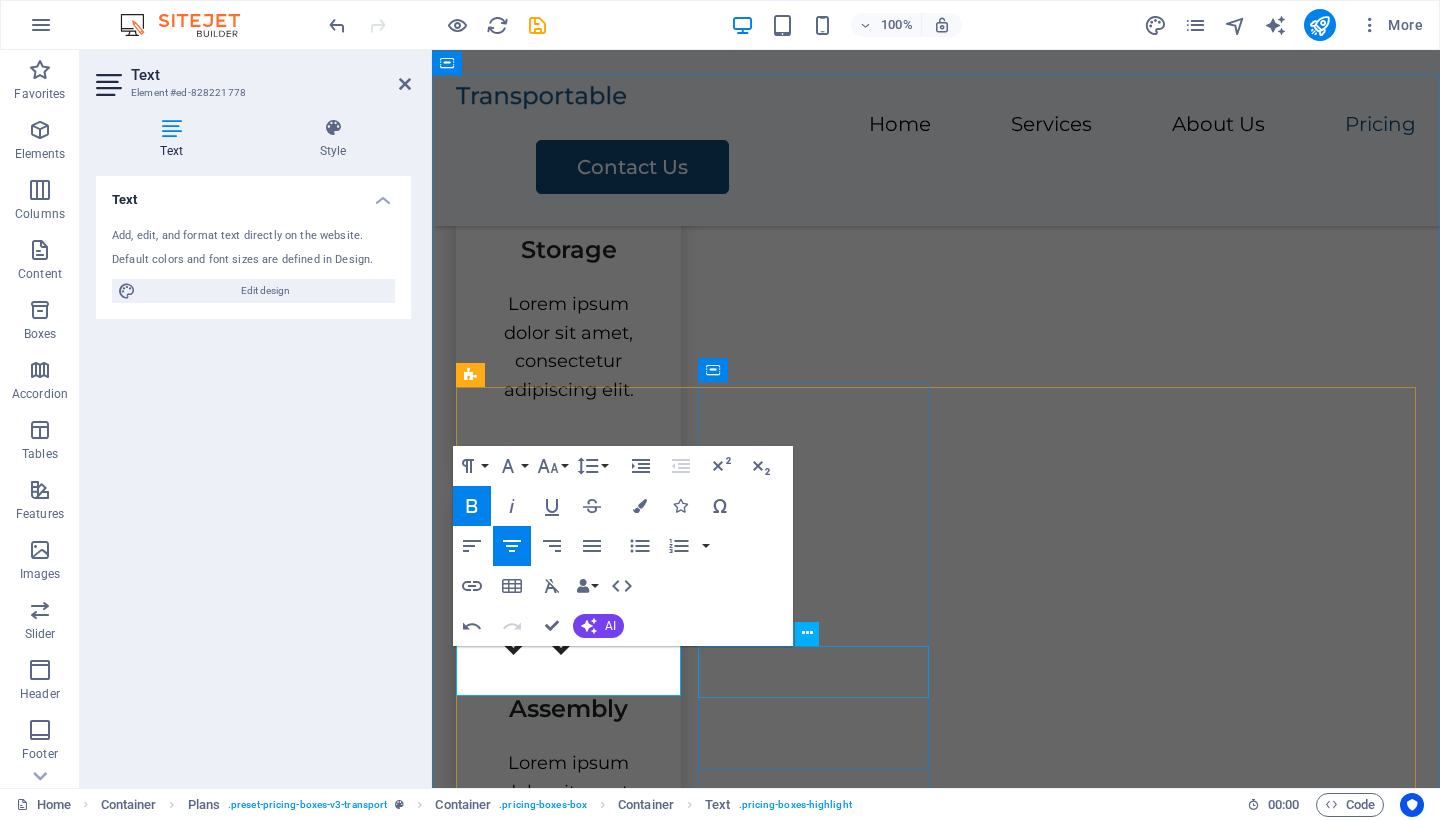 click on "AED 1500" at bounding box center [936, 2834] 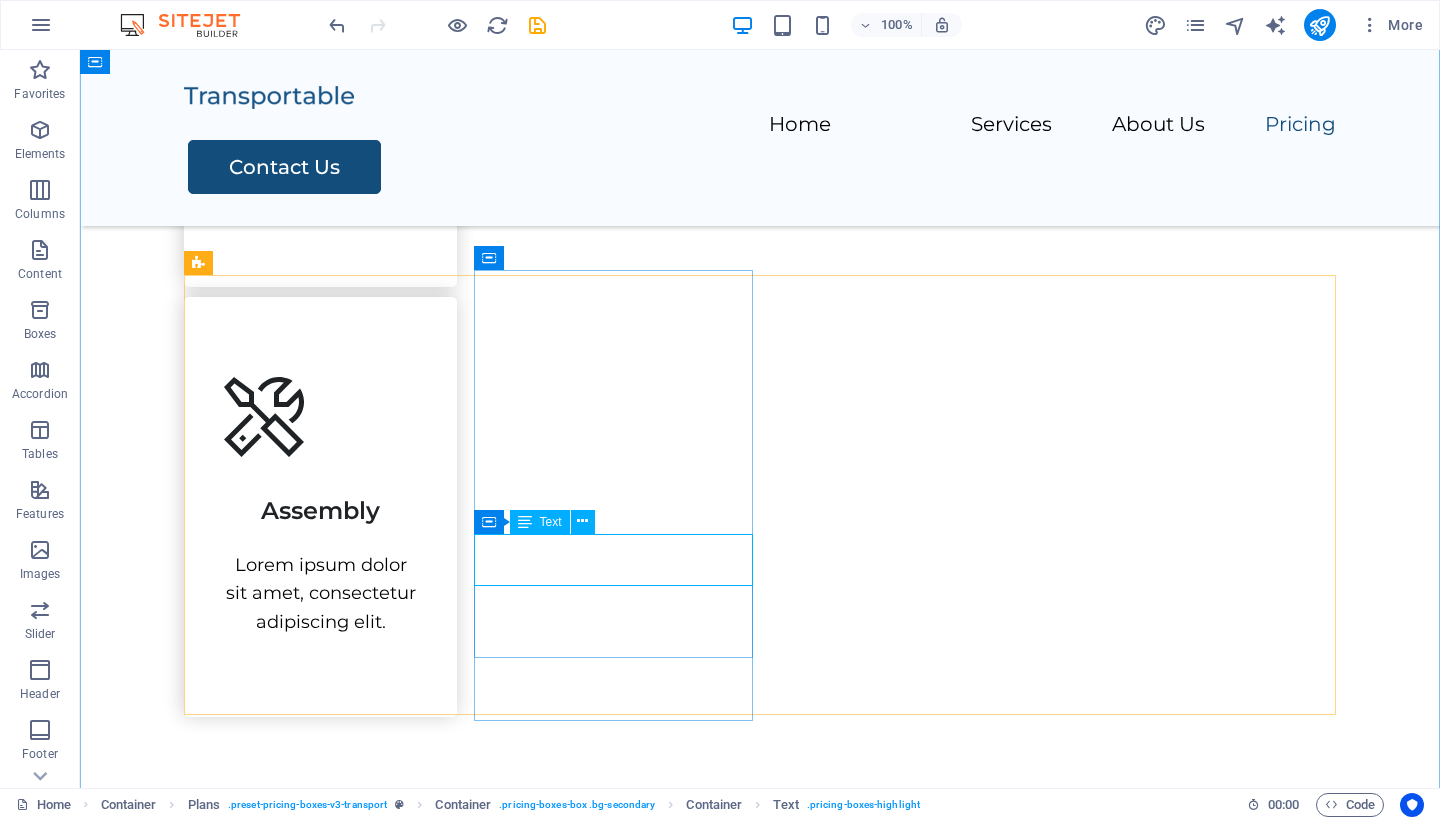 click on "AED 1500" at bounding box center [760, 2607] 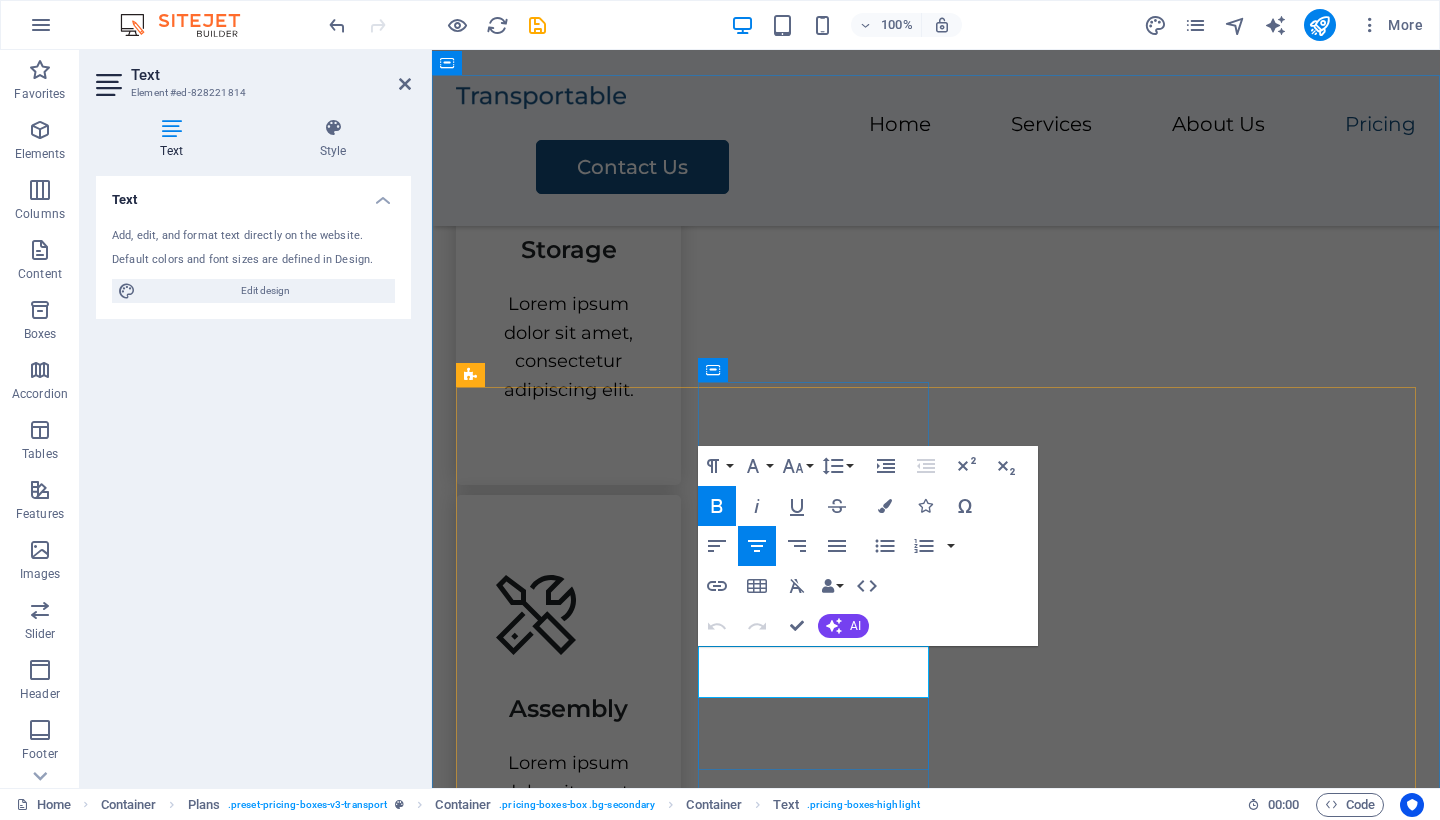 click on "AED 1500" at bounding box center [936, 2834] 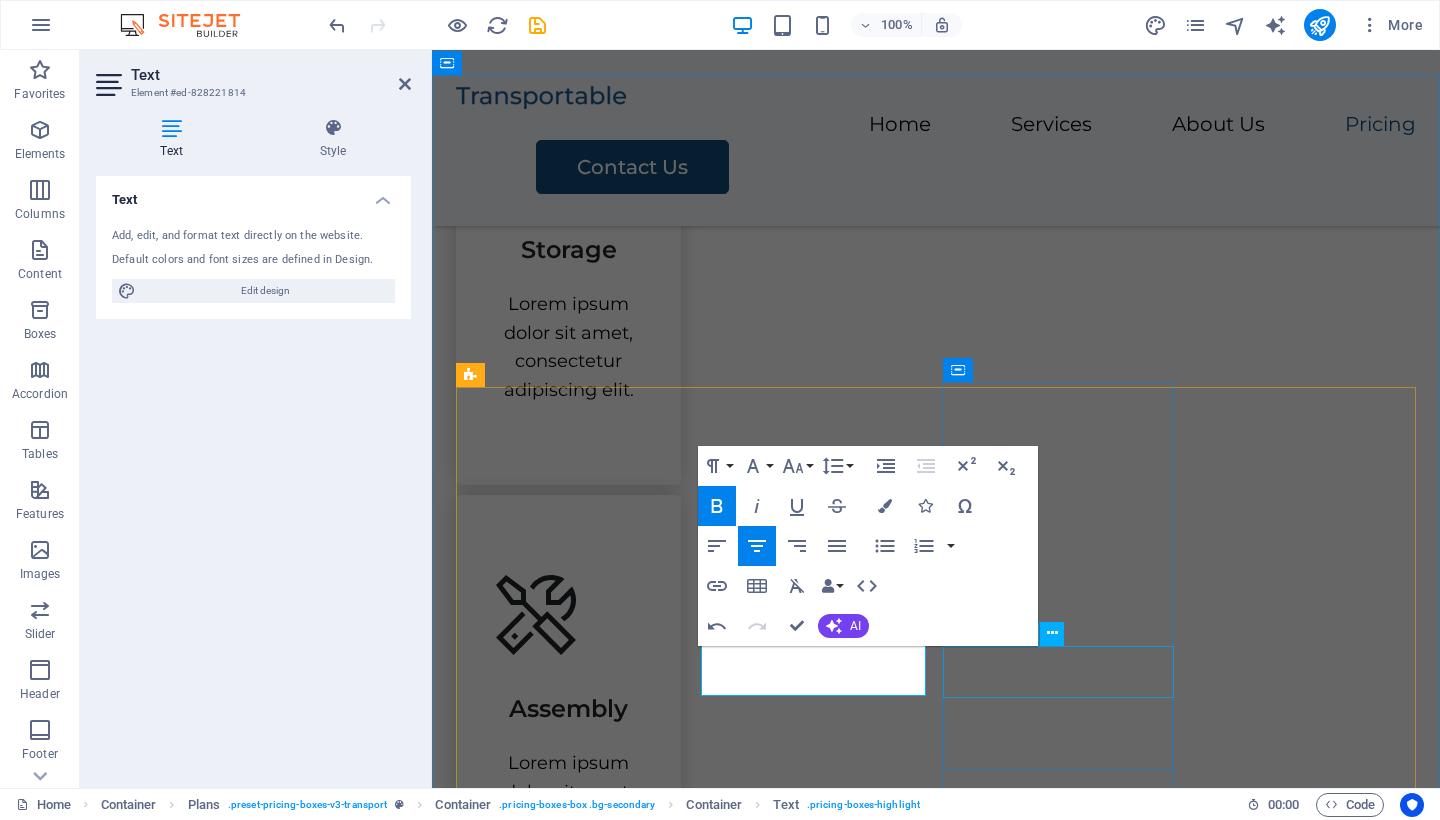 click on "$500" at bounding box center [936, 3284] 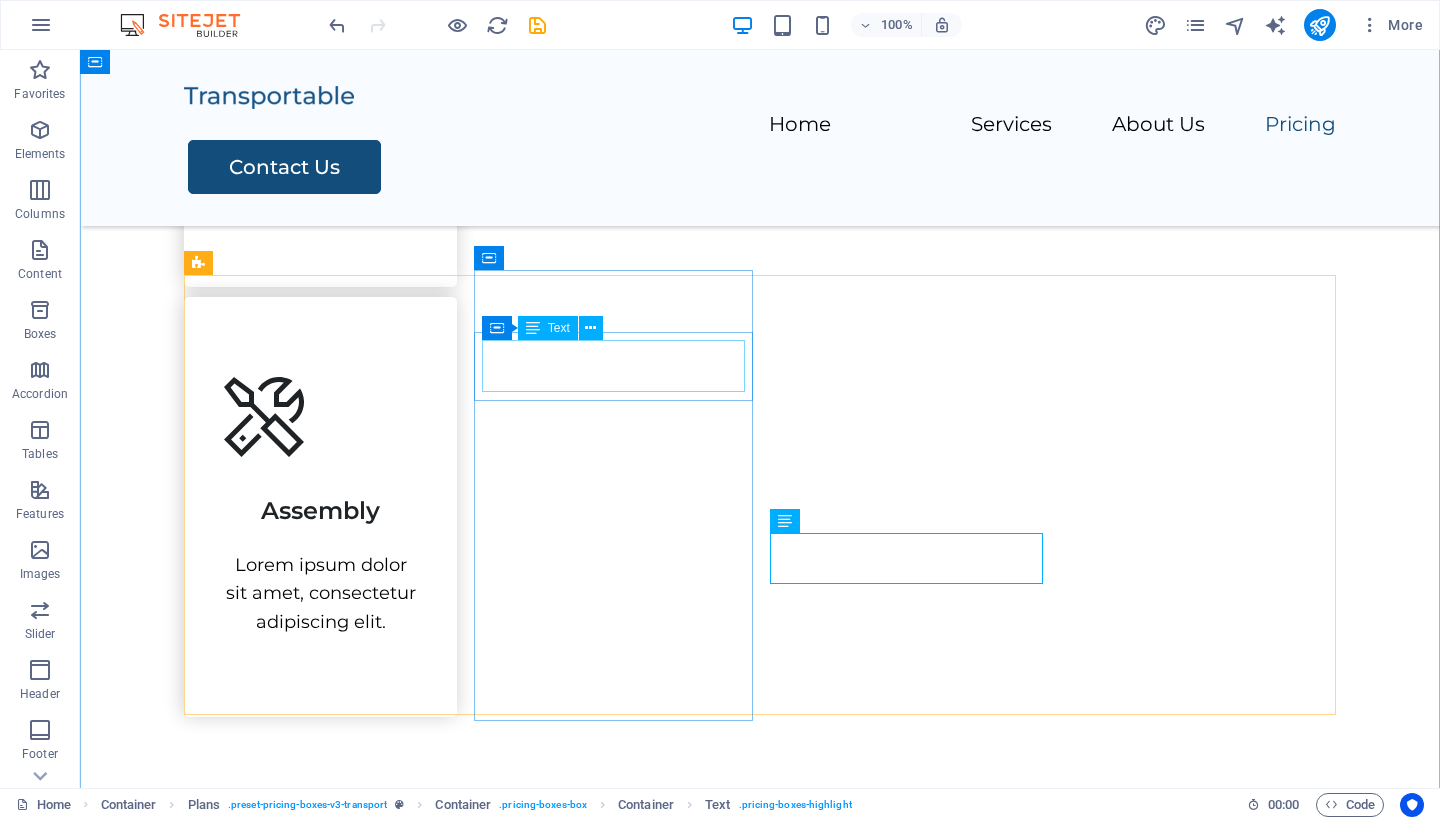 click on "Standard" at bounding box center [760, 2413] 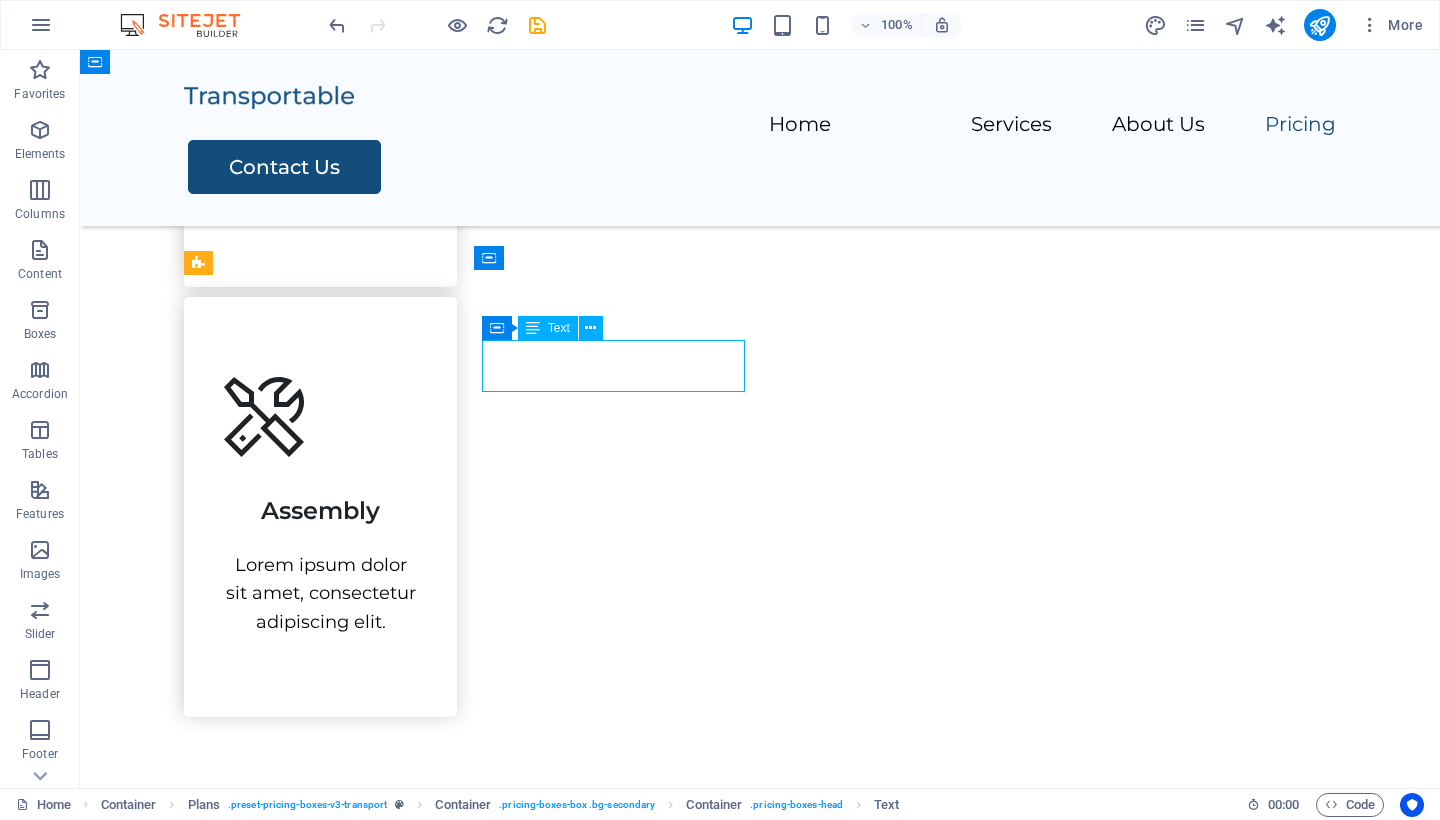 click on "Standard" at bounding box center (760, 2413) 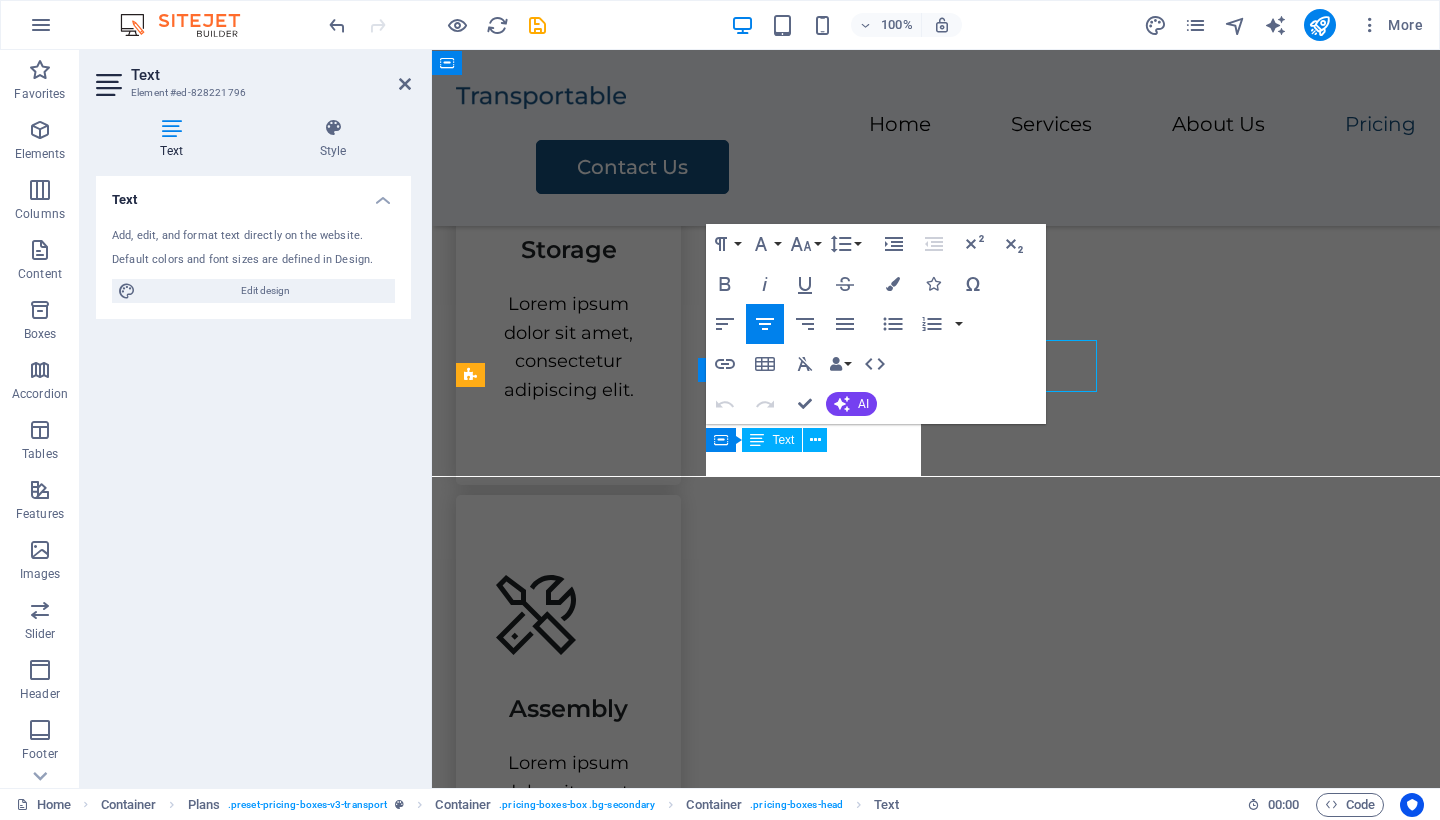click at bounding box center [936, 2129] 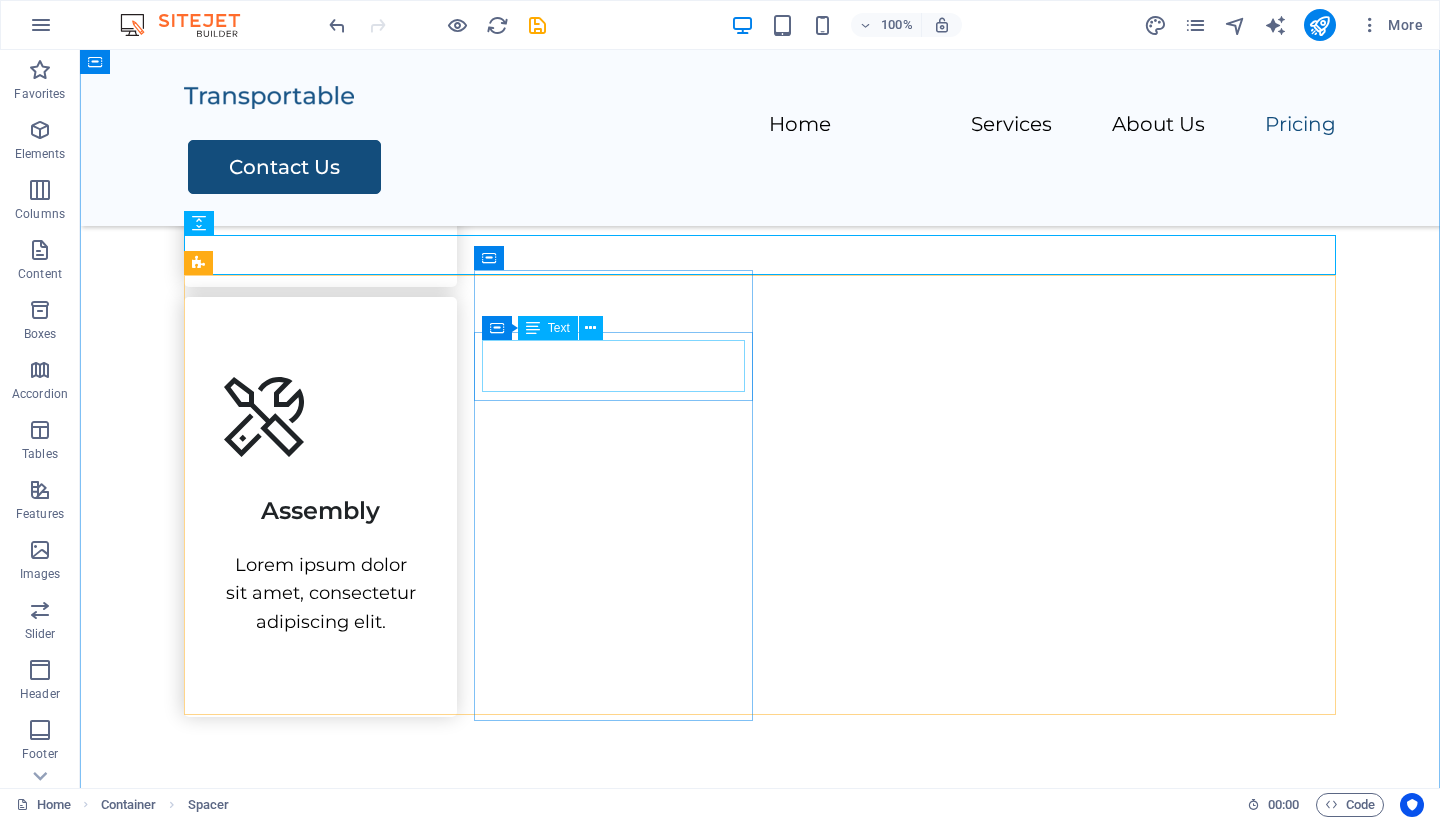 click on "Standard" at bounding box center [760, 2413] 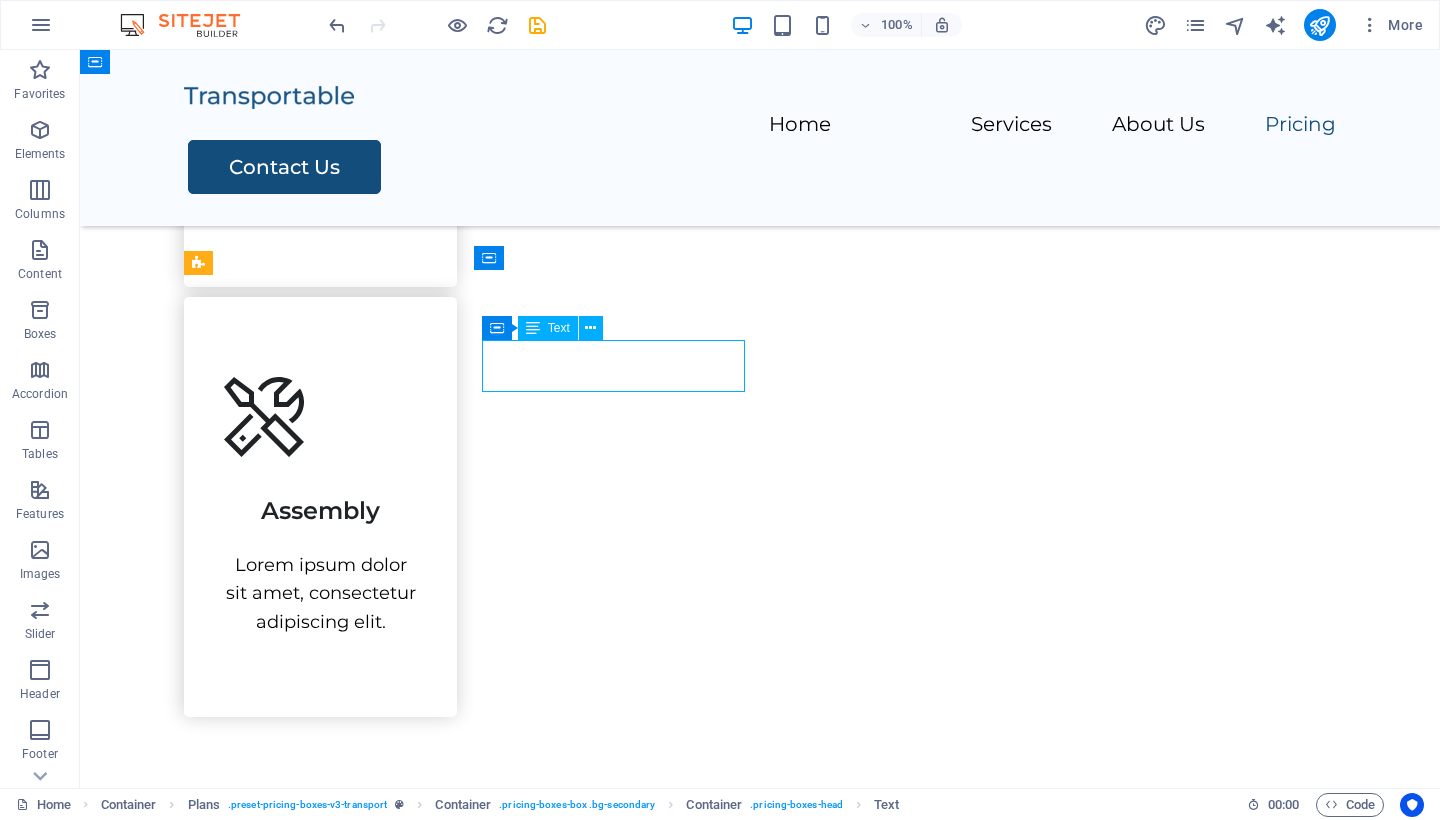 click on "Standard" at bounding box center [760, 2413] 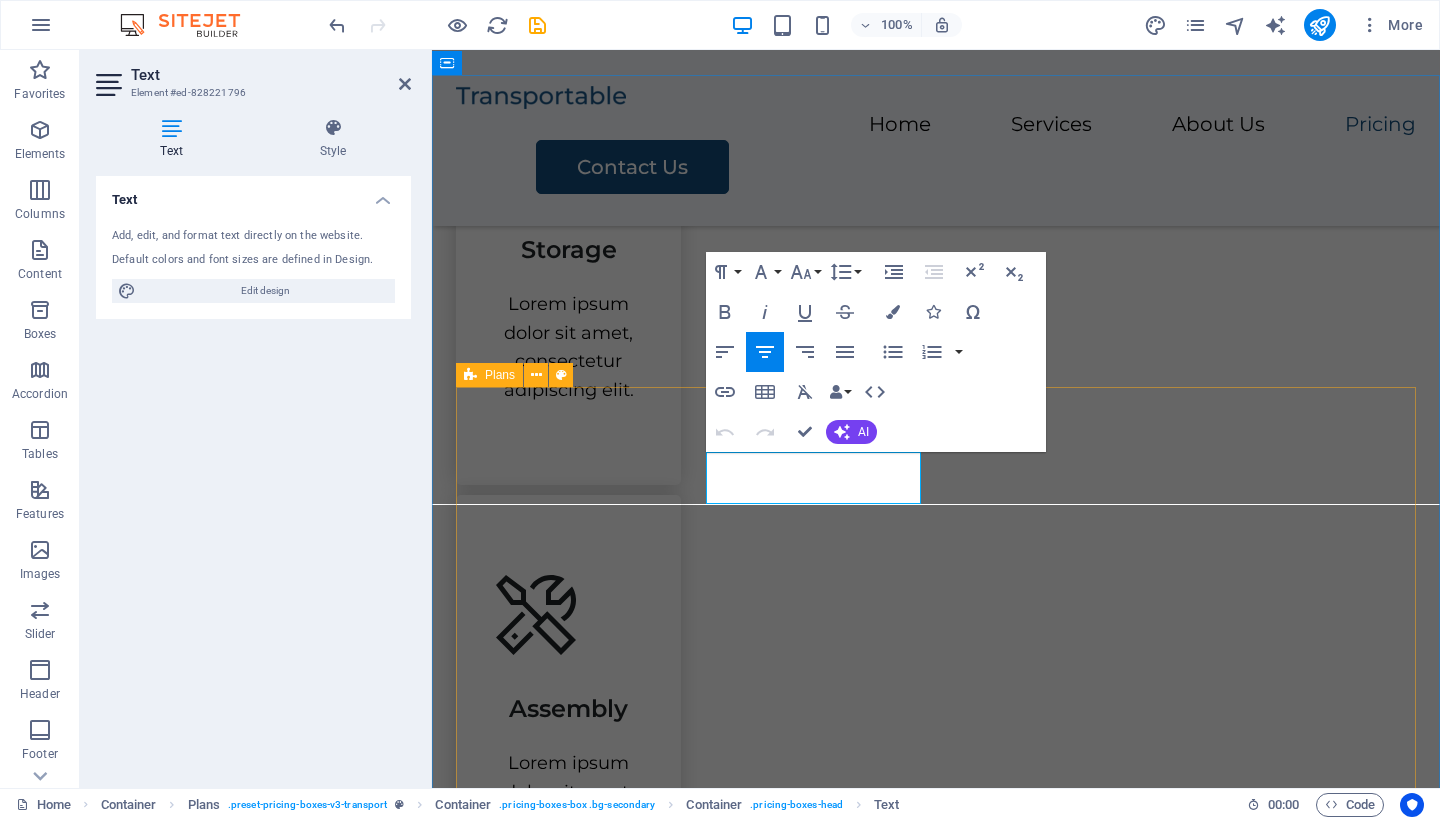 drag, startPoint x: 892, startPoint y: 477, endPoint x: 698, endPoint y: 467, distance: 194.25757 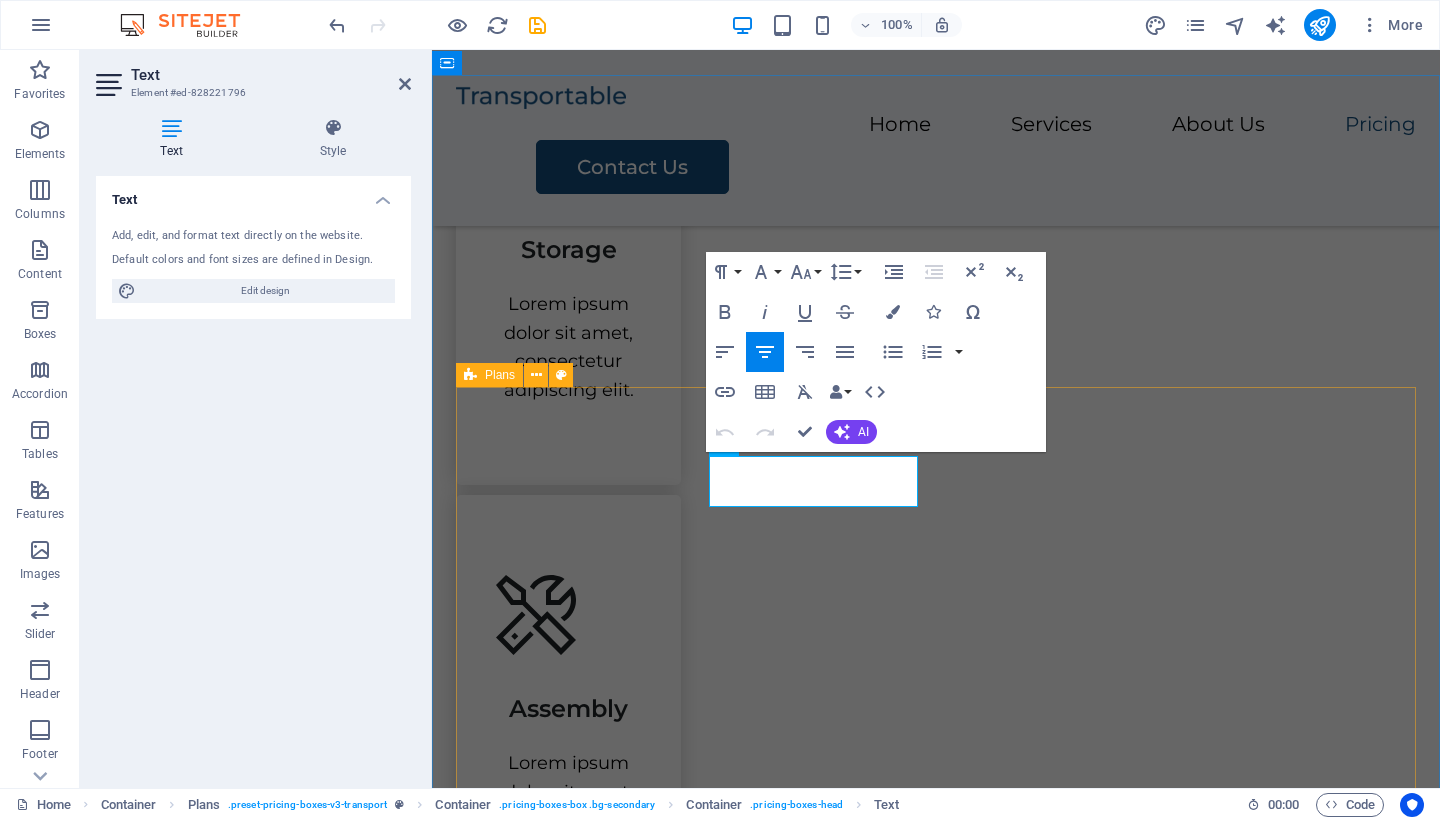 type 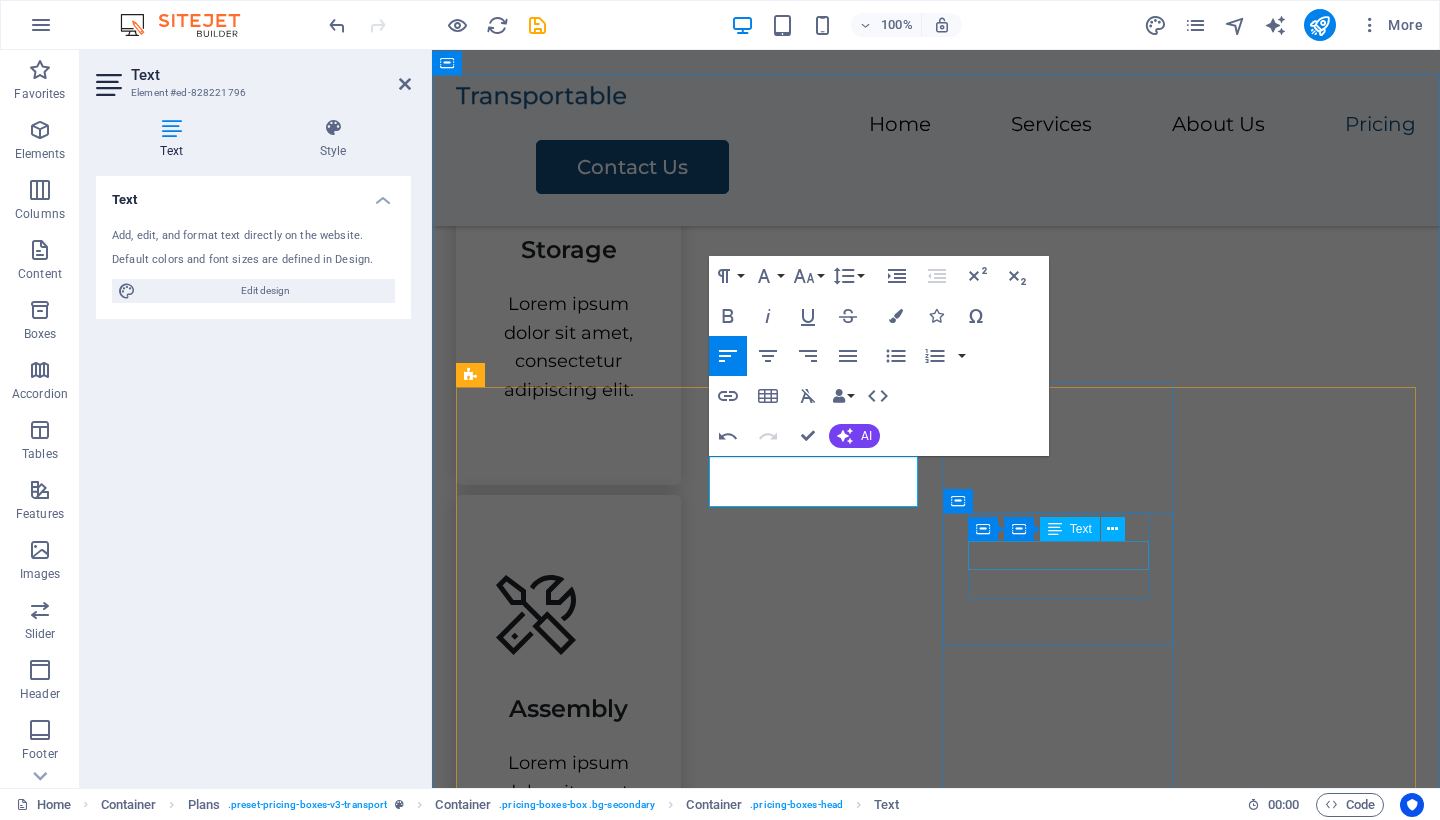 click on "Transport" at bounding box center [936, 3169] 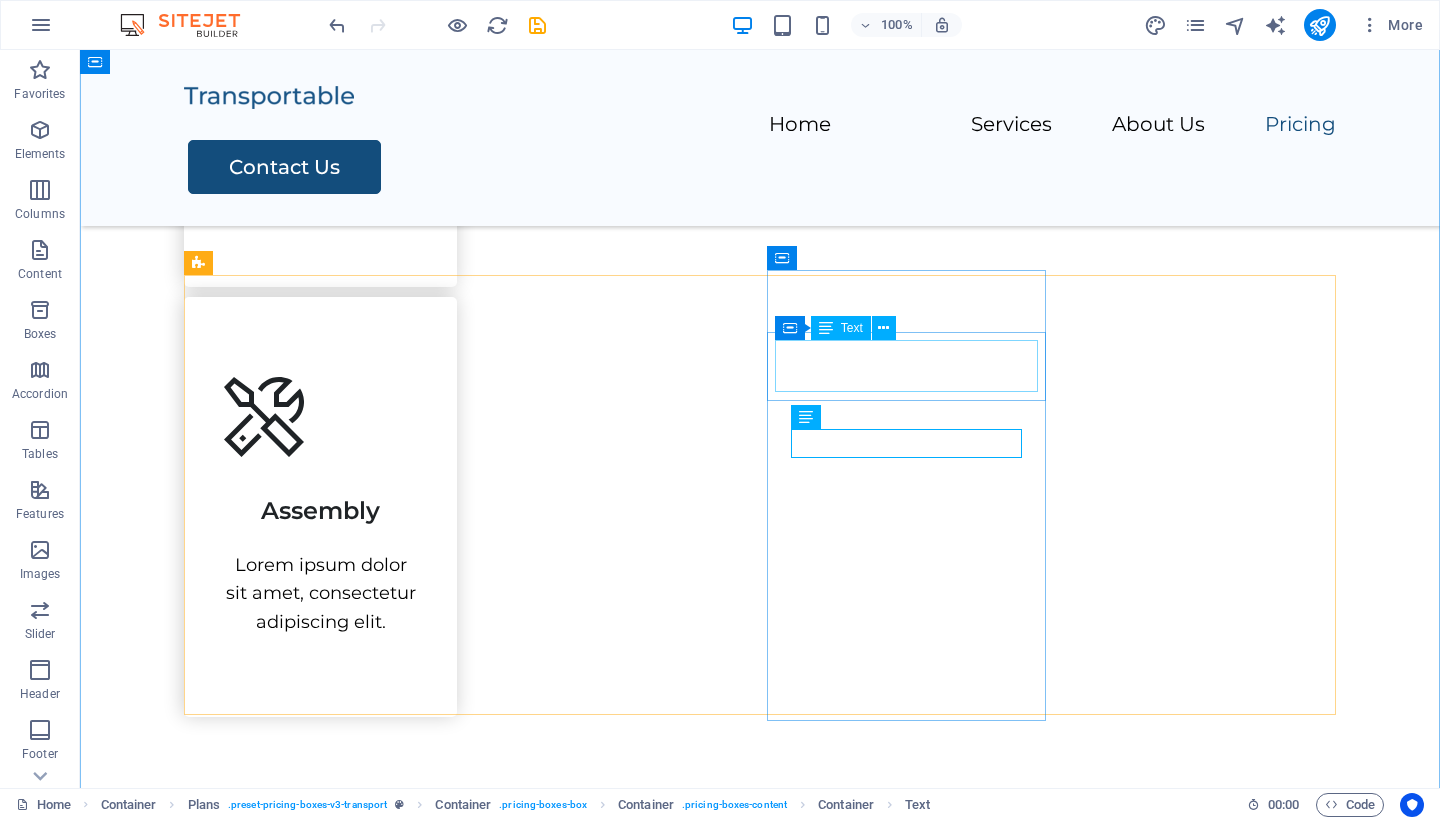 click on "Complete" at bounding box center [760, 2863] 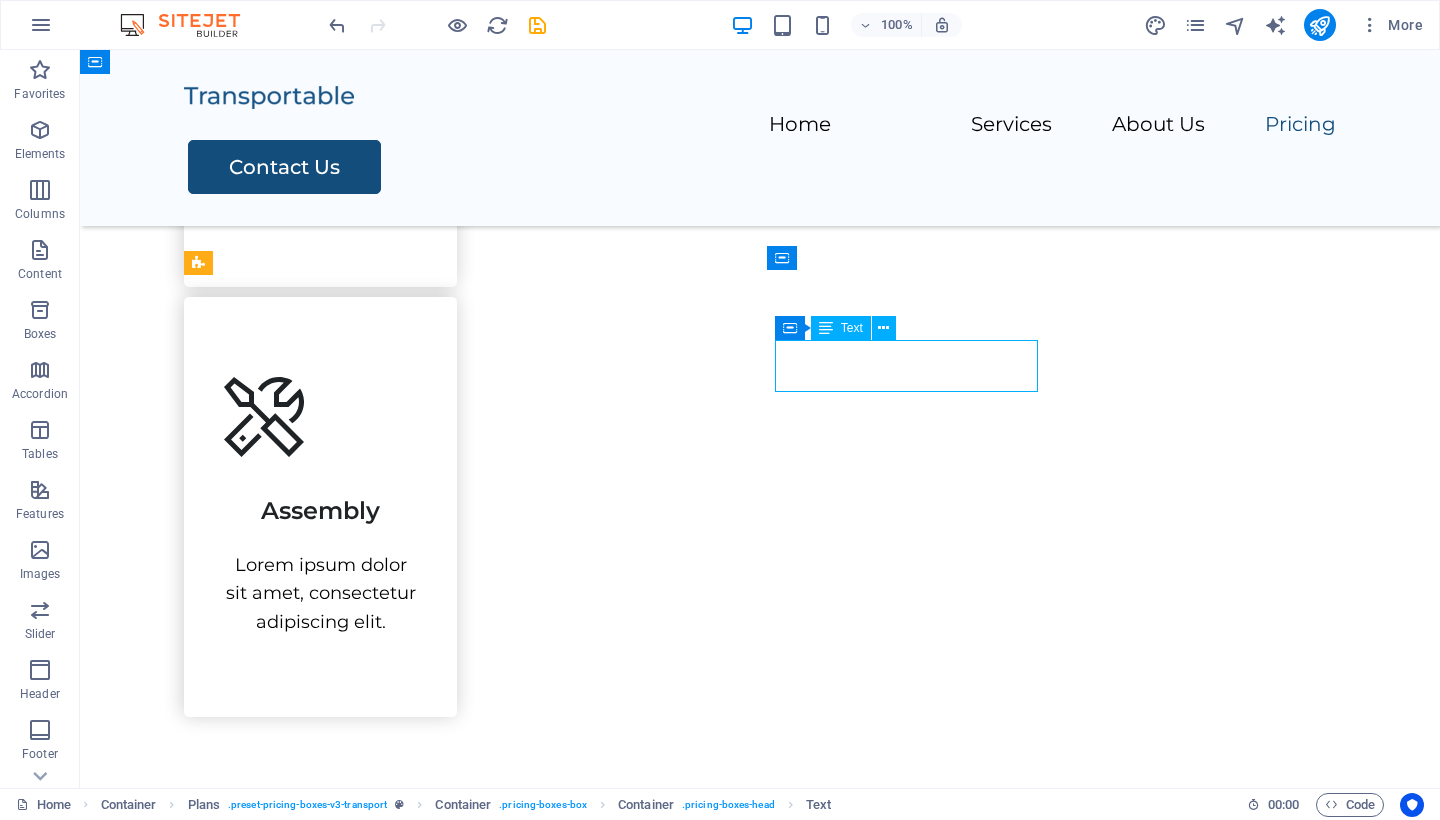 click on "Complete" at bounding box center [760, 2863] 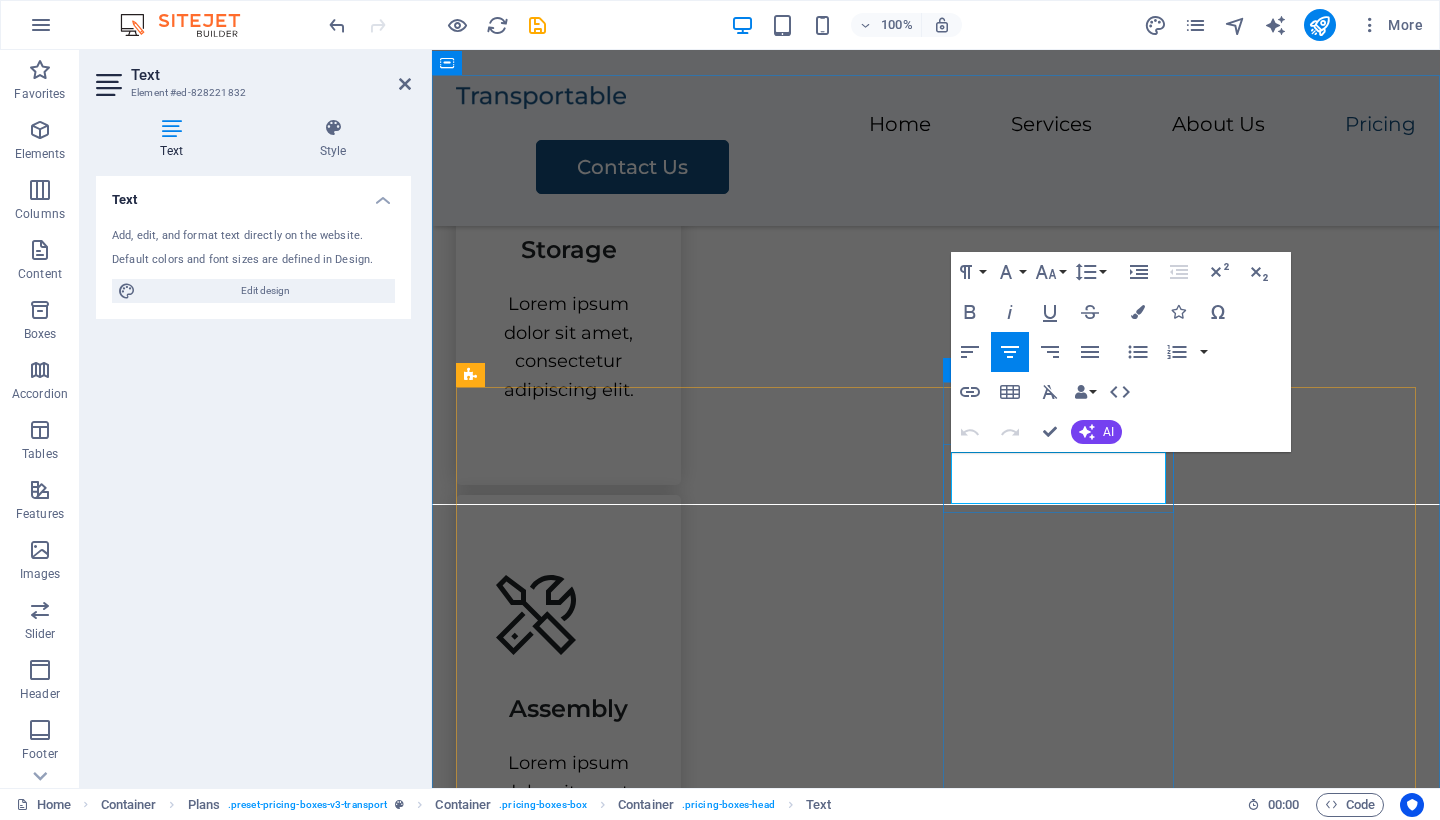 drag, startPoint x: 973, startPoint y: 480, endPoint x: 1151, endPoint y: 499, distance: 179.01117 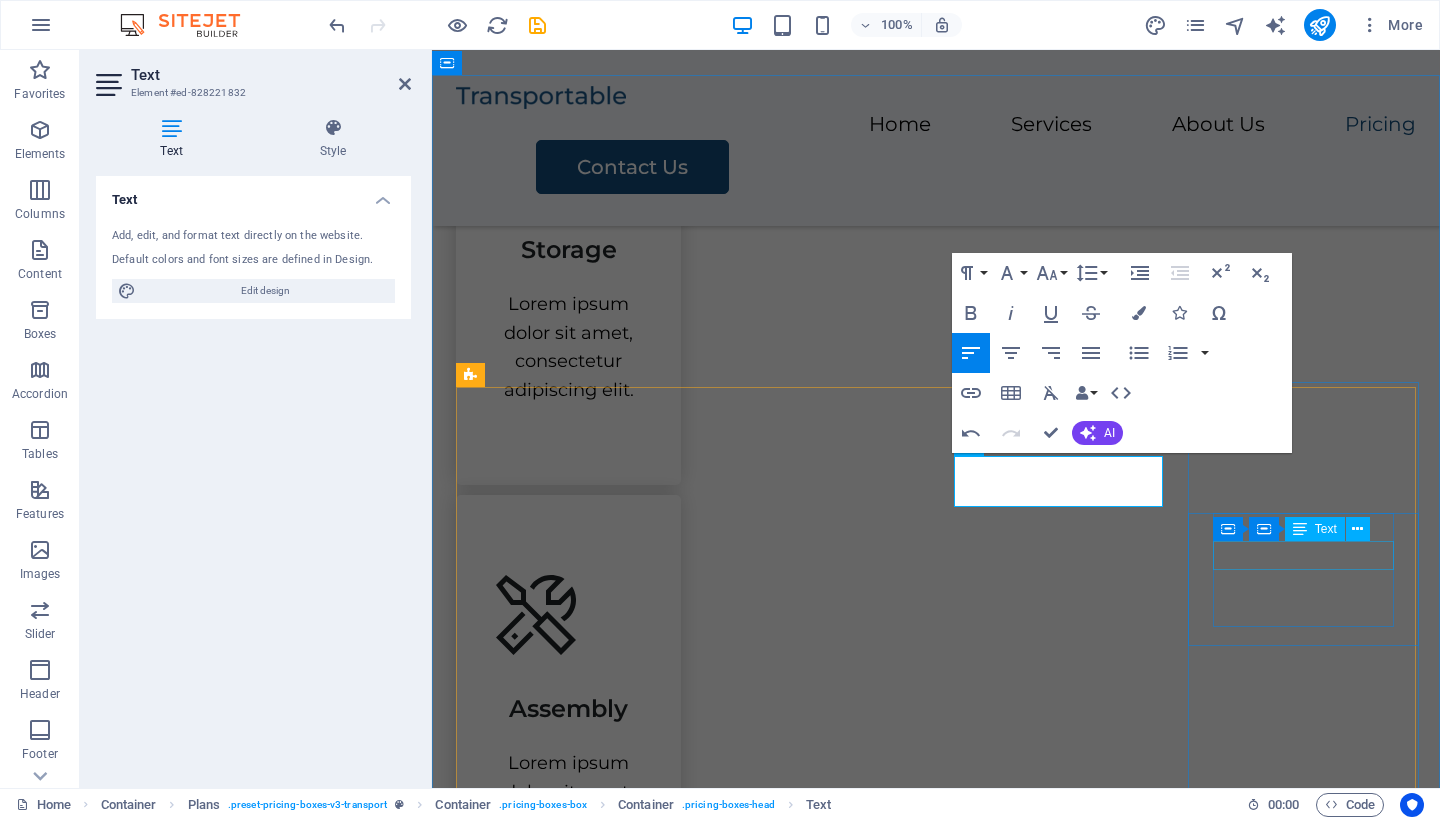 click on "Transport" at bounding box center [936, 3619] 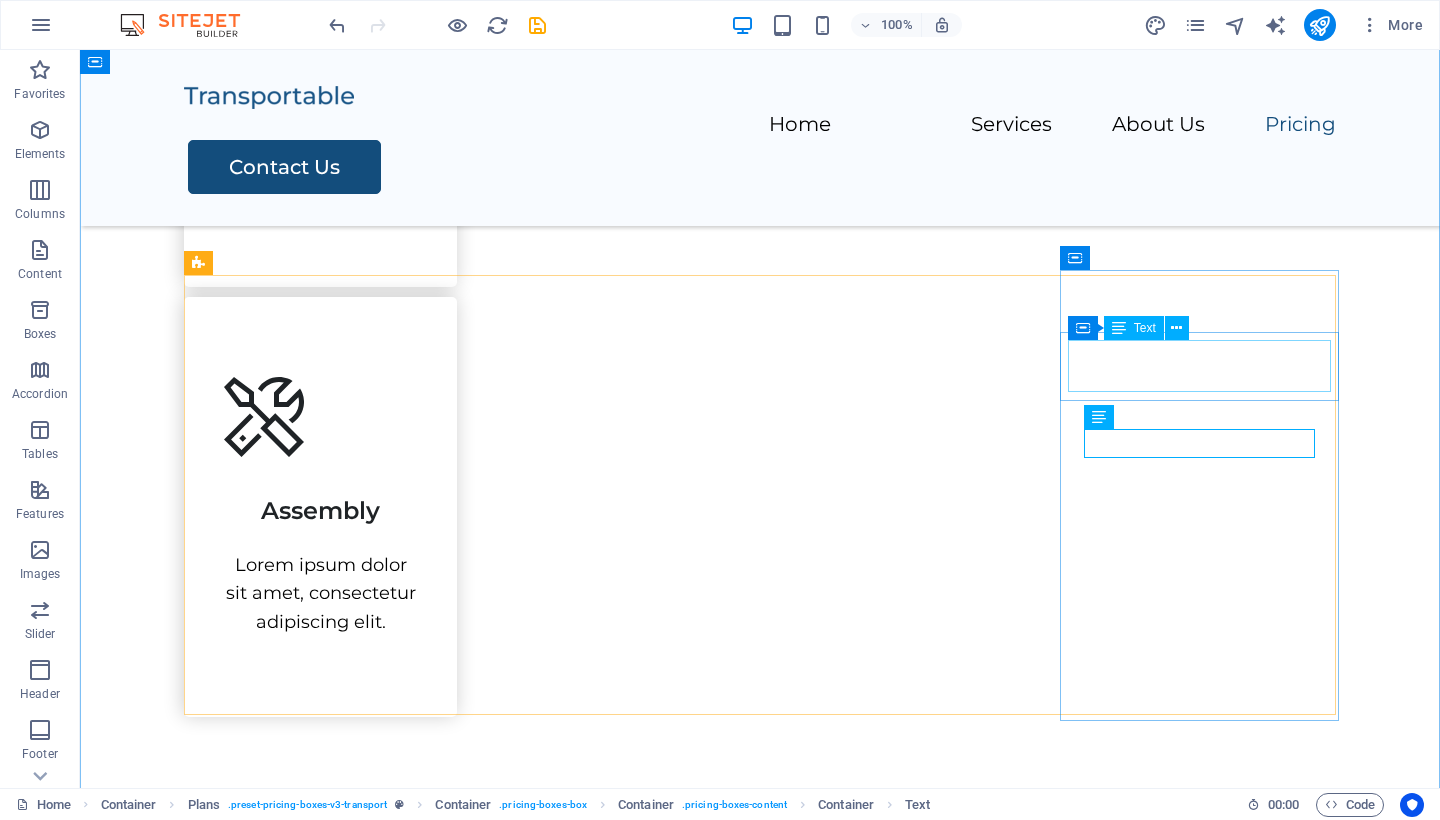 click on "Premium" at bounding box center [760, 3313] 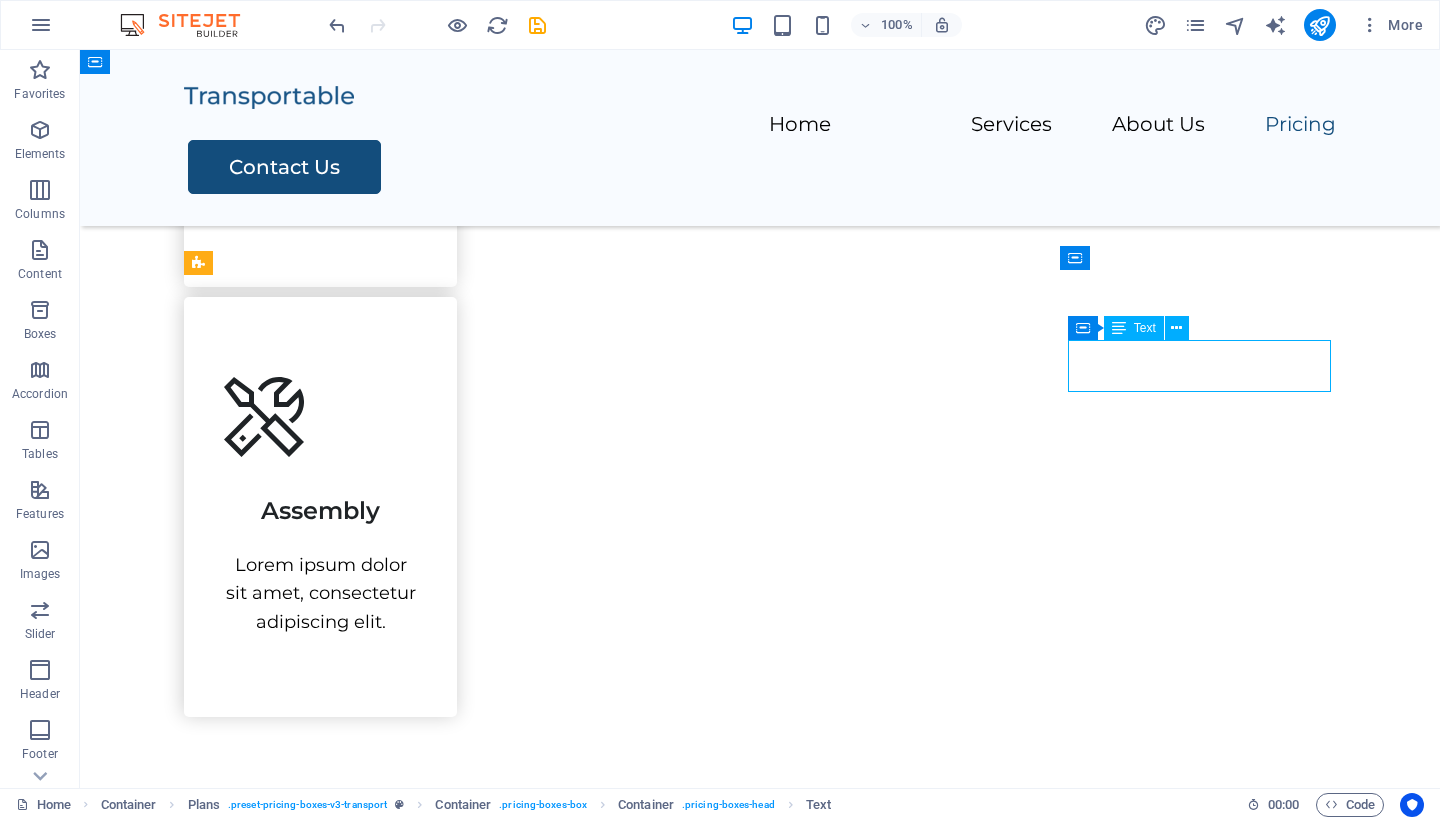 click on "Premium" at bounding box center [760, 3313] 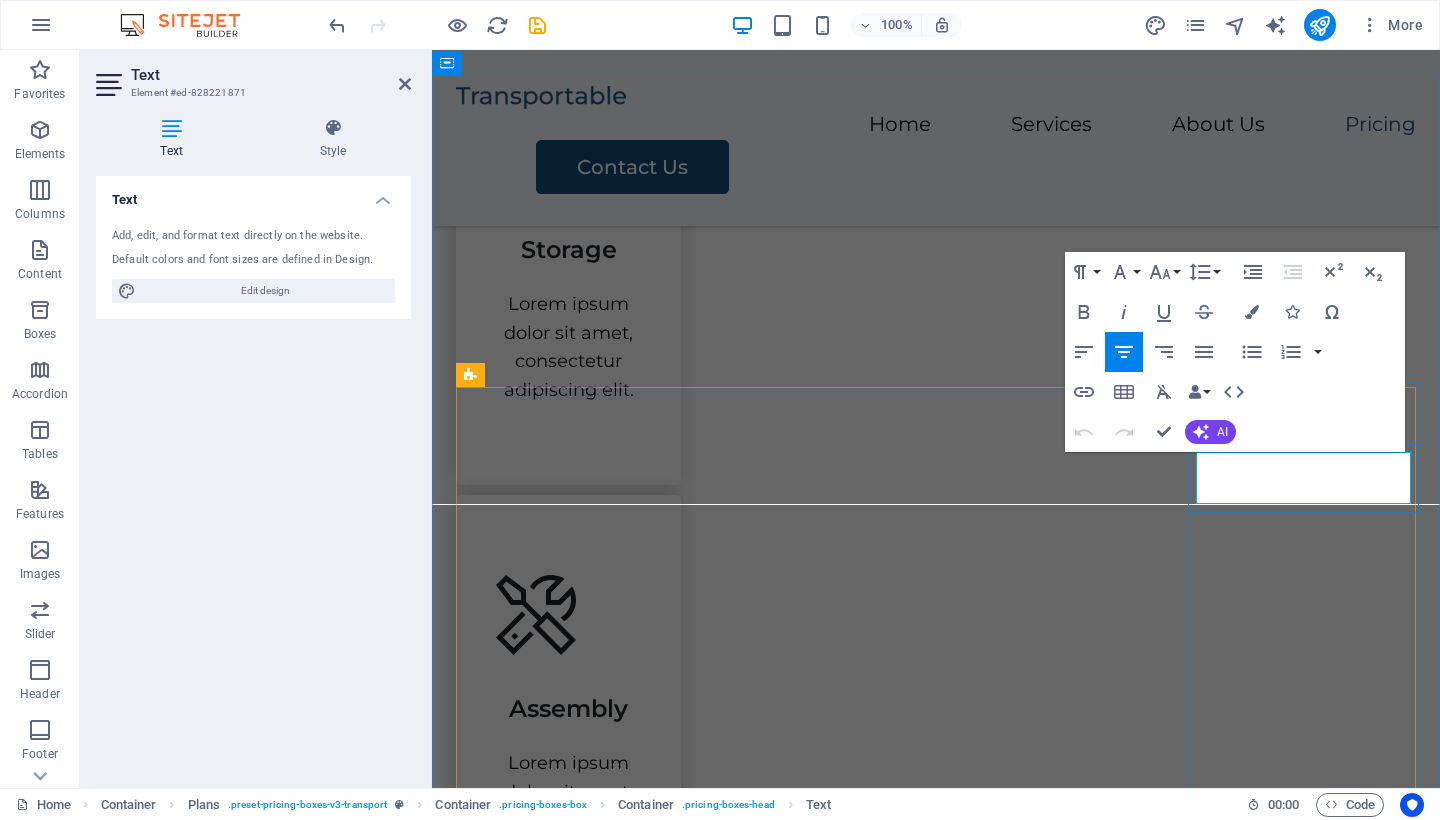 drag, startPoint x: 798, startPoint y: 422, endPoint x: 979, endPoint y: 438, distance: 181.70581 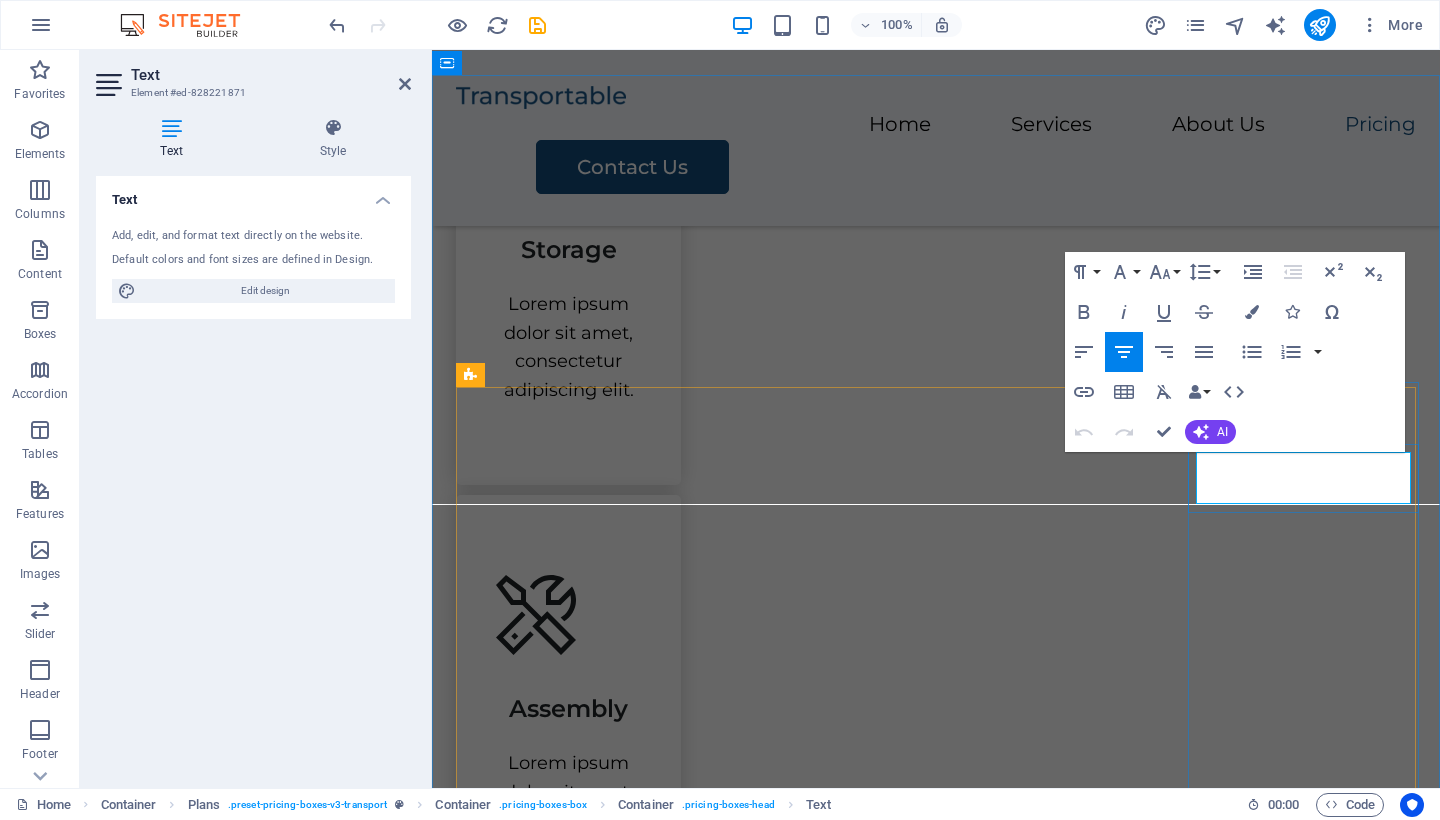 type 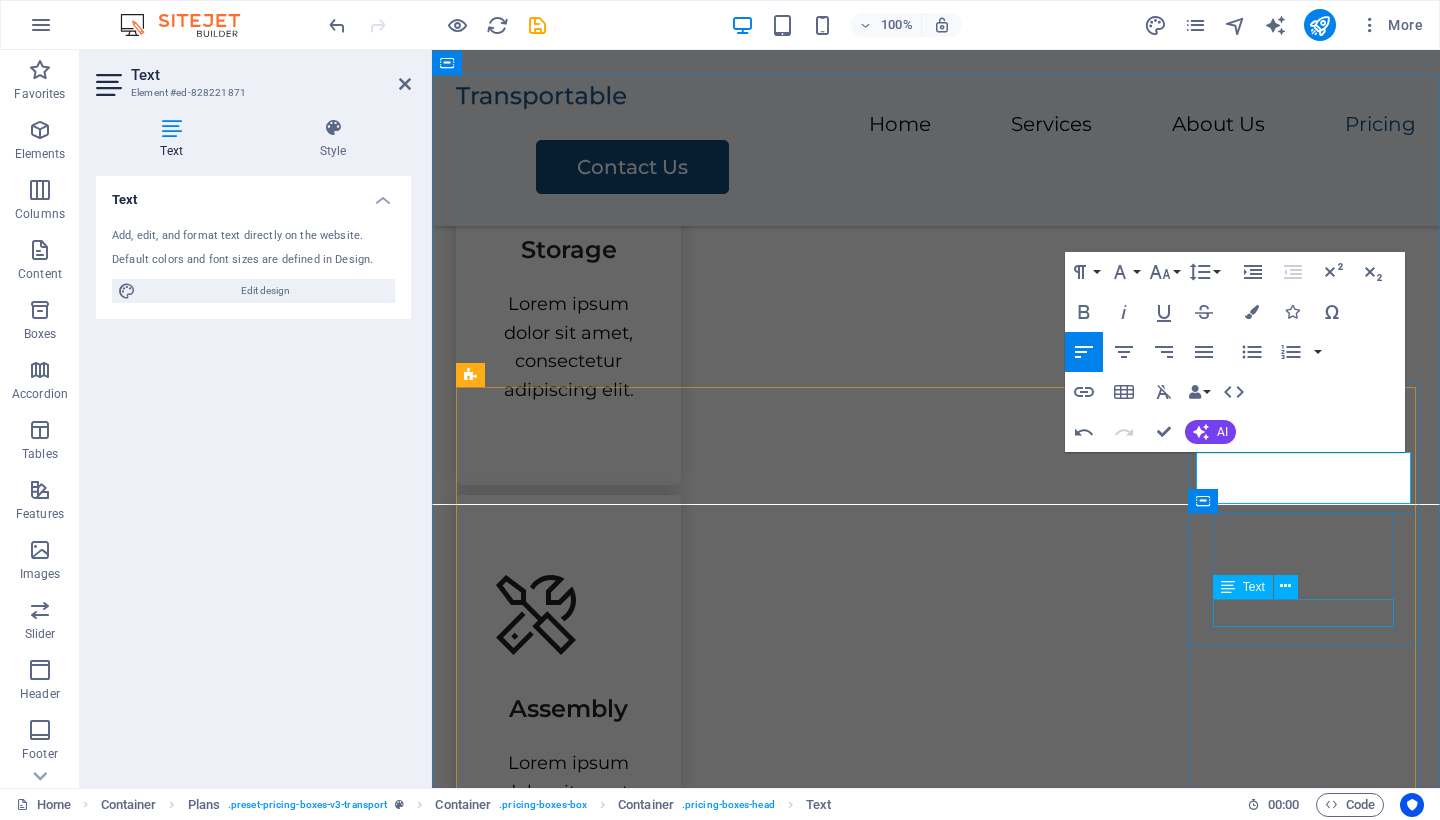 click on "Storage Solution" at bounding box center (936, 3678) 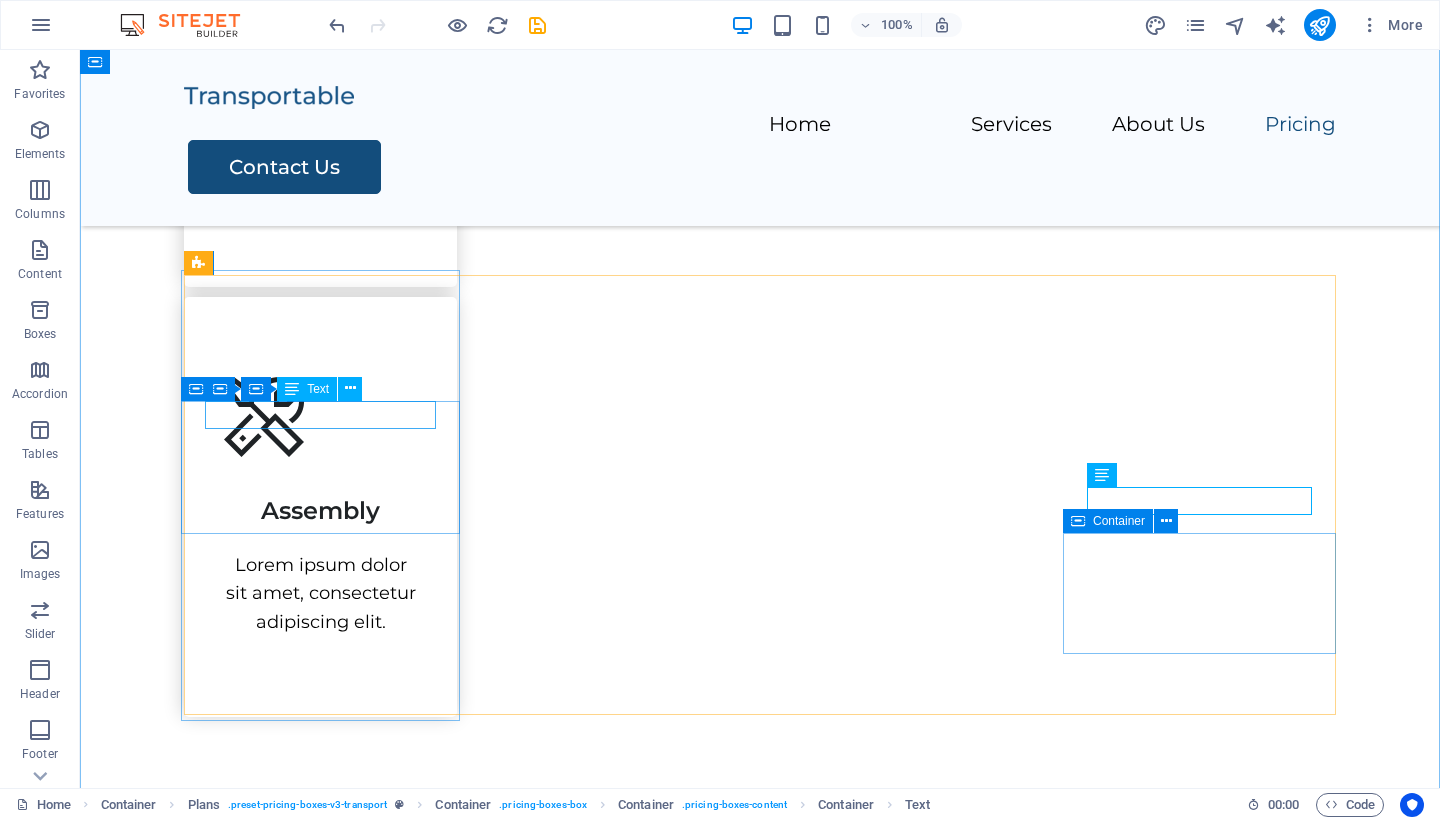 click on "MOVING PACKAGE" at bounding box center (760, 2012) 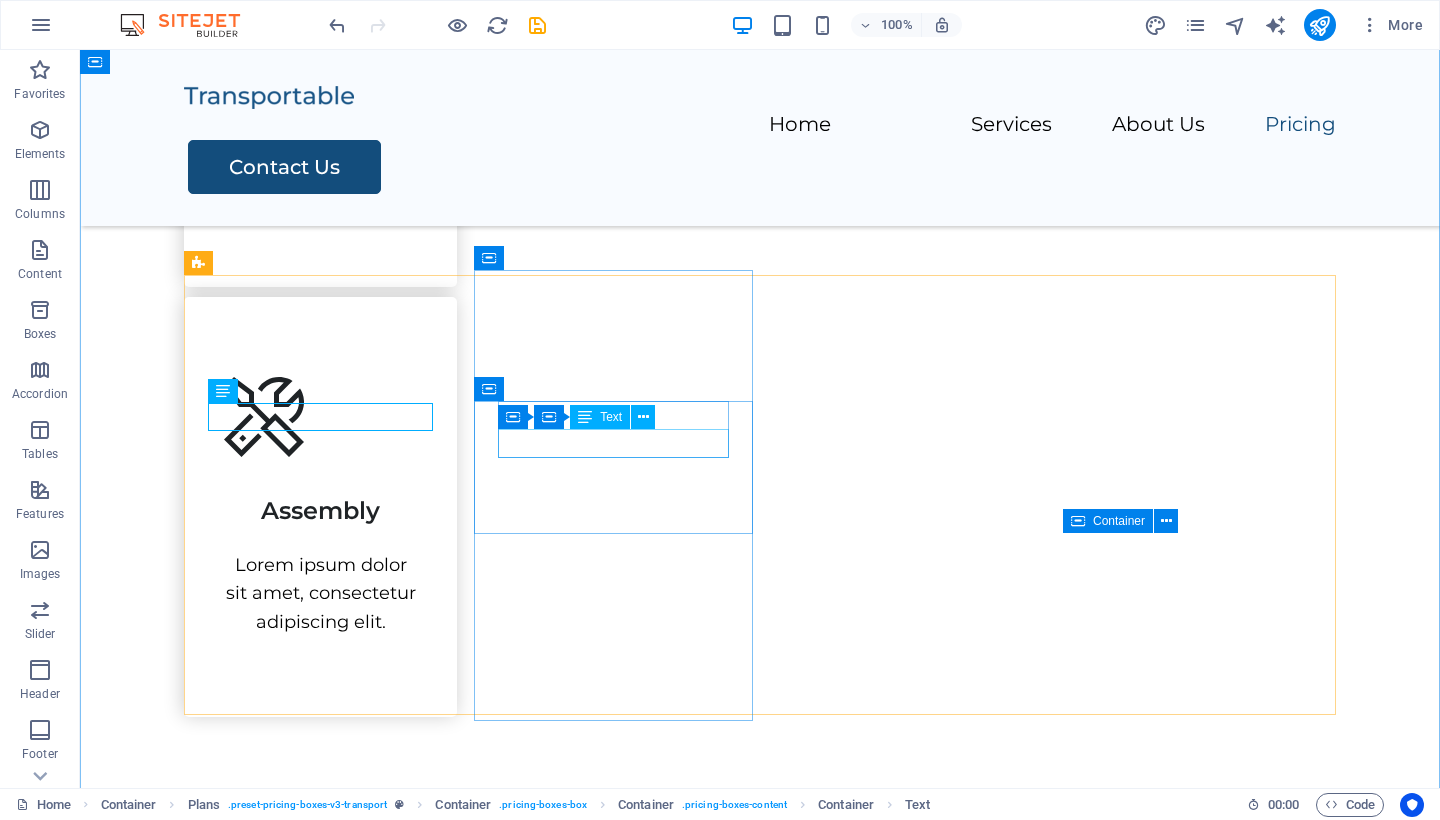 click on "Transport" at bounding box center [760, 2492] 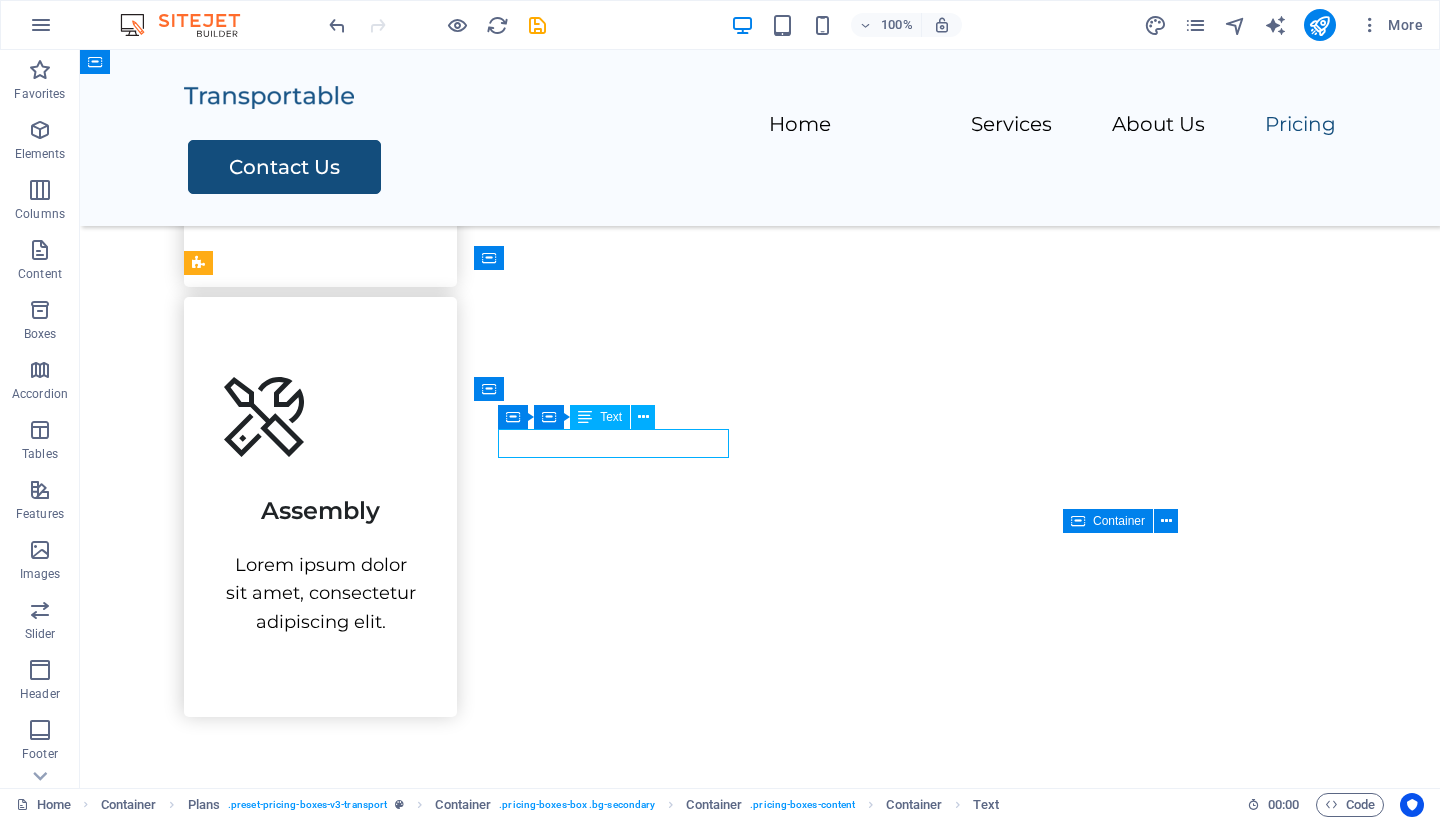 click on "Transport" at bounding box center [760, 2492] 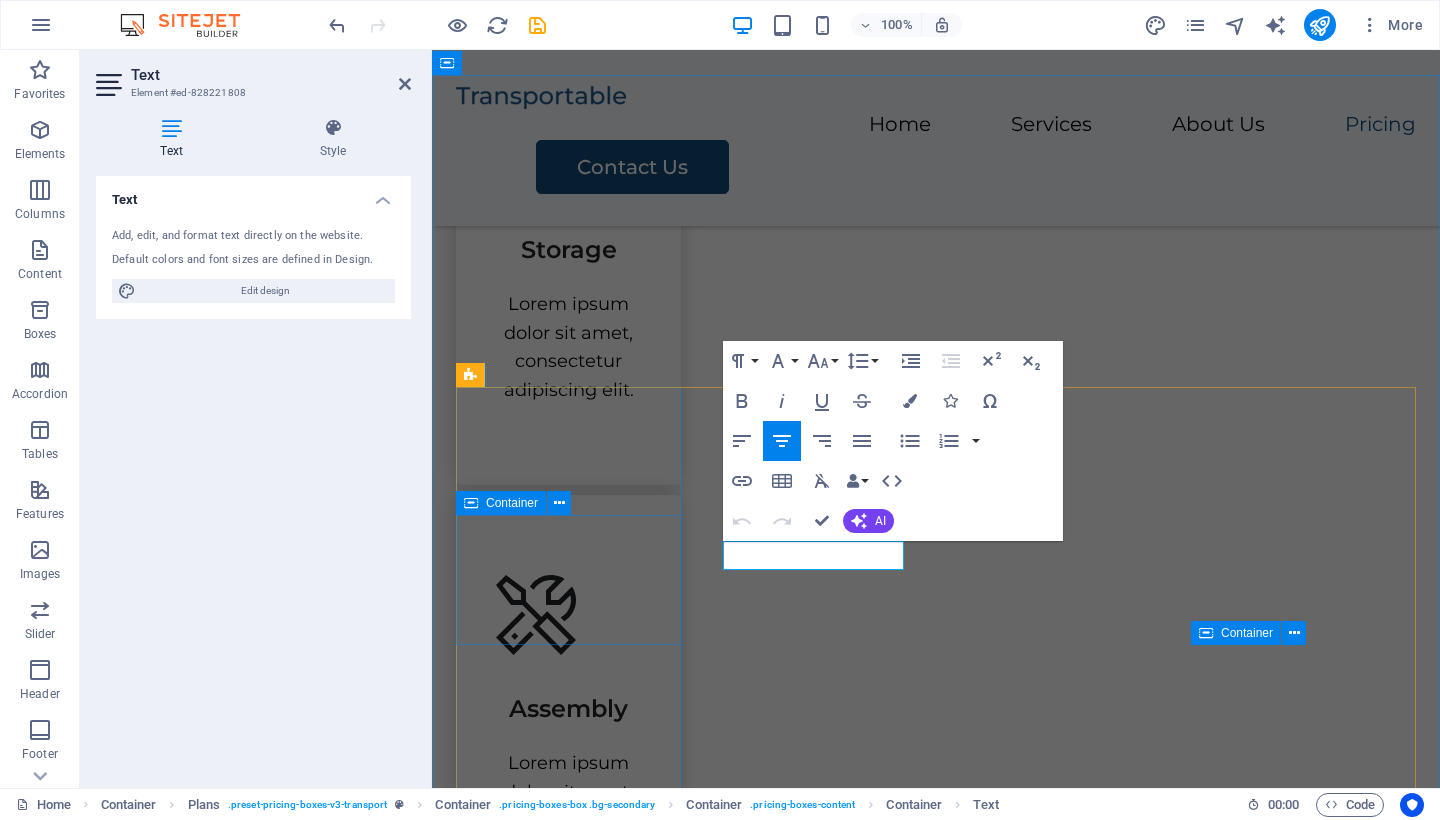 click on "MOVING PACKAGE" at bounding box center (936, 2291) 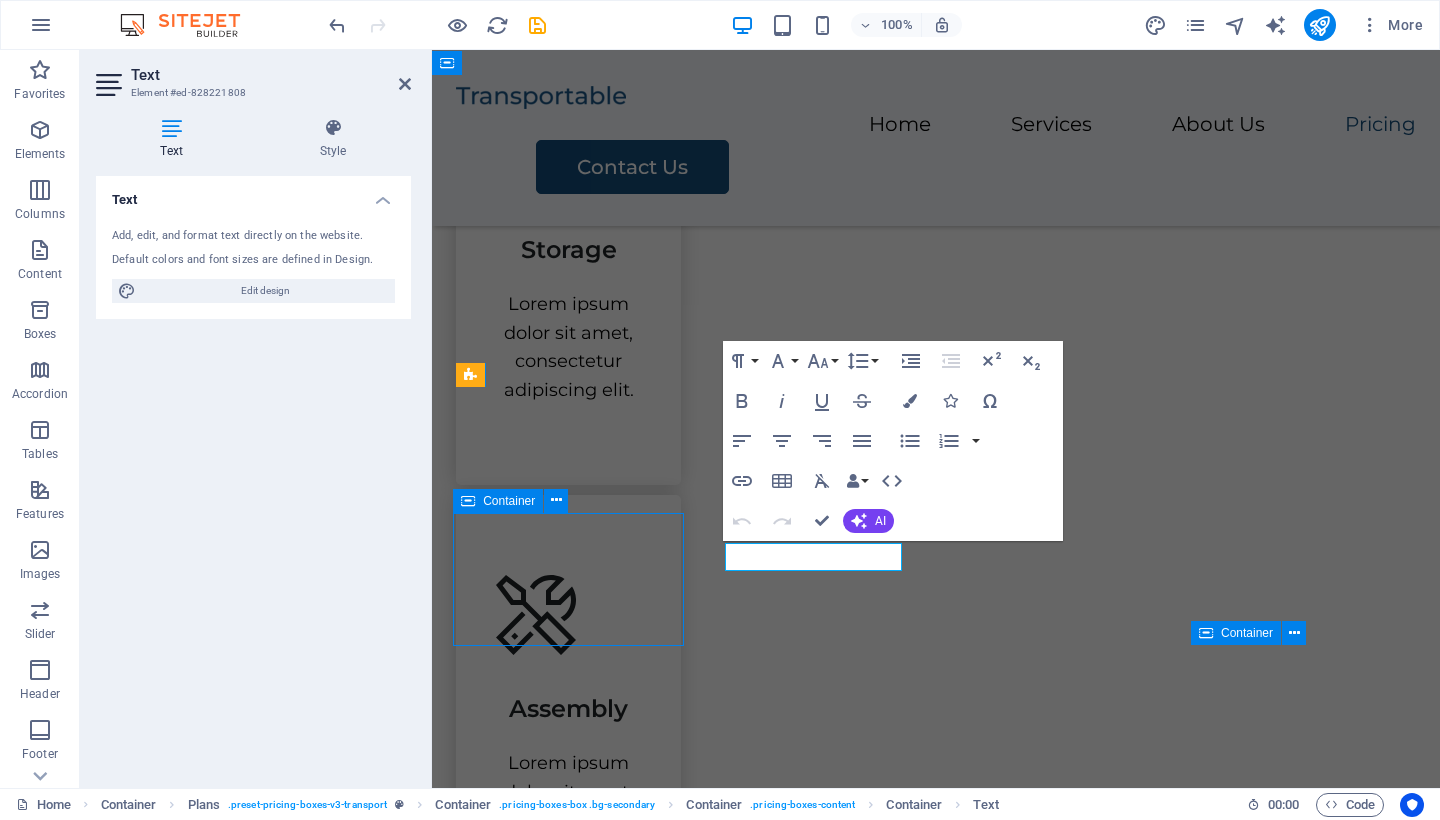 click on "MOVING PACKAGE" at bounding box center [936, 2291] 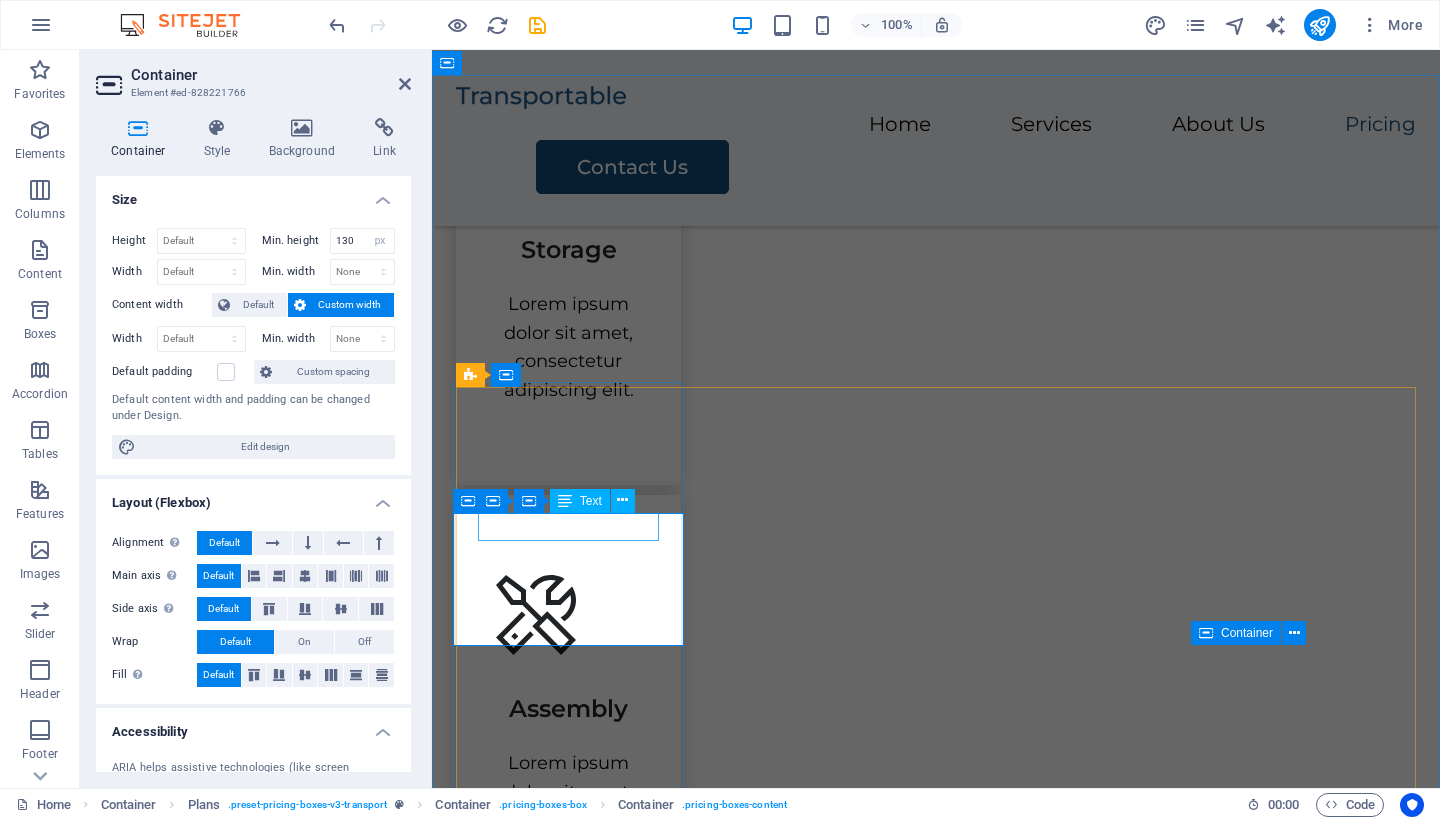 click on "MOVING PACKAGE" at bounding box center (936, 2240) 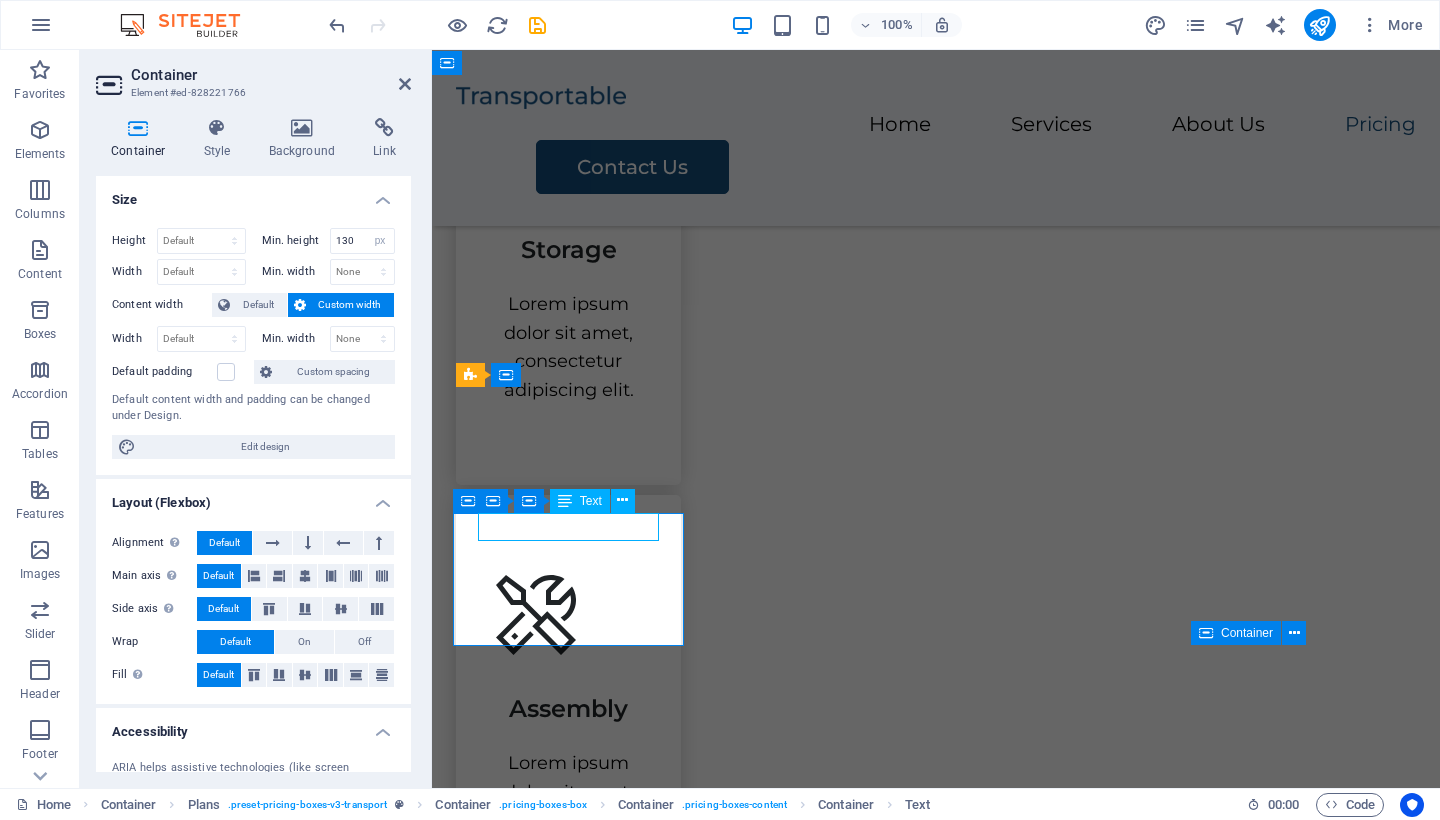 click on "MOVING PACKAGE" at bounding box center [936, 2240] 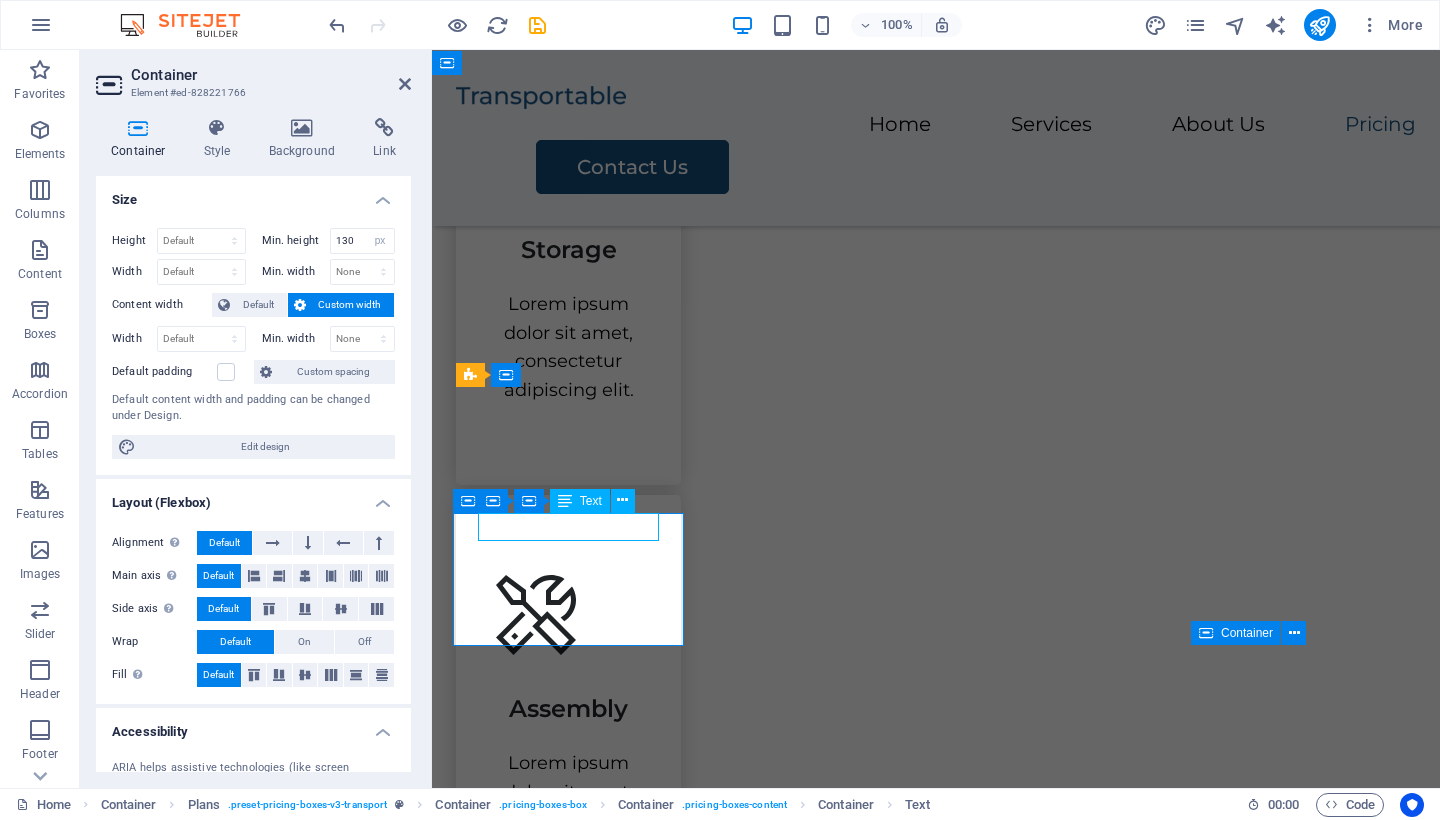 click on "MOVING PACKAGE" at bounding box center (936, 2240) 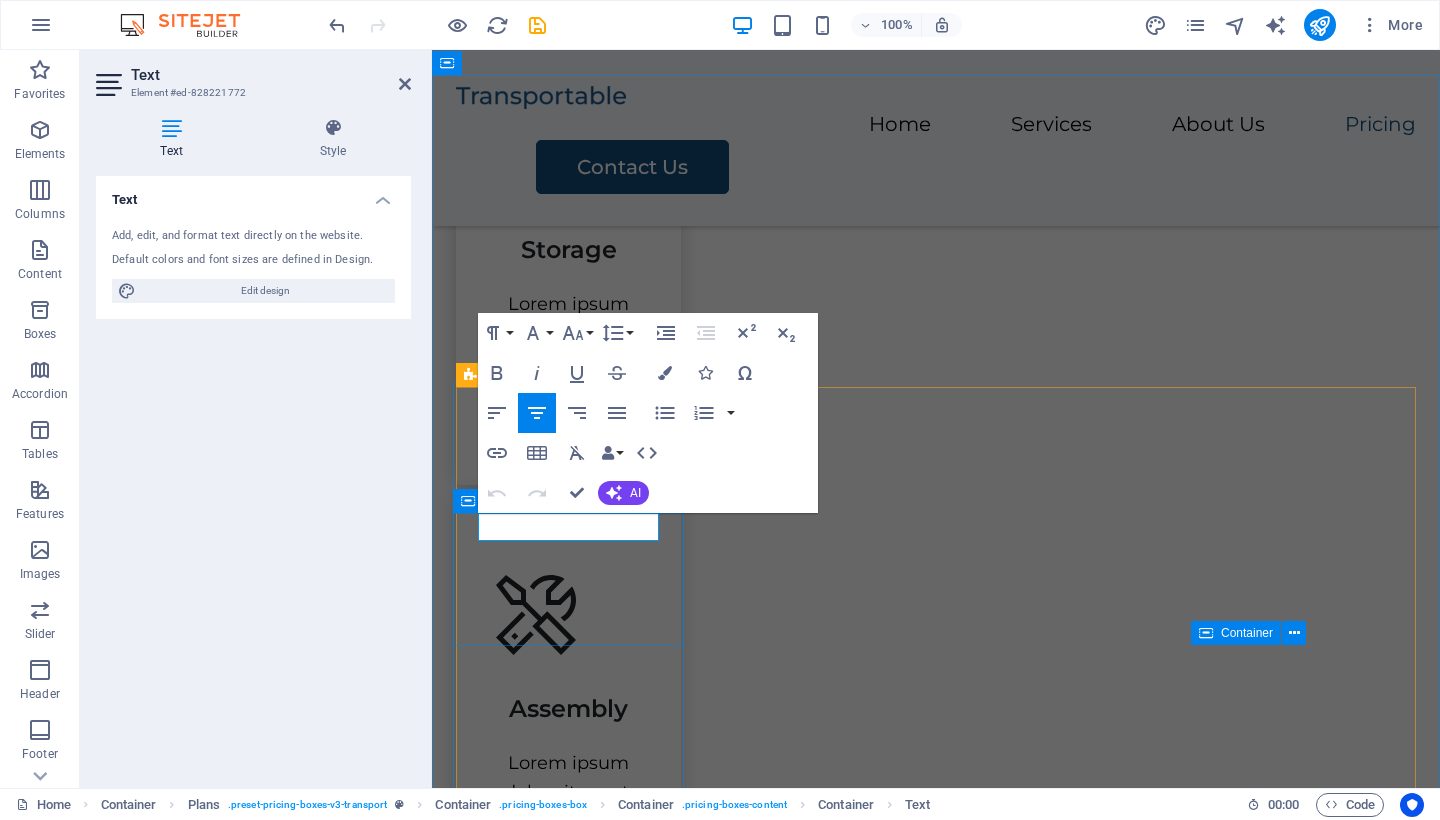 click on "MOVING PACKAGE" at bounding box center [936, 2240] 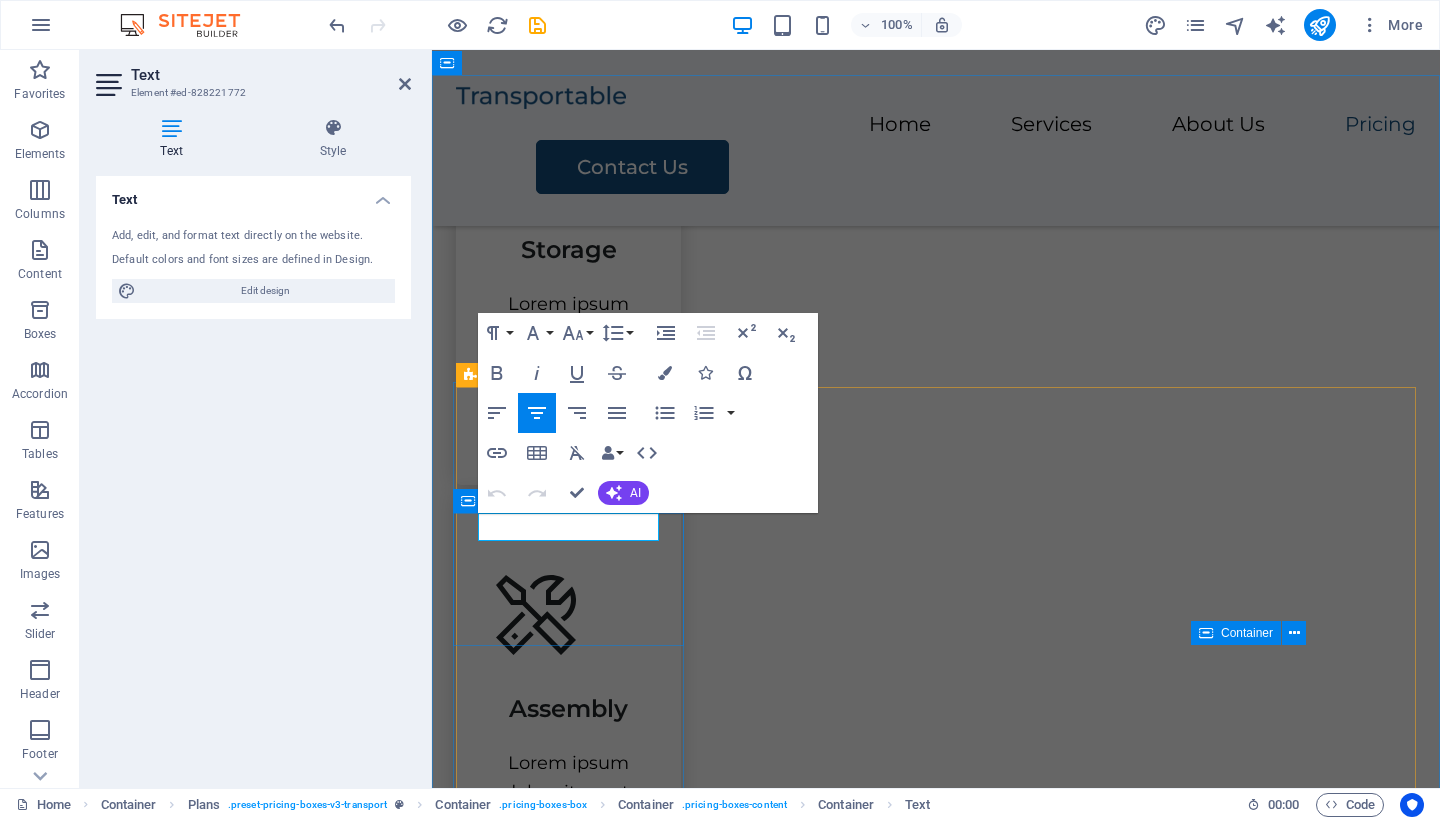 click on "MOVING PACKAGE" at bounding box center (936, 2291) 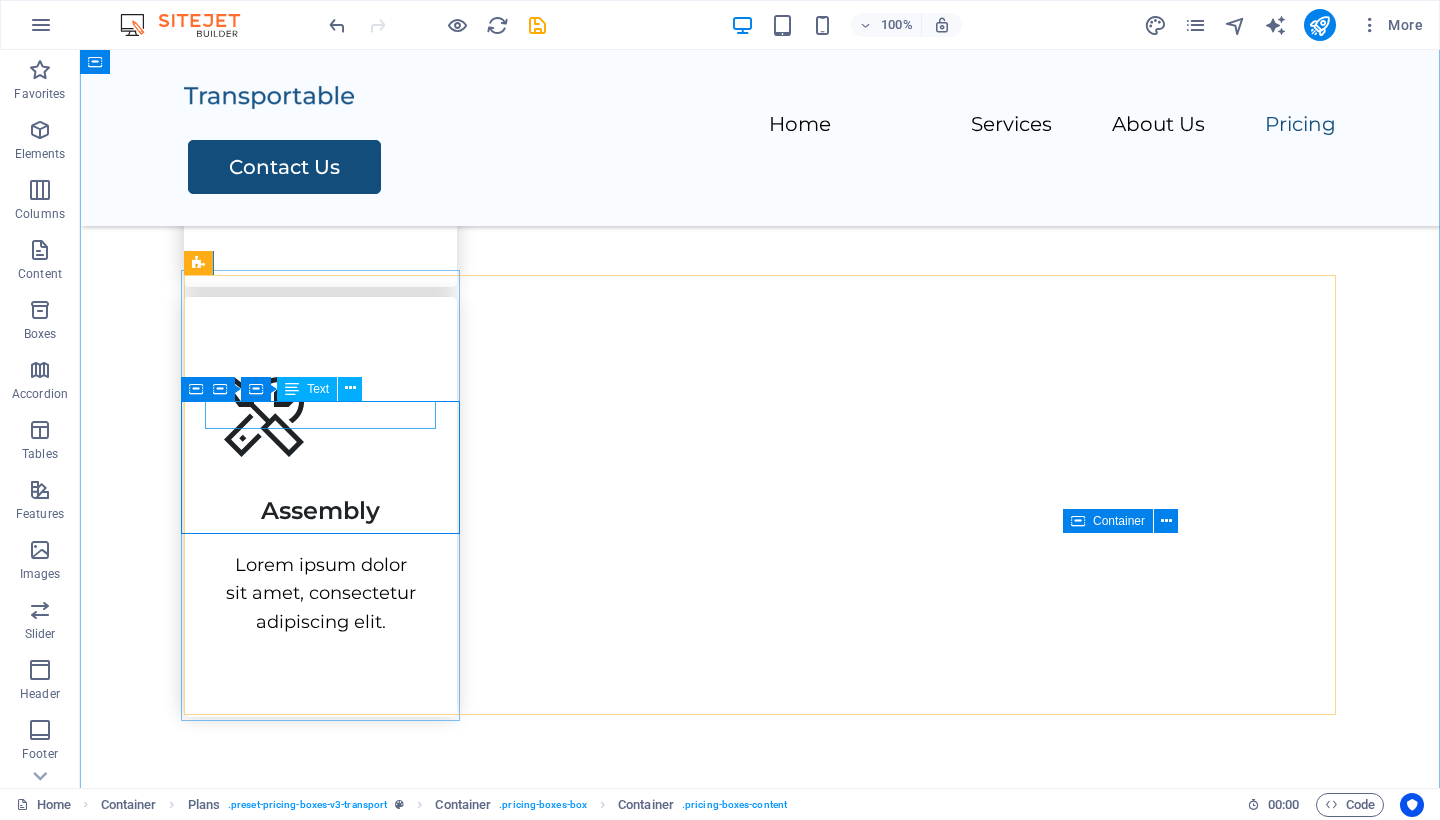 click on "MOVING PACKAGE" at bounding box center (760, 2012) 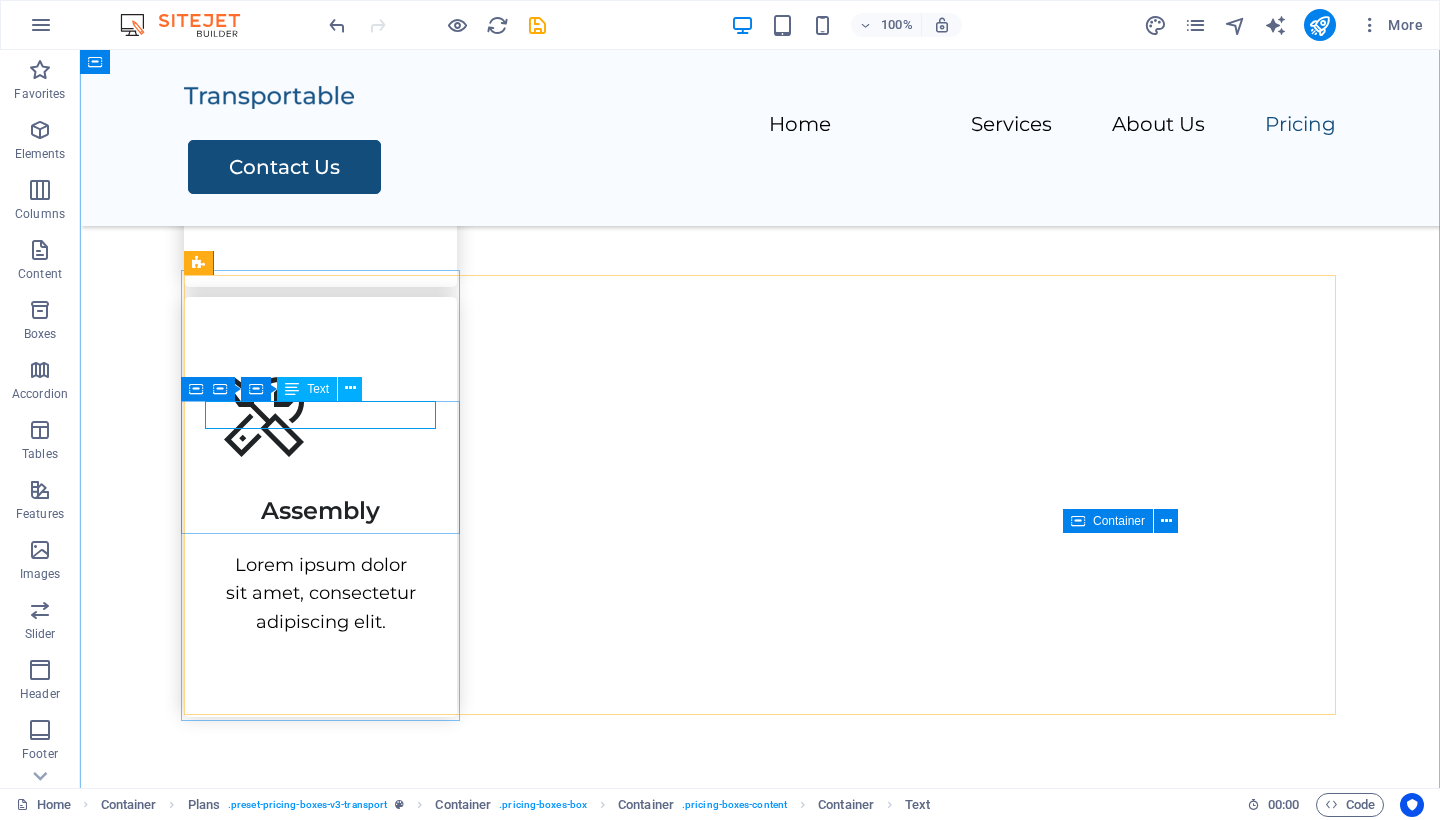 click on "MOVING PACKAGE" at bounding box center [760, 2012] 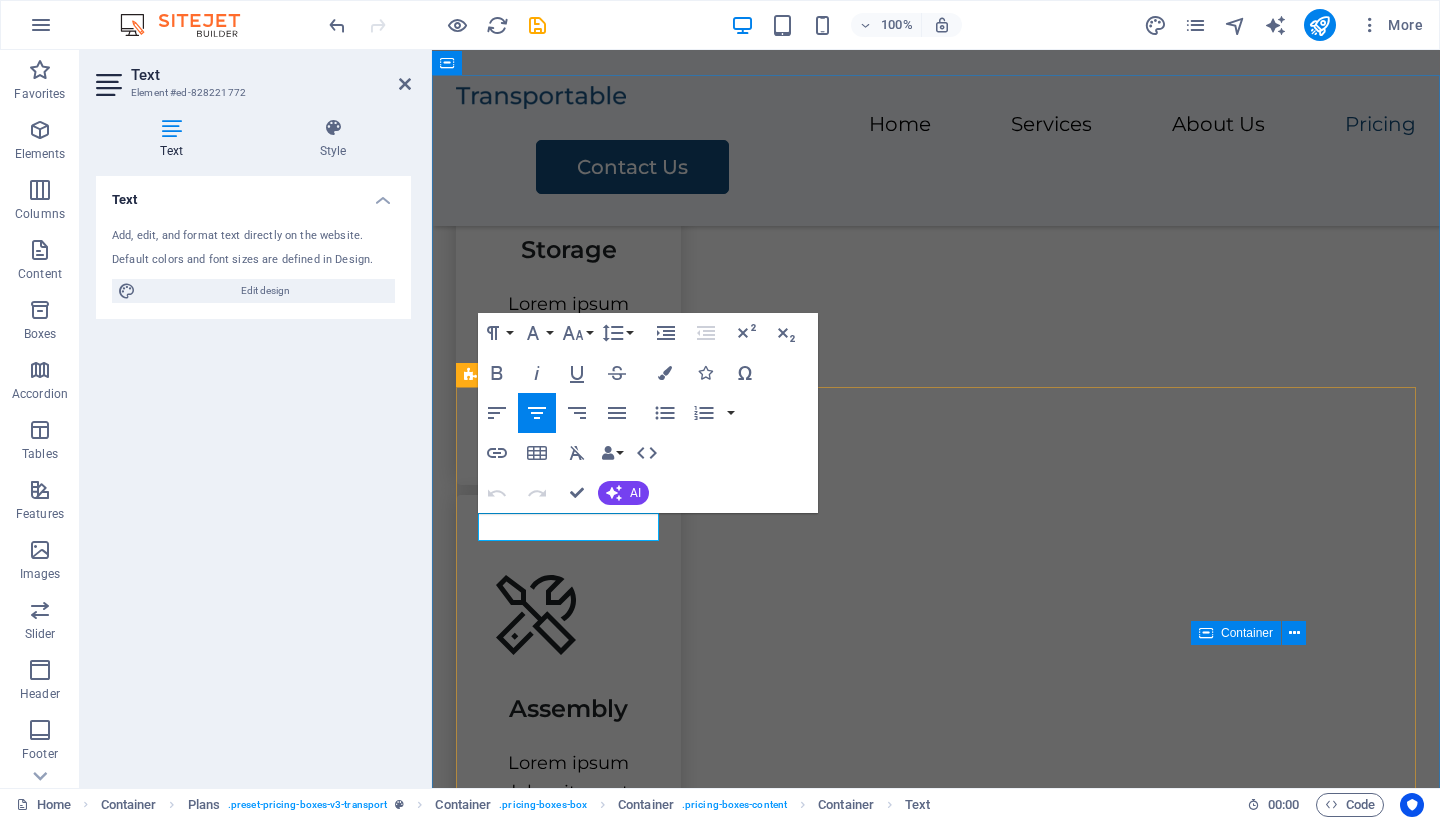 drag, startPoint x: 489, startPoint y: 533, endPoint x: 684, endPoint y: 533, distance: 195 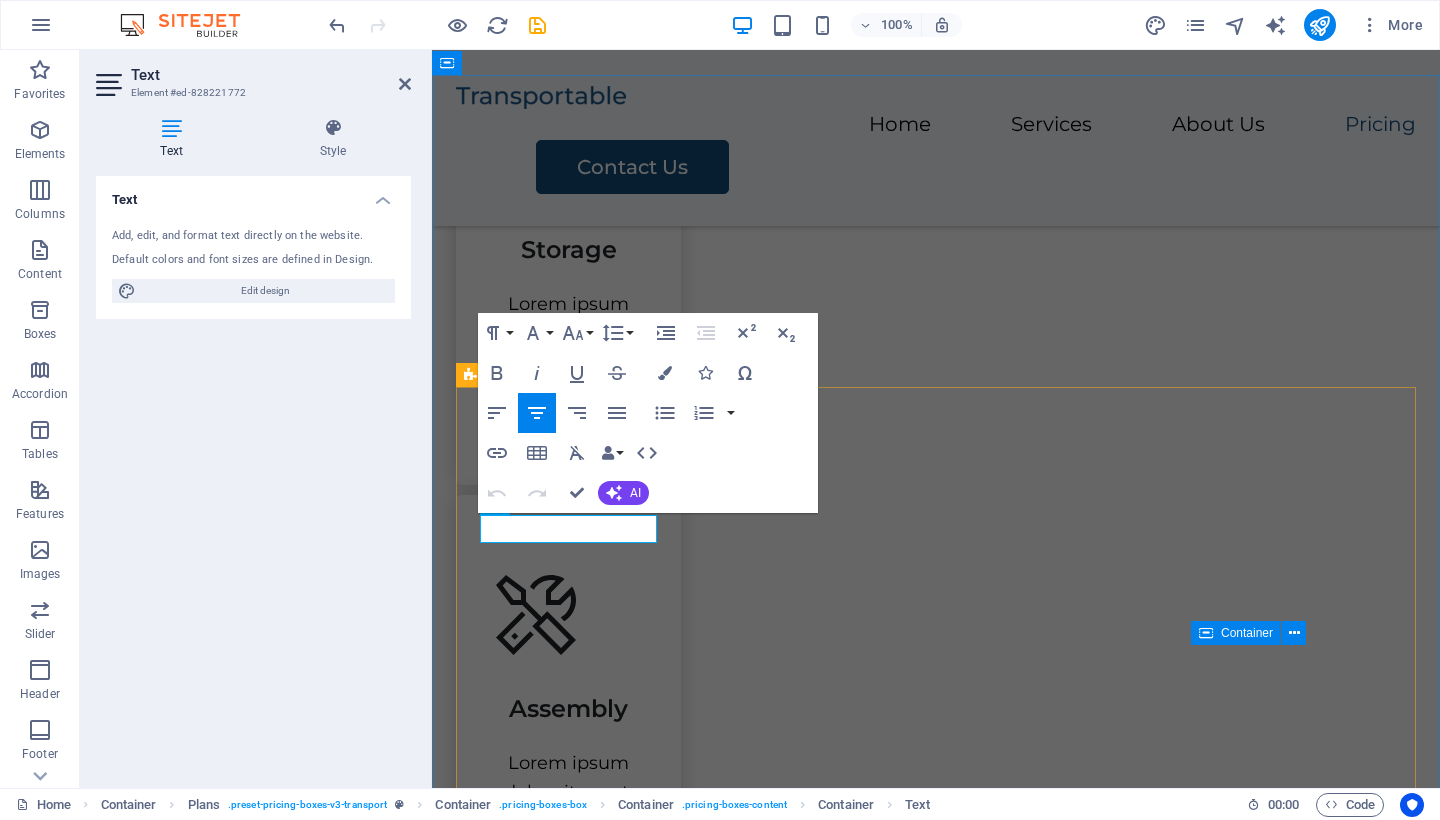 type 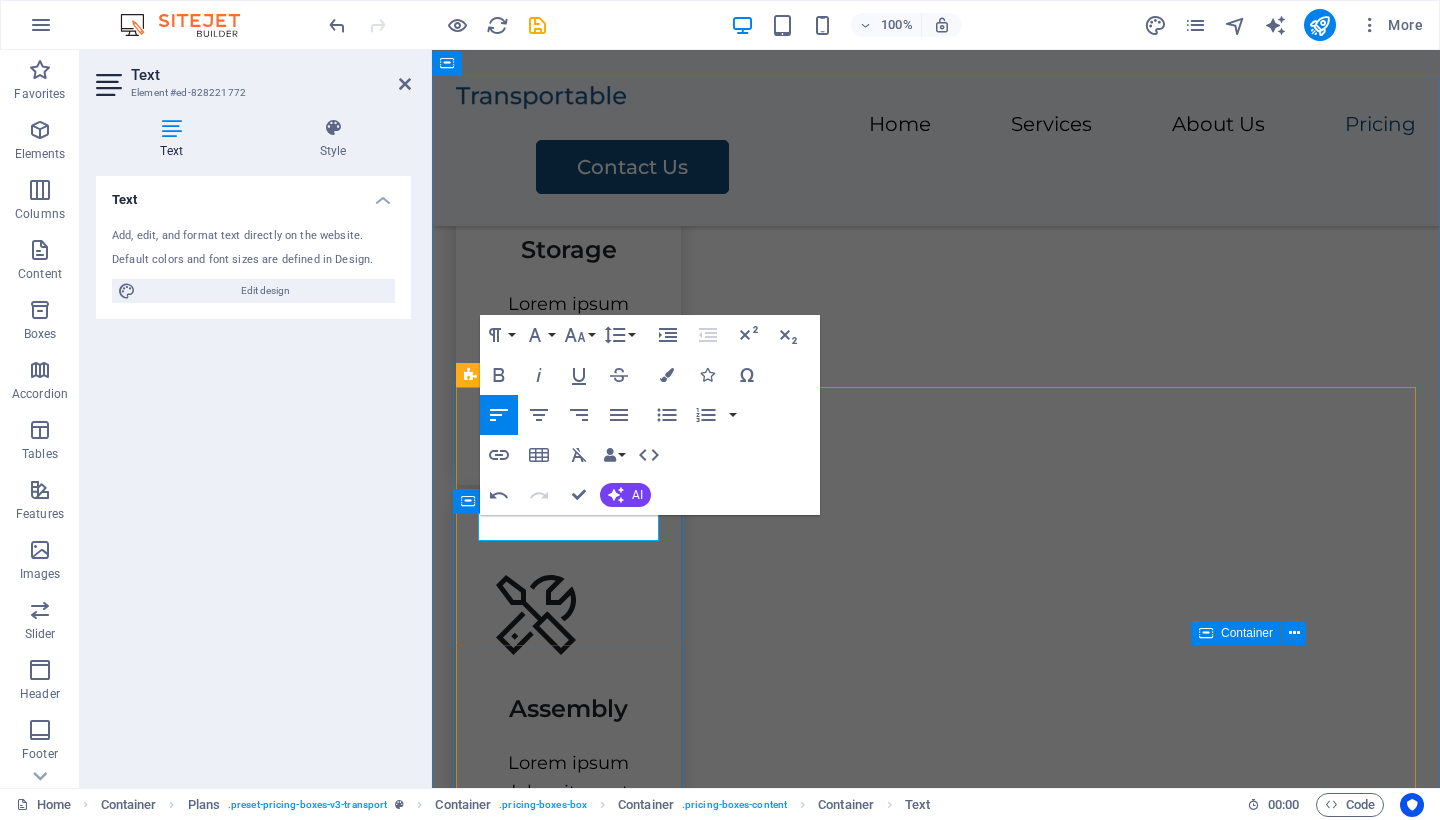 click on "PACKING" at bounding box center (936, 2291) 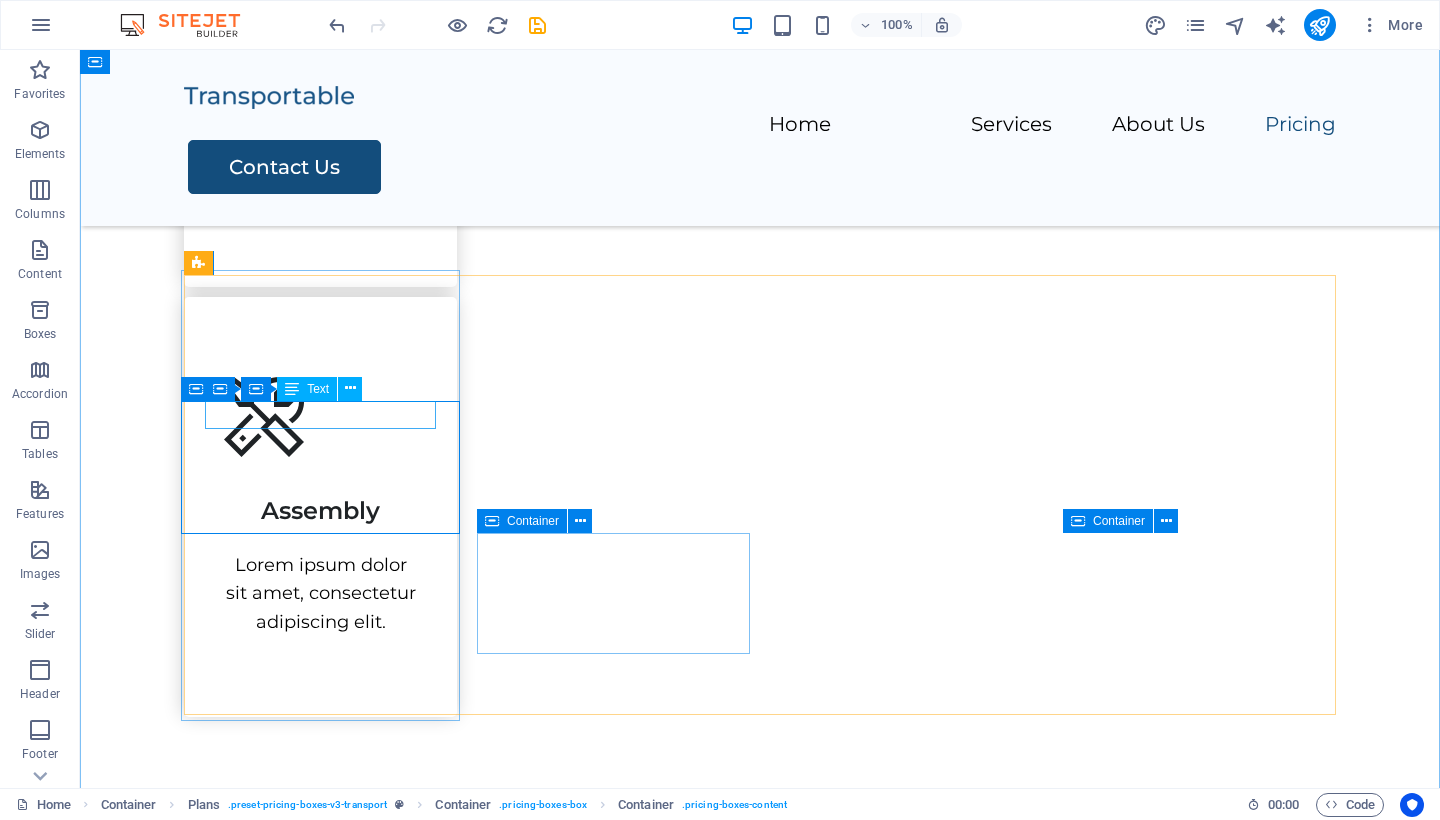 click on "PACKING" at bounding box center (760, 2012) 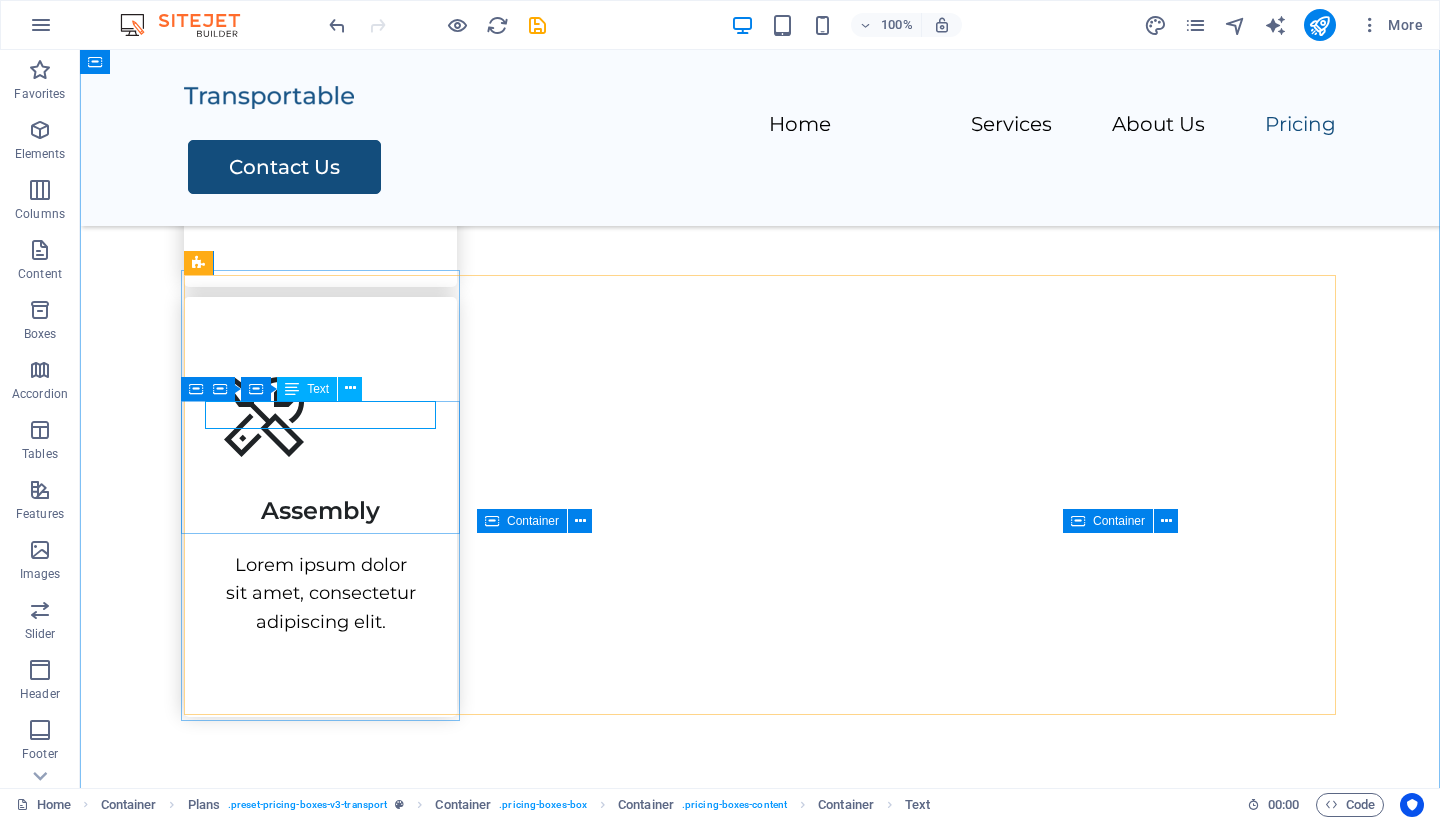 click on "PACKING" at bounding box center (760, 2012) 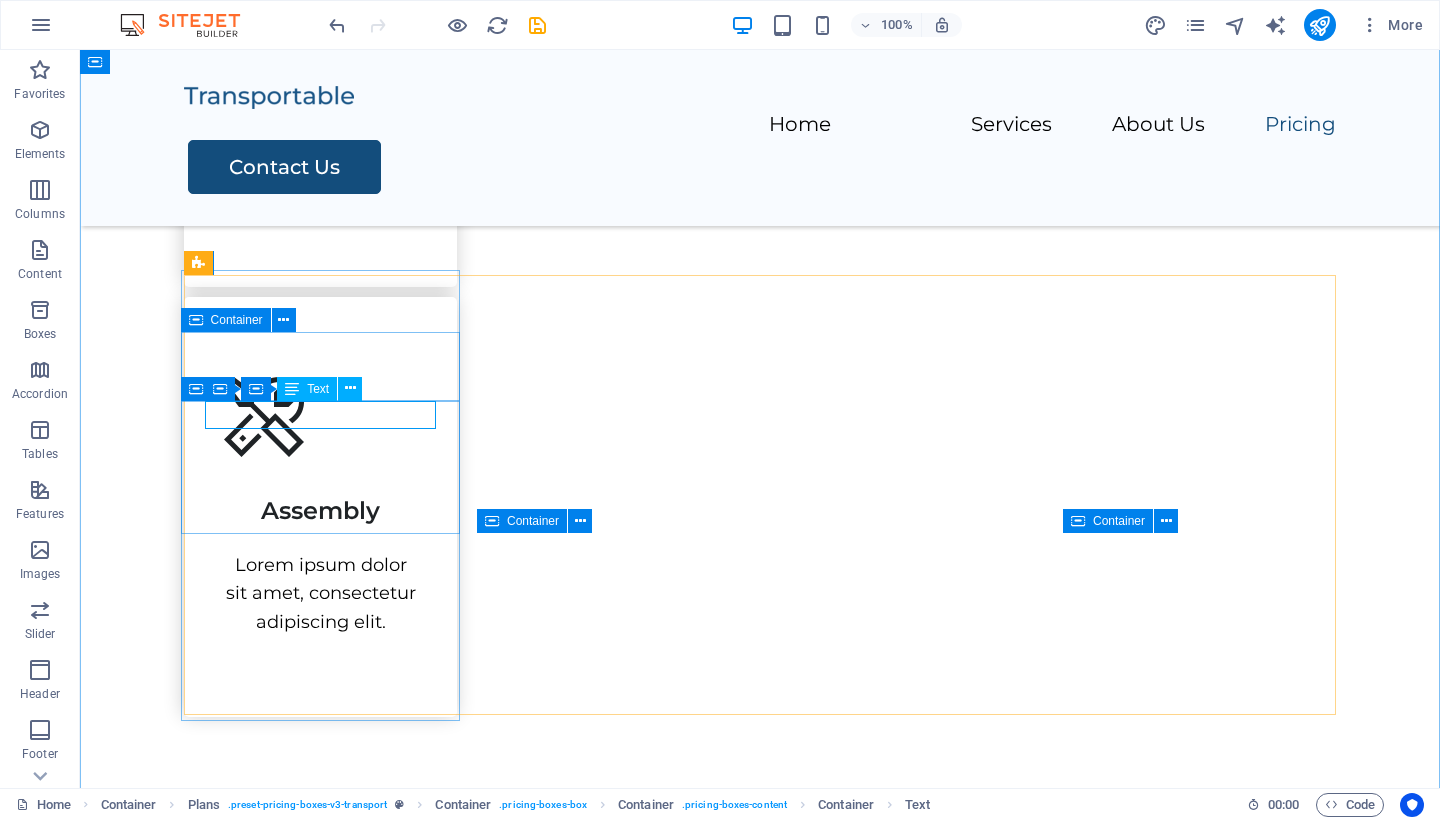 click on "Text" at bounding box center [307, 389] 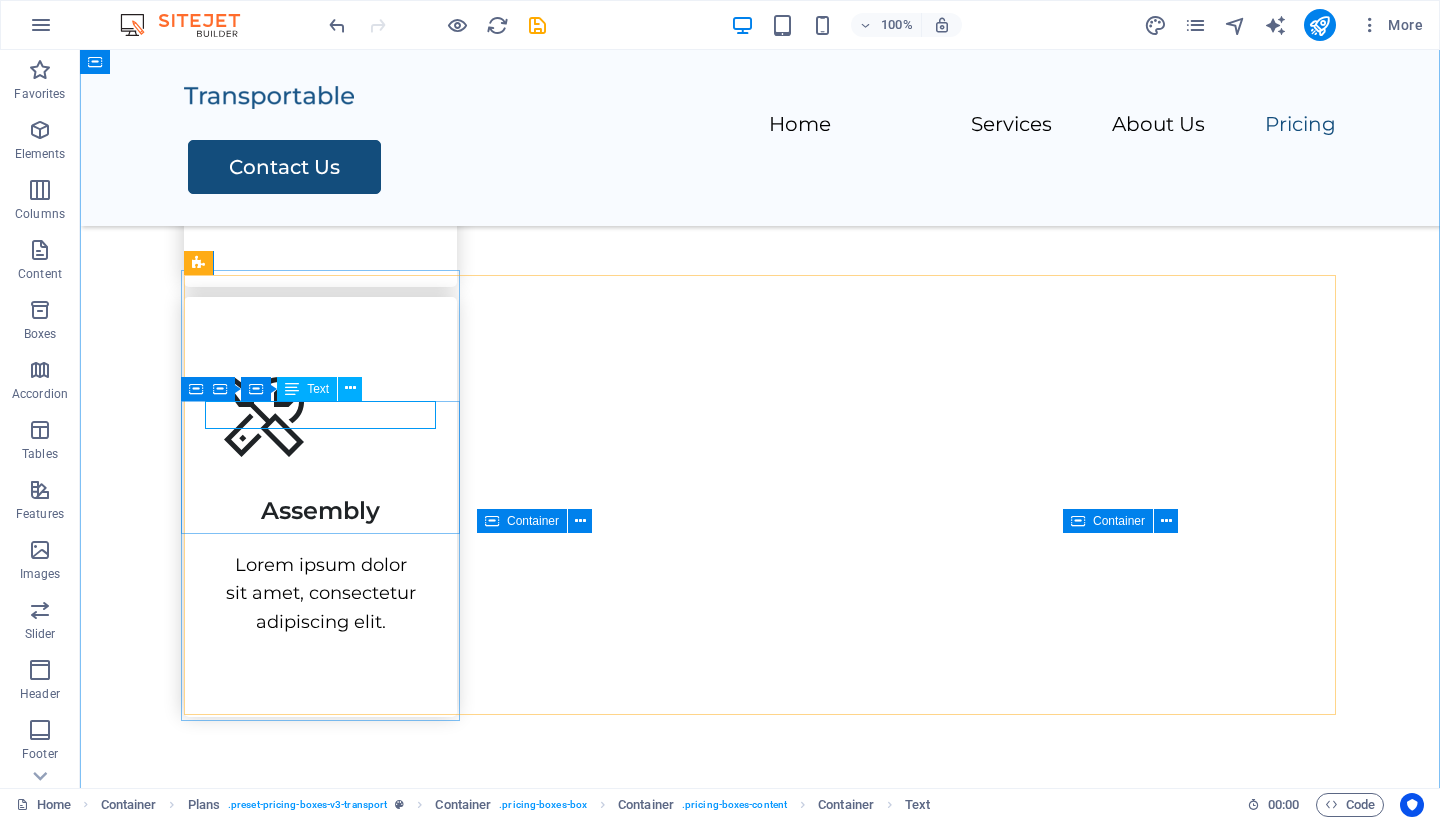 click on "PACKING" at bounding box center [760, 2012] 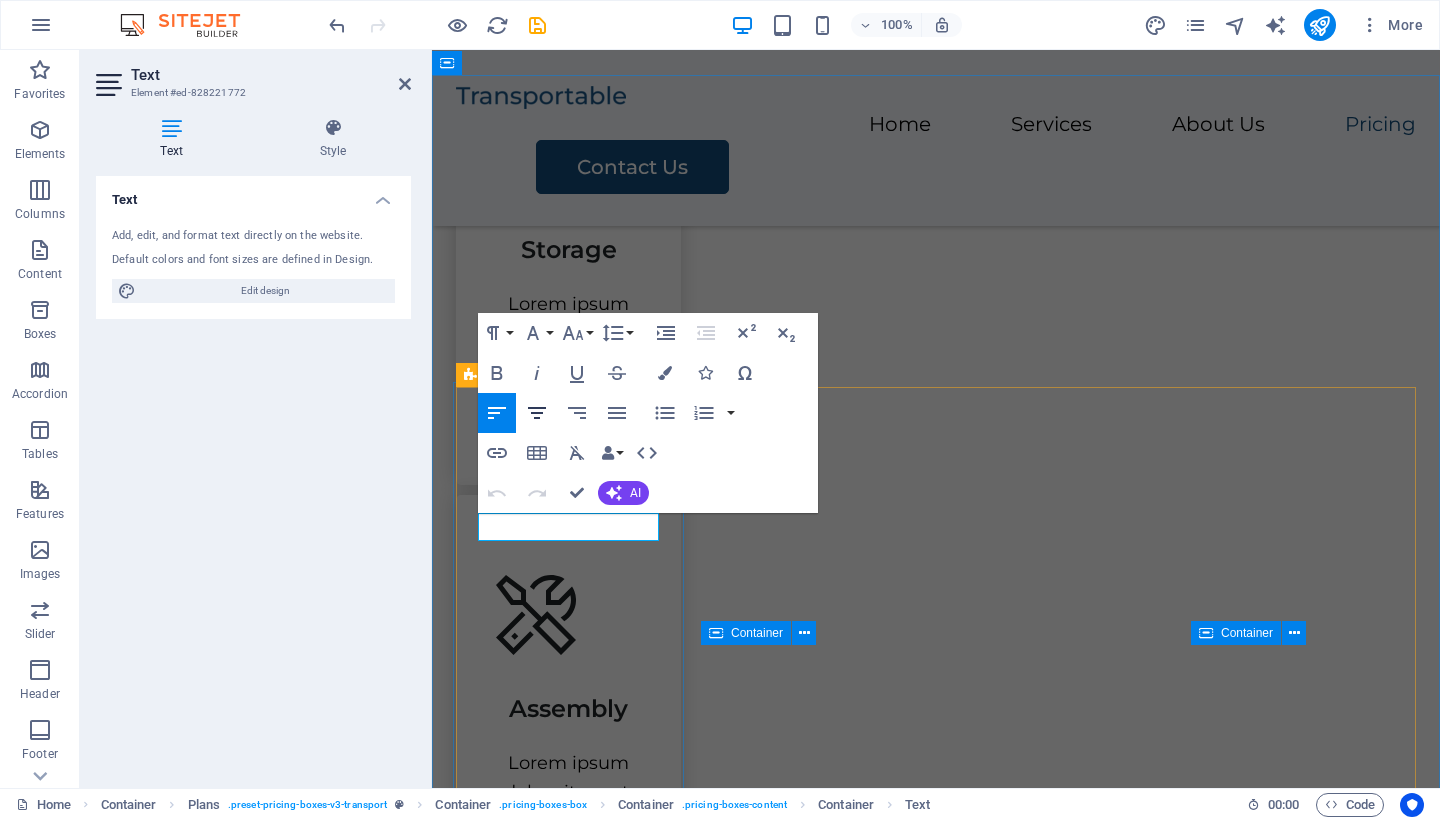 click 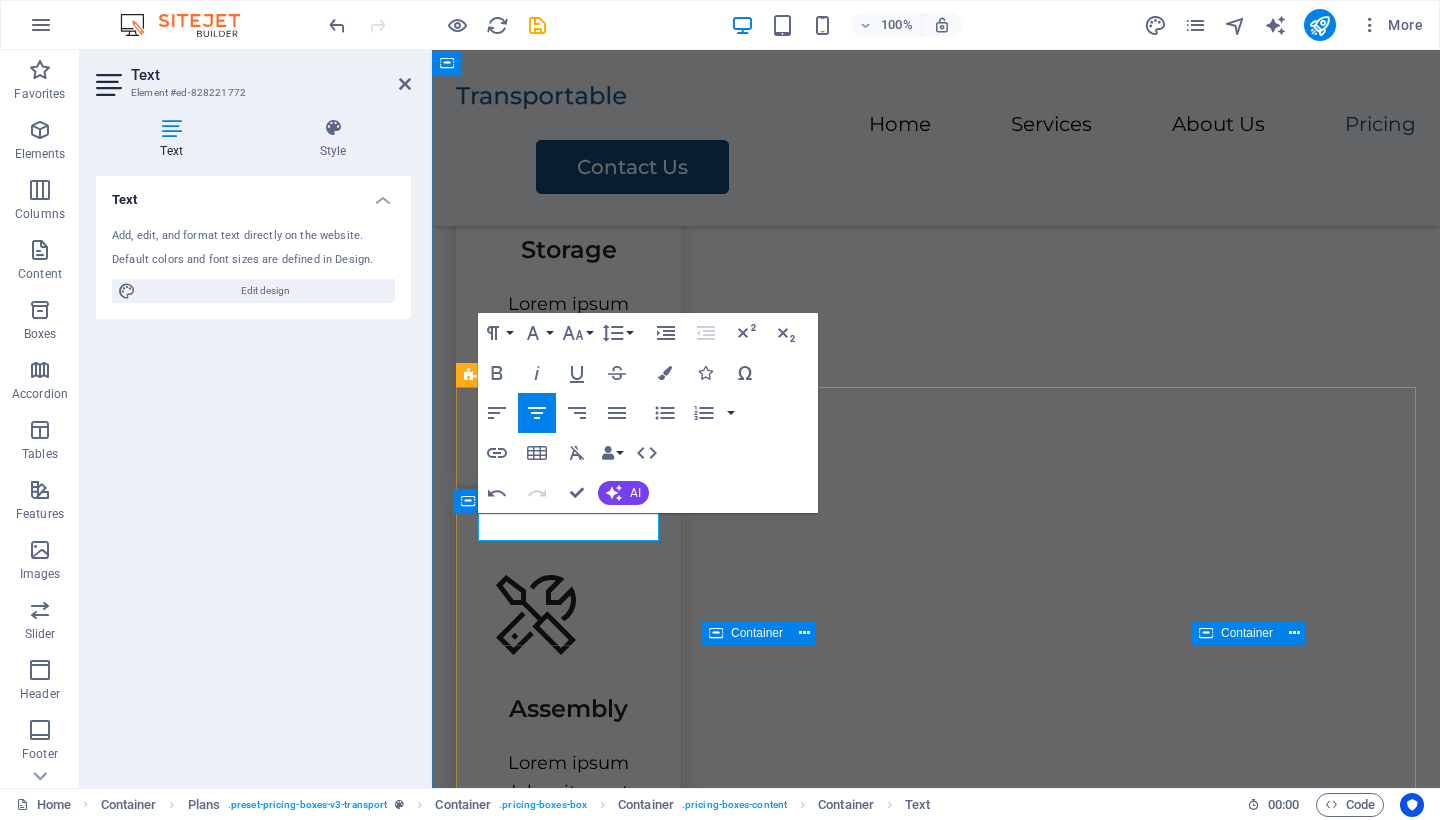 click on "PACKING" at bounding box center (936, 2291) 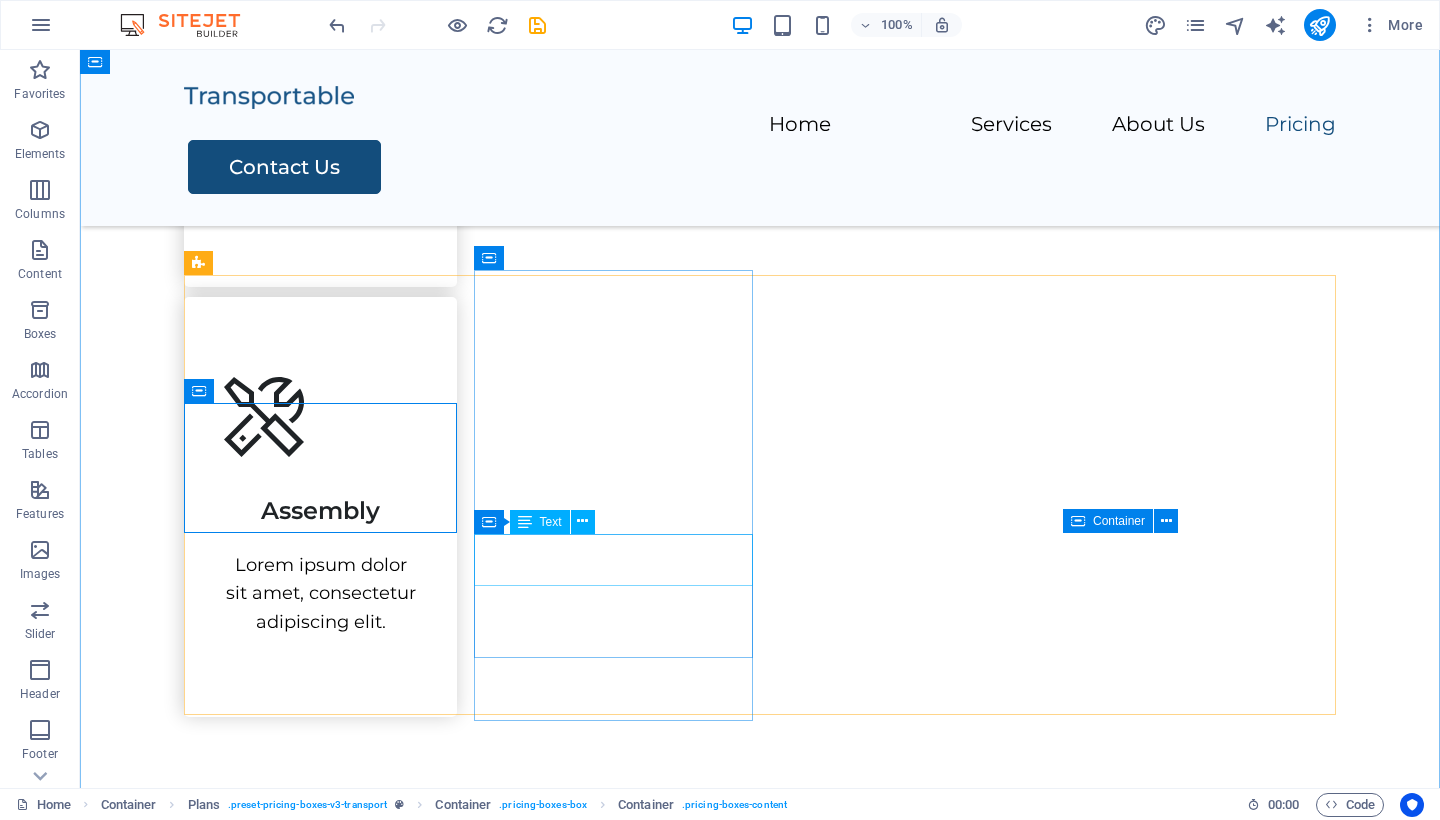 click on "AED 2200" at bounding box center (760, 2607) 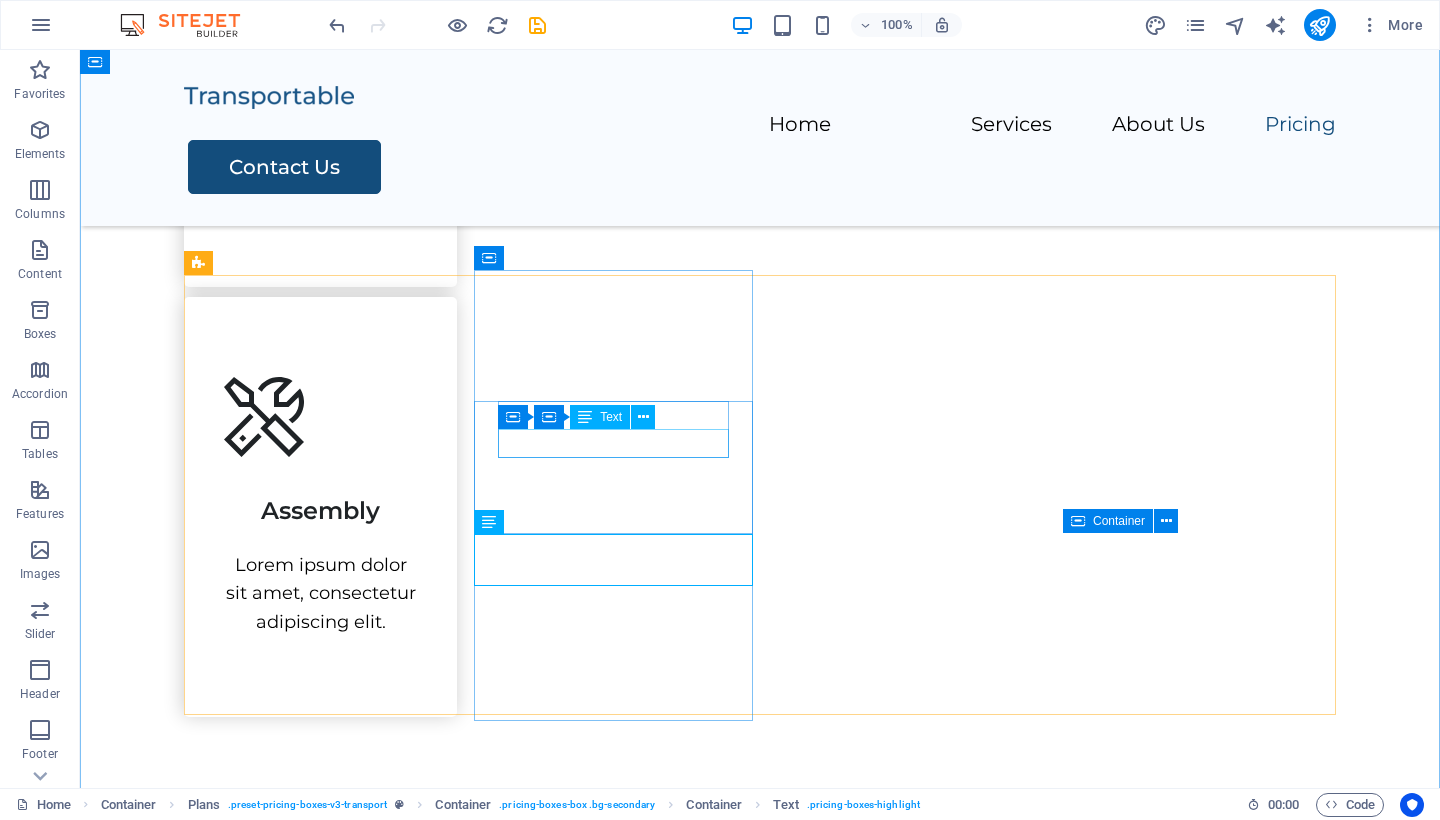 click on "Transport" at bounding box center [760, 2492] 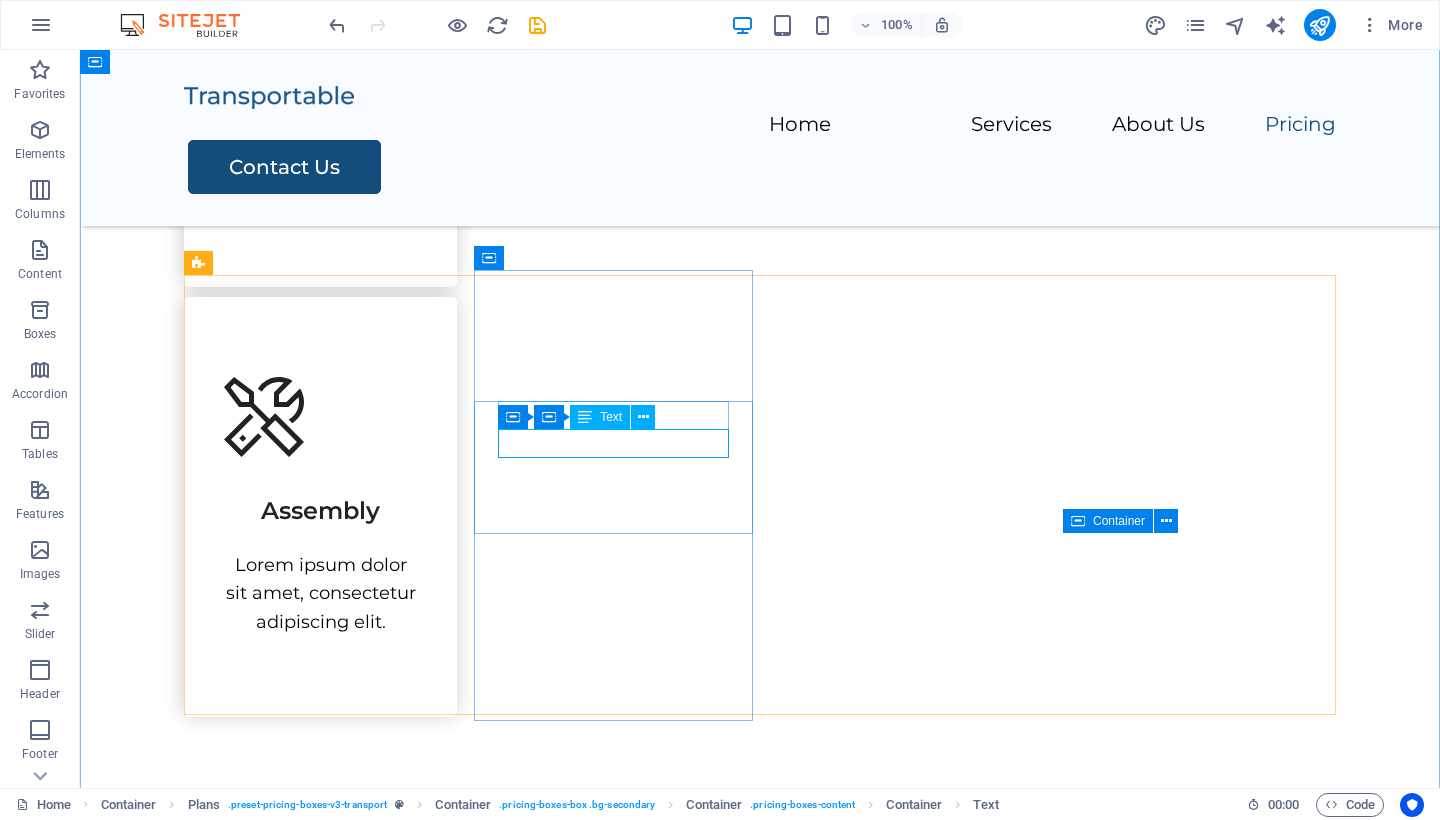 click on "Transport" at bounding box center [760, 2492] 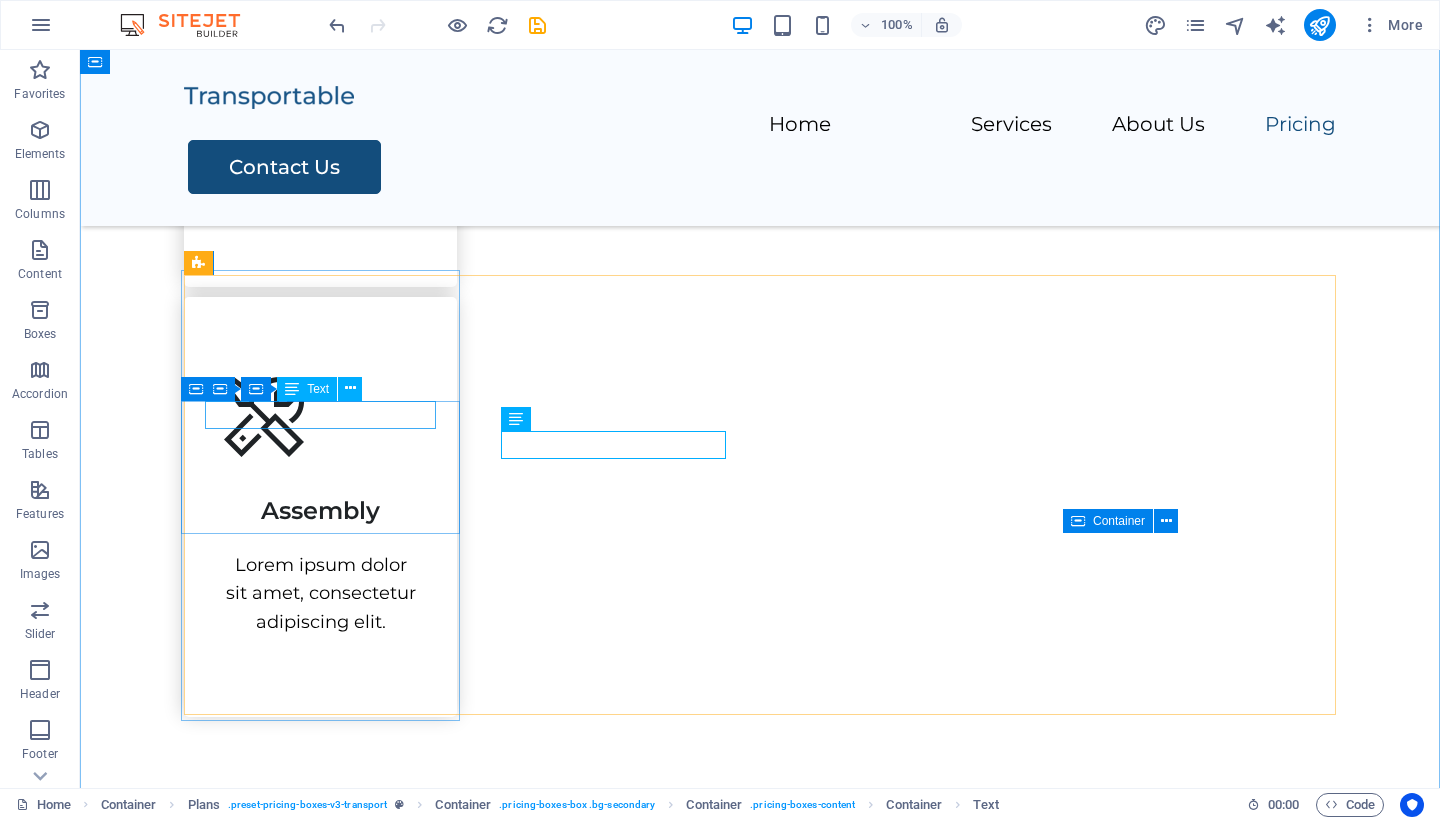 click on "PACKING" at bounding box center [760, 2012] 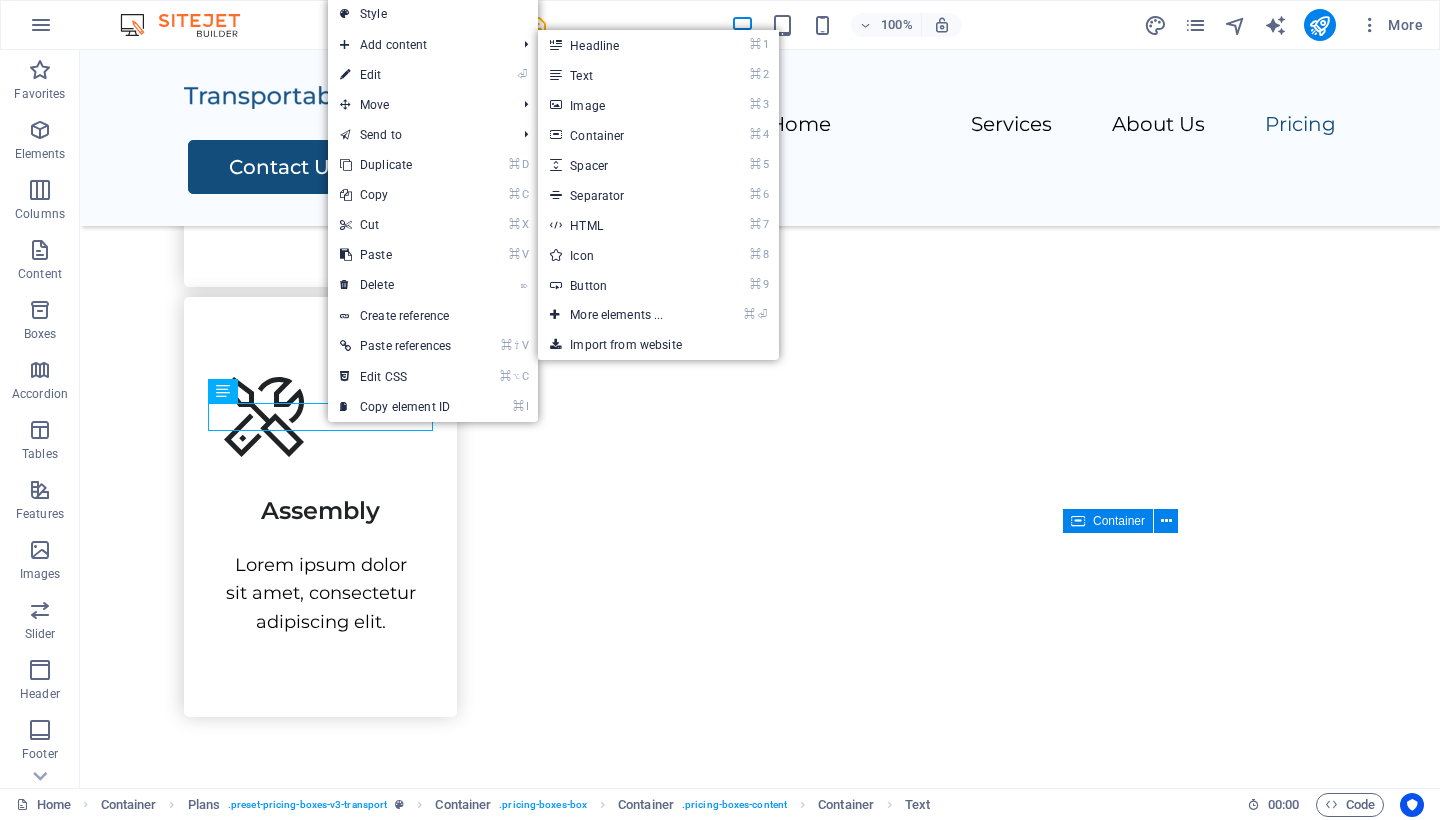 click on "Add content" at bounding box center (418, 45) 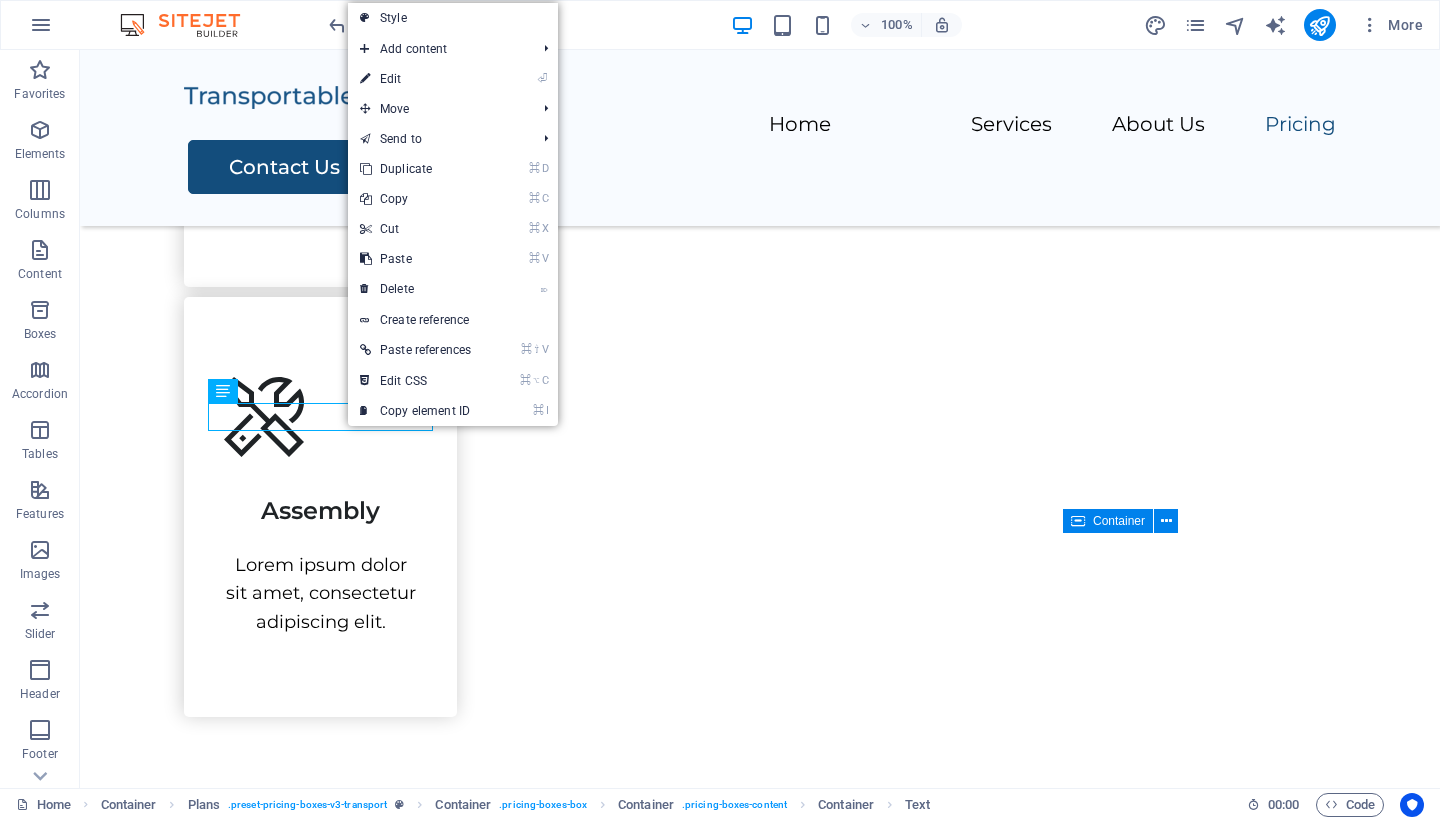 click on "Add content" at bounding box center (438, 49) 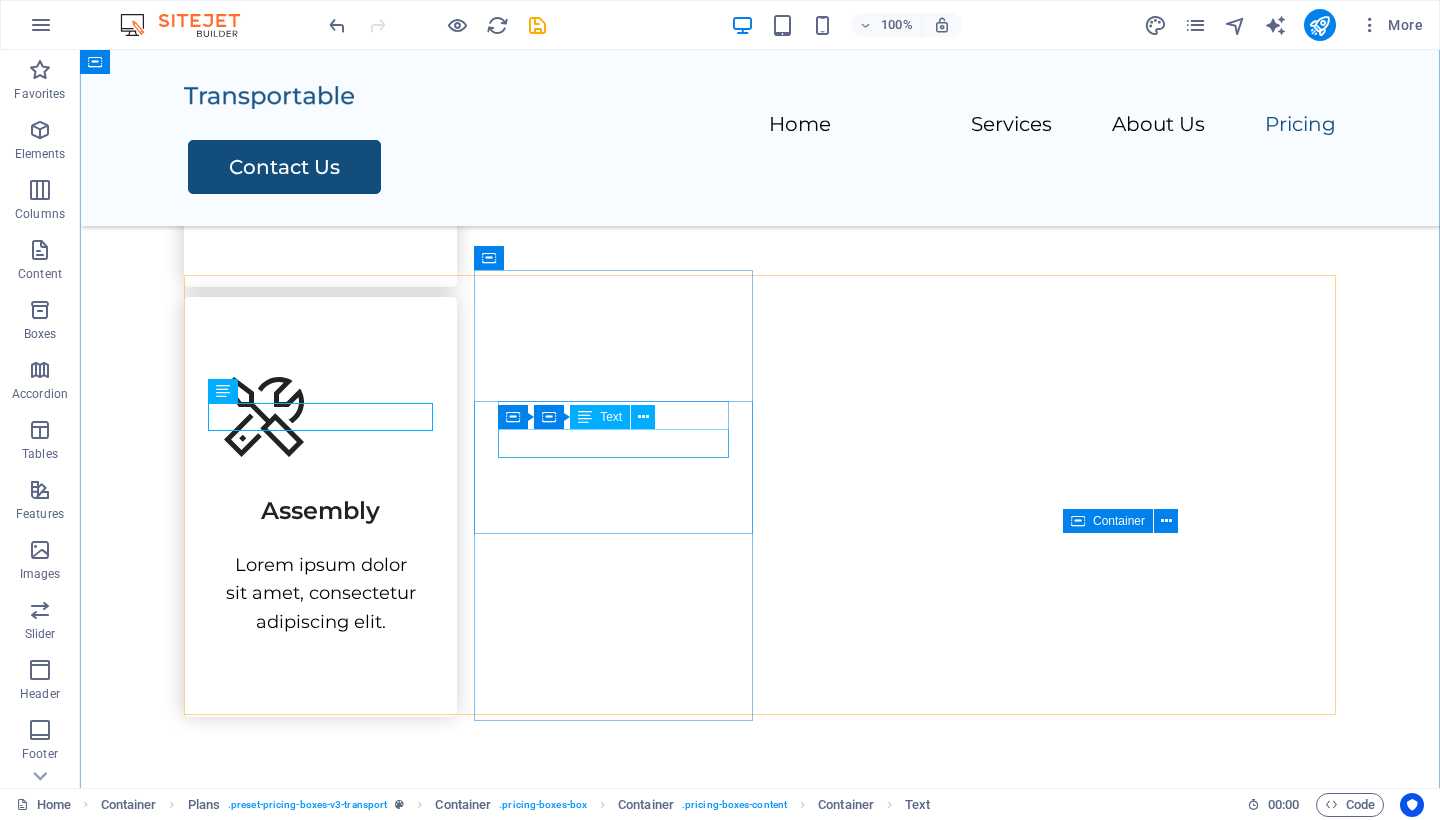 click on "Transport" at bounding box center [760, 2492] 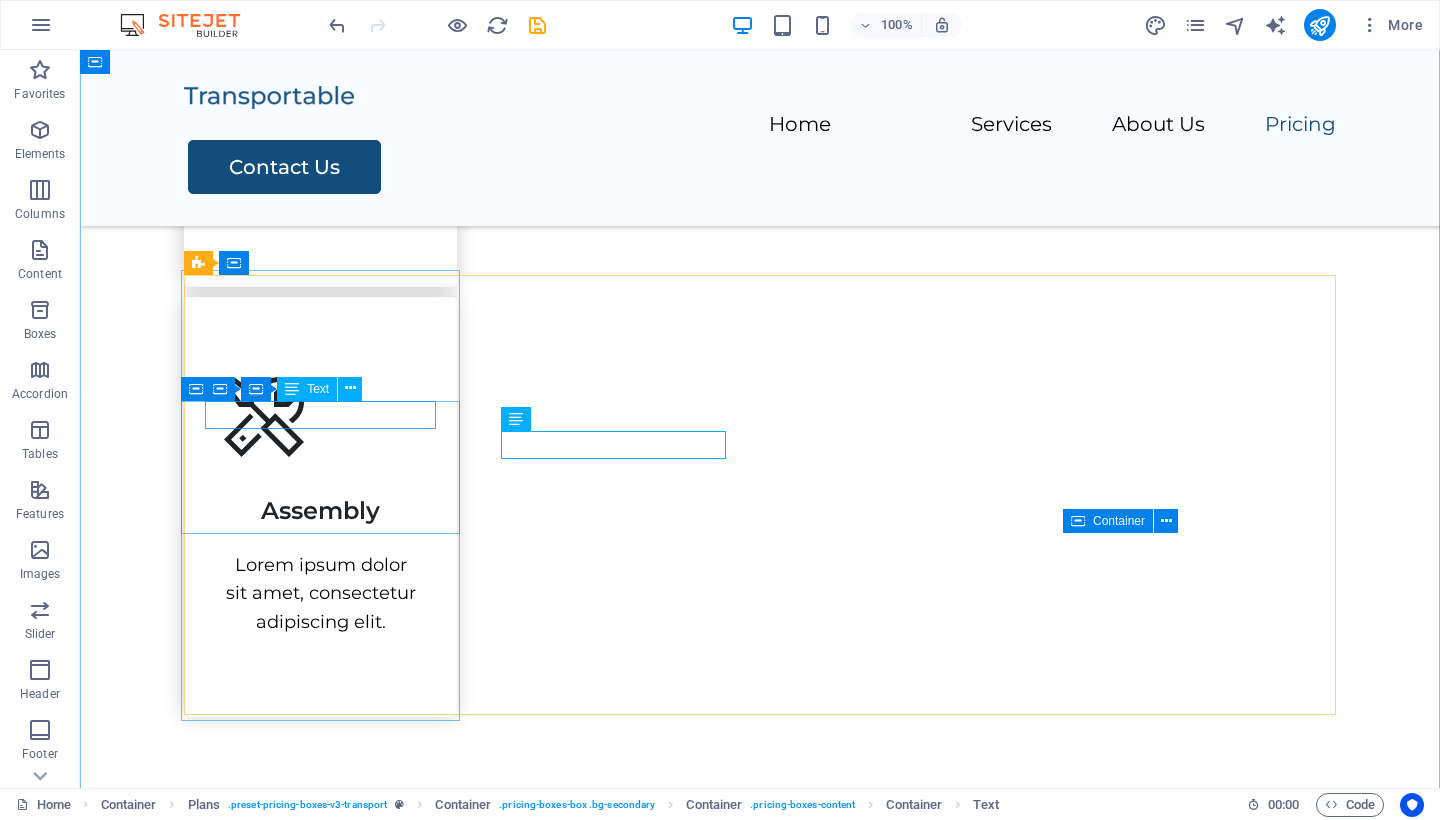 click on "PACKING" at bounding box center [760, 2012] 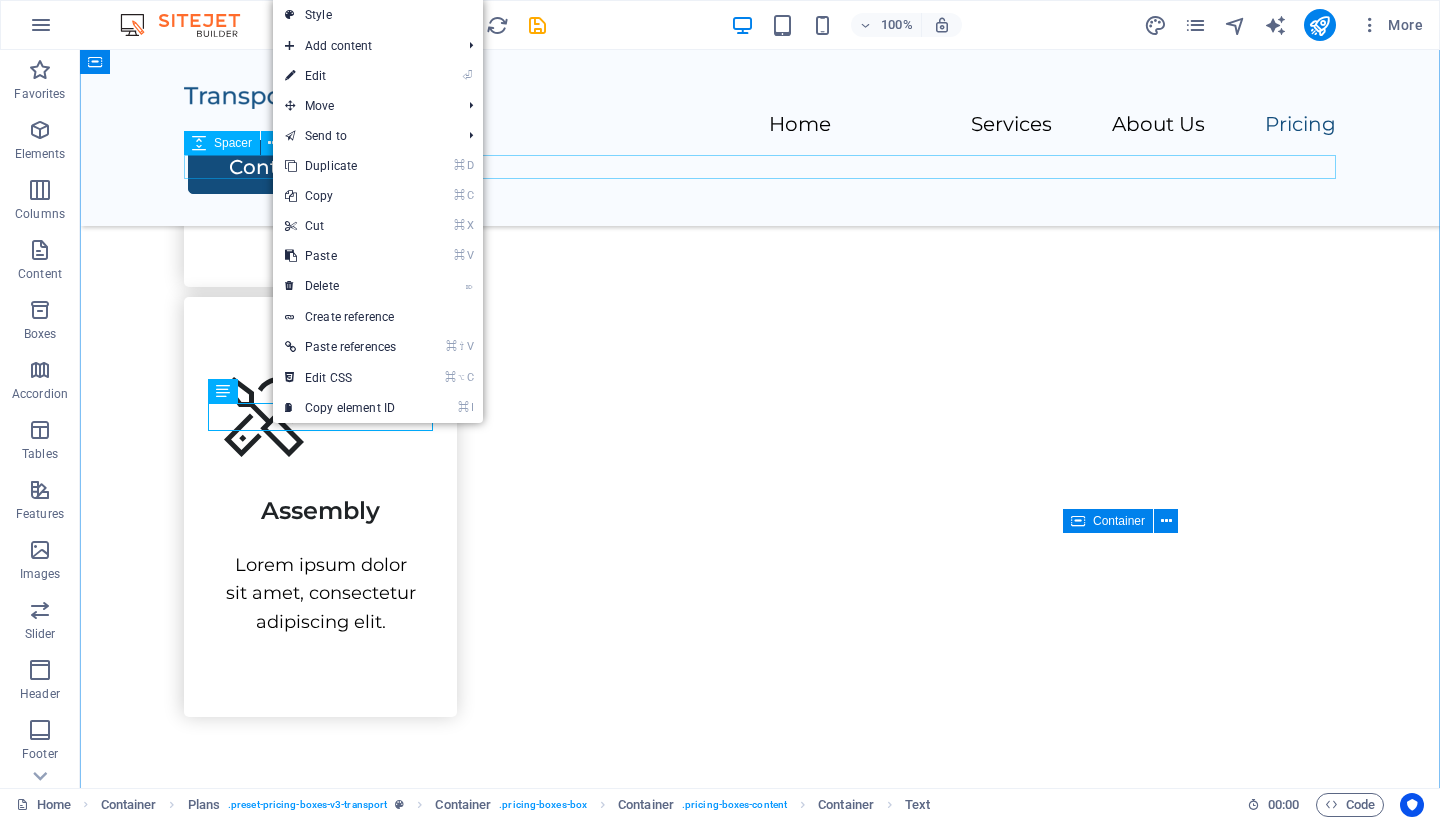 click on "⌘ D  Duplicate" at bounding box center (340, 166) 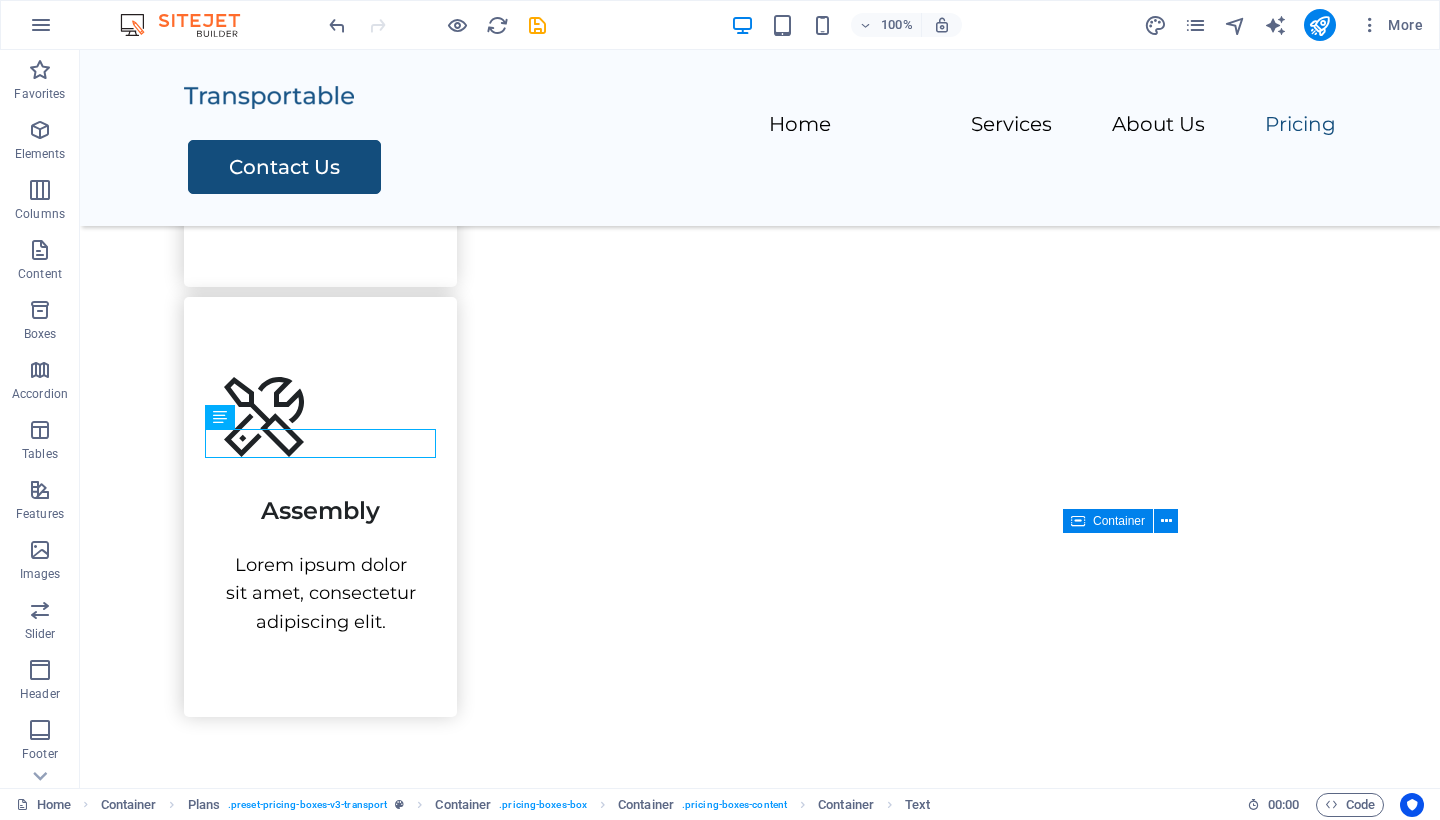 click on "PACKING" at bounding box center [760, 2042] 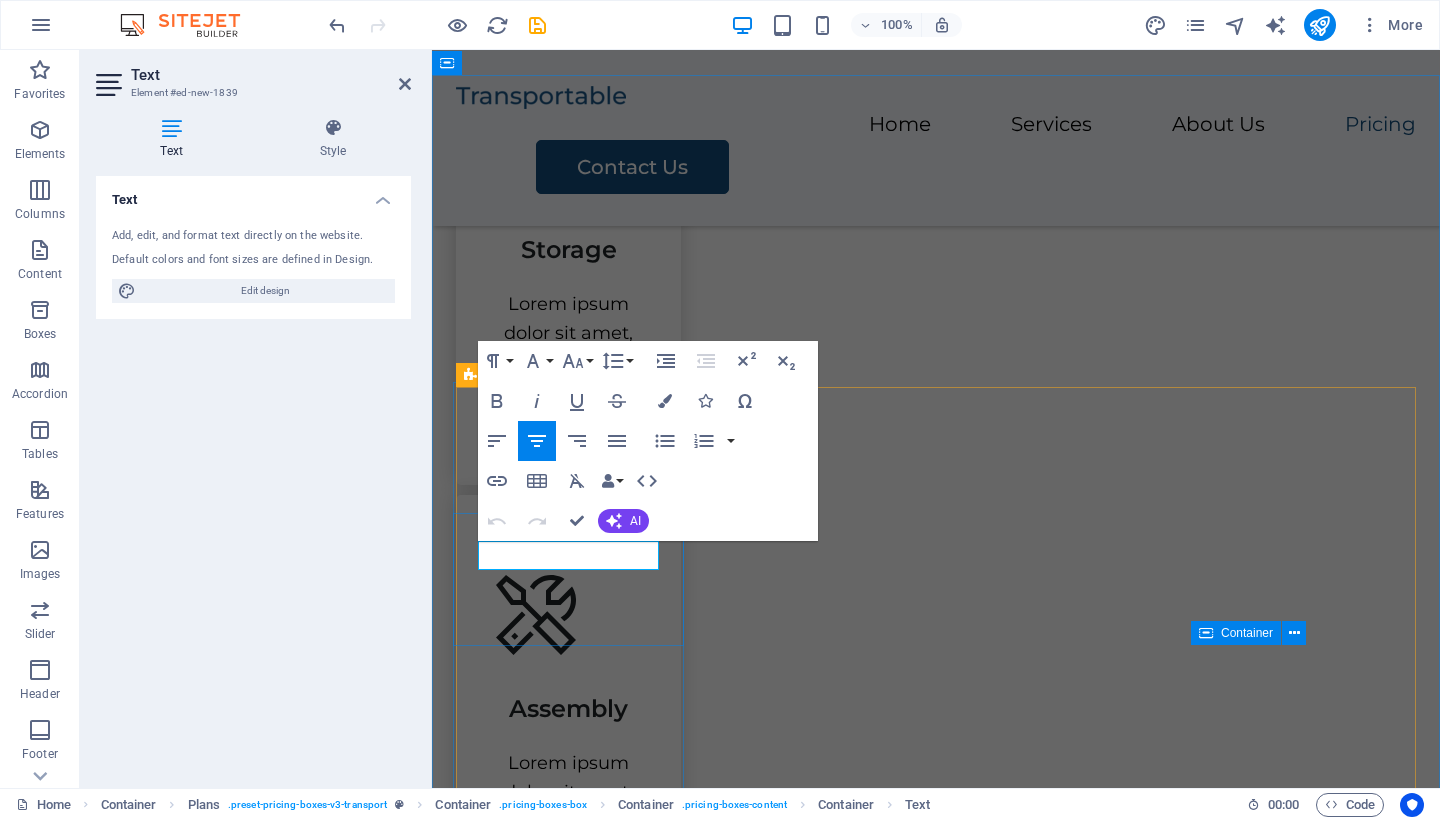 drag, startPoint x: 616, startPoint y: 556, endPoint x: 520, endPoint y: 551, distance: 96.13012 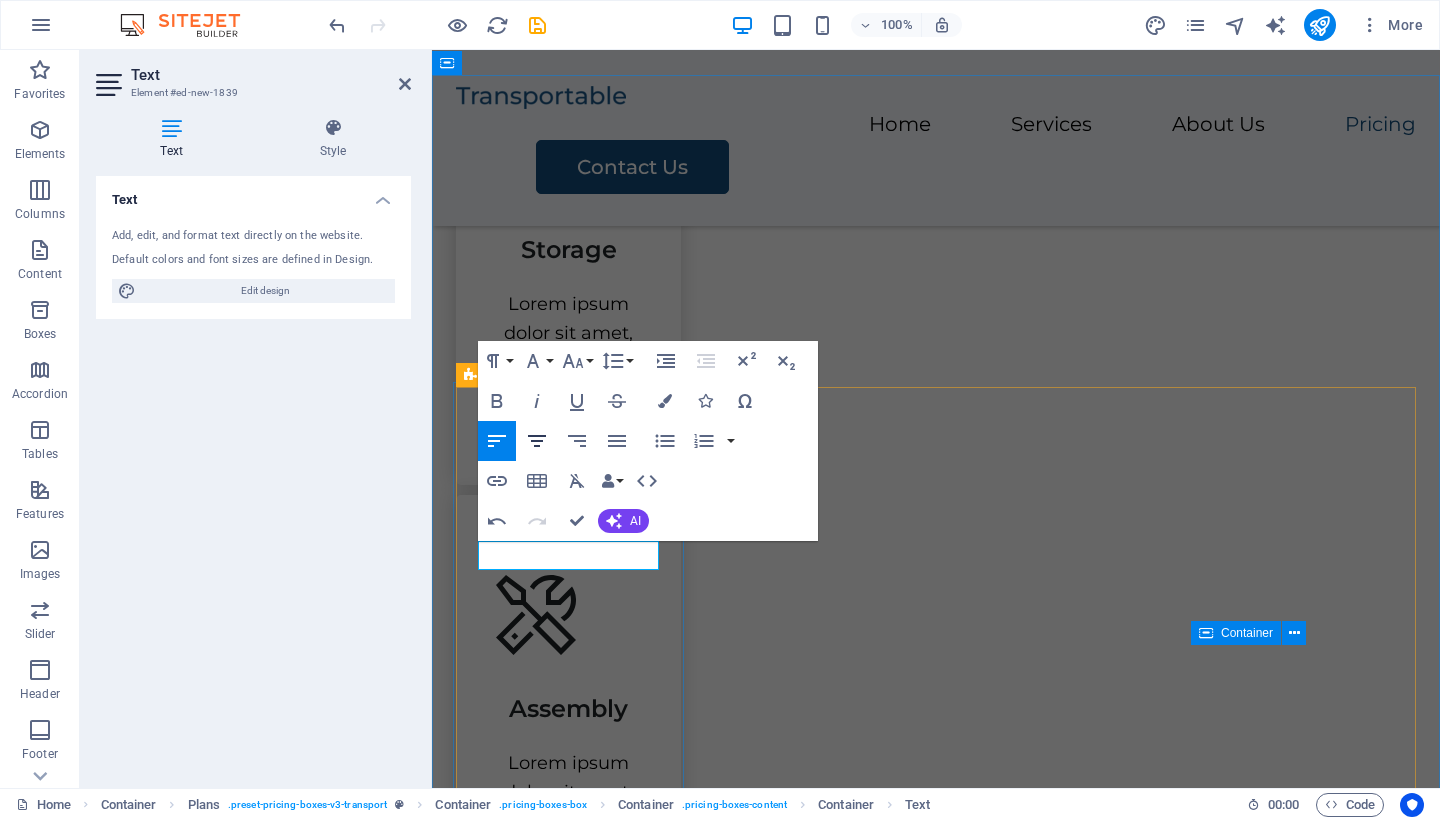 click 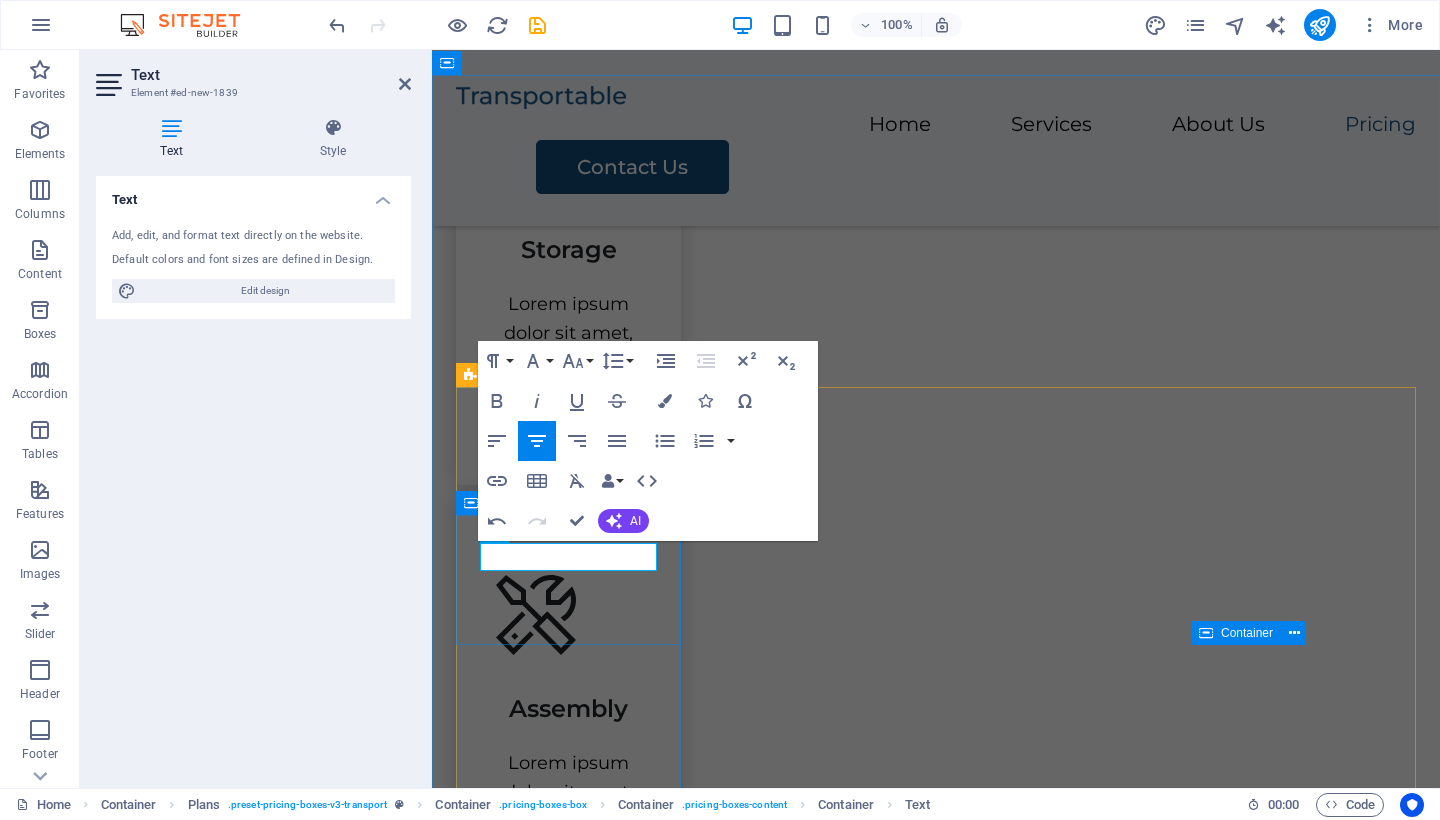 click on "PACKING UNPACKING" at bounding box center [936, 2291] 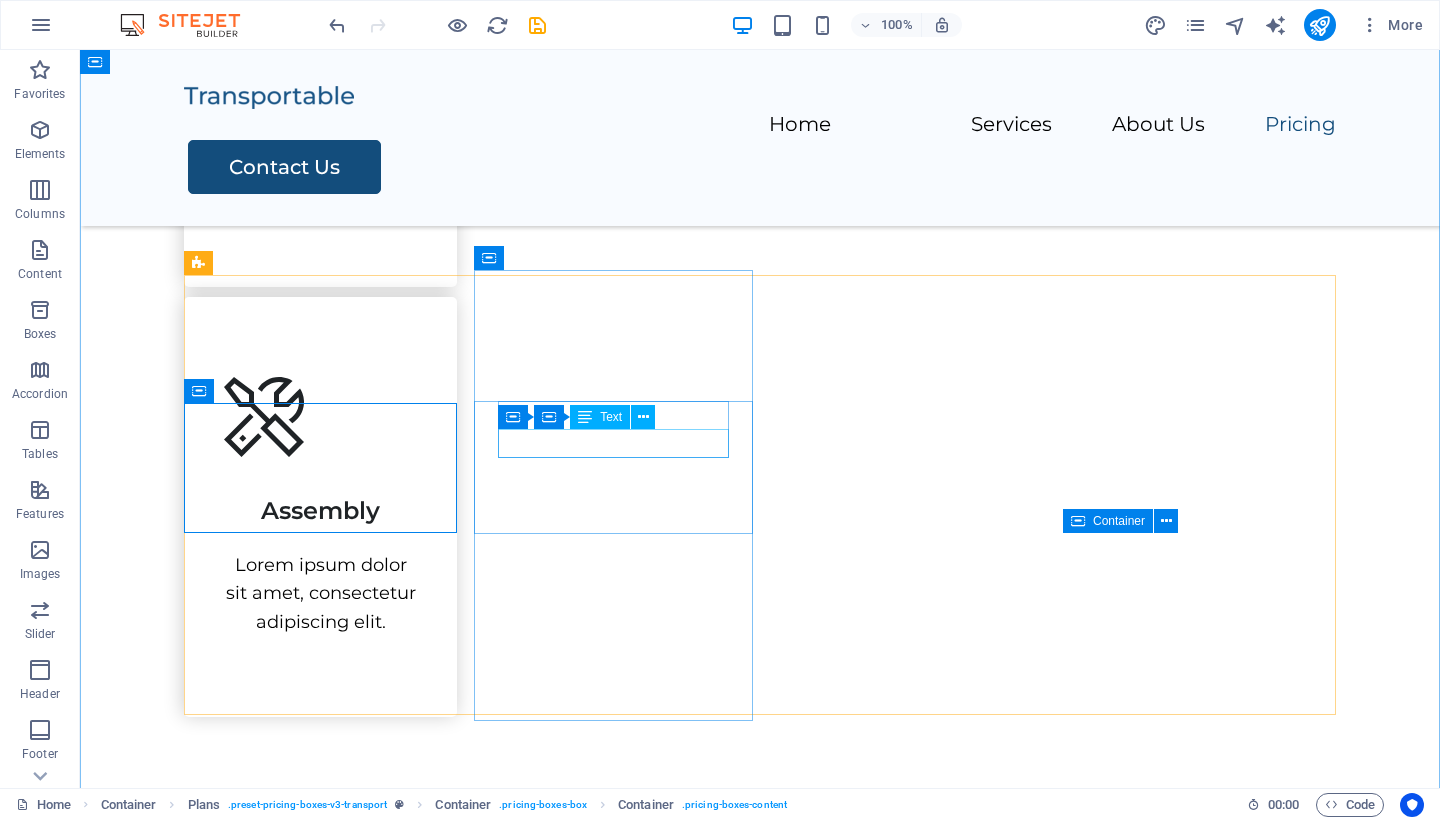 click on "Transport" at bounding box center [760, 2492] 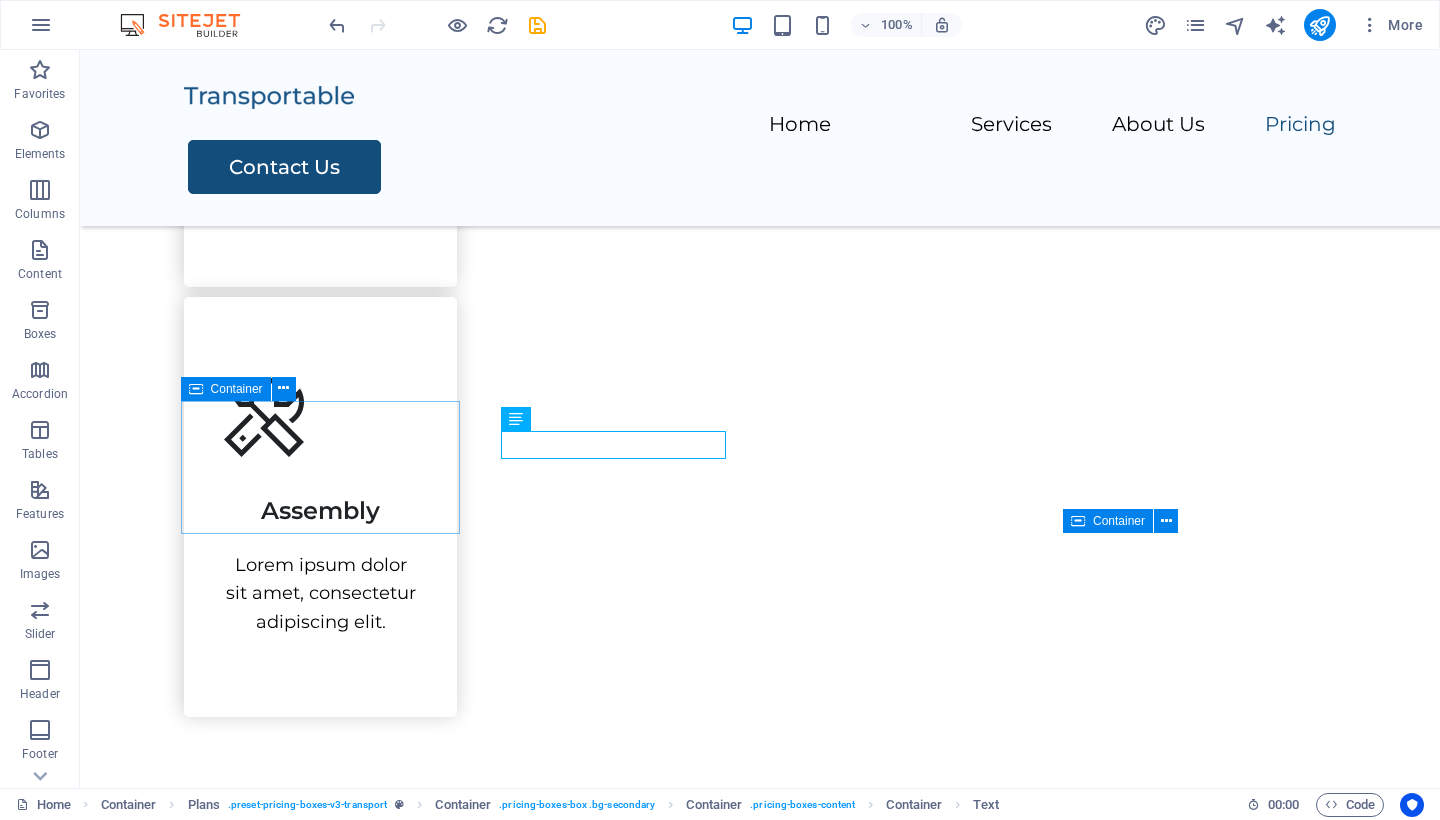 click on "PACKING UNPACKING" at bounding box center [760, 2063] 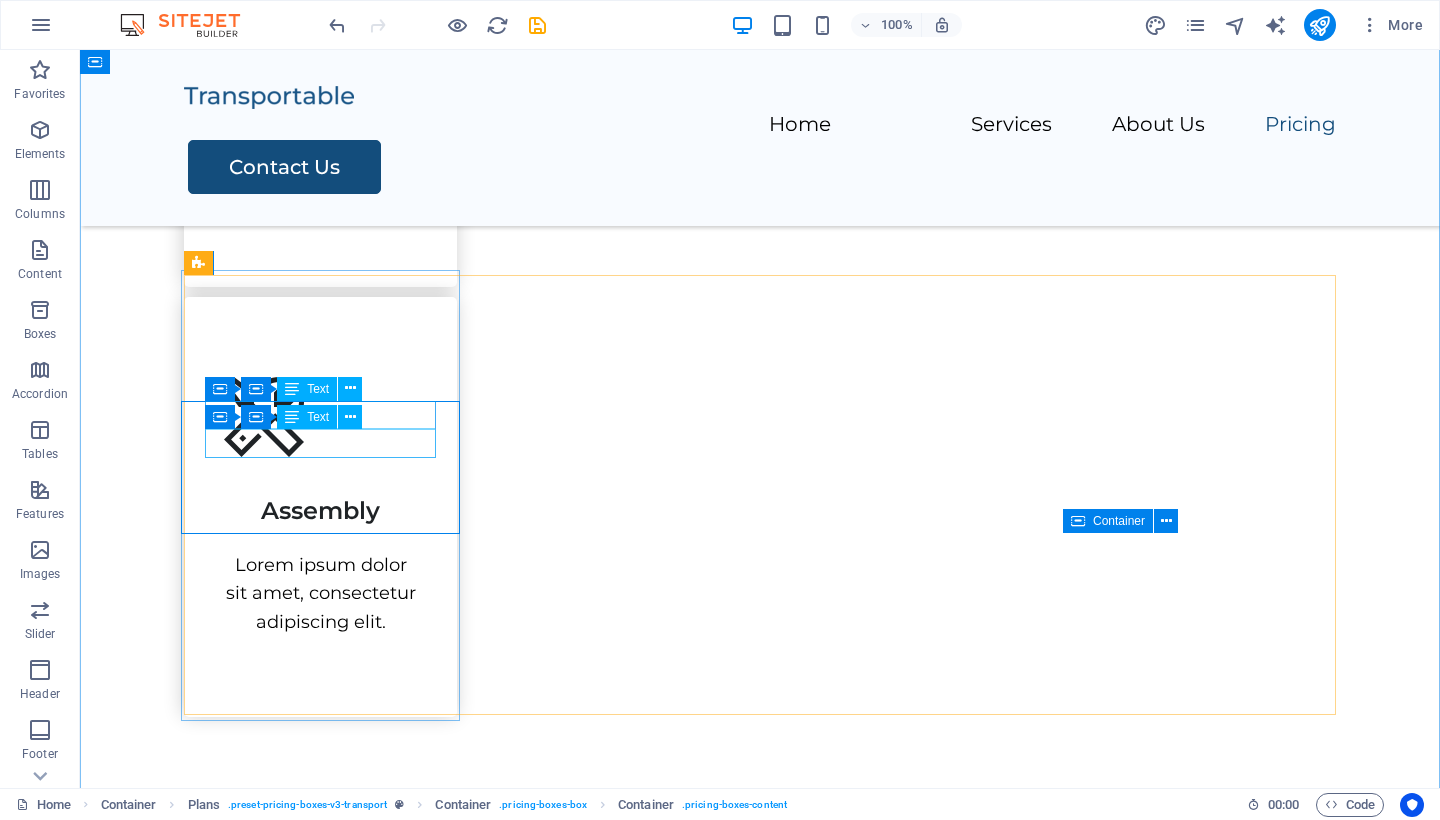 click on "Text" at bounding box center [307, 417] 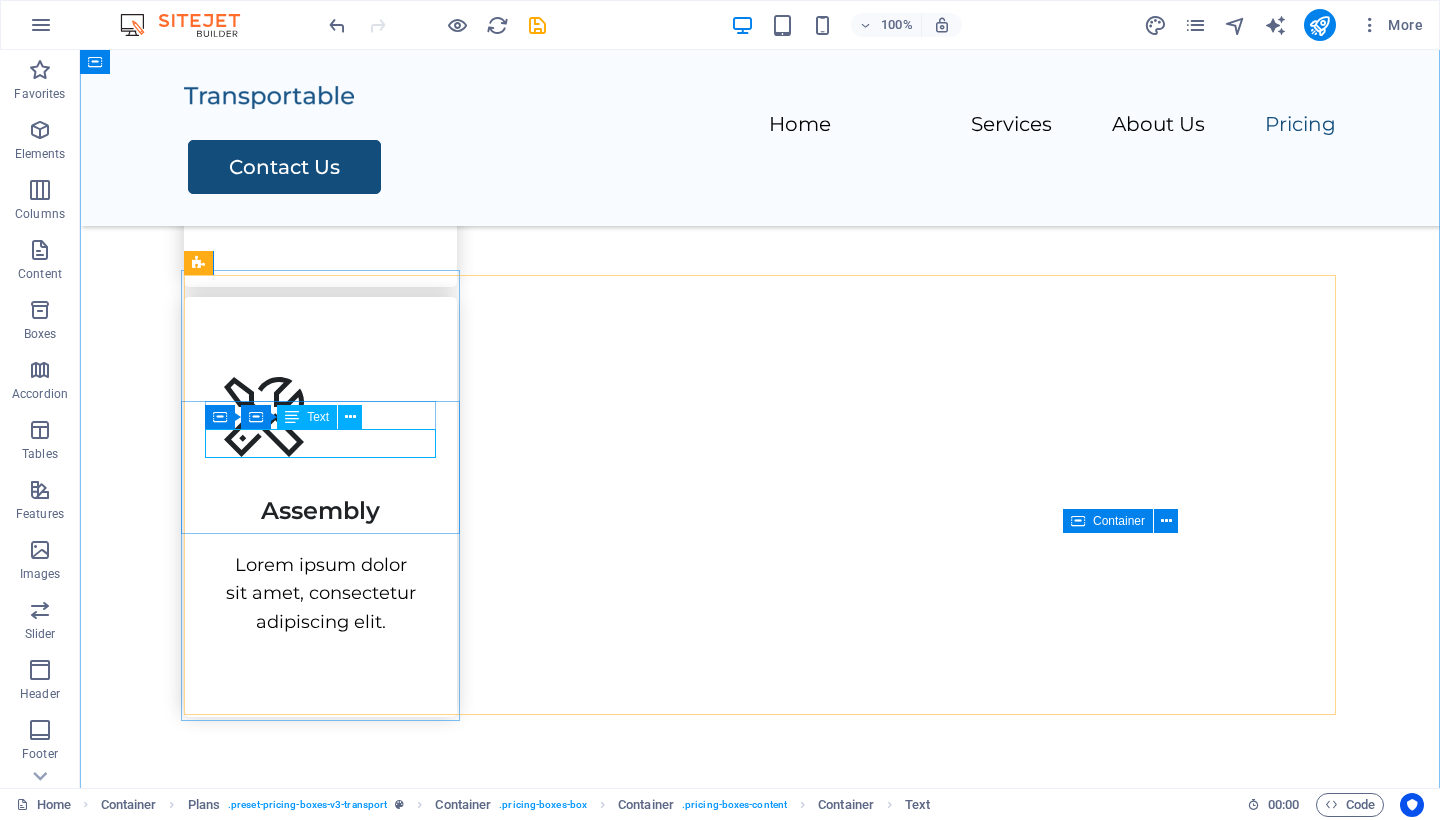 click on "UNPACKING" at bounding box center (760, 2044) 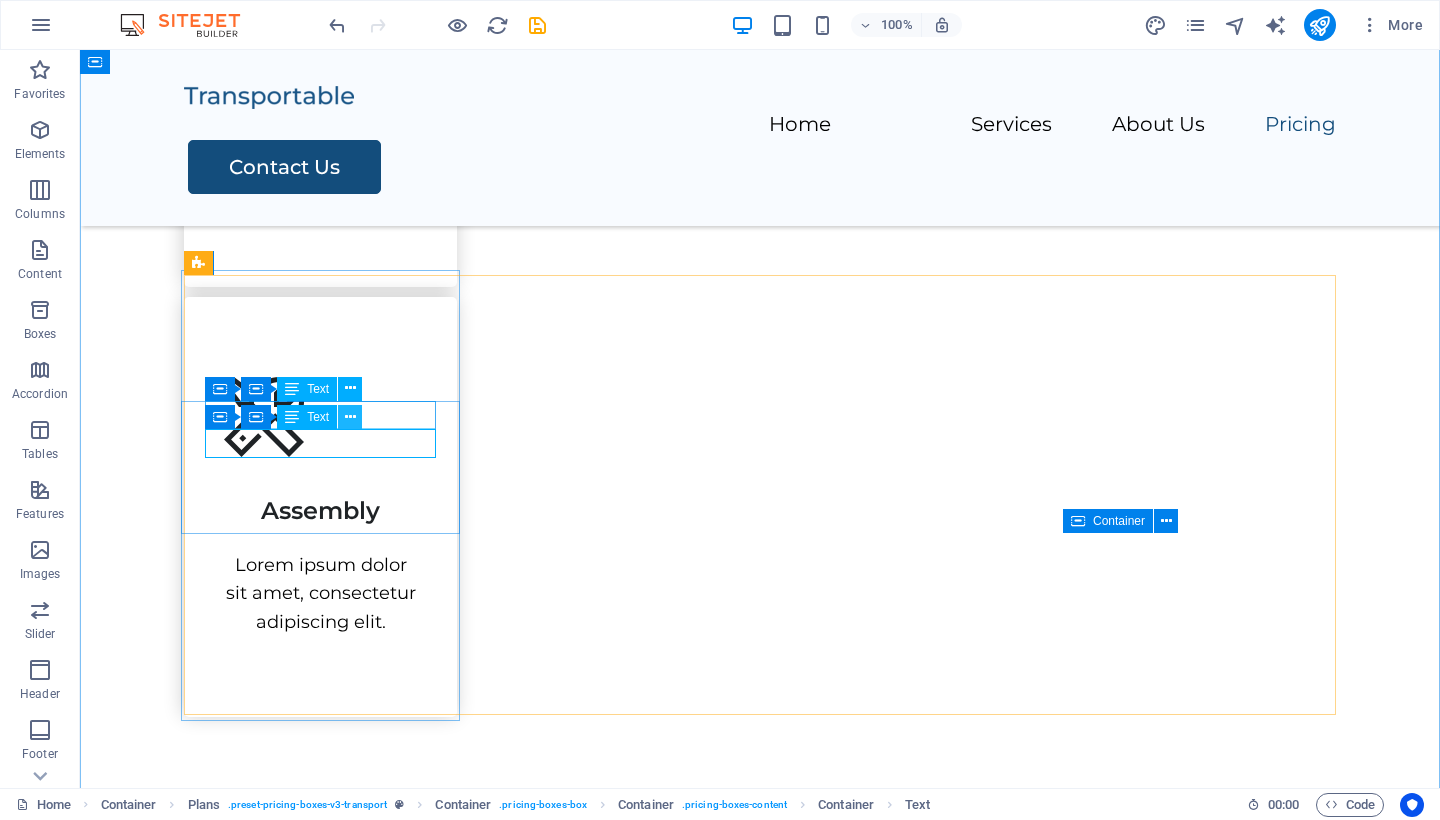 click at bounding box center (350, 417) 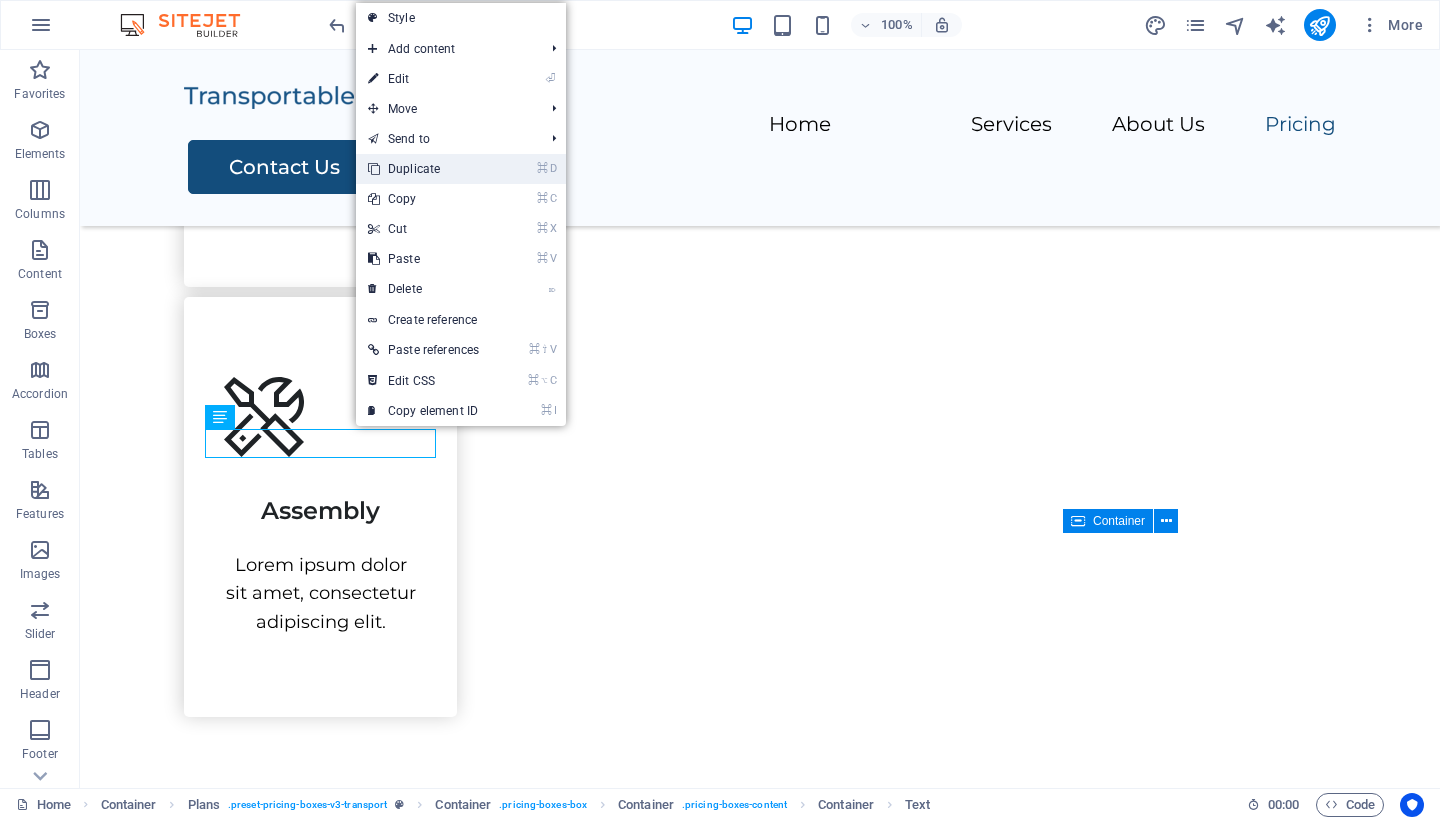 click on "⌘ D  Duplicate" at bounding box center (423, 169) 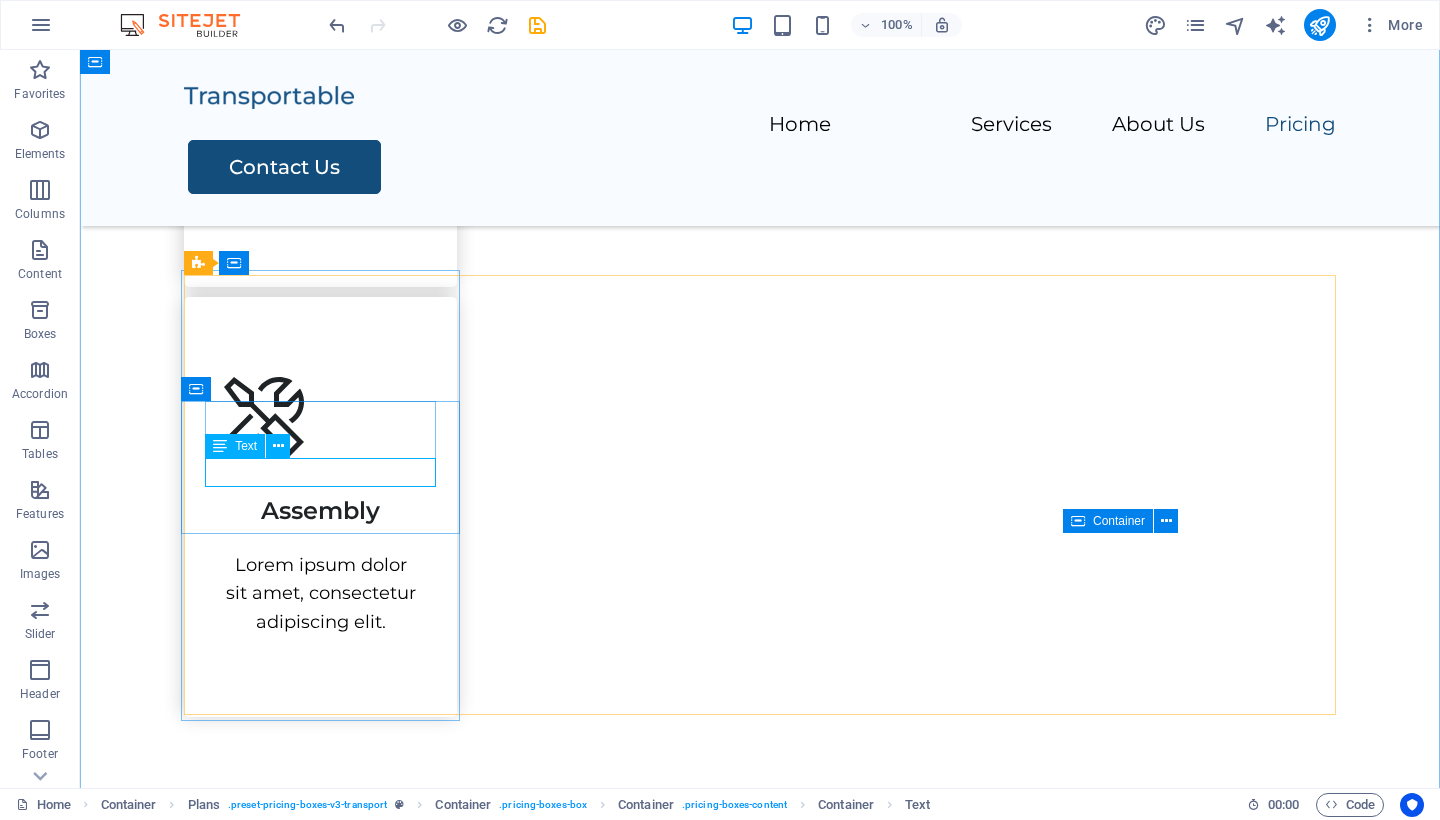 click on "UNPACKING" at bounding box center (760, 2071) 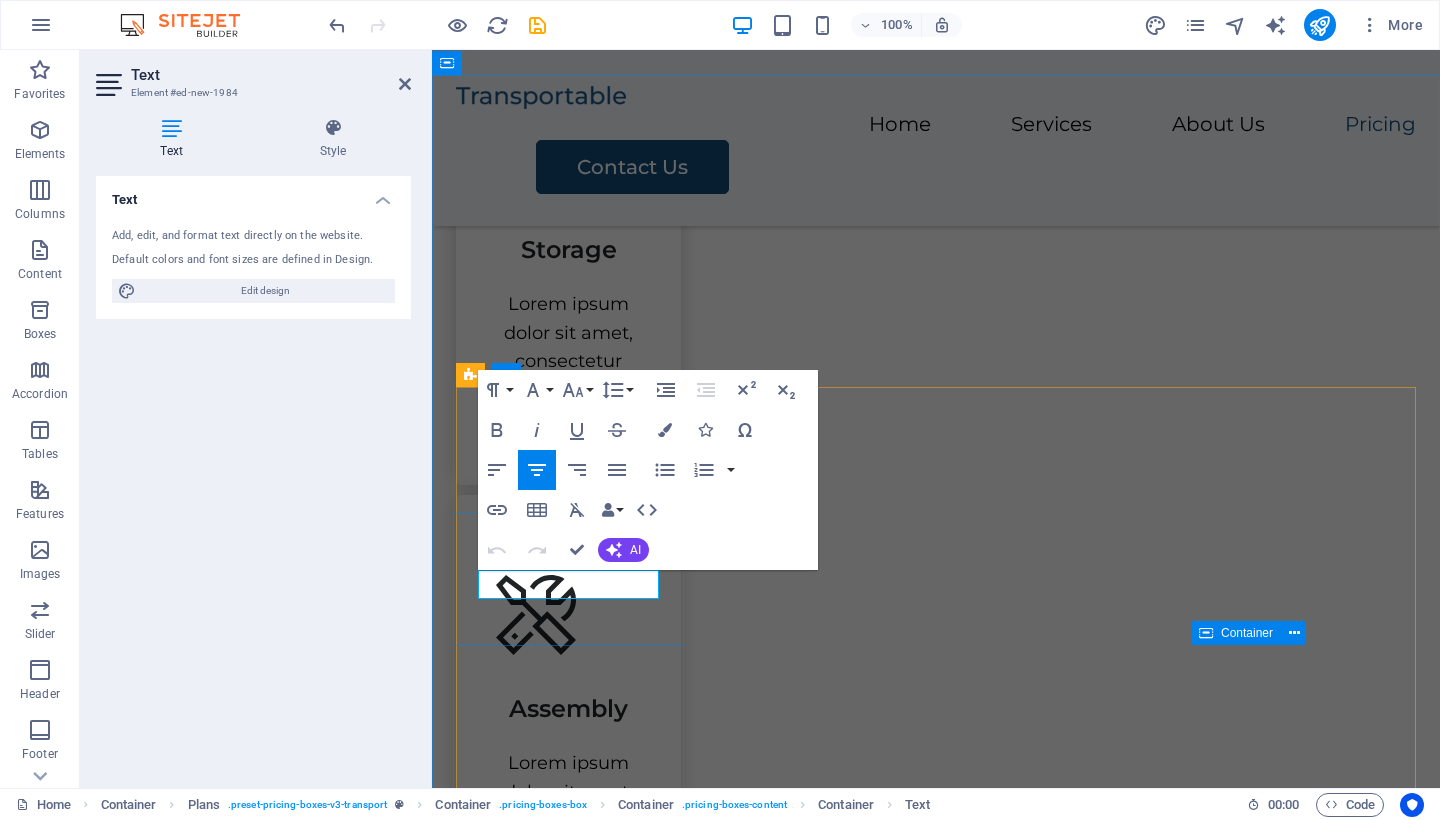 drag, startPoint x: 507, startPoint y: 588, endPoint x: 645, endPoint y: 593, distance: 138.09055 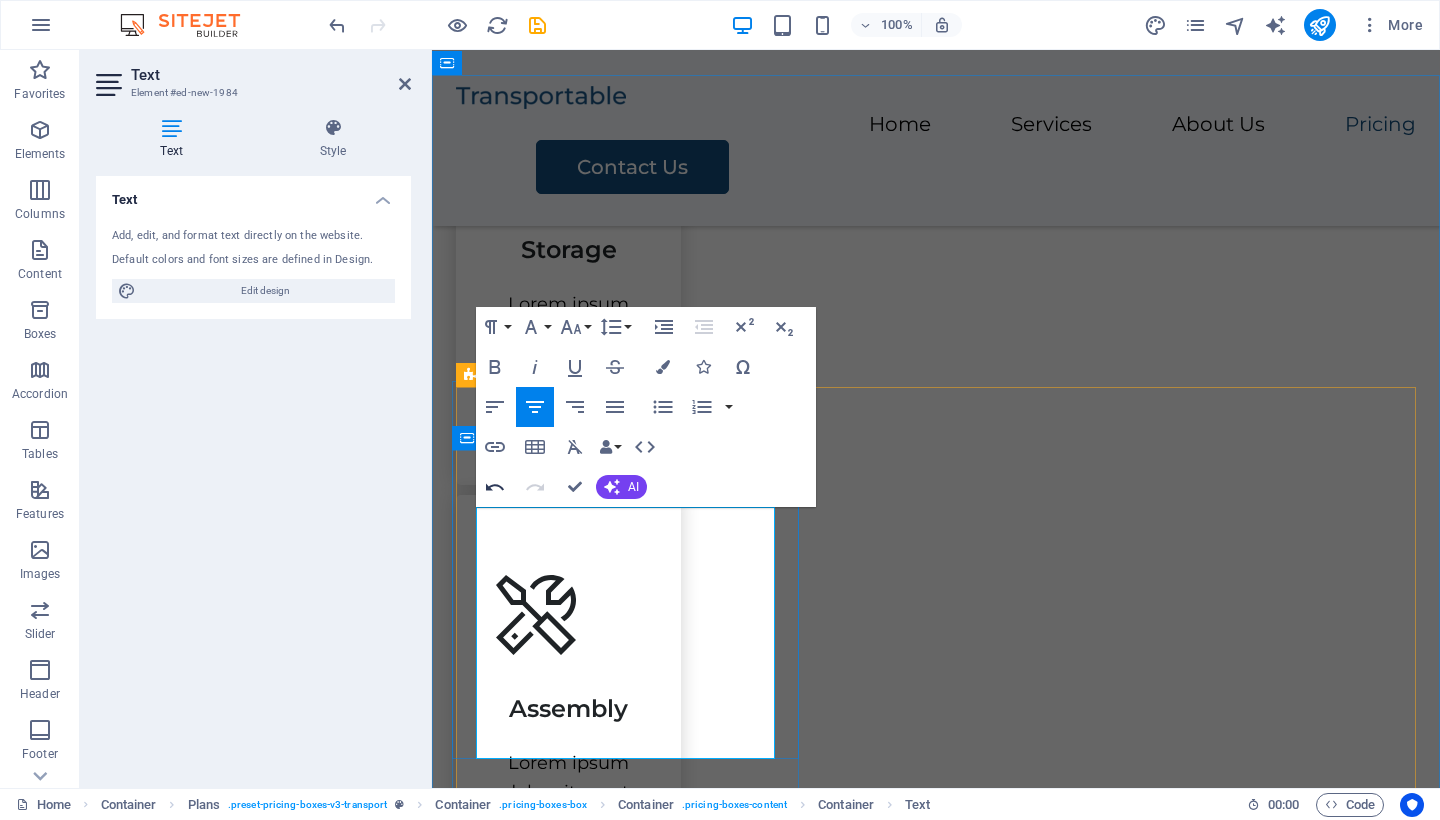 click 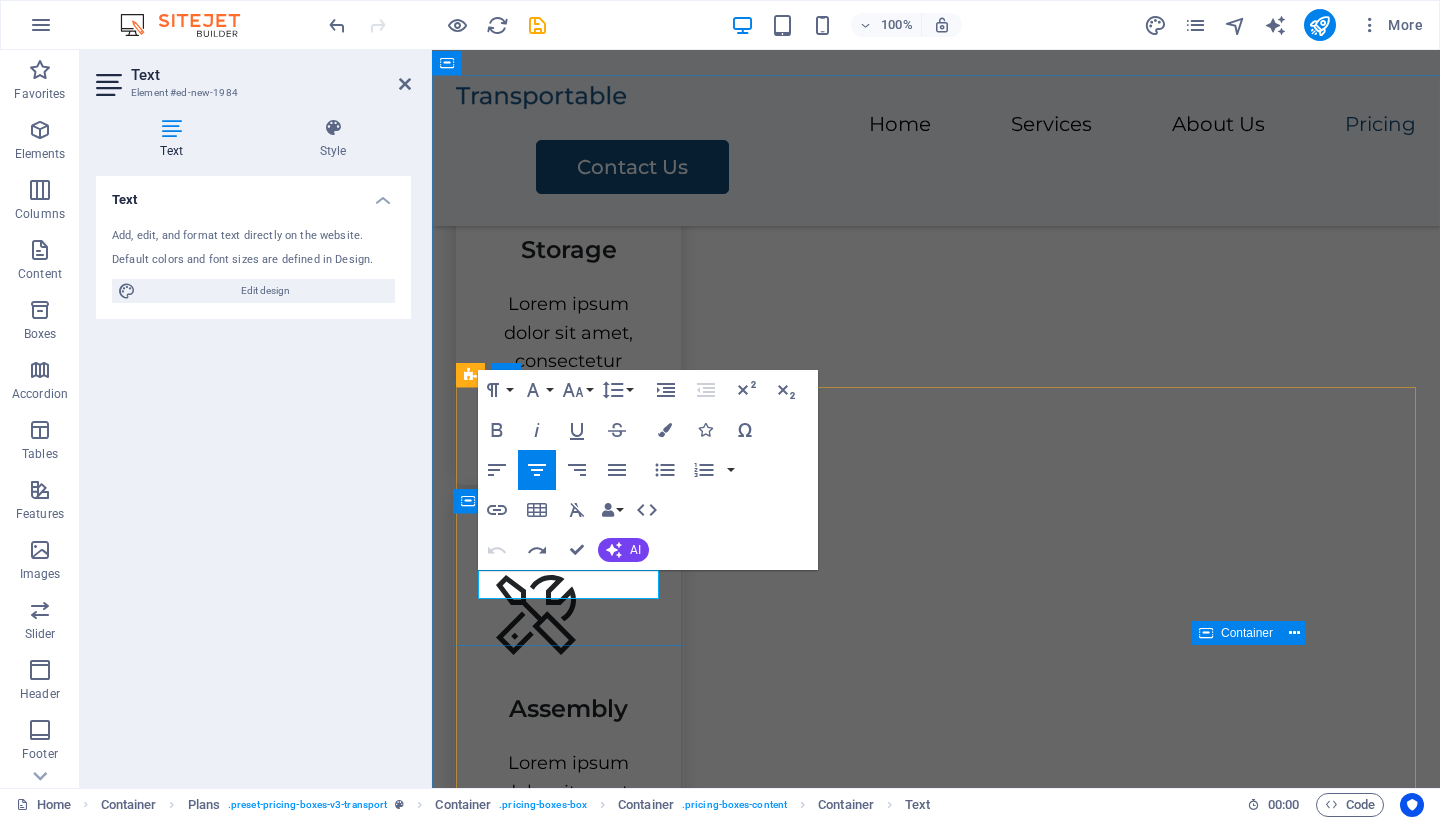 type 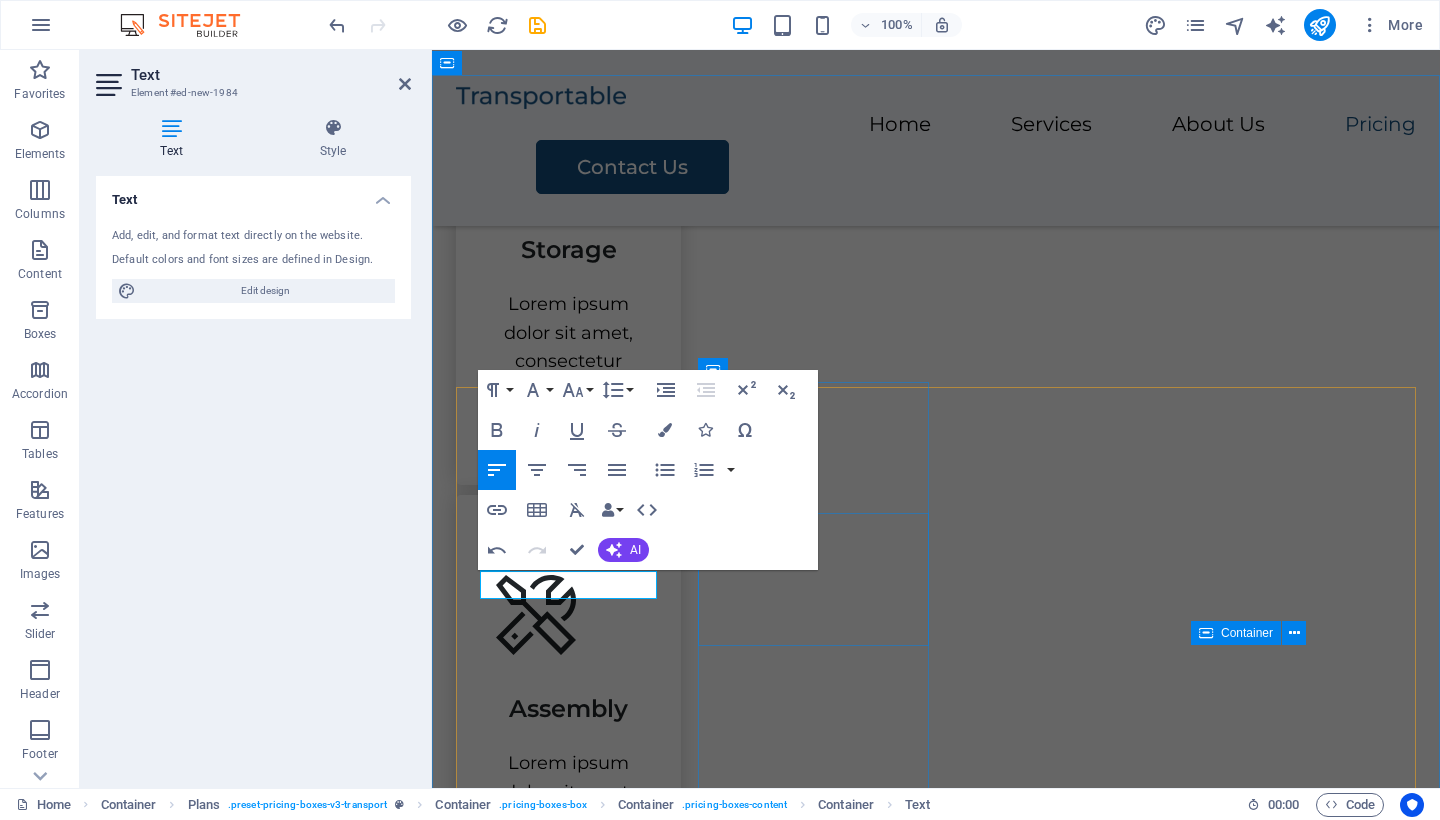 click on "Packing Transport" at bounding box center [936, 2741] 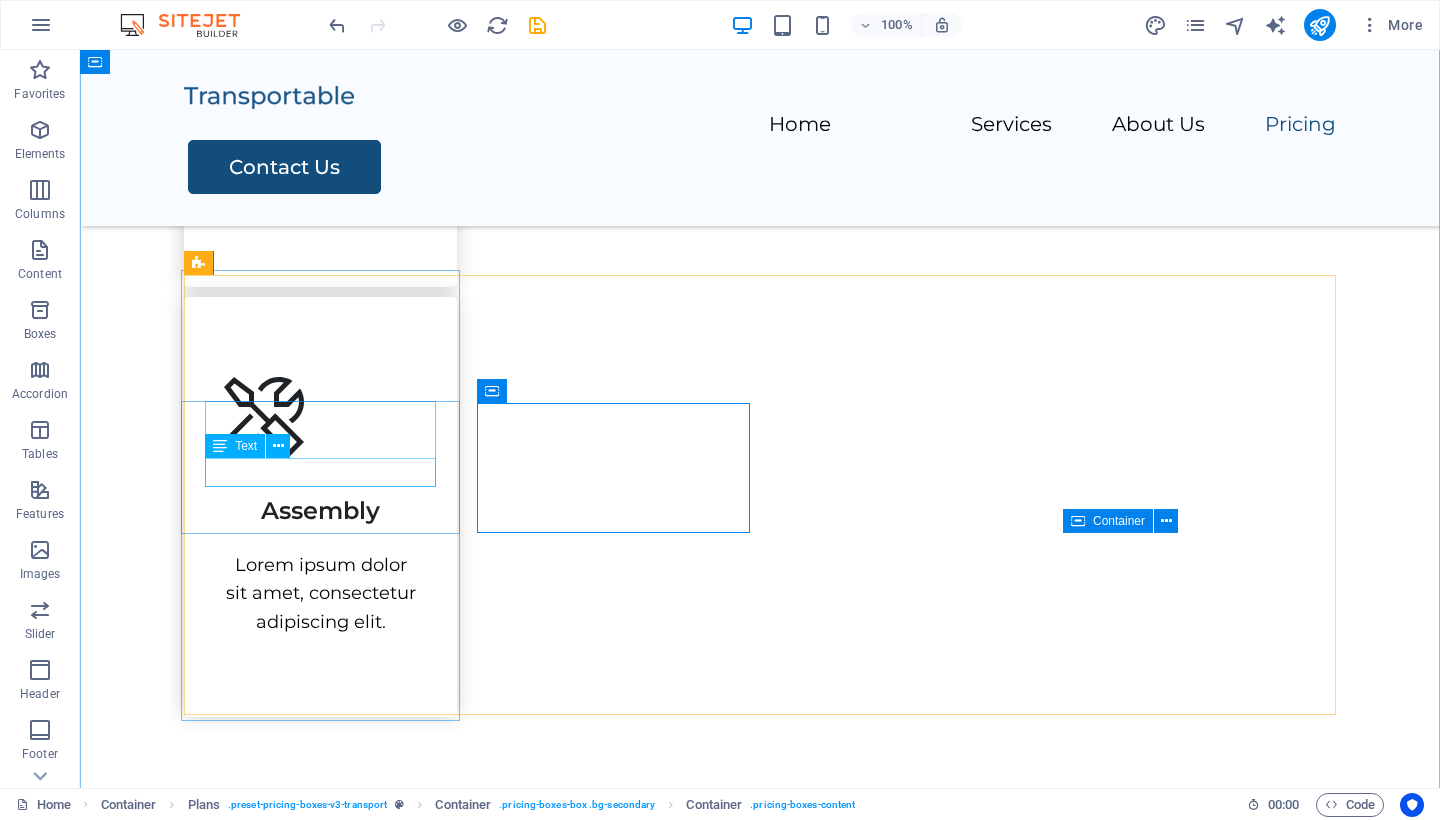 click on "Transport" at bounding box center (760, 2073) 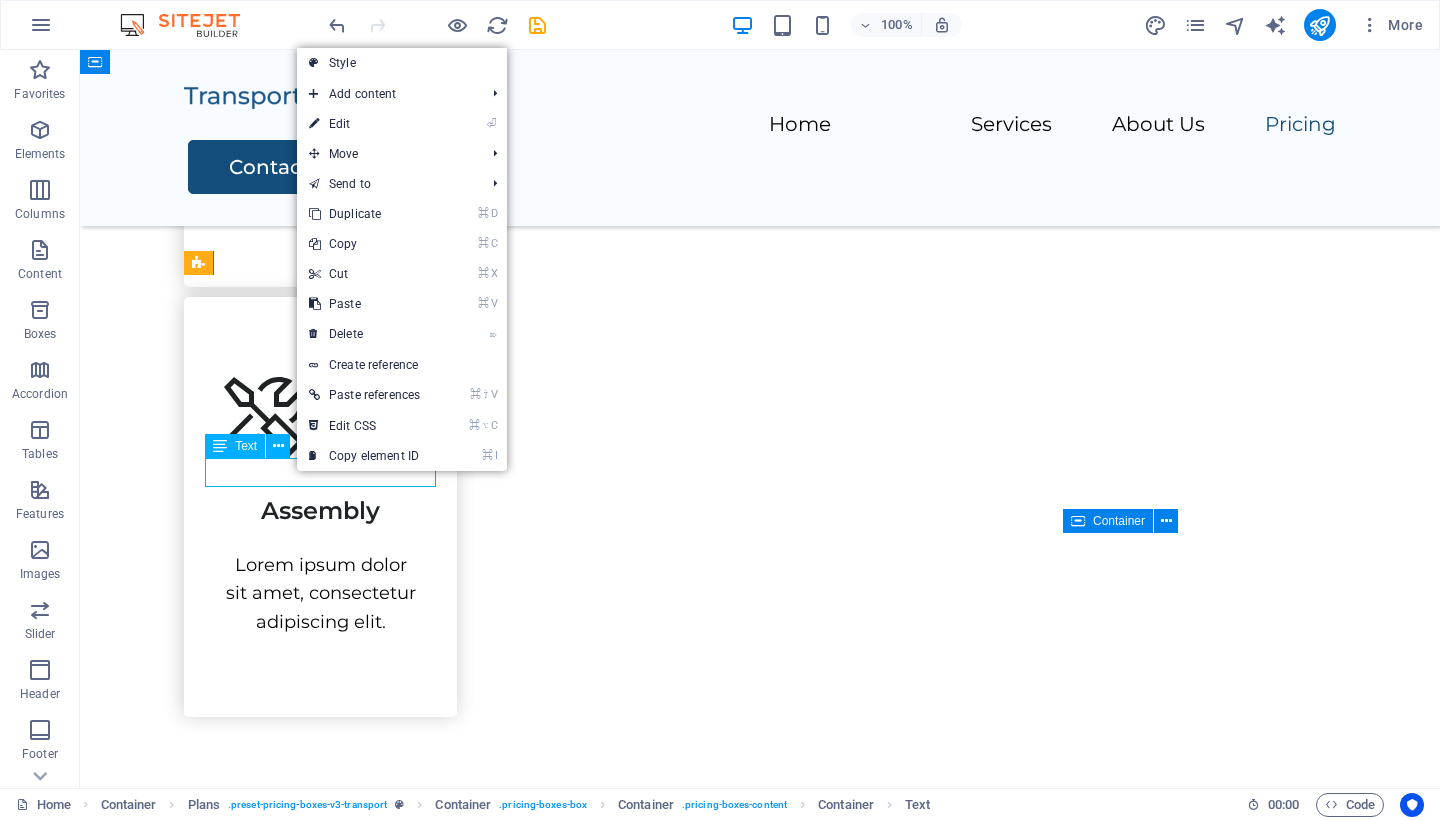click on "Transport" at bounding box center (760, 2073) 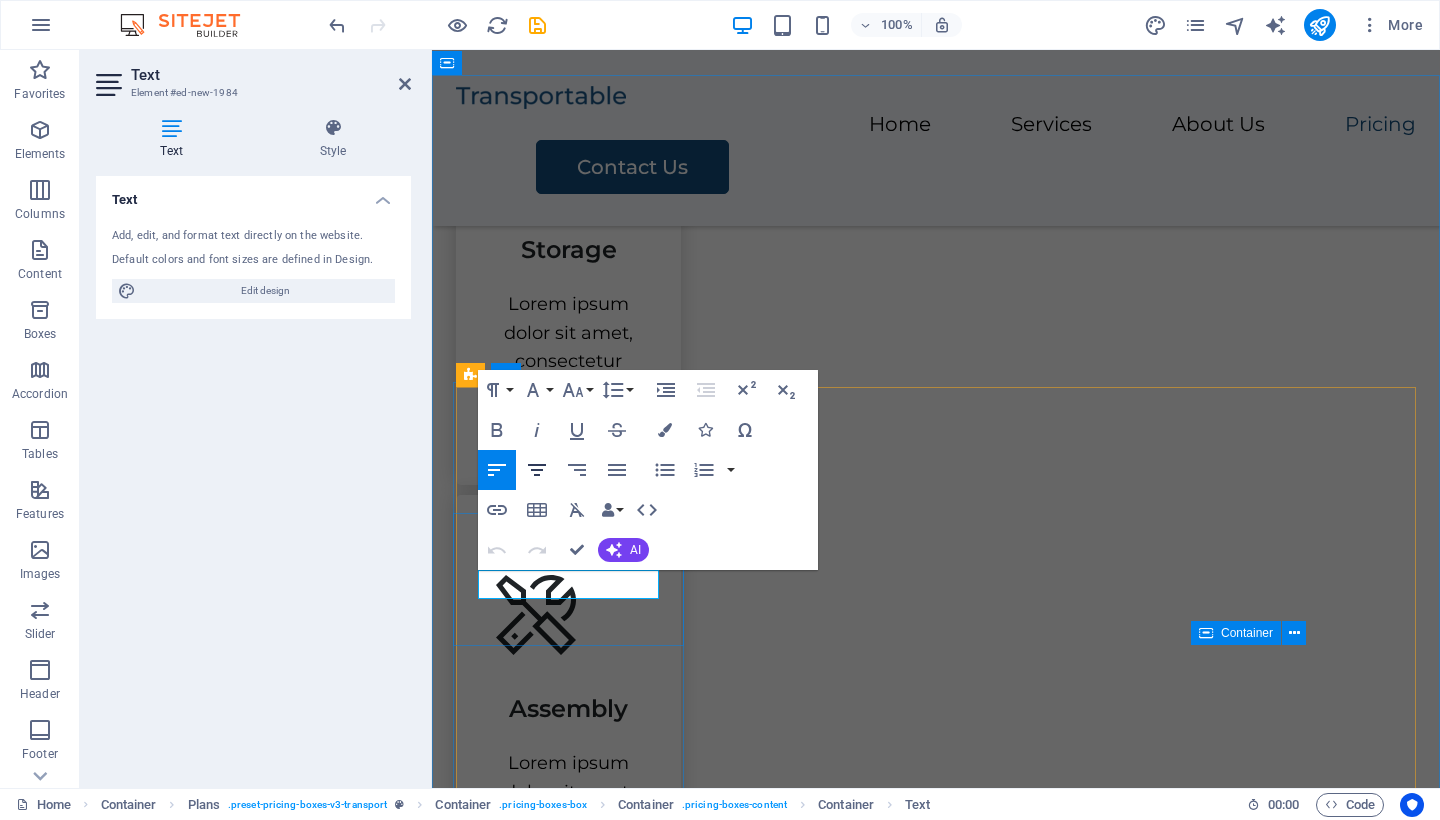 click 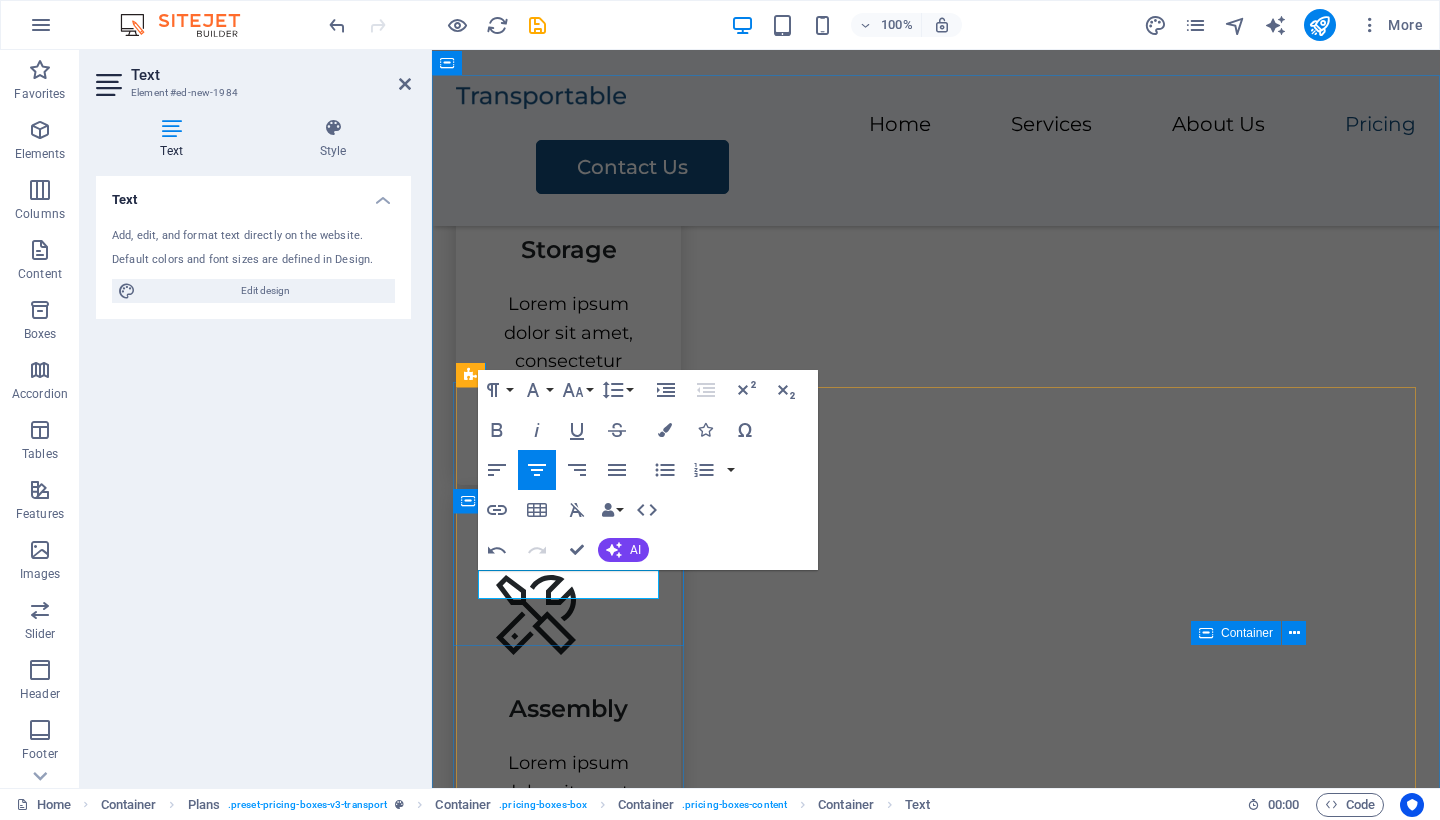click on "PACKING UNPACKING Transport" at bounding box center [936, 2291] 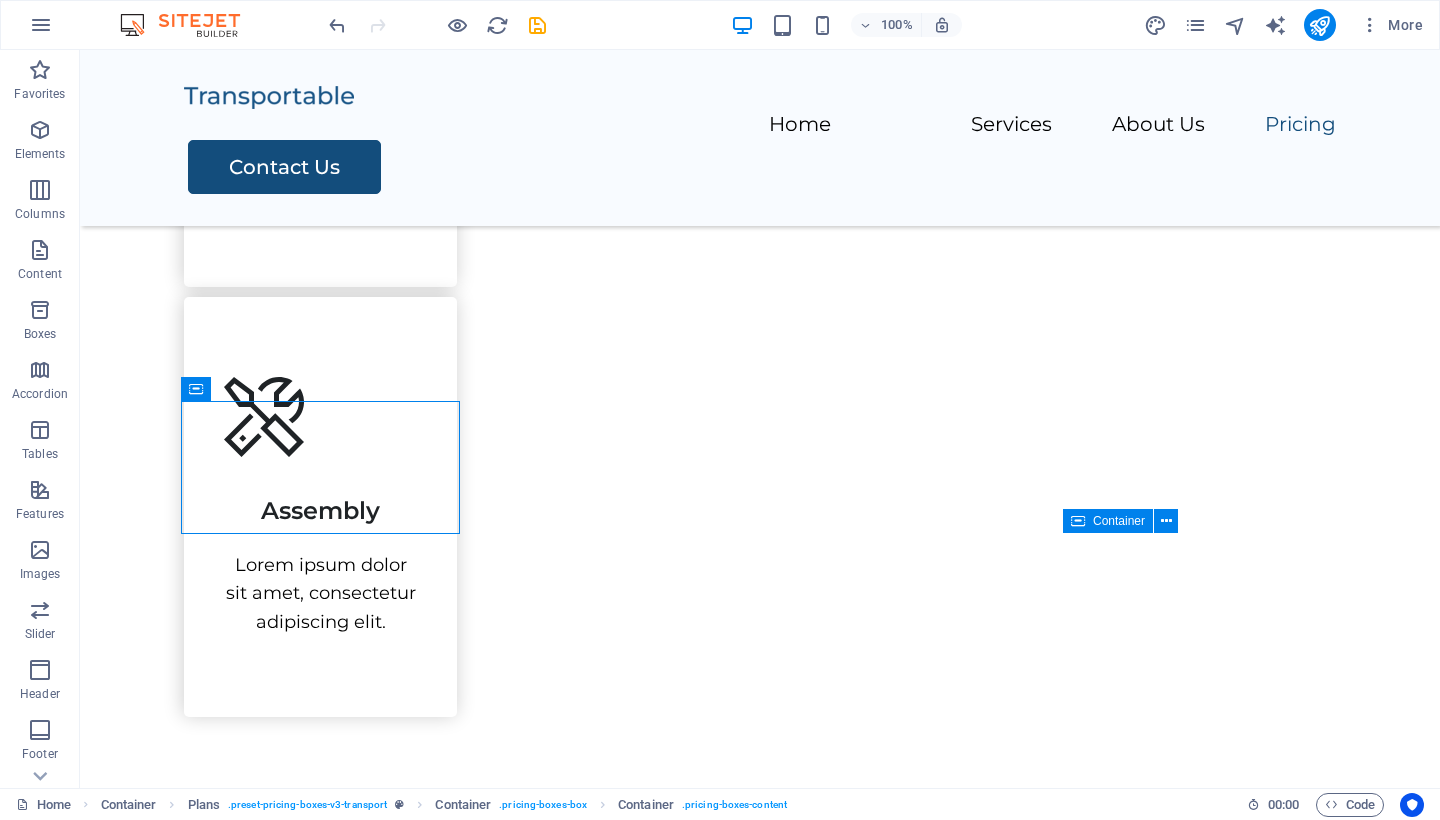 click on "UNPACKING" at bounding box center (760, 2042) 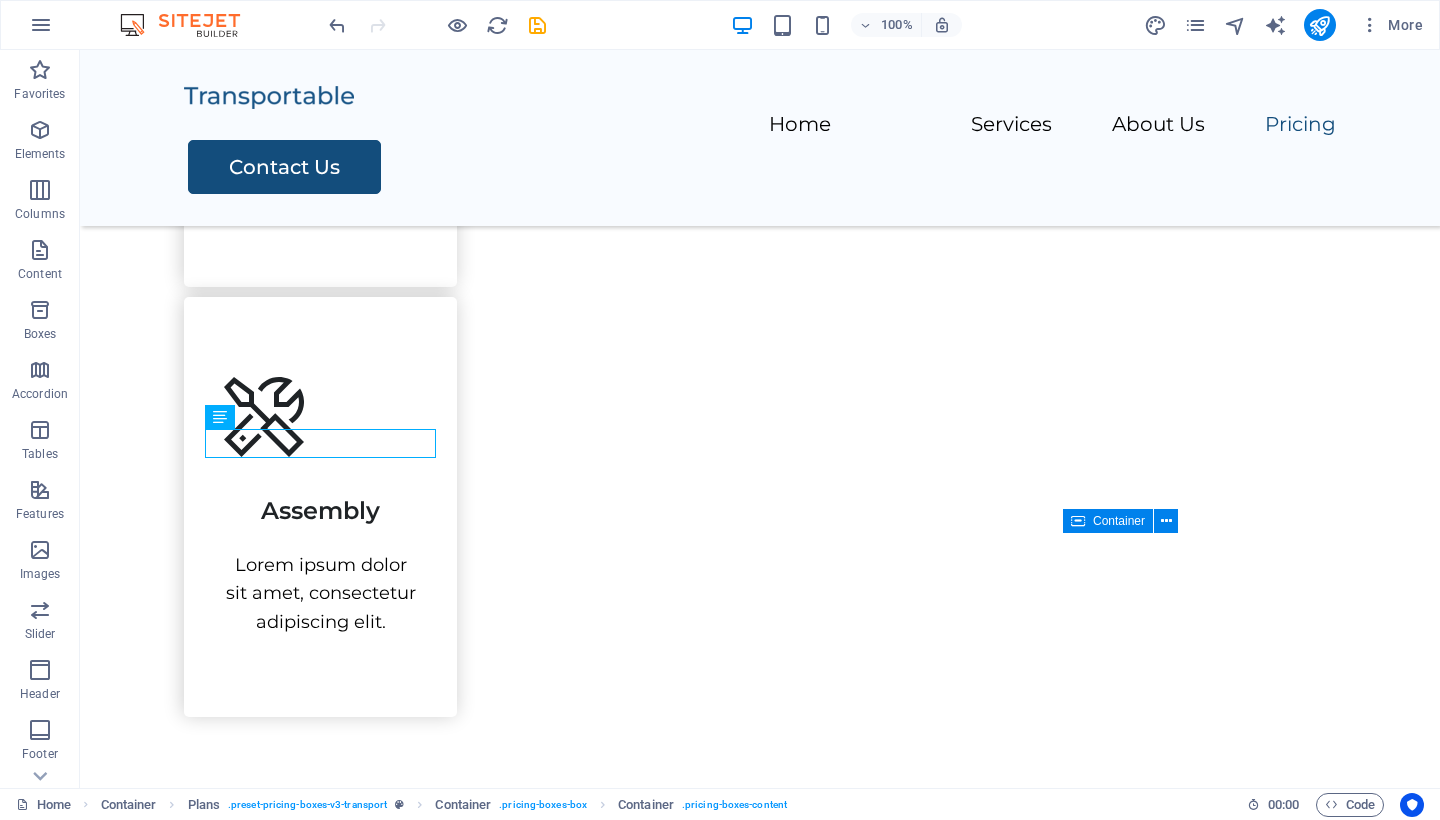 click on "UNPACKING" at bounding box center [760, 2042] 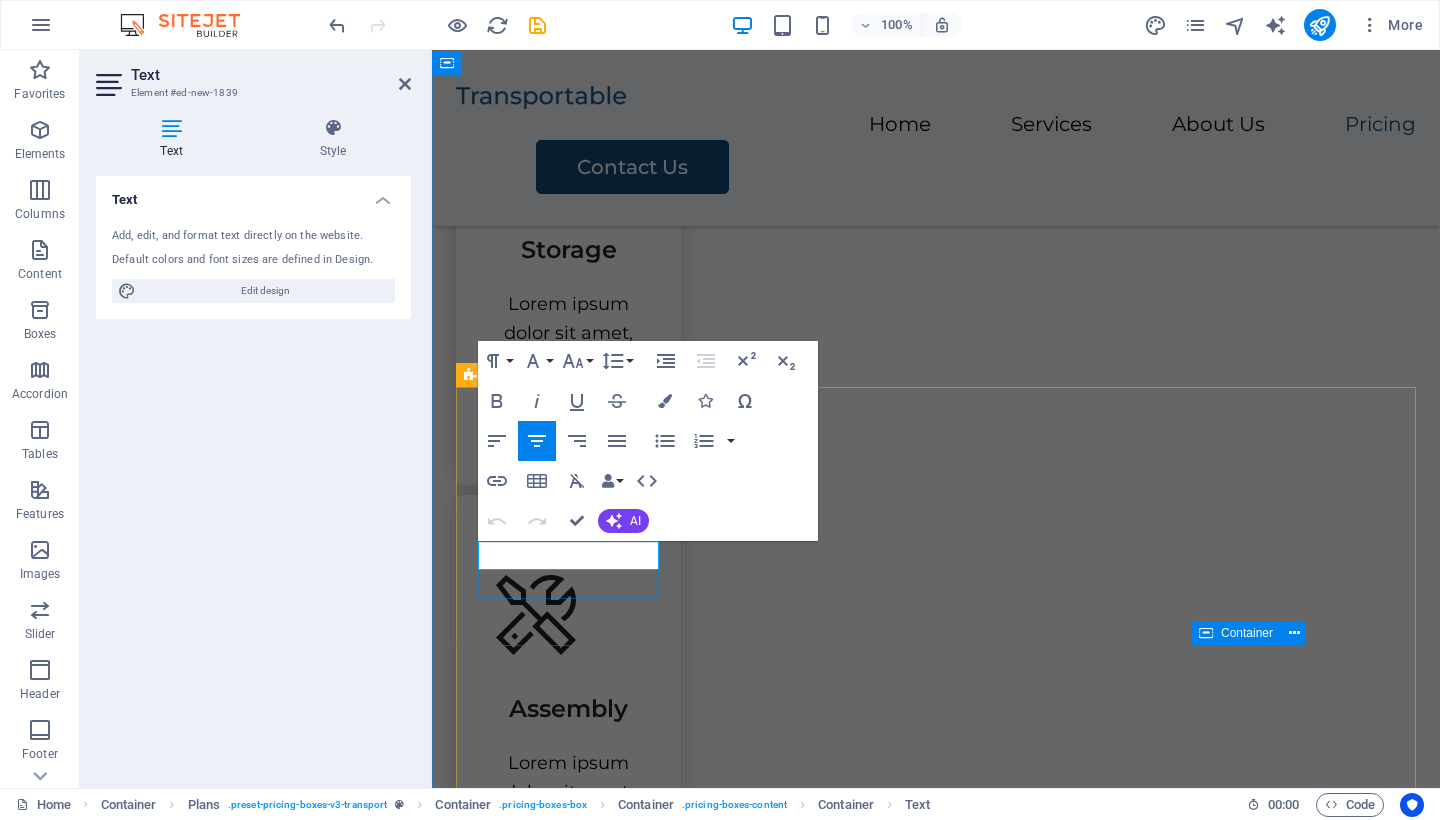 drag, startPoint x: 507, startPoint y: 550, endPoint x: 648, endPoint y: 555, distance: 141.08862 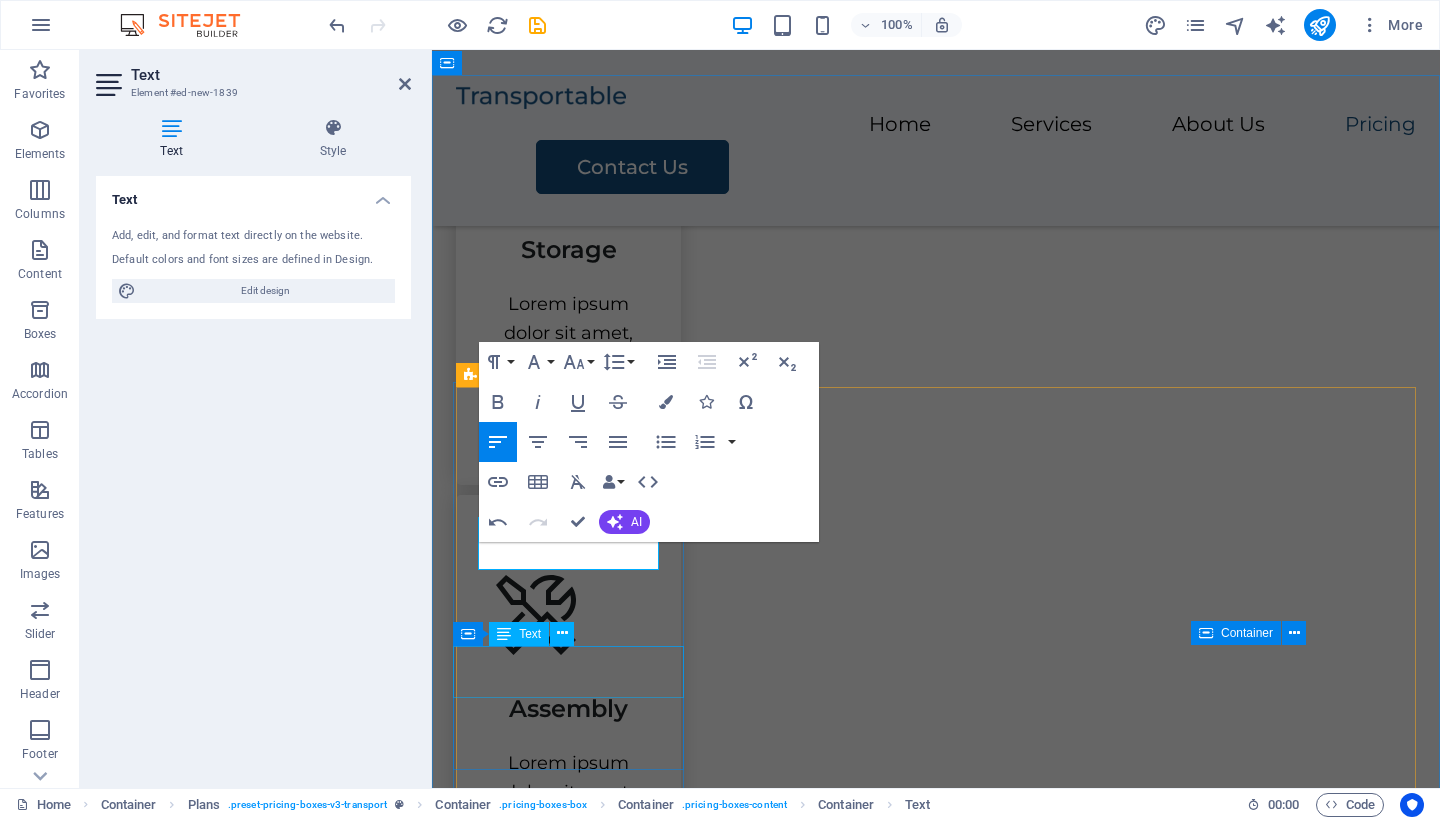 click on "AED 1500" at bounding box center (936, 2384) 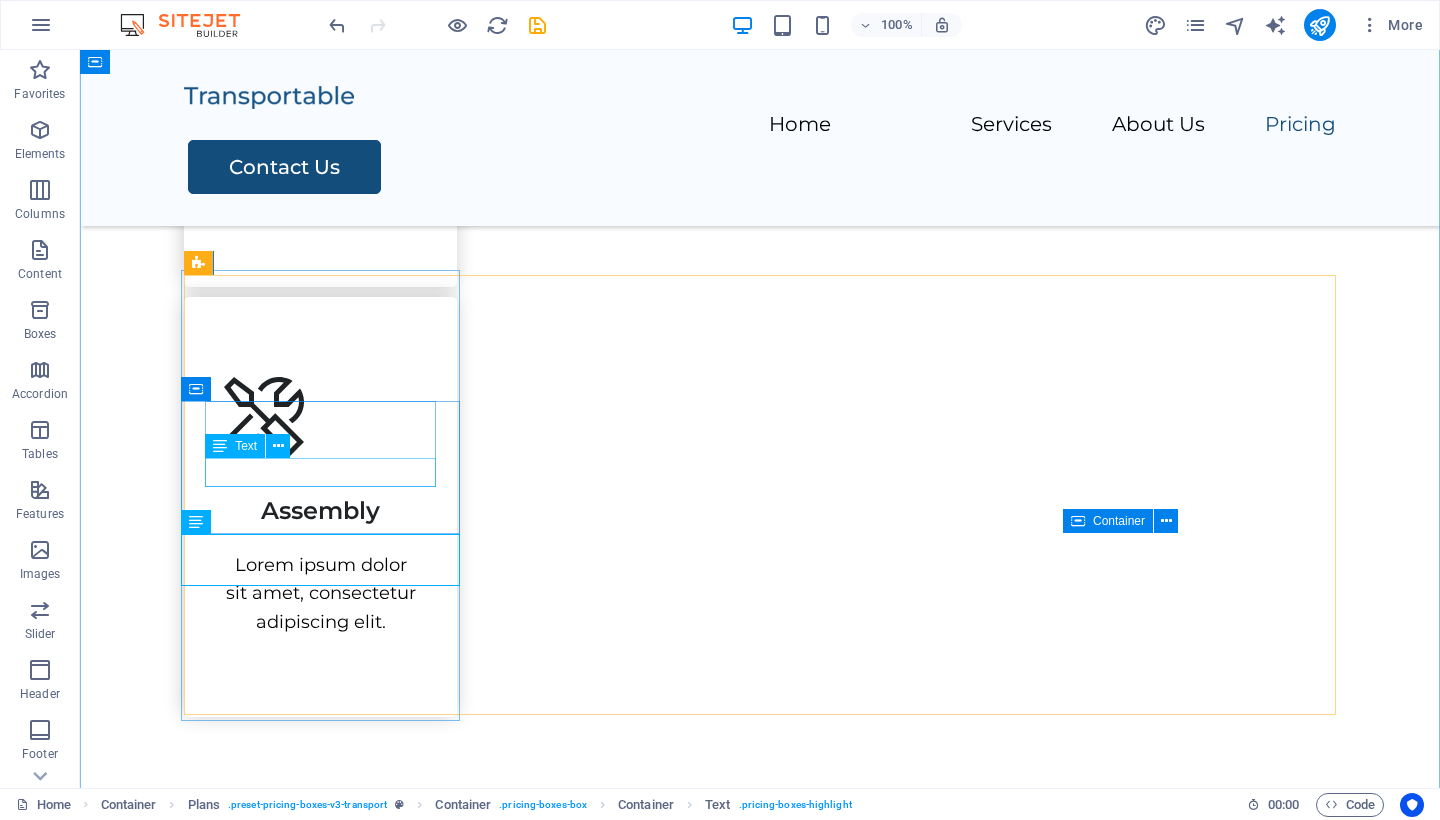click on "Text" at bounding box center [254, 446] 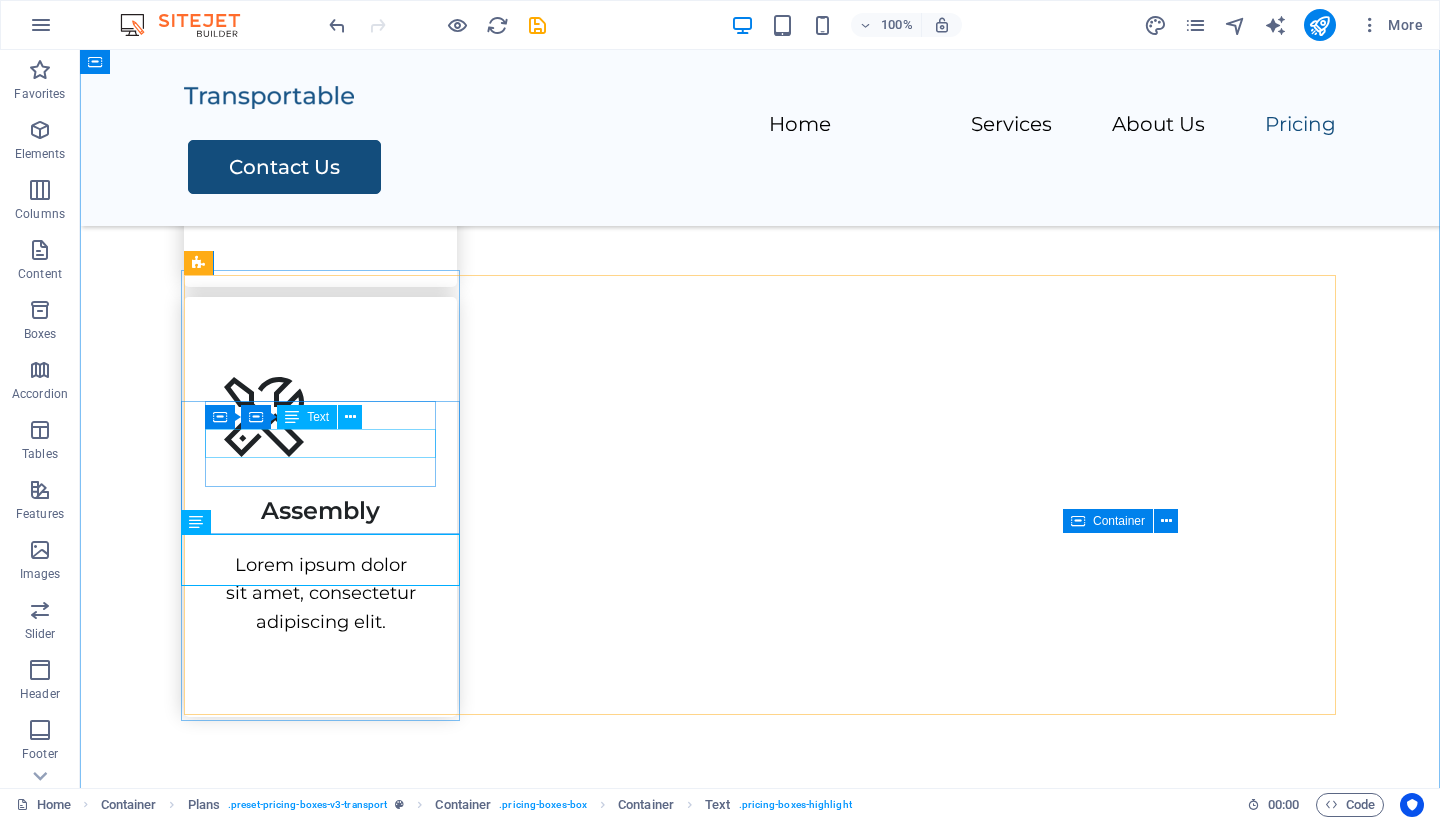 click on "Unpacking" at bounding box center (760, 2044) 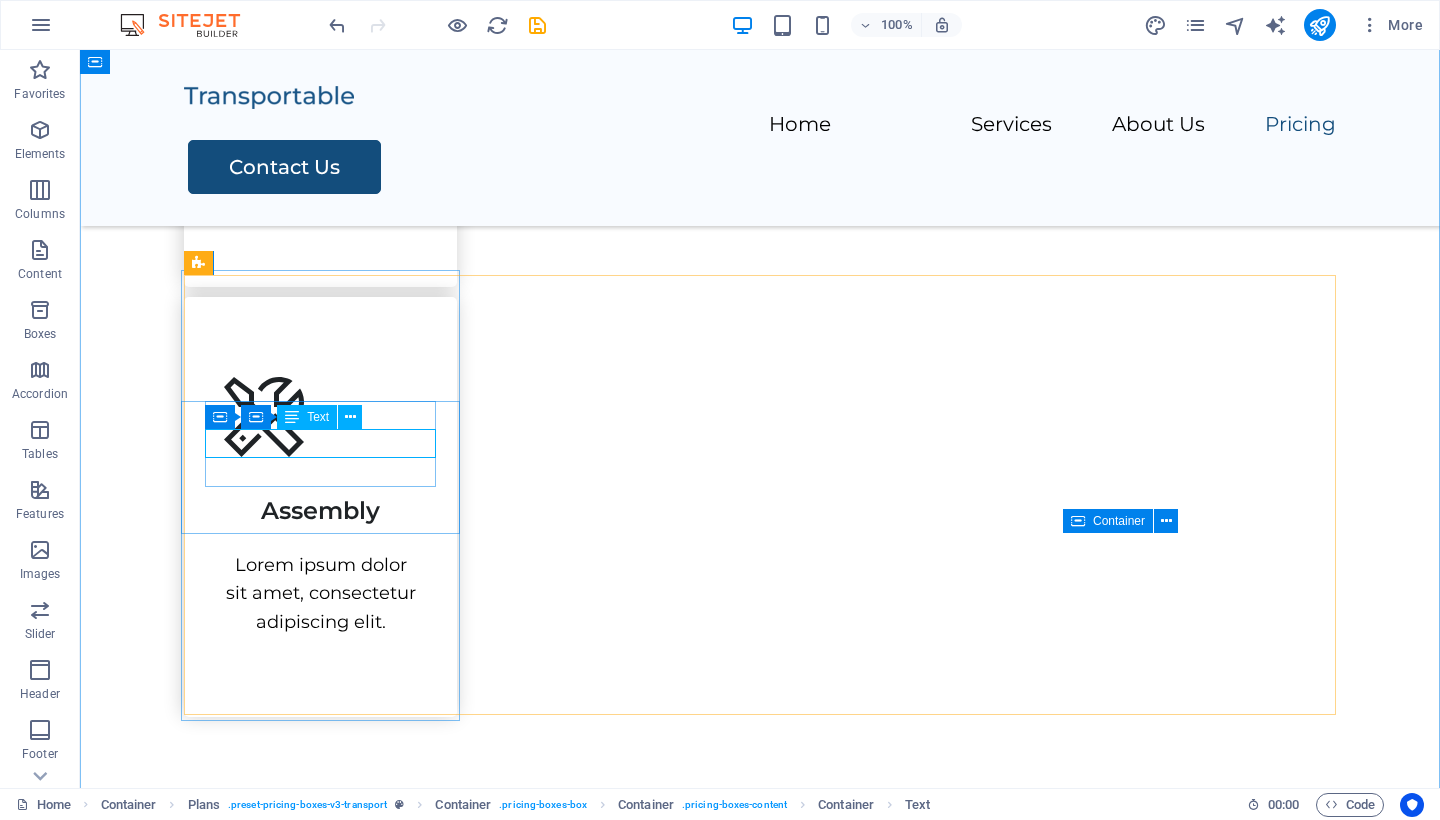 click at bounding box center [292, 417] 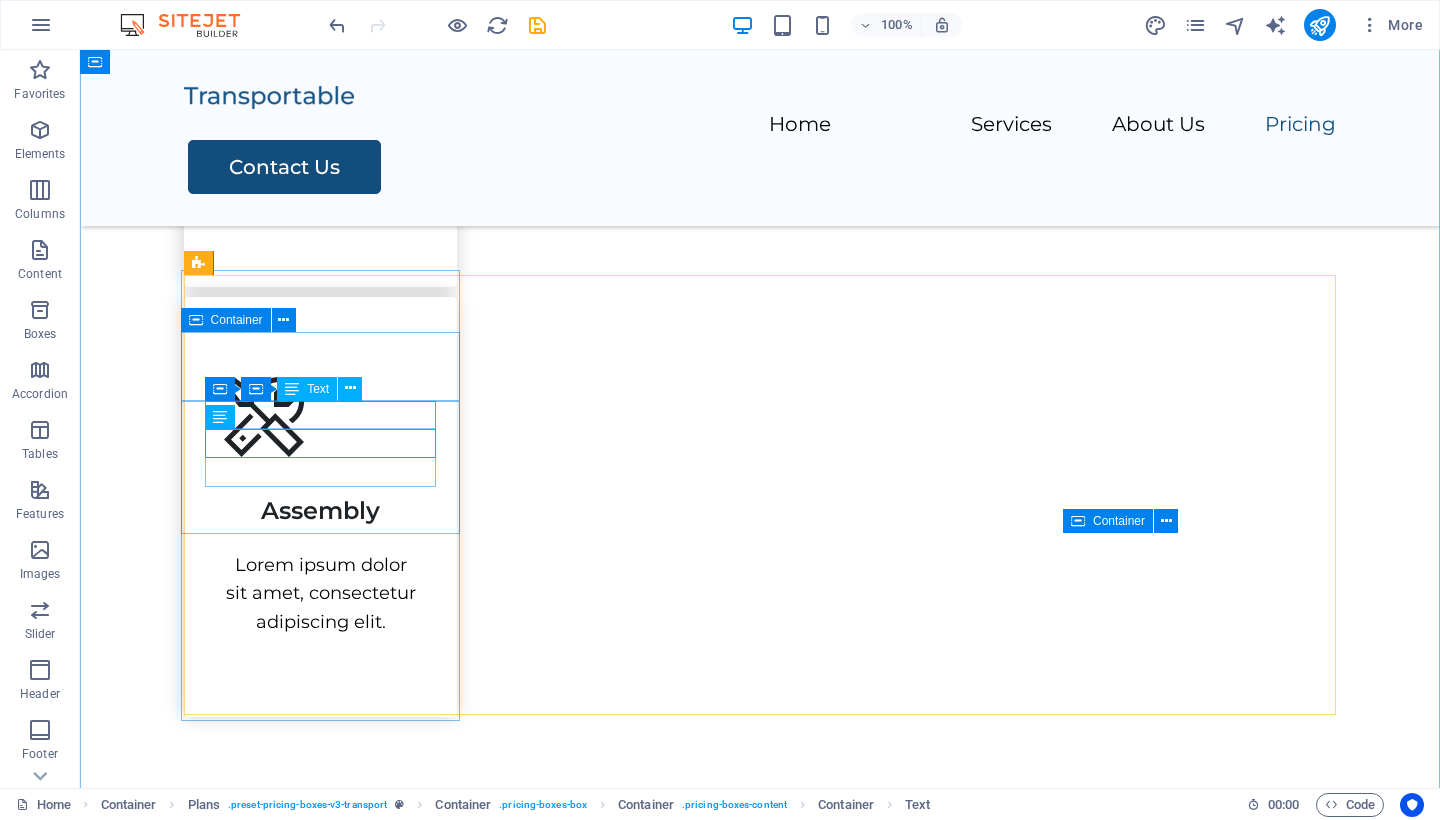 click at bounding box center (292, 389) 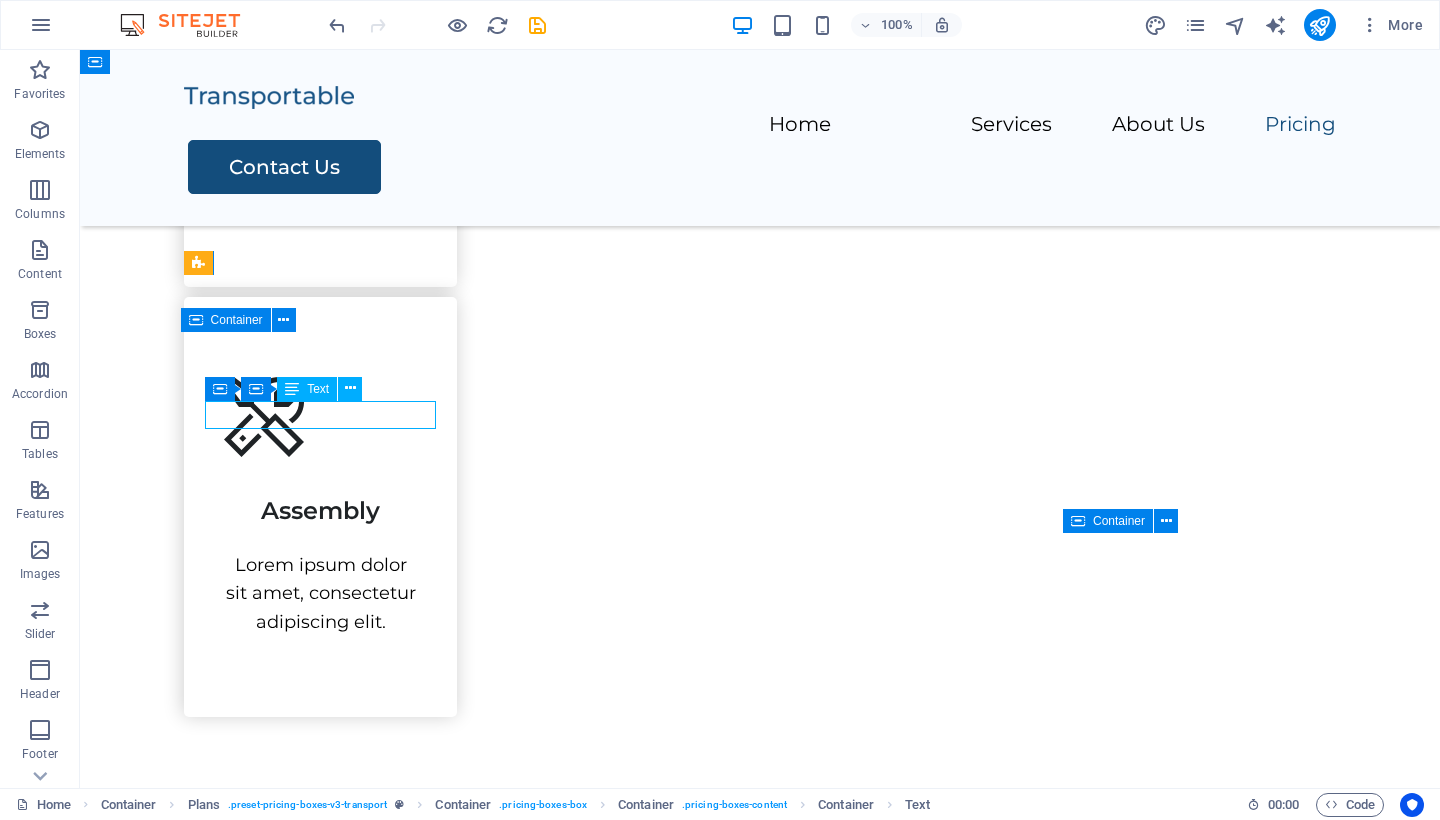 click at bounding box center [292, 389] 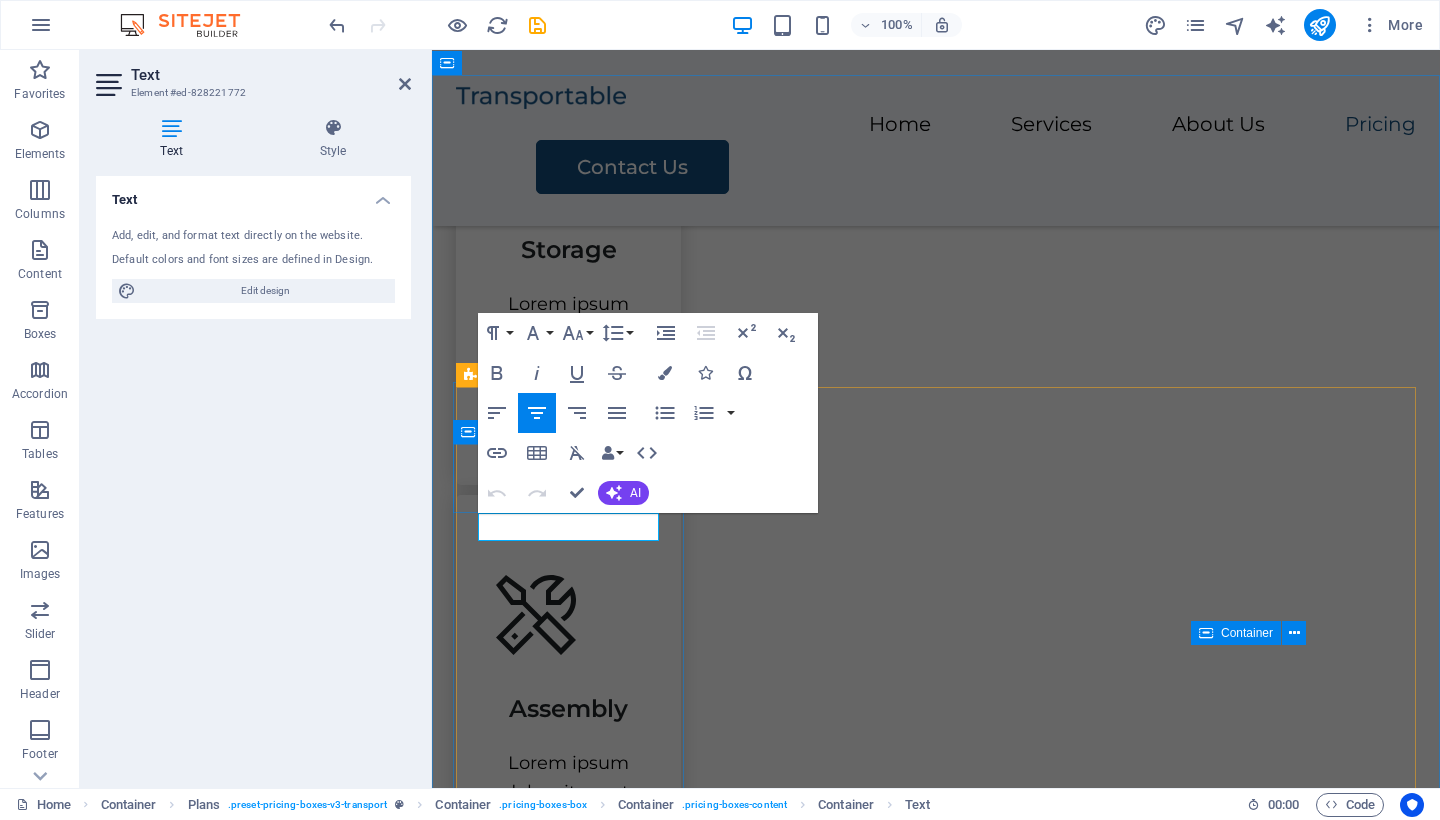 click 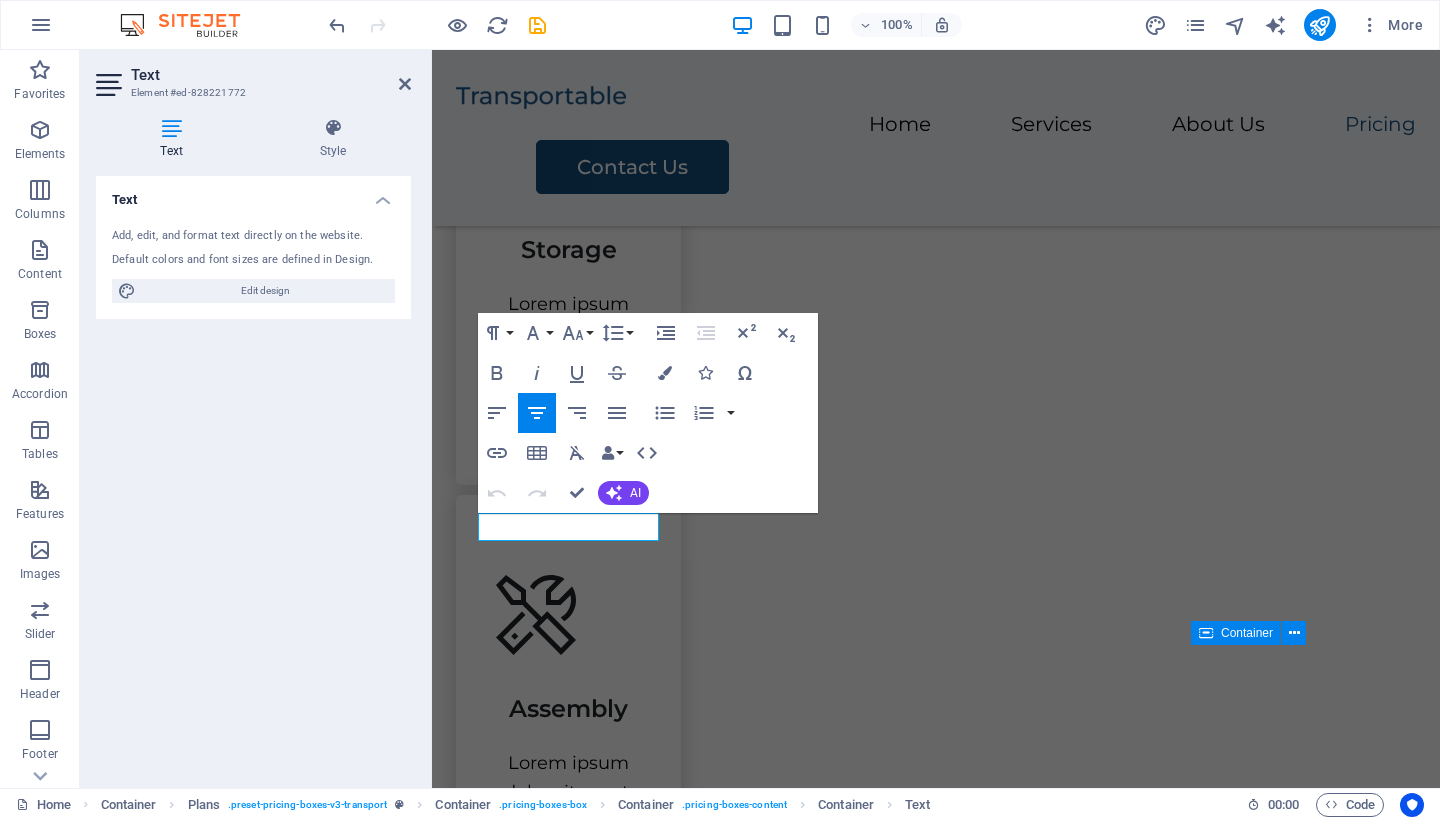 click on "PACKING" at bounding box center (936, 2240) 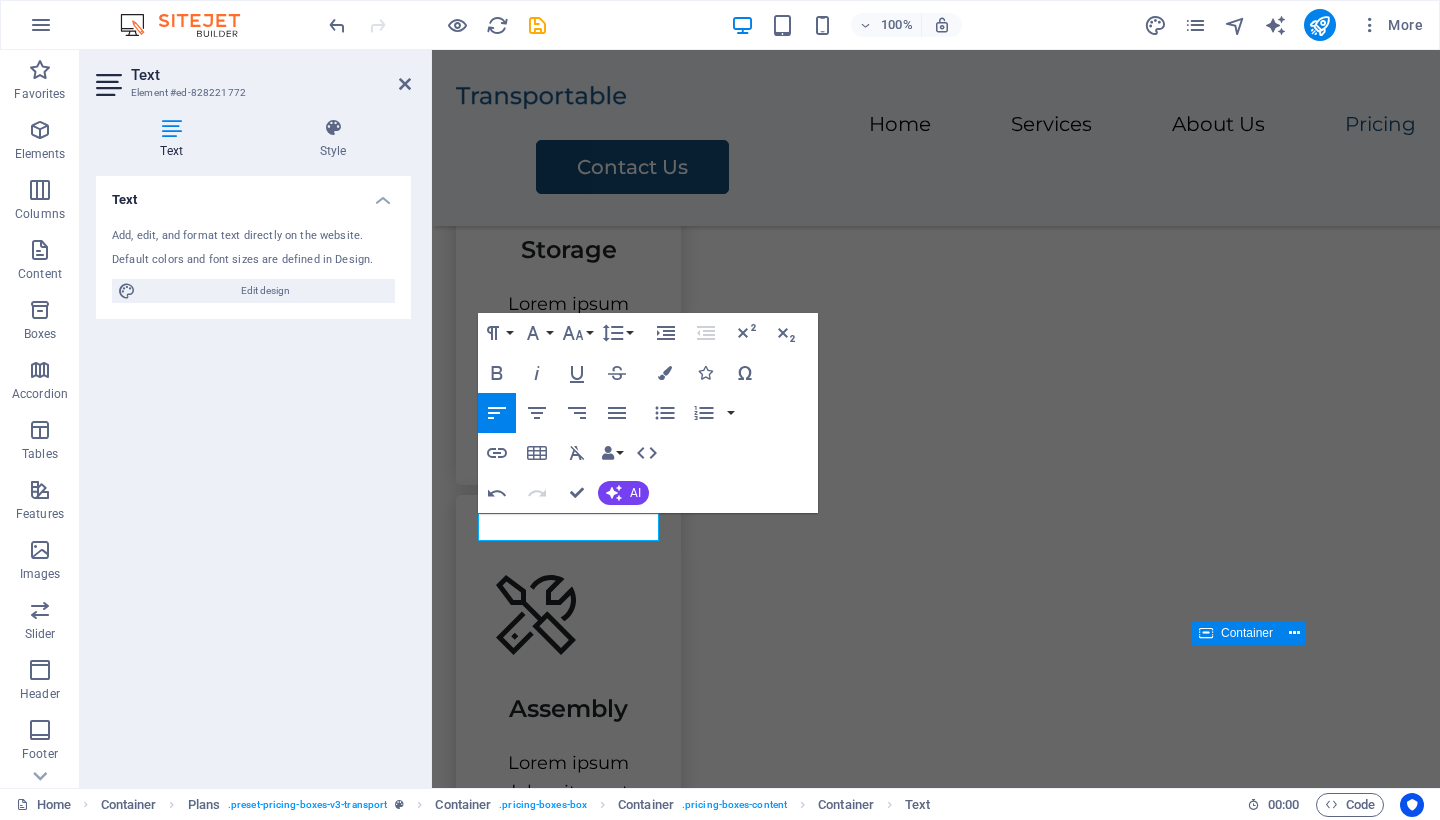 type 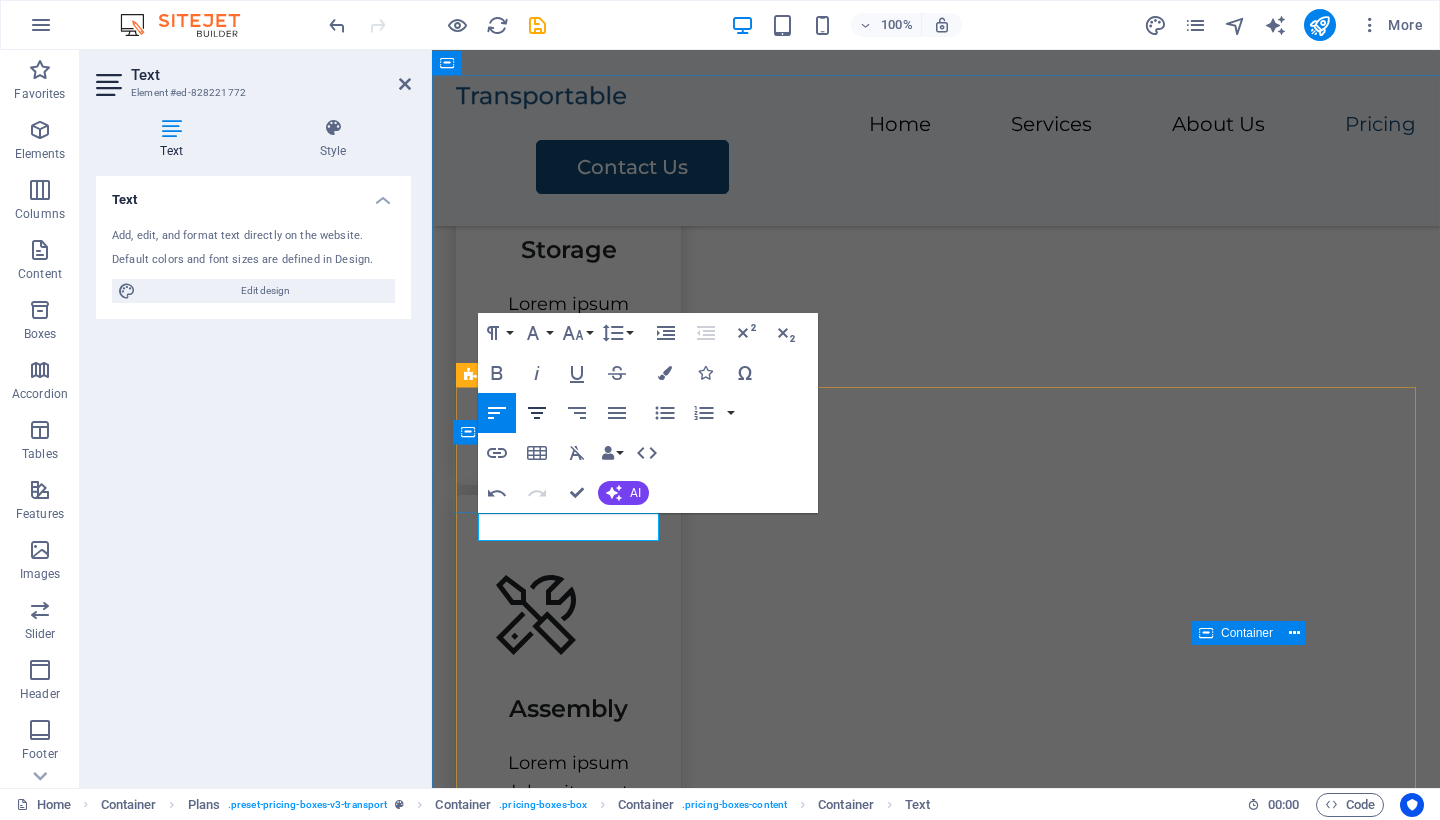 click 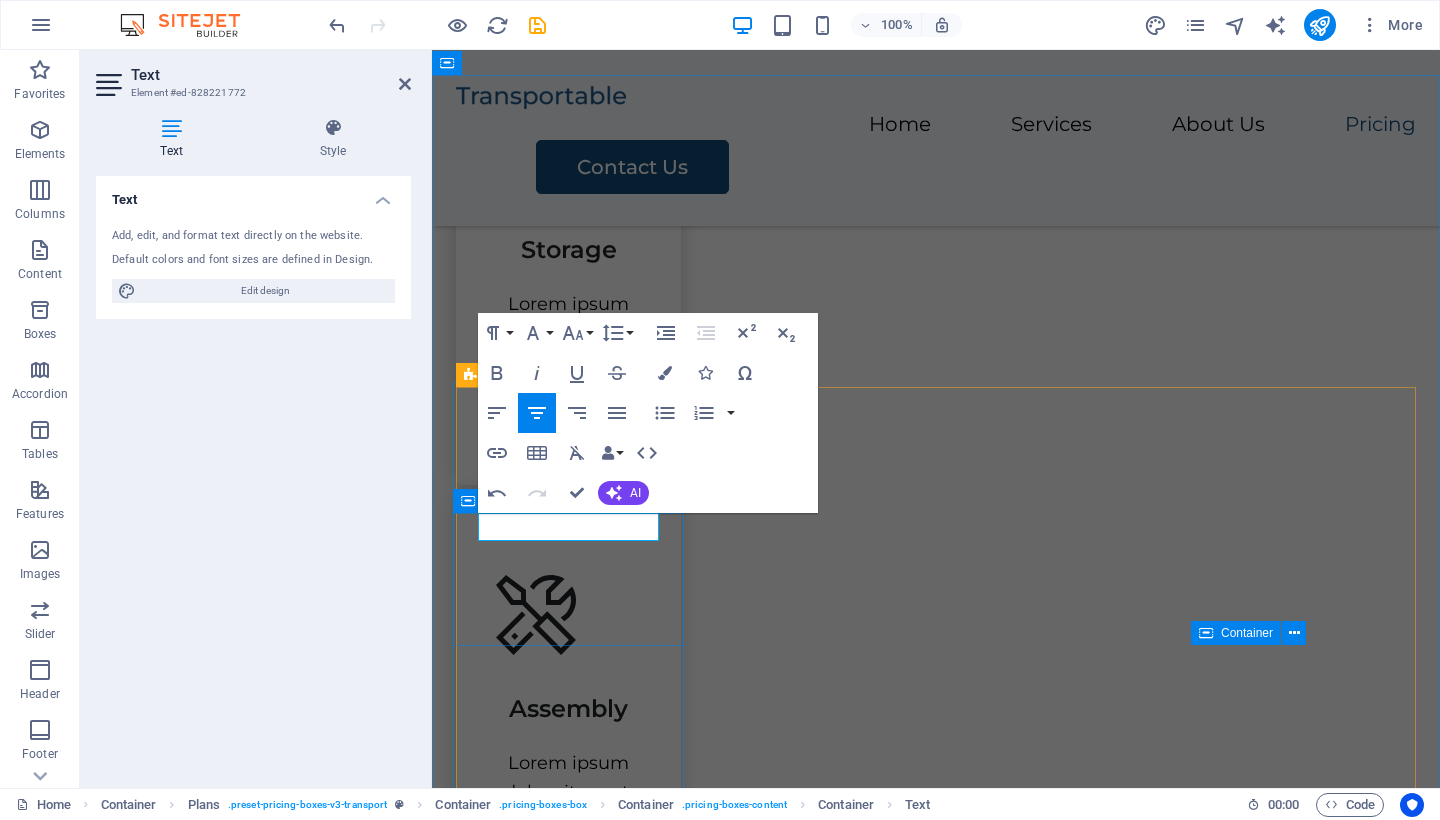 click on "Packing Unpacking Transport" at bounding box center (936, 2291) 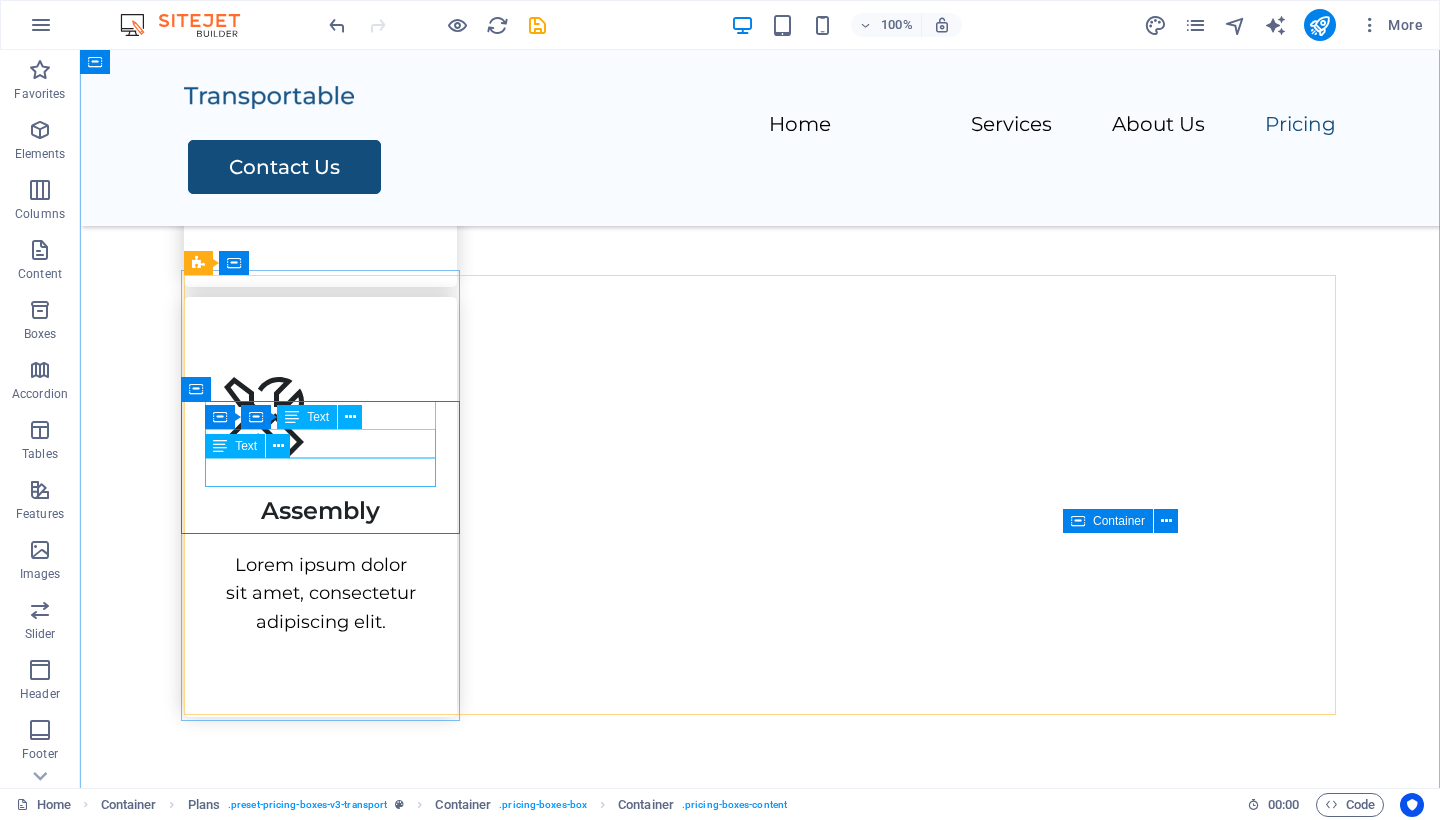 click on "Text" at bounding box center (254, 446) 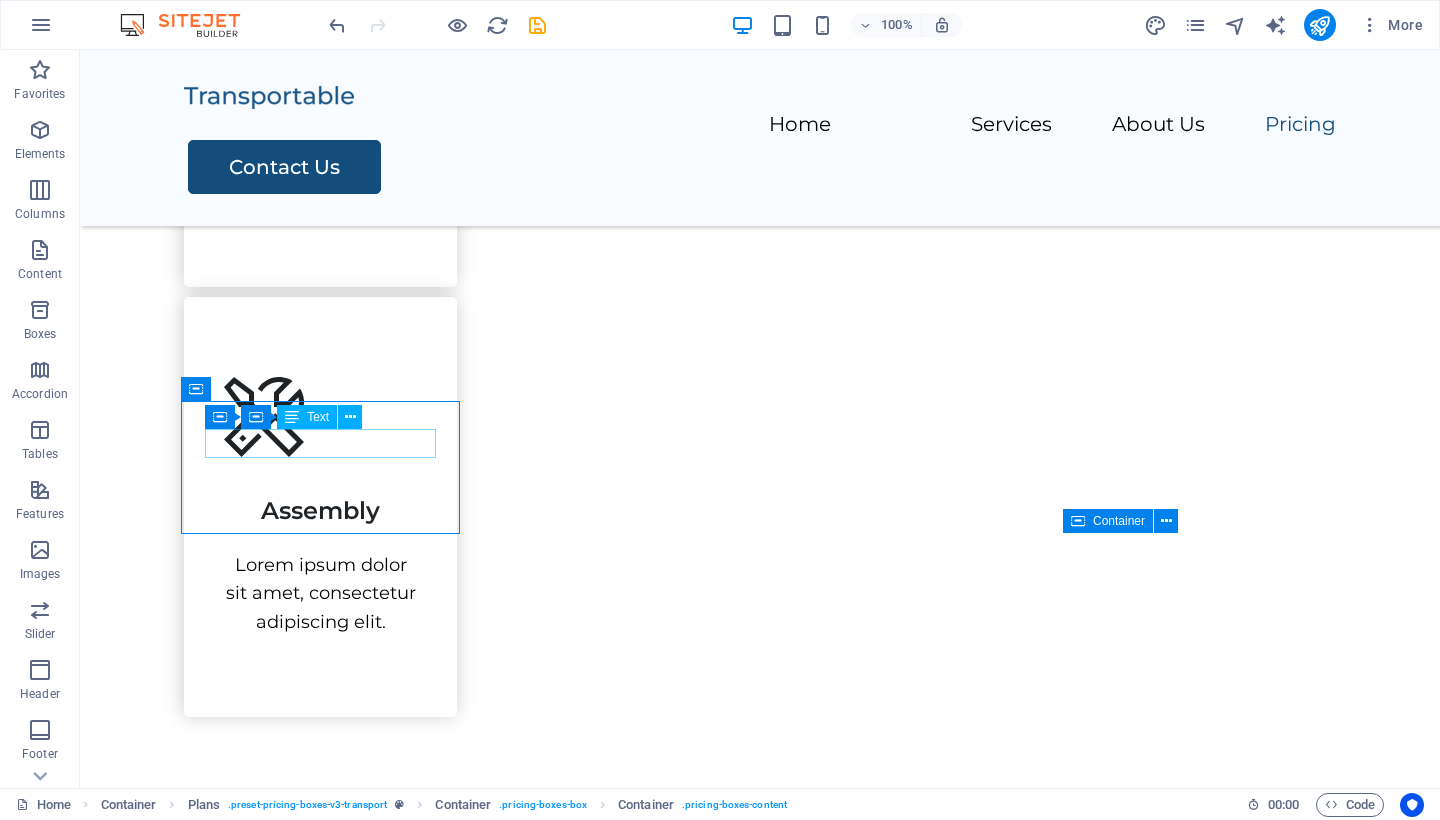 click on "Unpacking" at bounding box center (760, 2044) 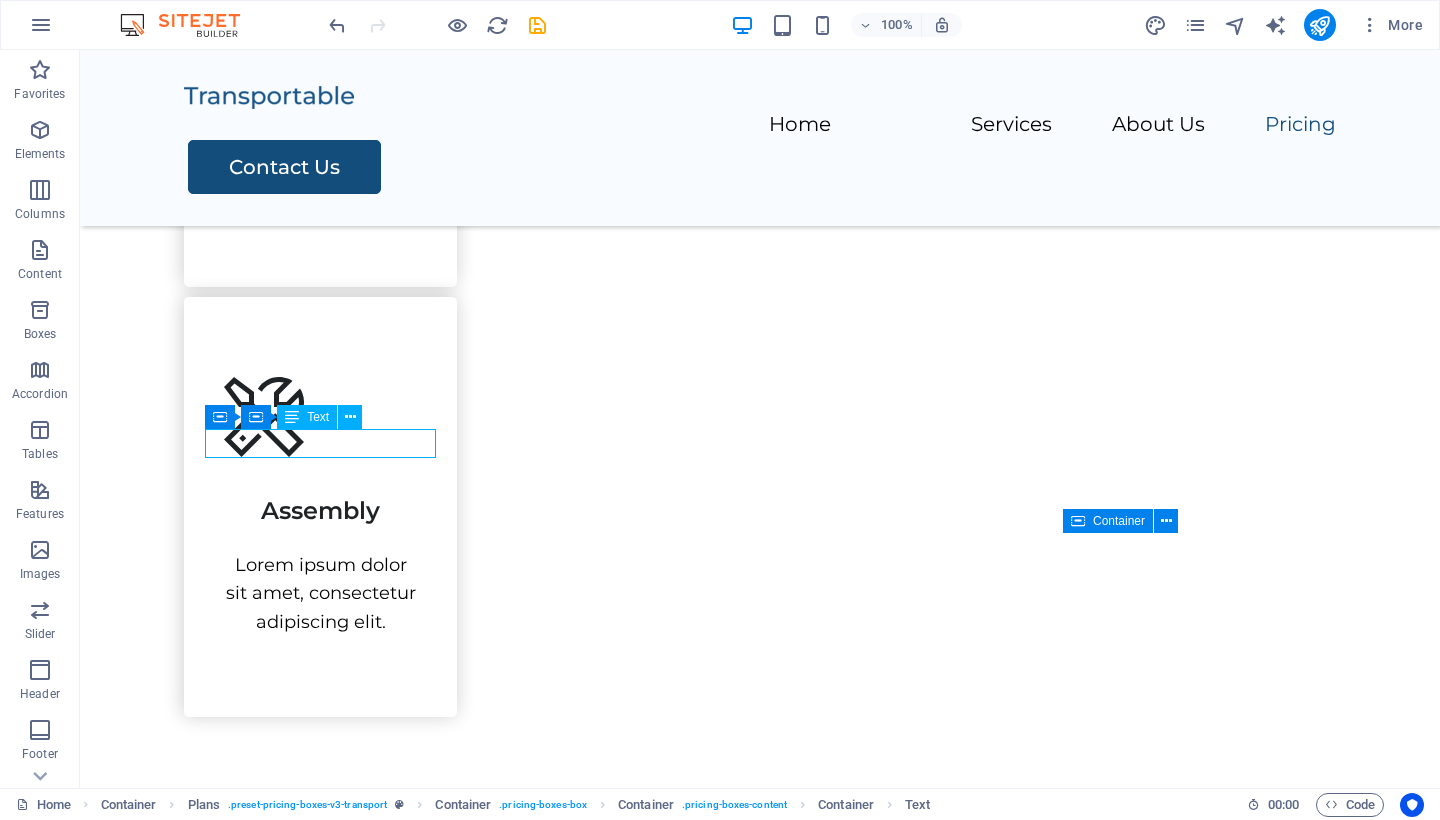 click on "Unpacking" at bounding box center (760, 2044) 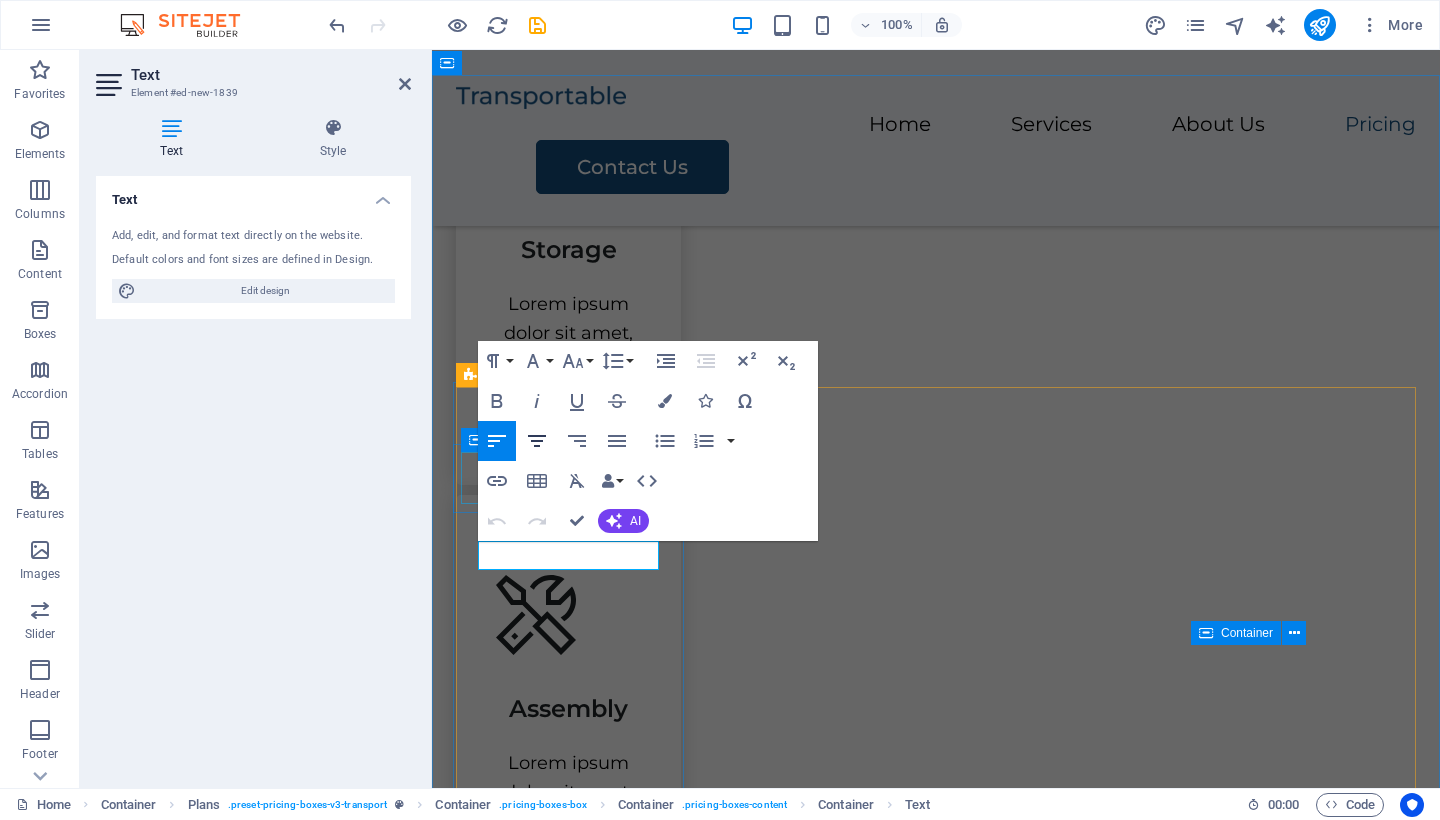 click 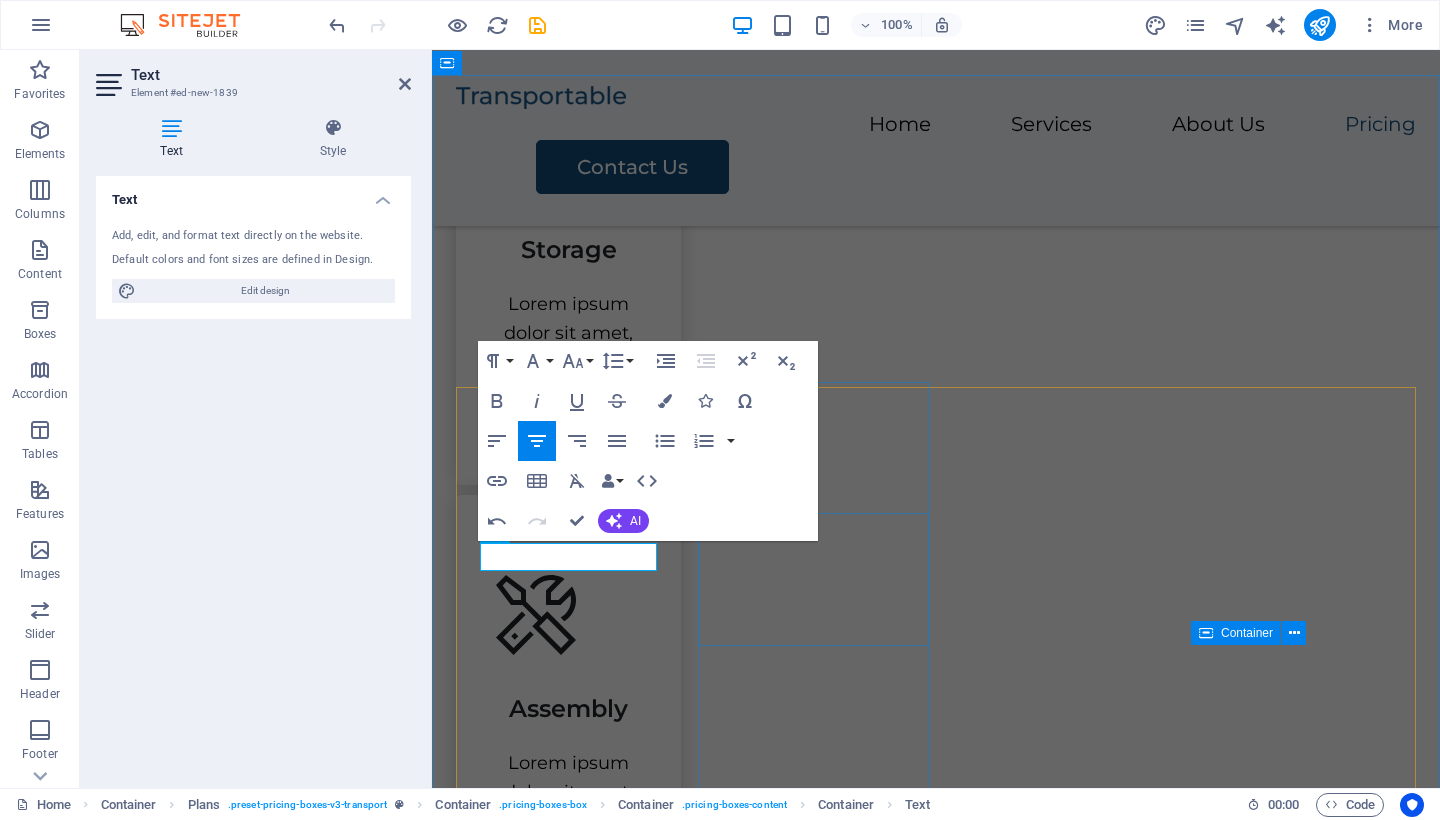 click on "Packing Transport" at bounding box center (936, 2741) 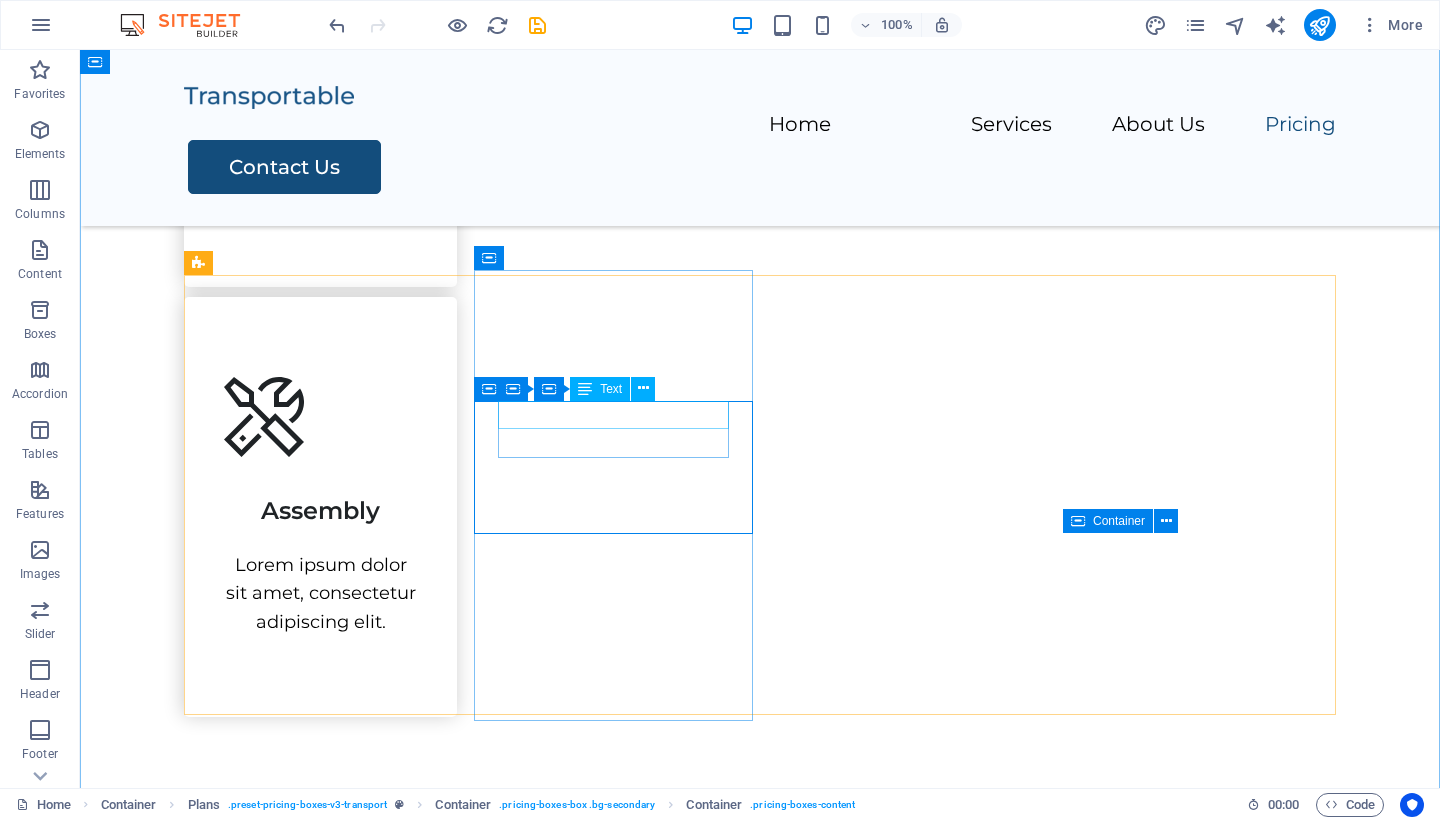 click on "Packing" at bounding box center [760, 2462] 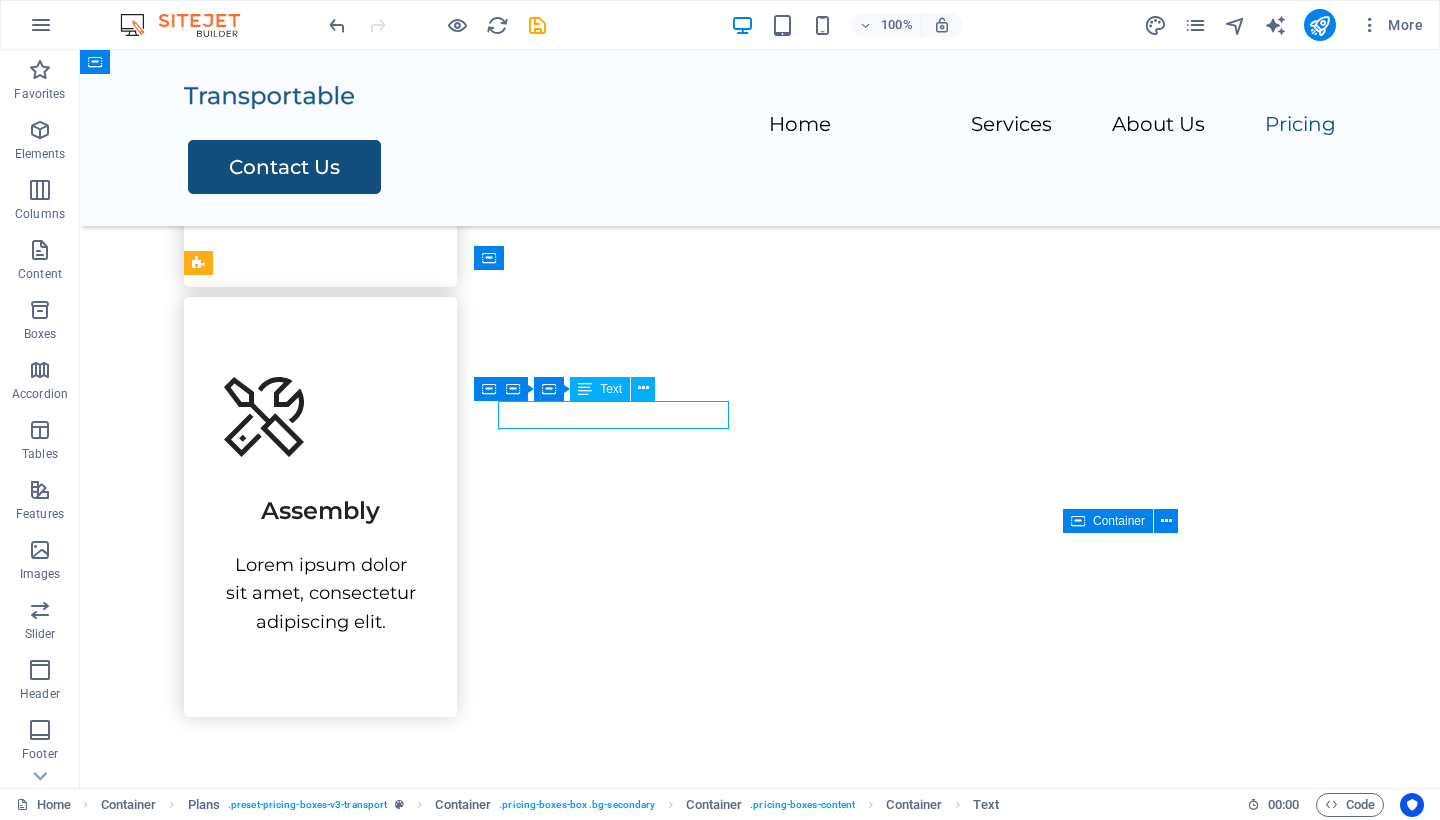 click on "Packing" at bounding box center (760, 2462) 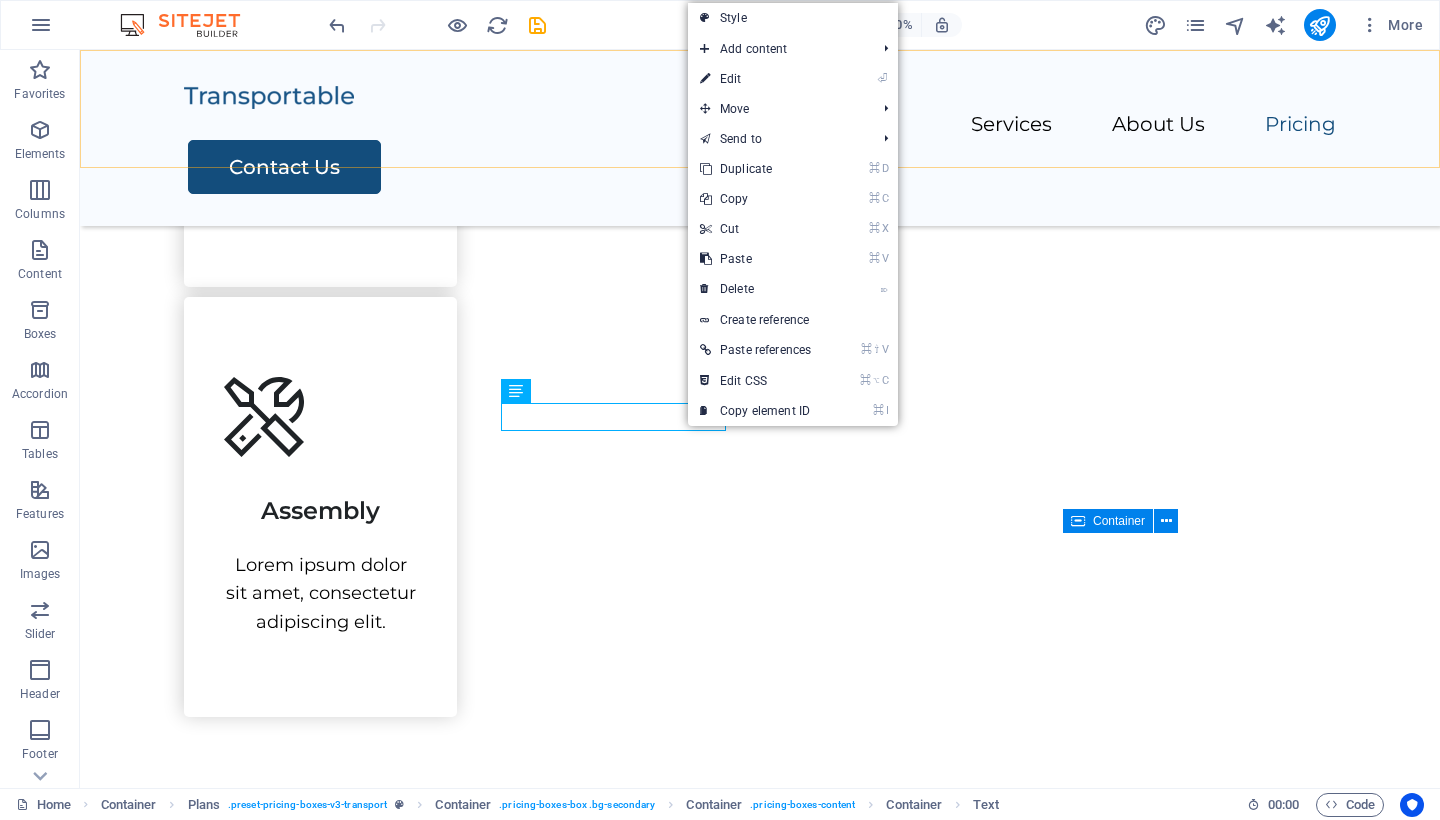 click on "⌘ D  Duplicate" at bounding box center [755, 169] 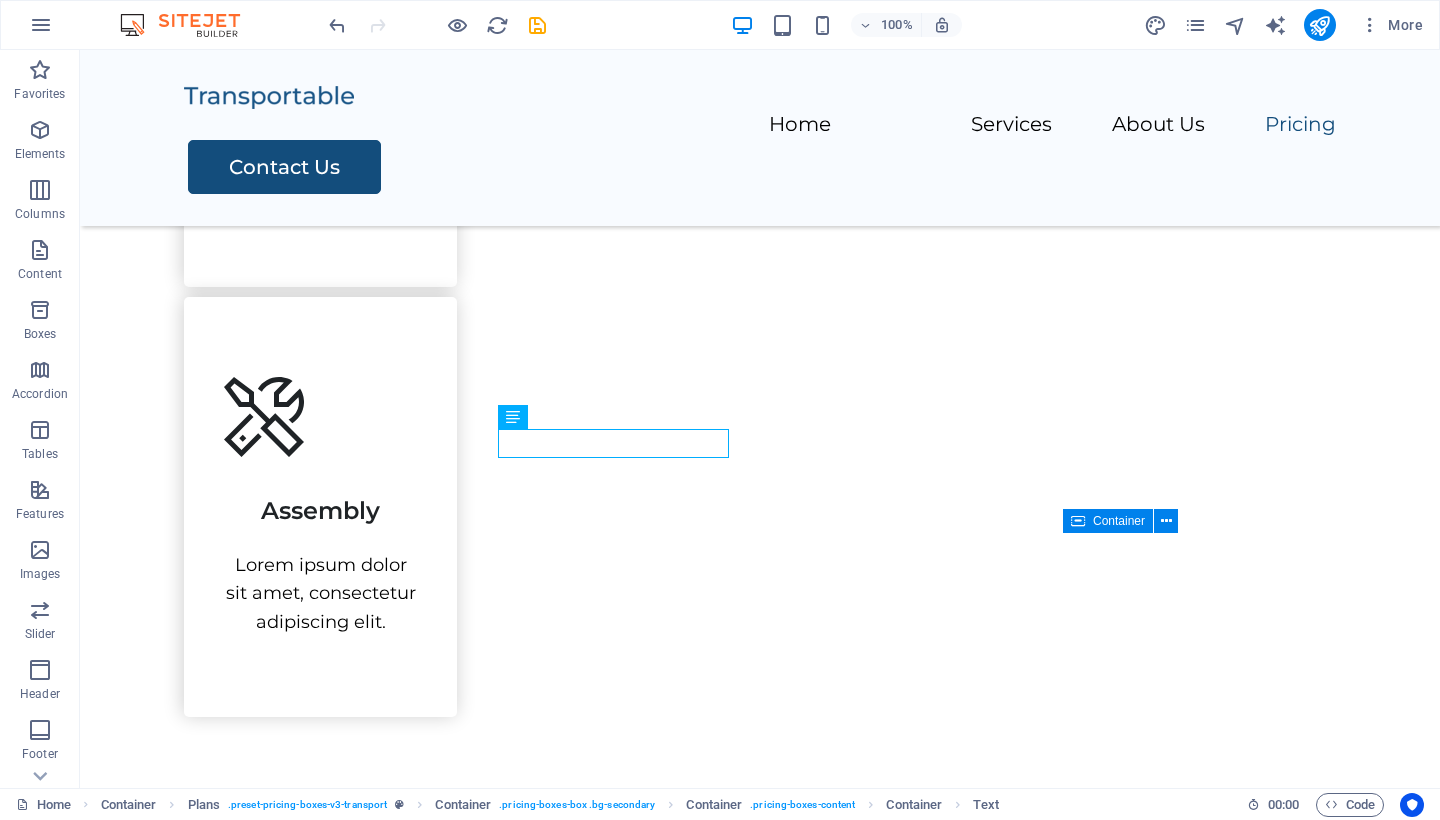 click on "Packing" at bounding box center [760, 2492] 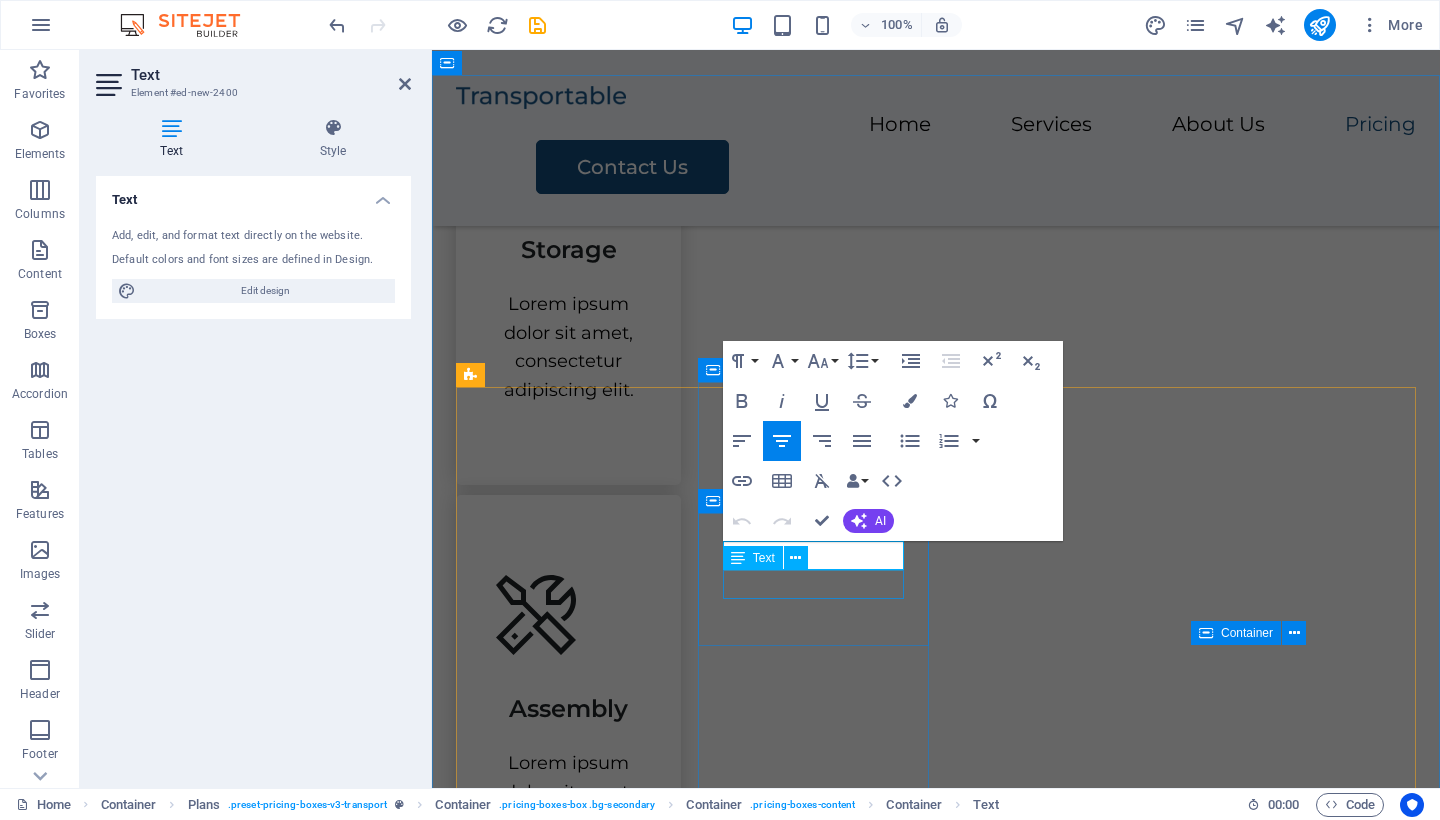 type 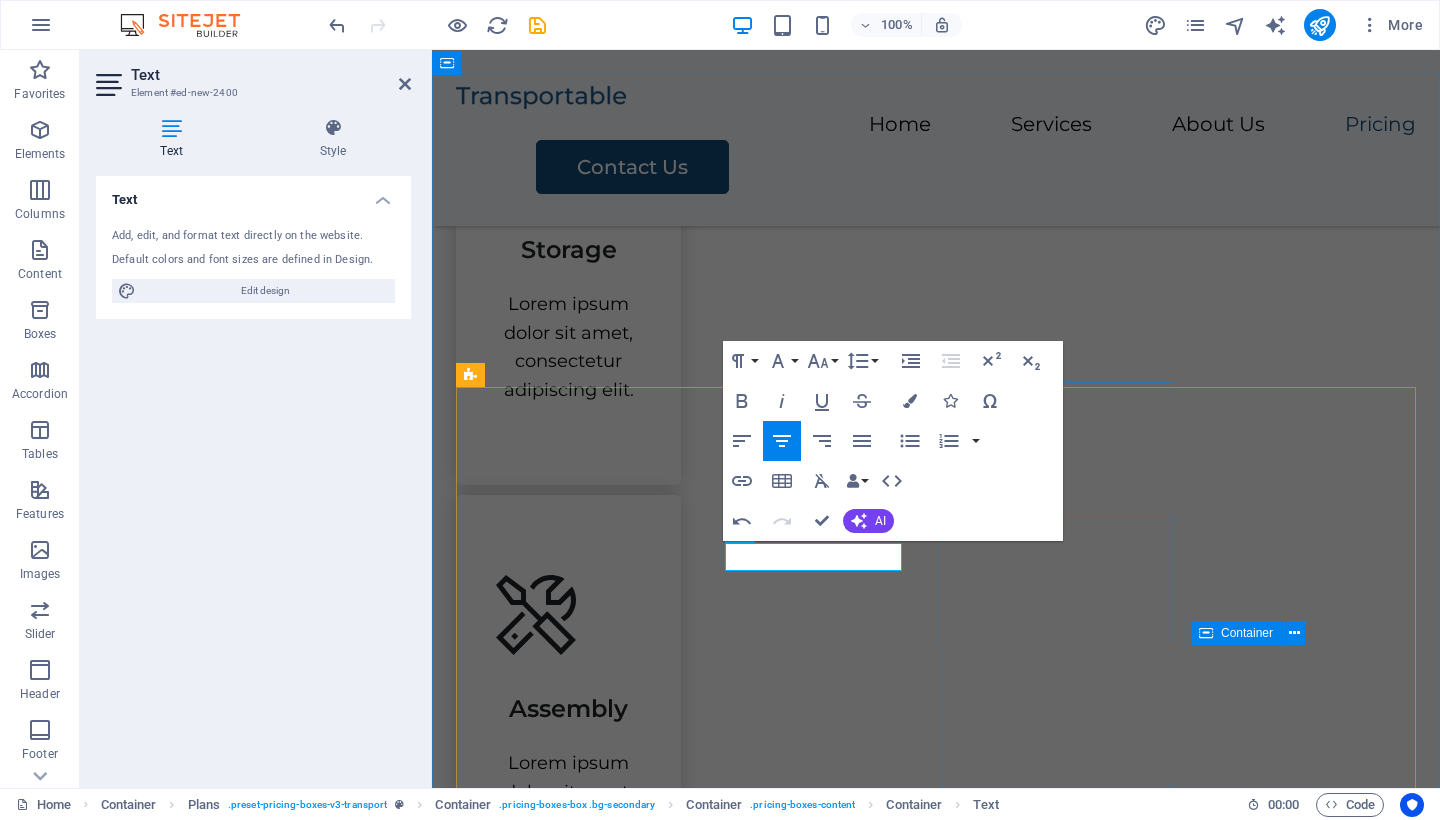 click on "Packing Transport Assembly" at bounding box center (936, 3191) 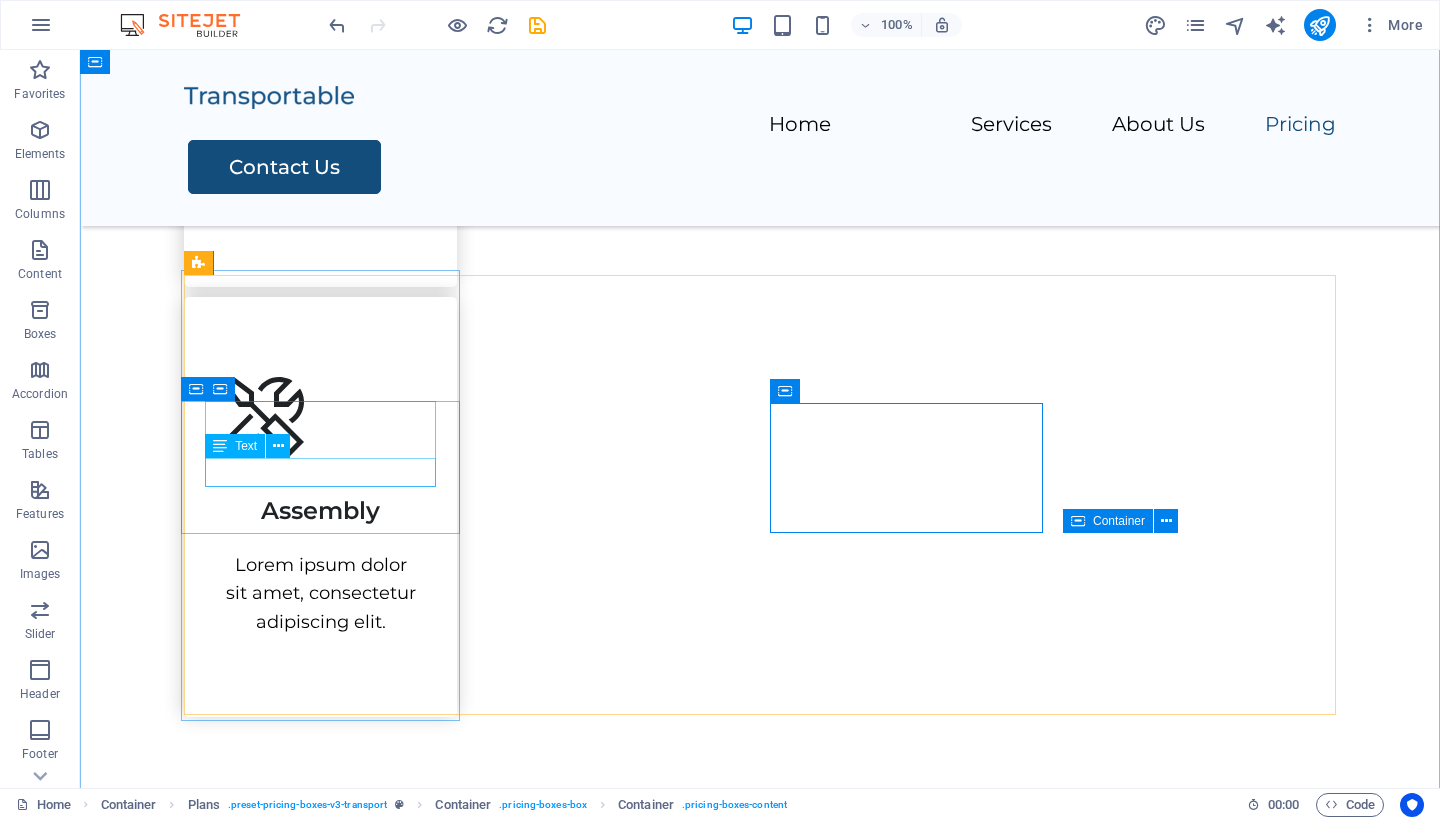 click on "Transport" at bounding box center [760, 2071] 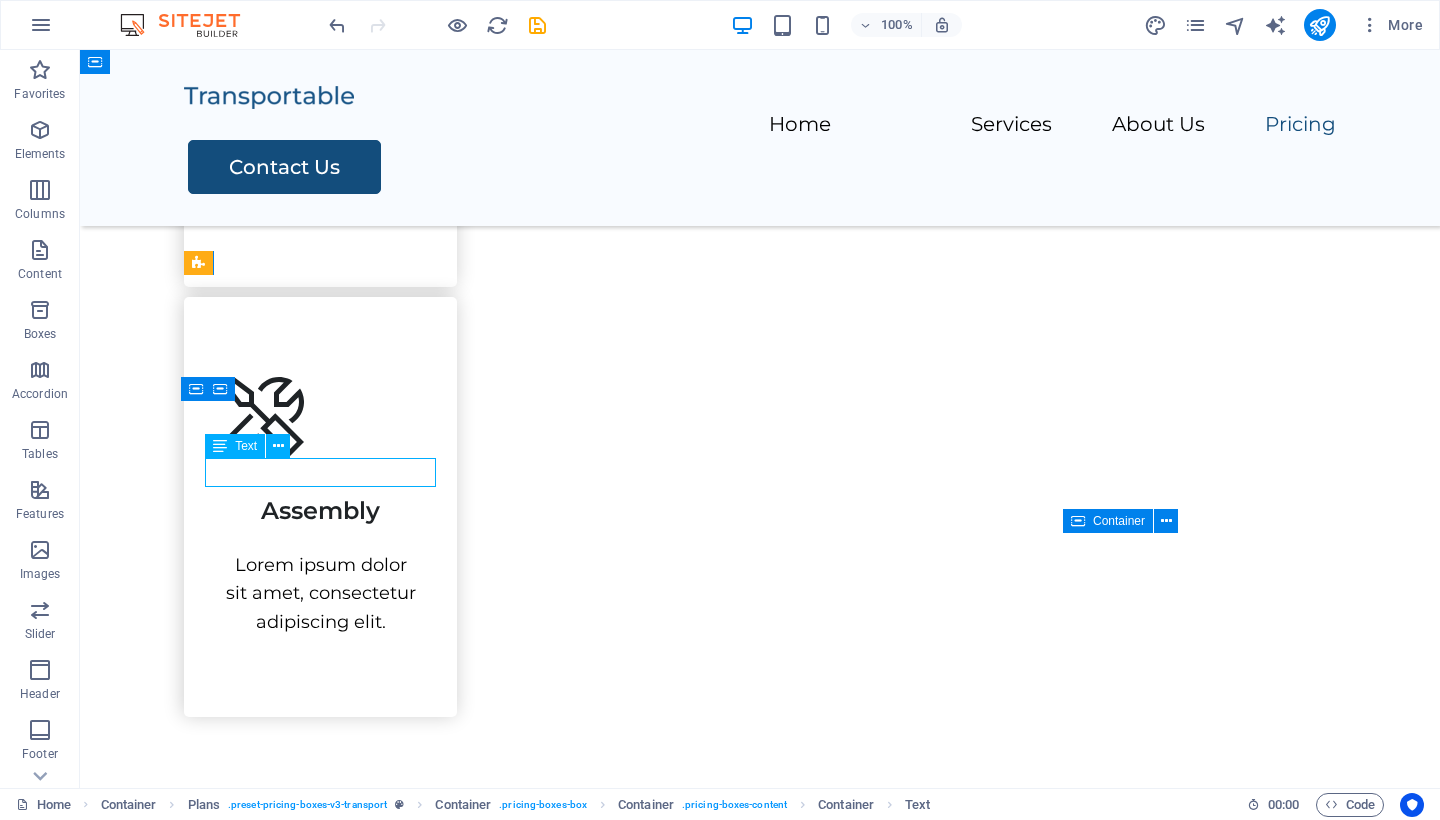 click on "Transport" at bounding box center (760, 2071) 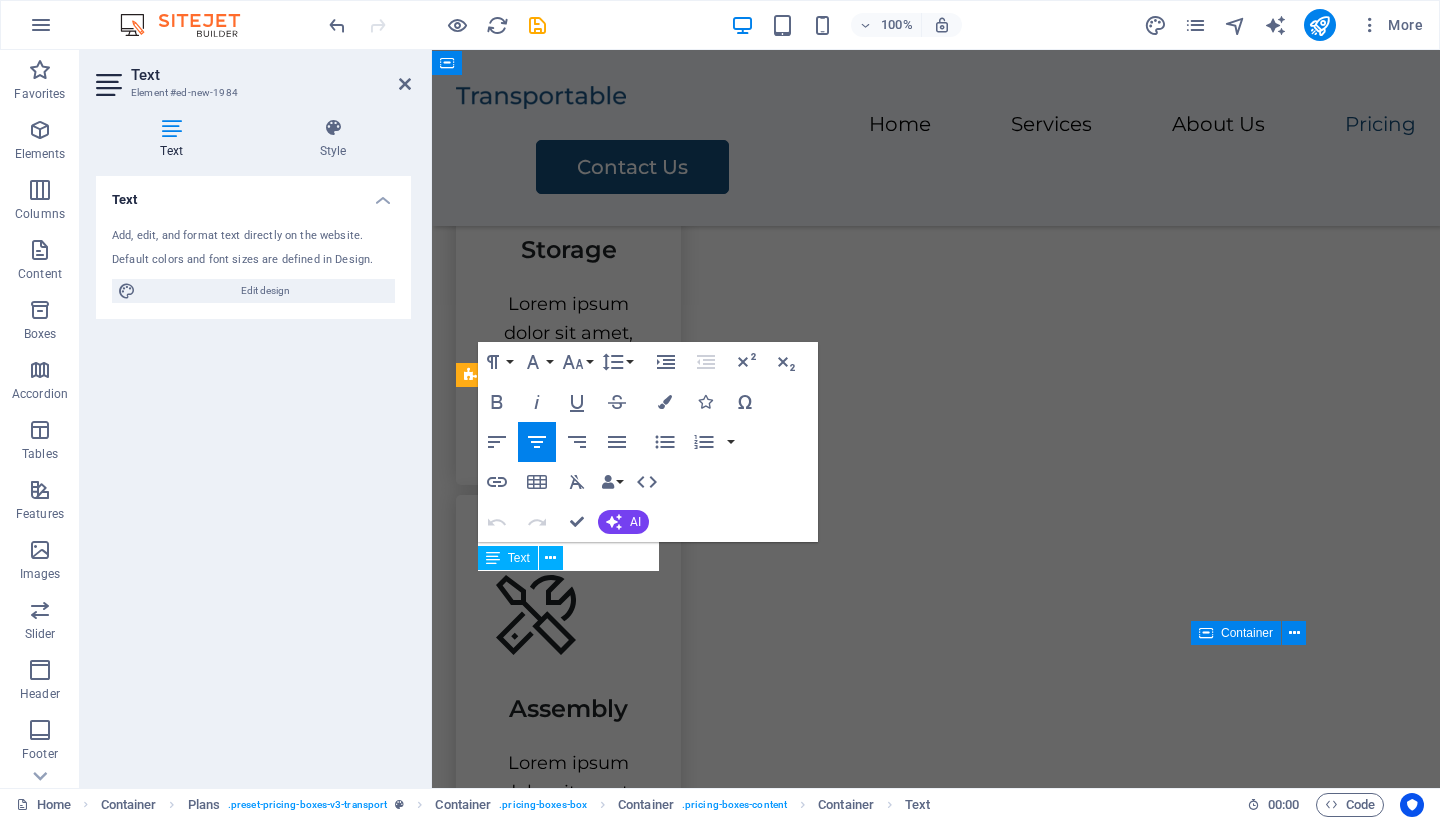 click on "Text Add, edit, and format text directly on the website. Default colors and font sizes are defined in Design. Edit design Alignment Left aligned Centered Right aligned" at bounding box center (253, 474) 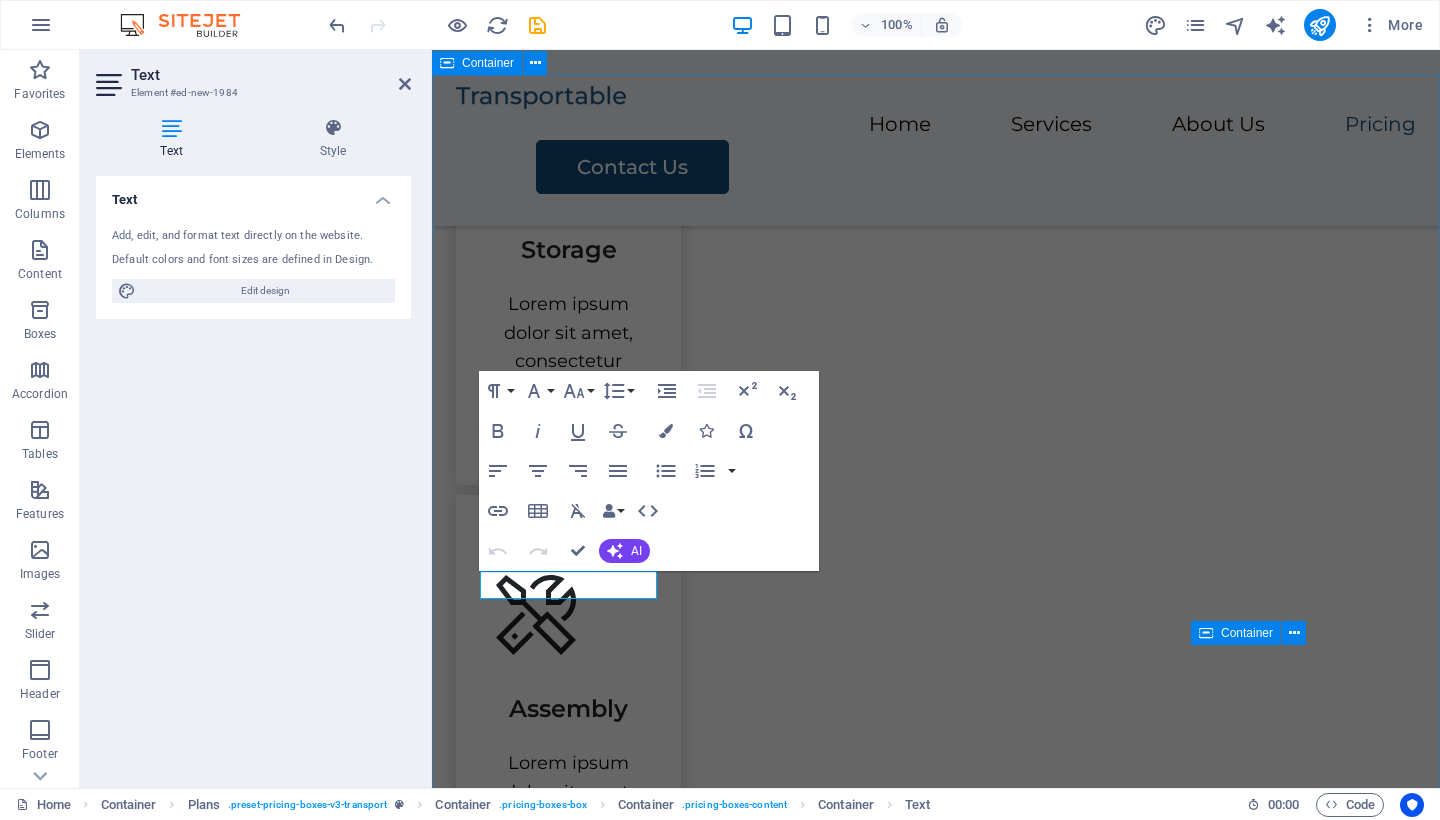 click on "Service Packages Lorem ipsum dolor sit amet, consectetur adipiscing elit, sed do eiusmod tempor incididunt. STUDIO Packing Unpacking Transport Assembly AED 1500 Contact Us 1 BEDROOM Packing Unpacking Transport Assembly AED 3000 Contact Us 2 BEDROOM Packing Transport Assembly AED 4500 Contact Us 3 BEDROOM Packing Transport Assembly Storage Solution AED 6000 Contact Us" at bounding box center [936, 2961] 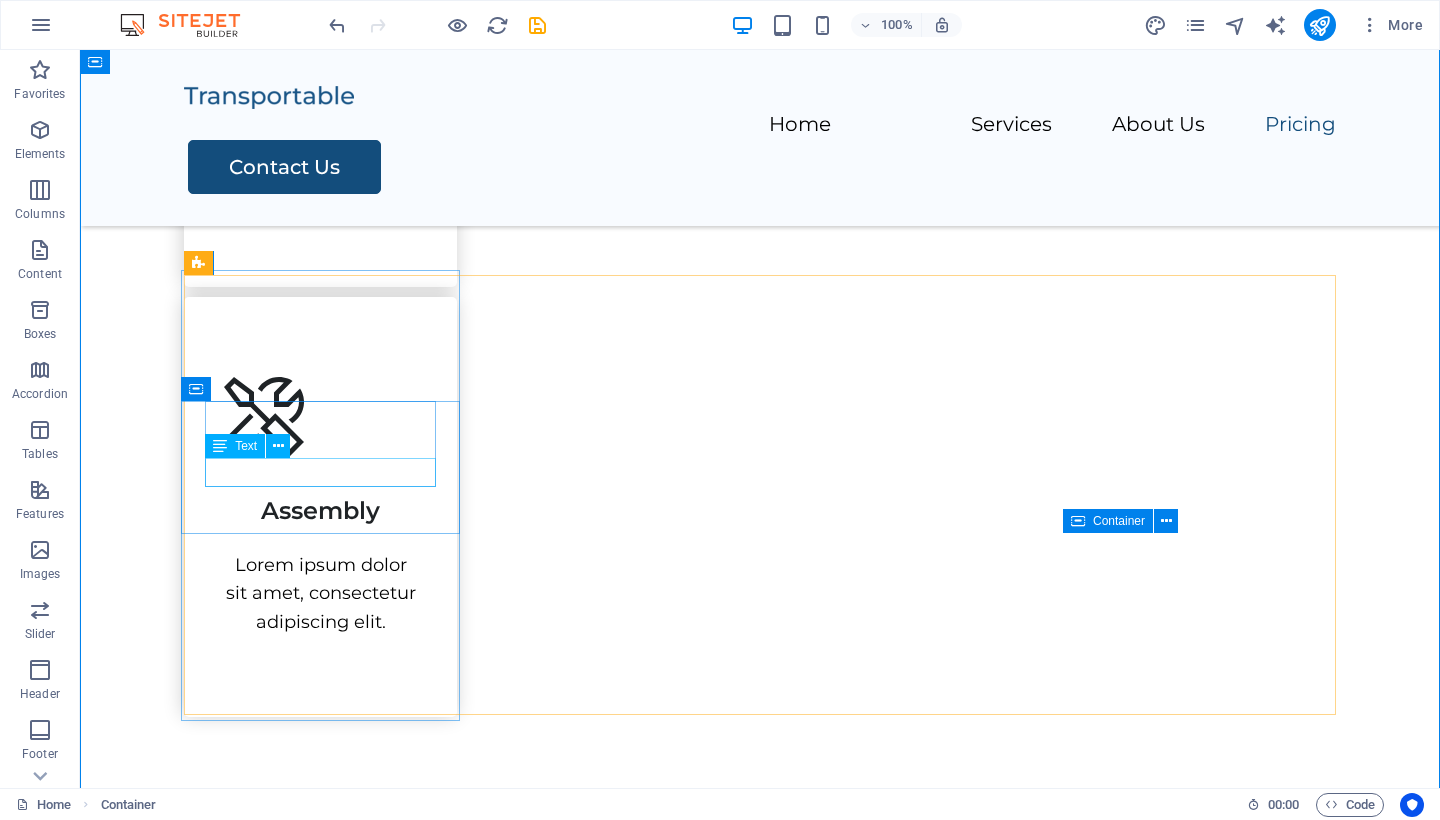 click on "Transport" at bounding box center (760, 2071) 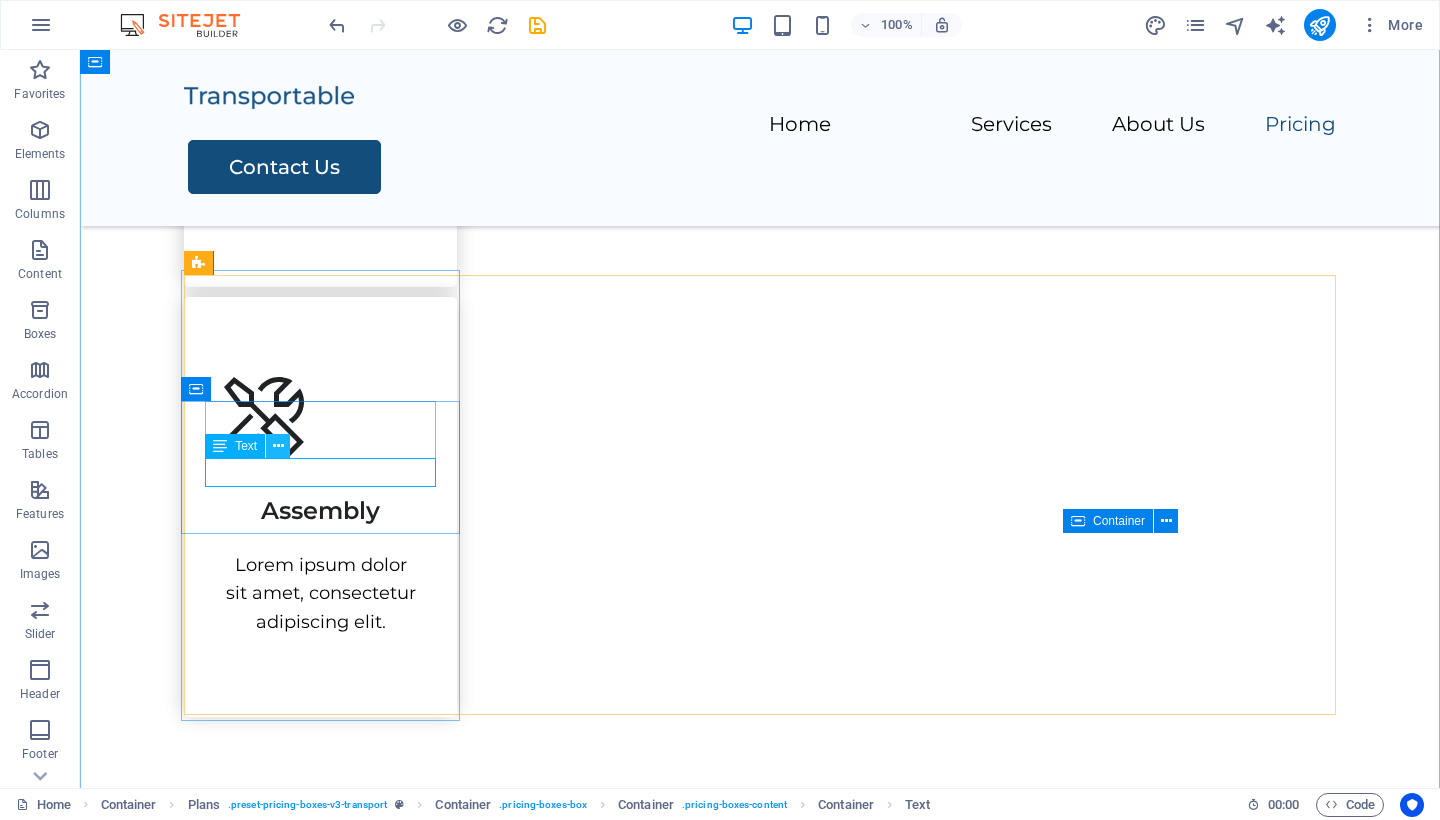 click at bounding box center [278, 446] 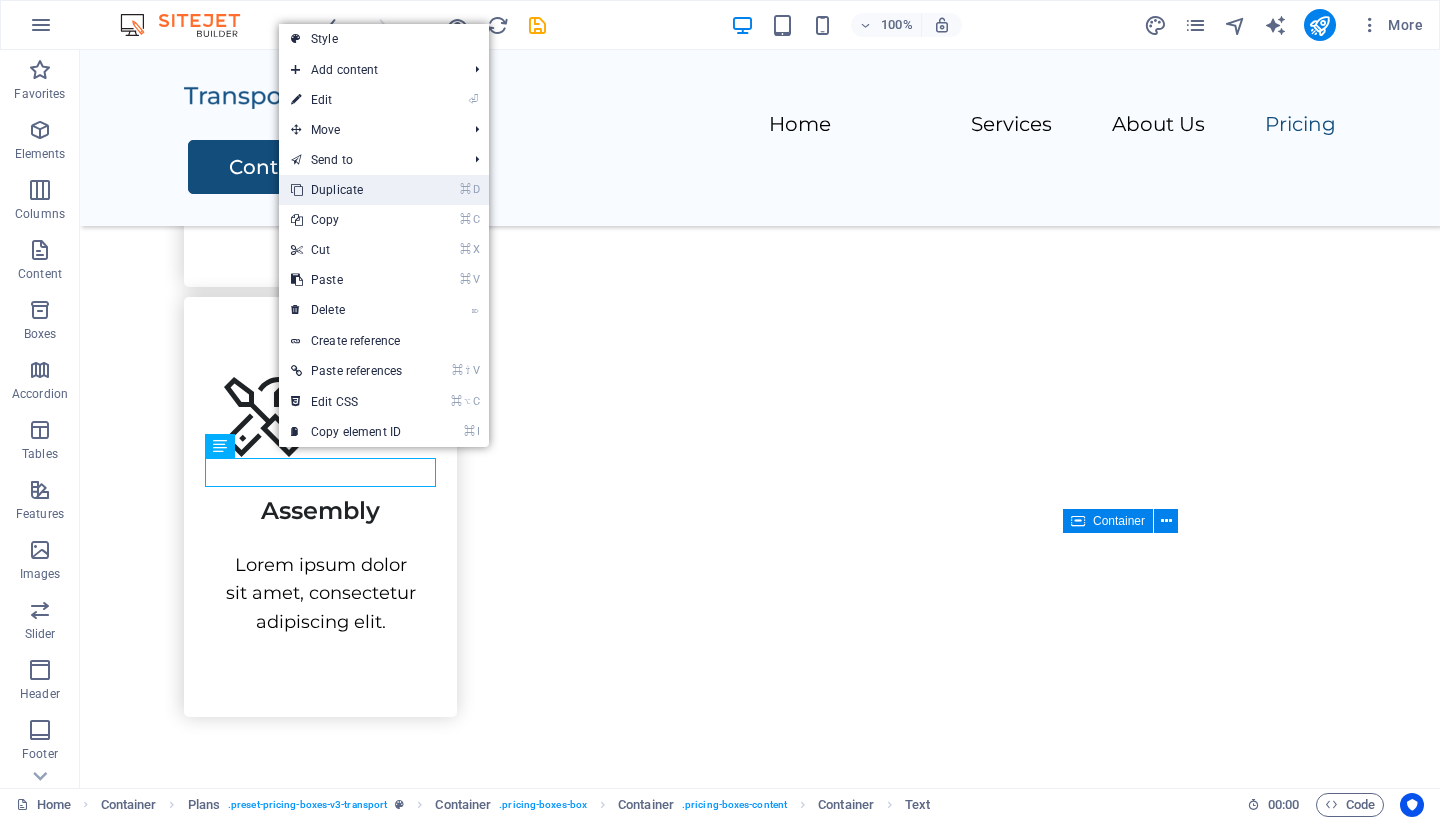 click on "⌘ D  Duplicate" at bounding box center [346, 190] 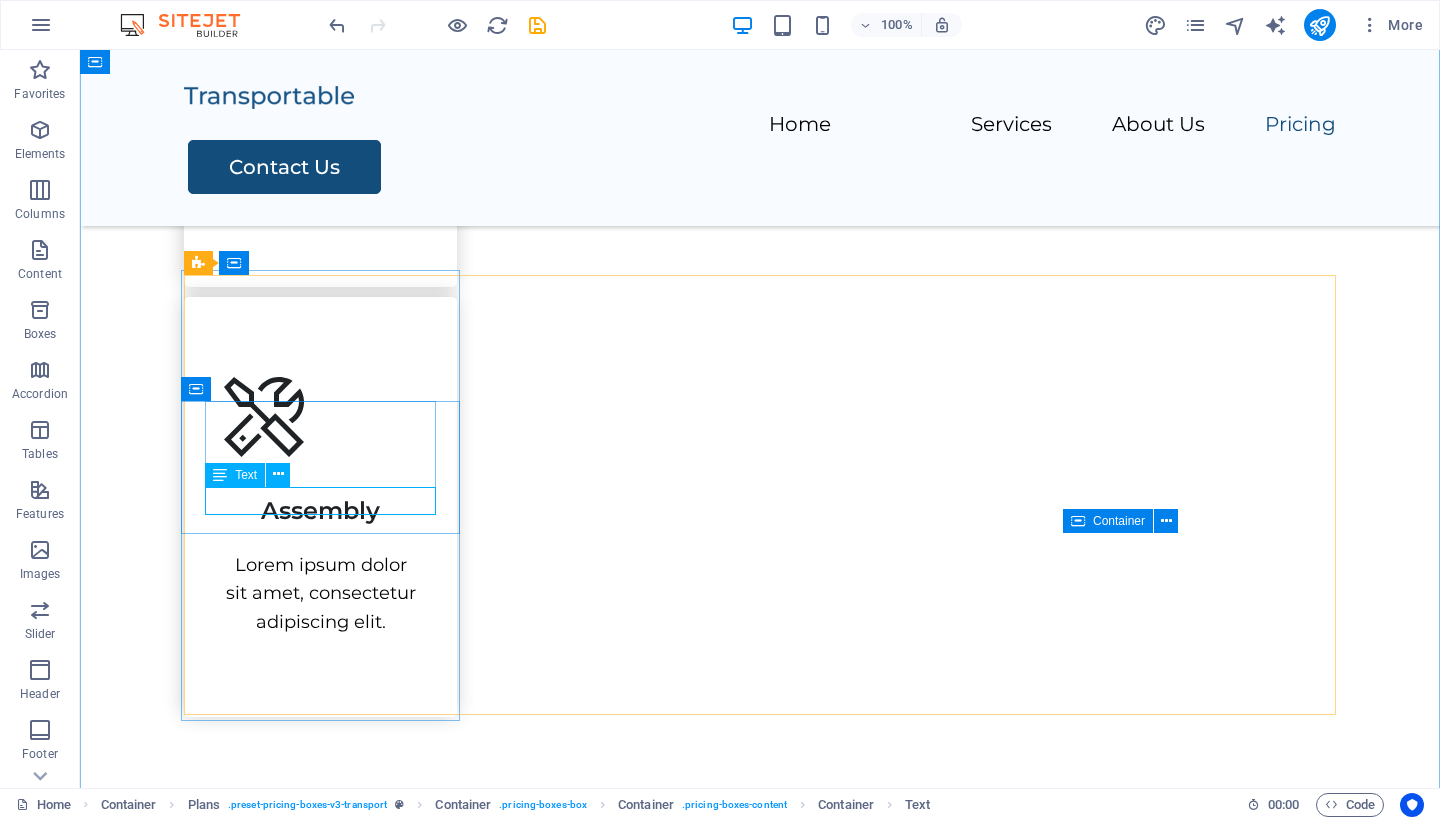 click on "Transport" at bounding box center [760, 2101] 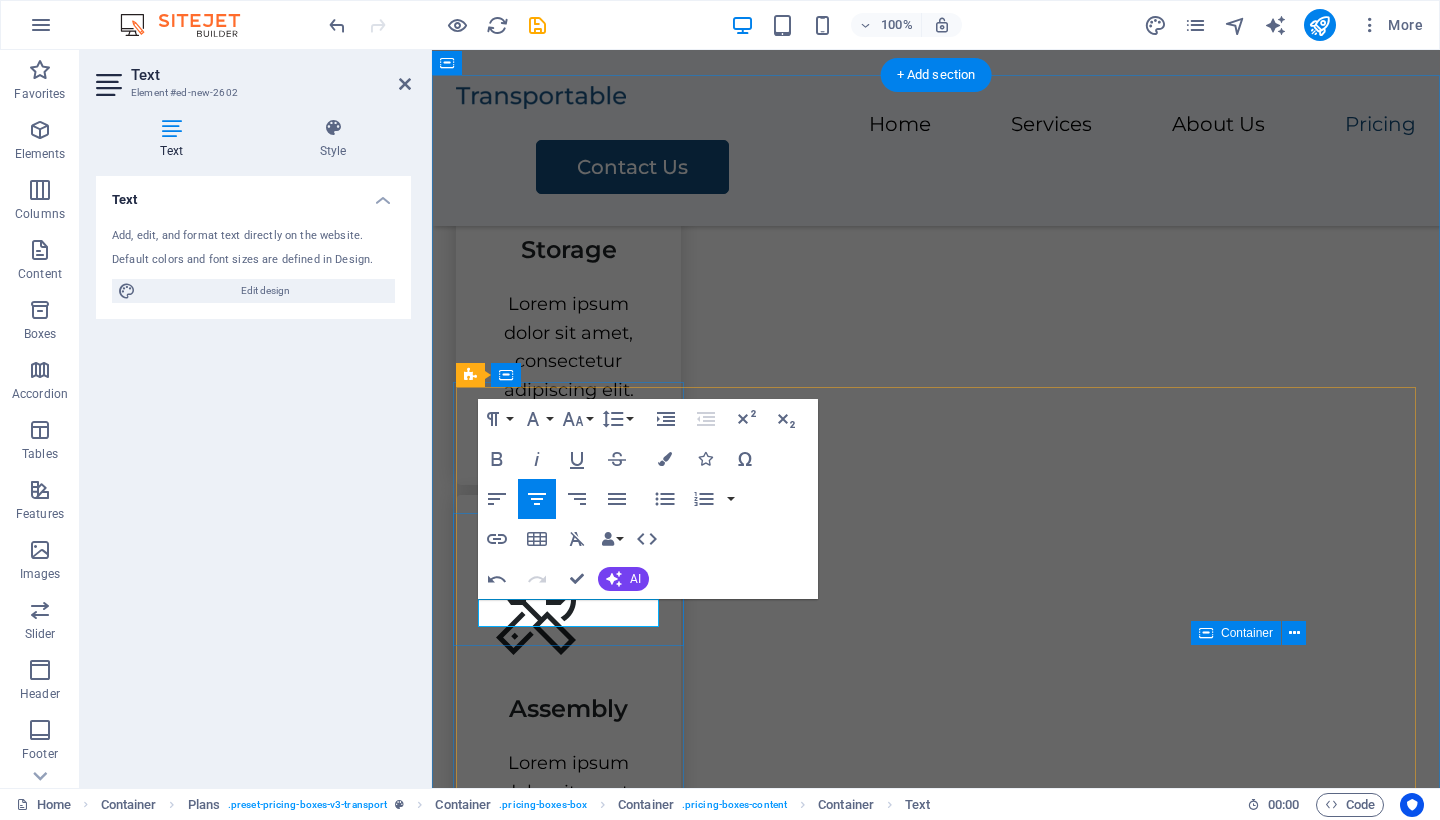 type 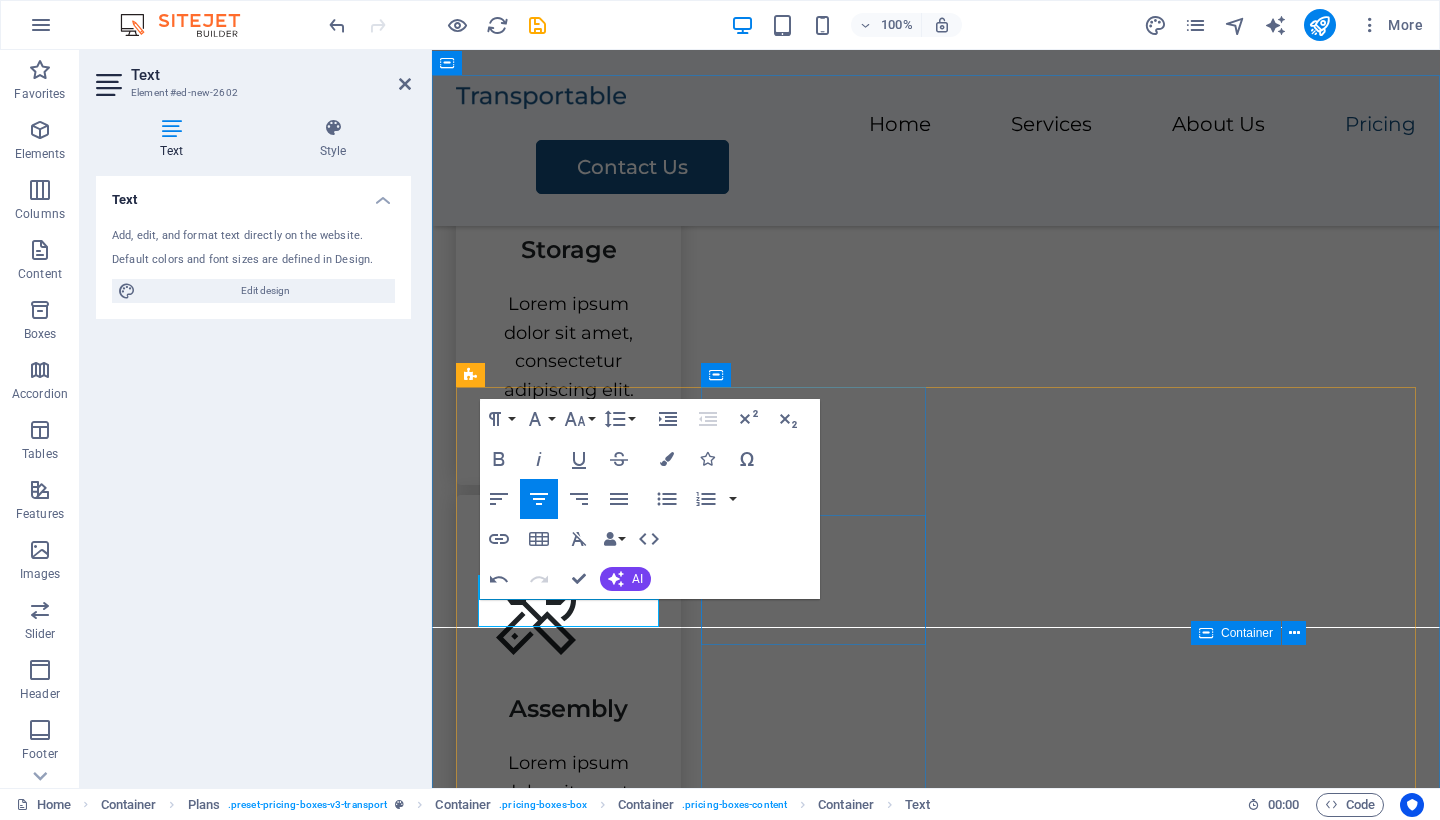 click on "Packing Unpacking Transport" at bounding box center [936, 2741] 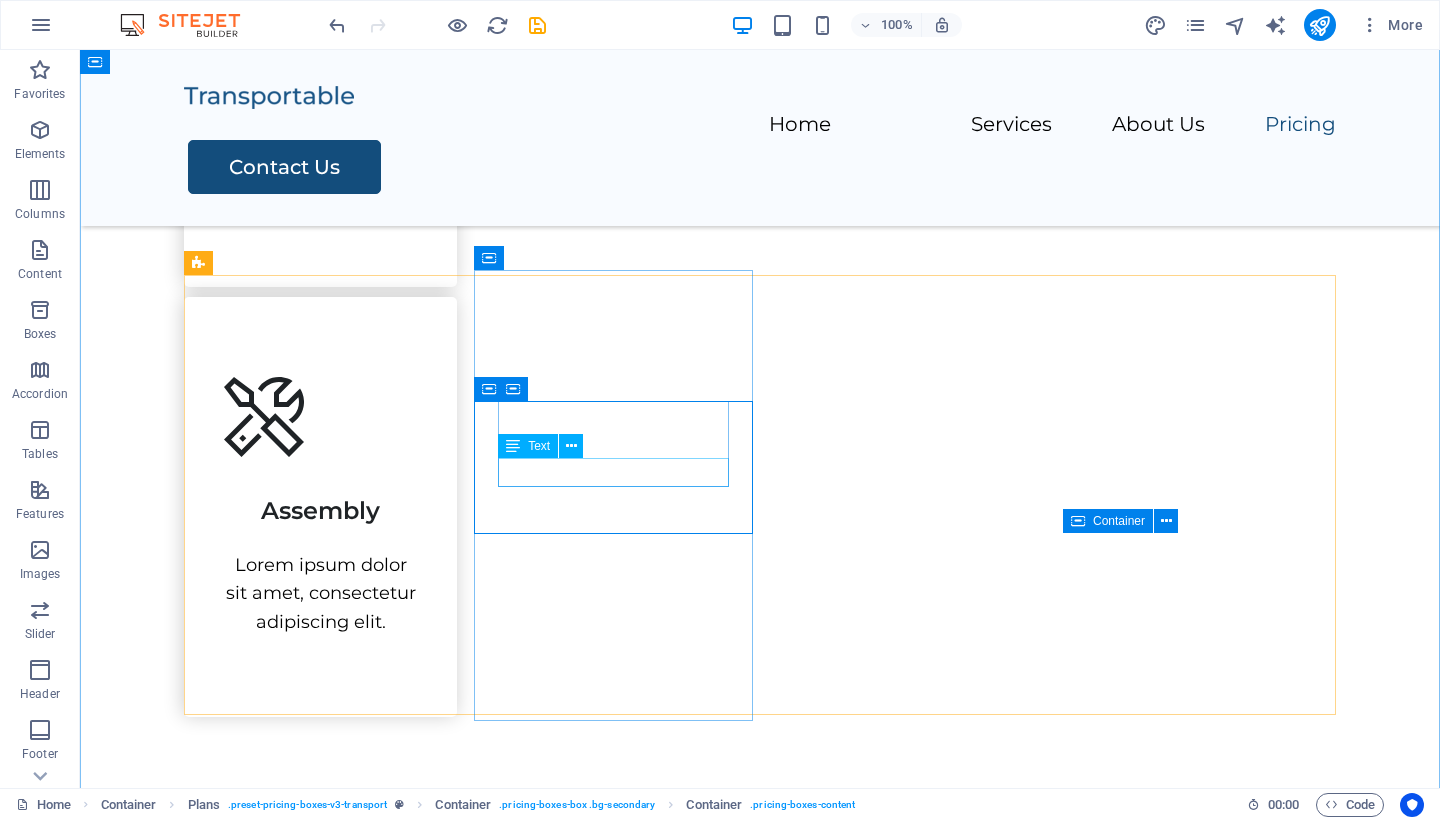 click on "Transport" at bounding box center [760, 2521] 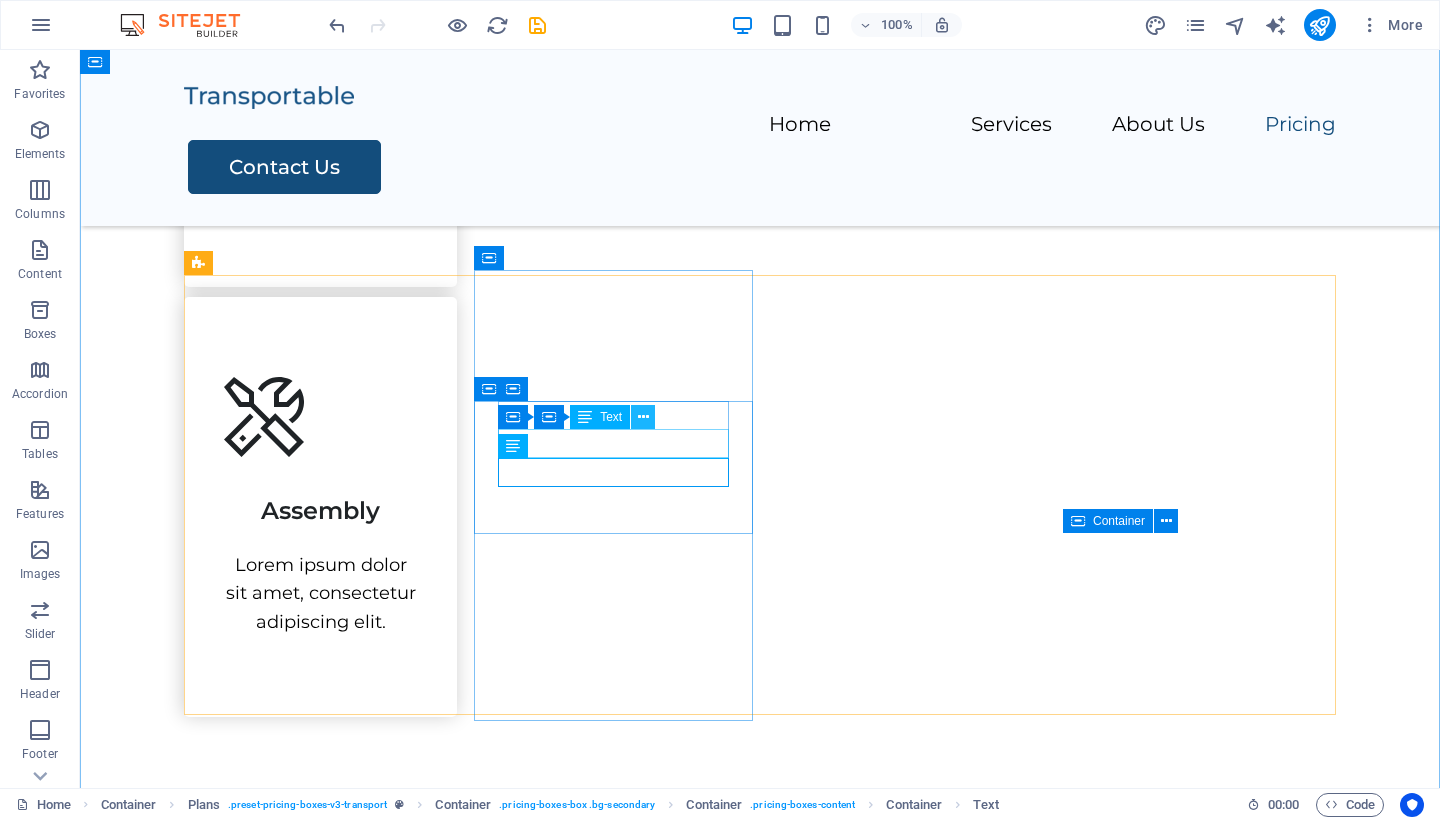 click at bounding box center [643, 417] 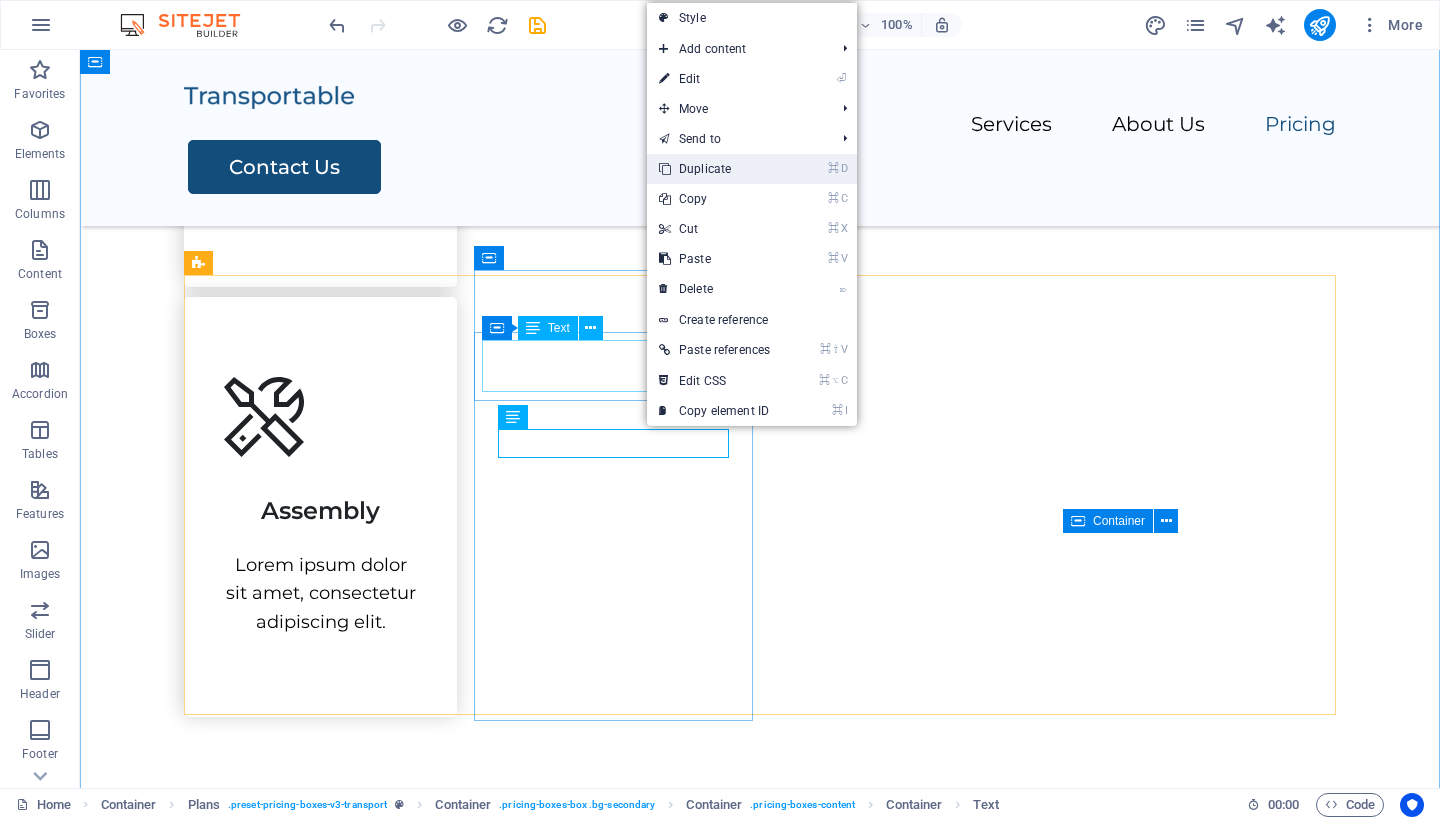 click on "⌘ D  Duplicate" at bounding box center [714, 169] 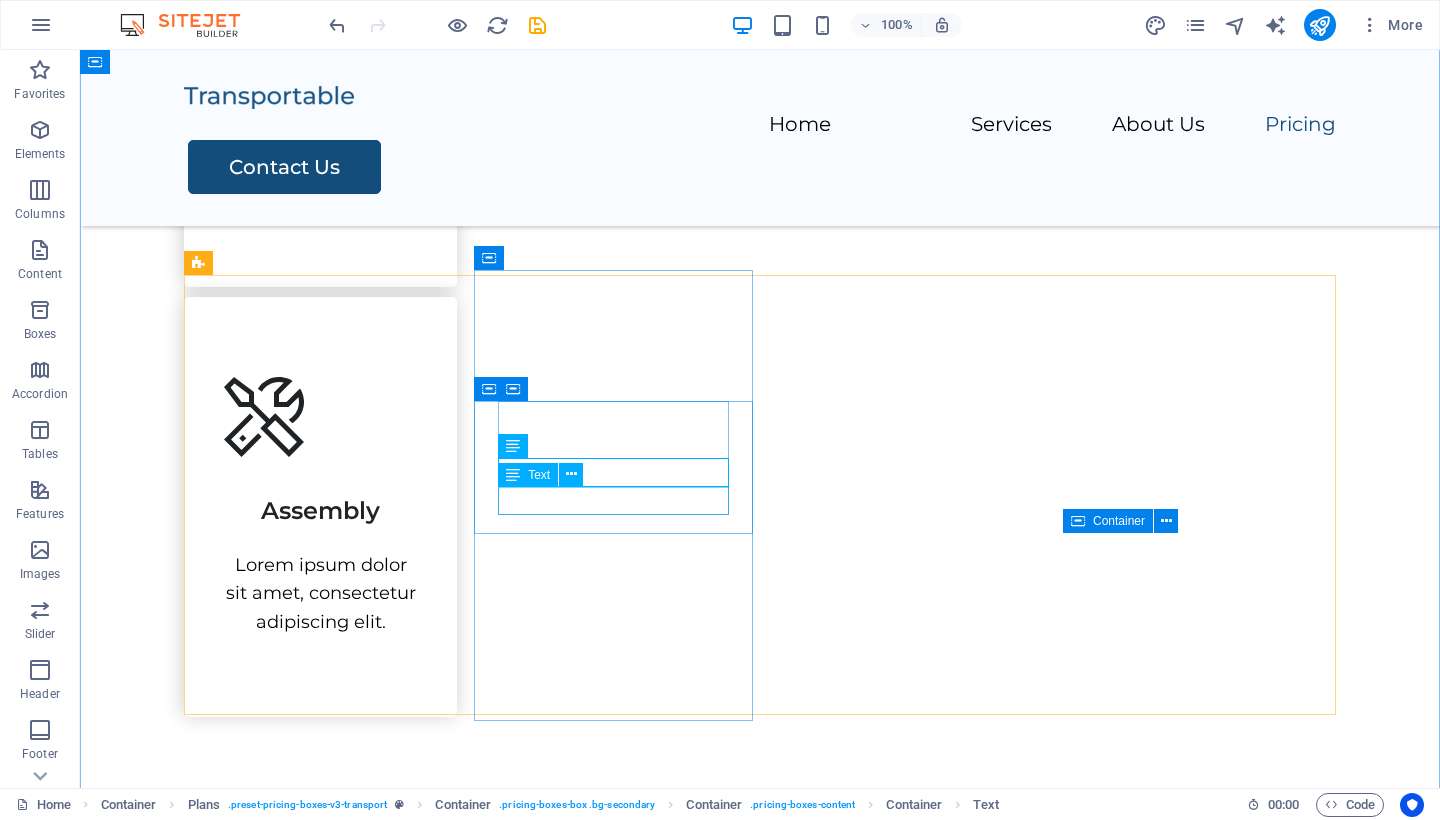 click on "Transport" at bounding box center (760, 2551) 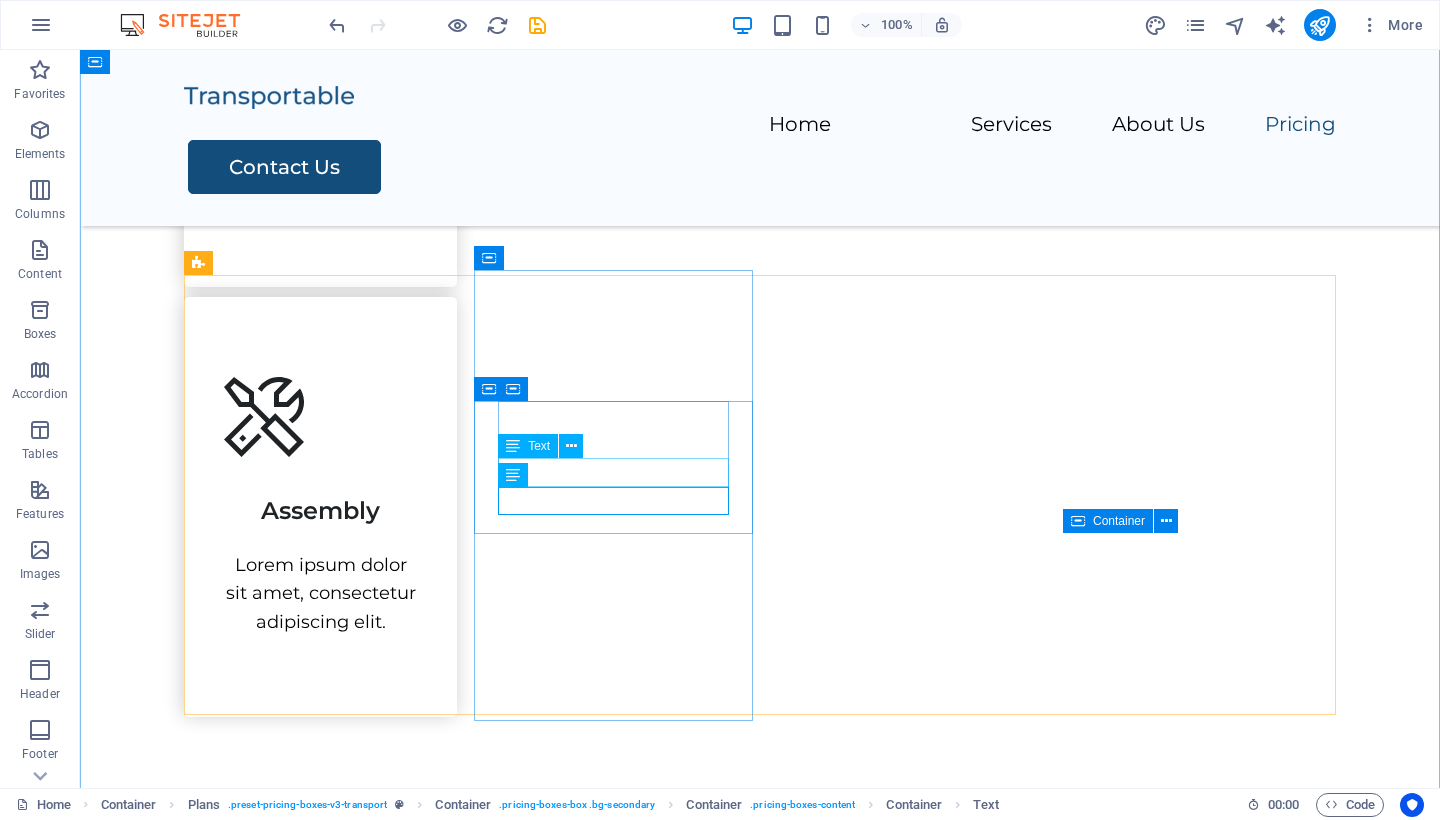 click on "Unpacking" at bounding box center (760, 2521) 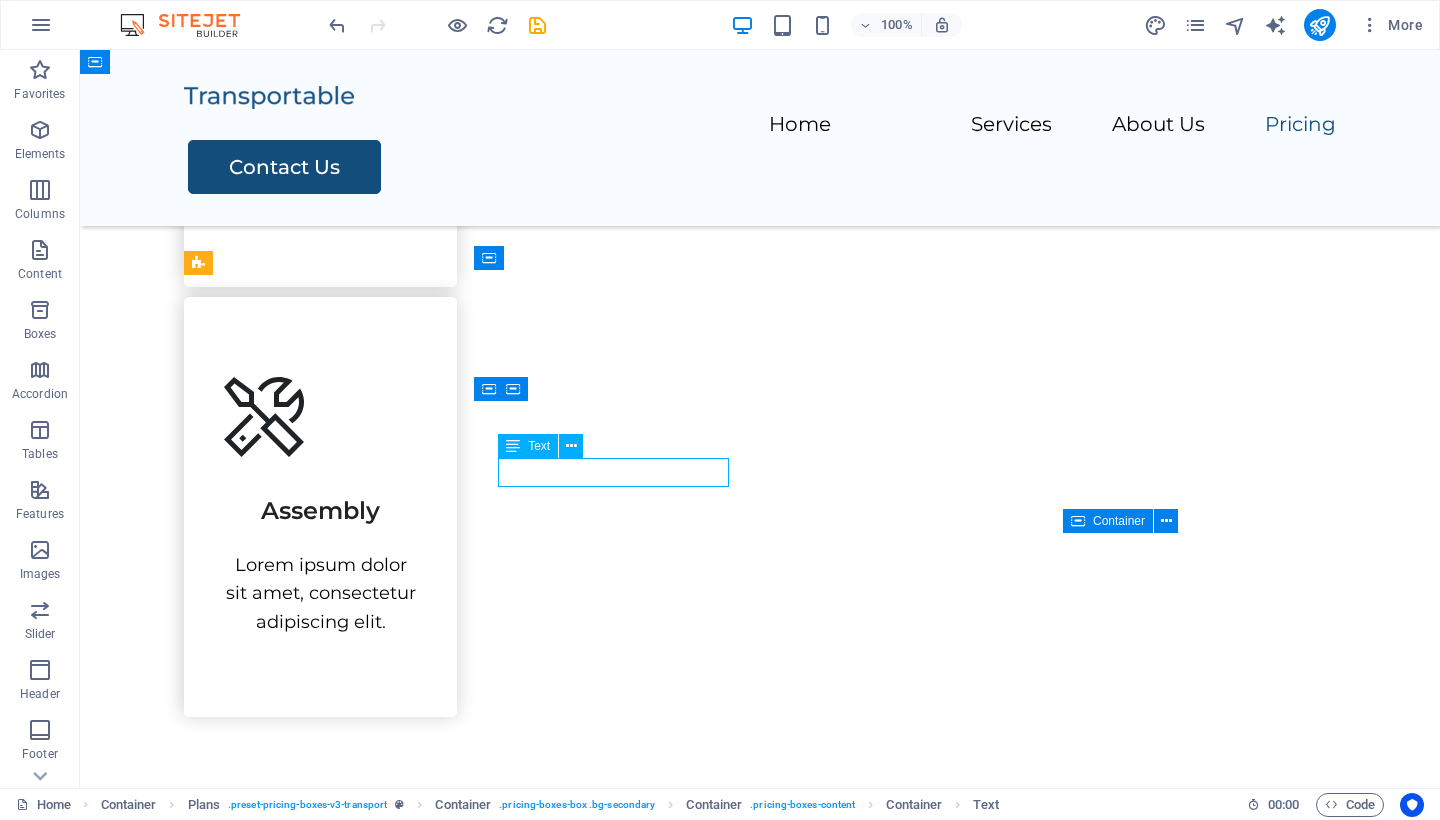 click on "Unpacking" at bounding box center [760, 2521] 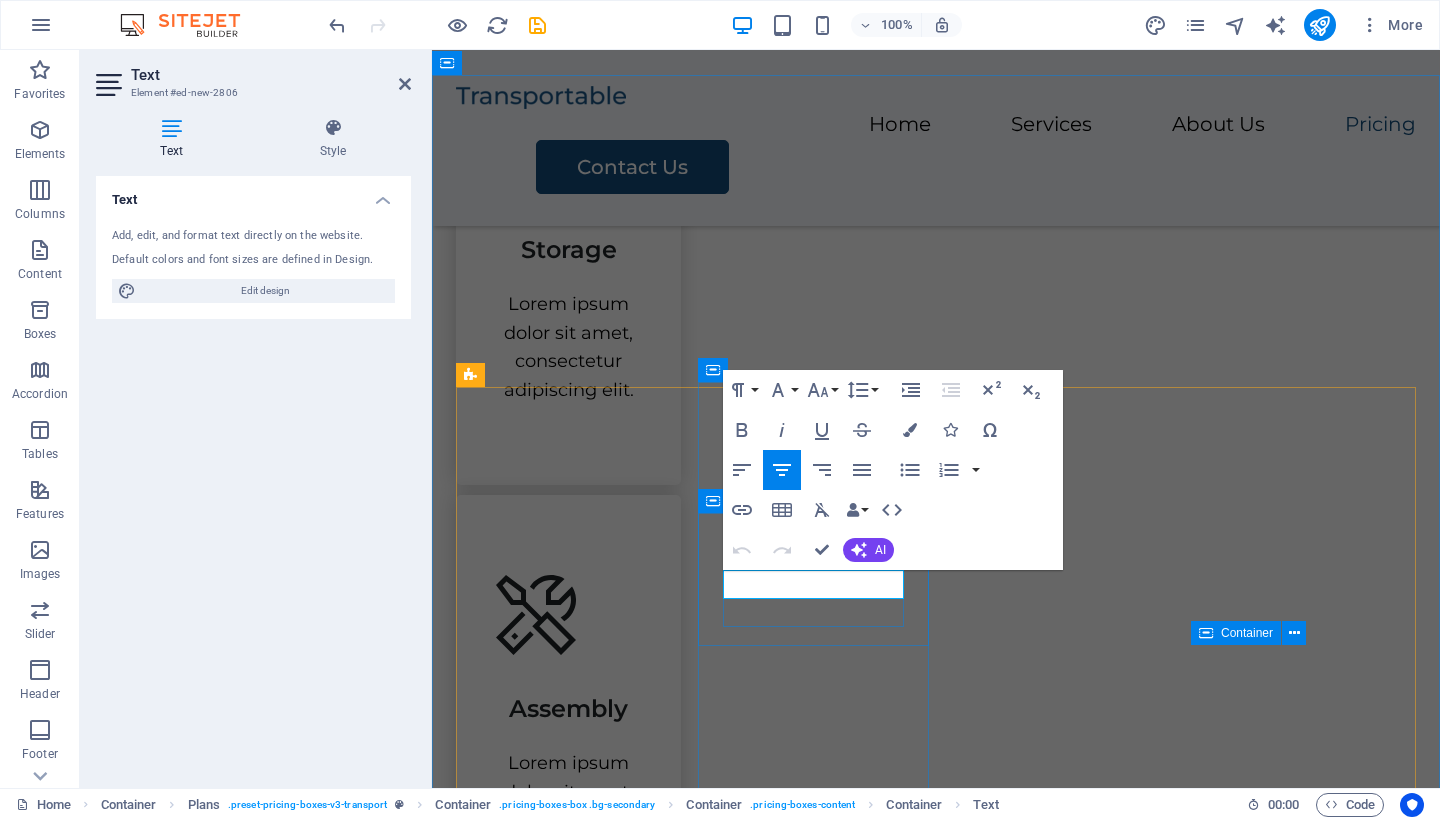 drag, startPoint x: 762, startPoint y: 585, endPoint x: 870, endPoint y: 592, distance: 108.226616 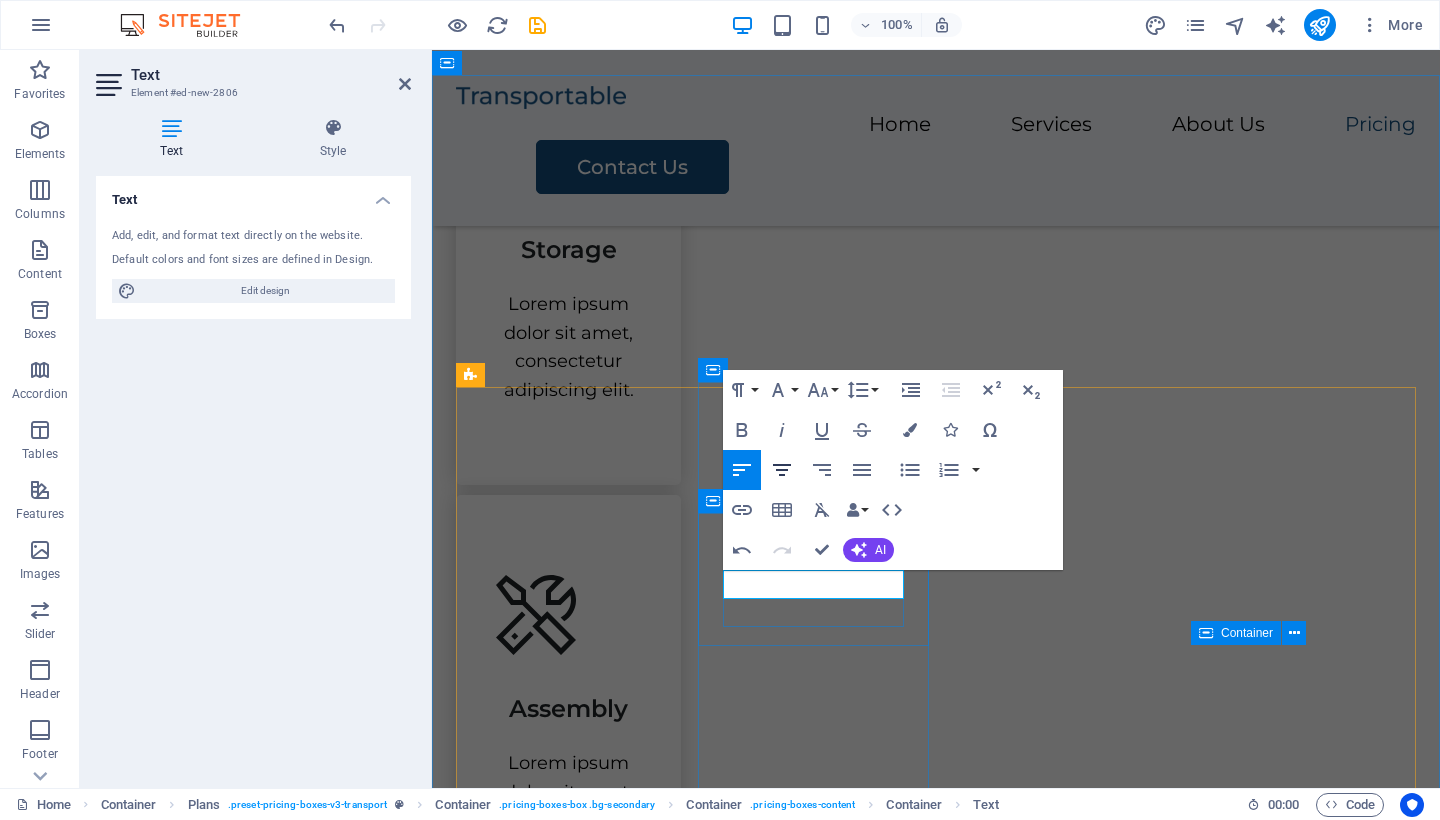 click 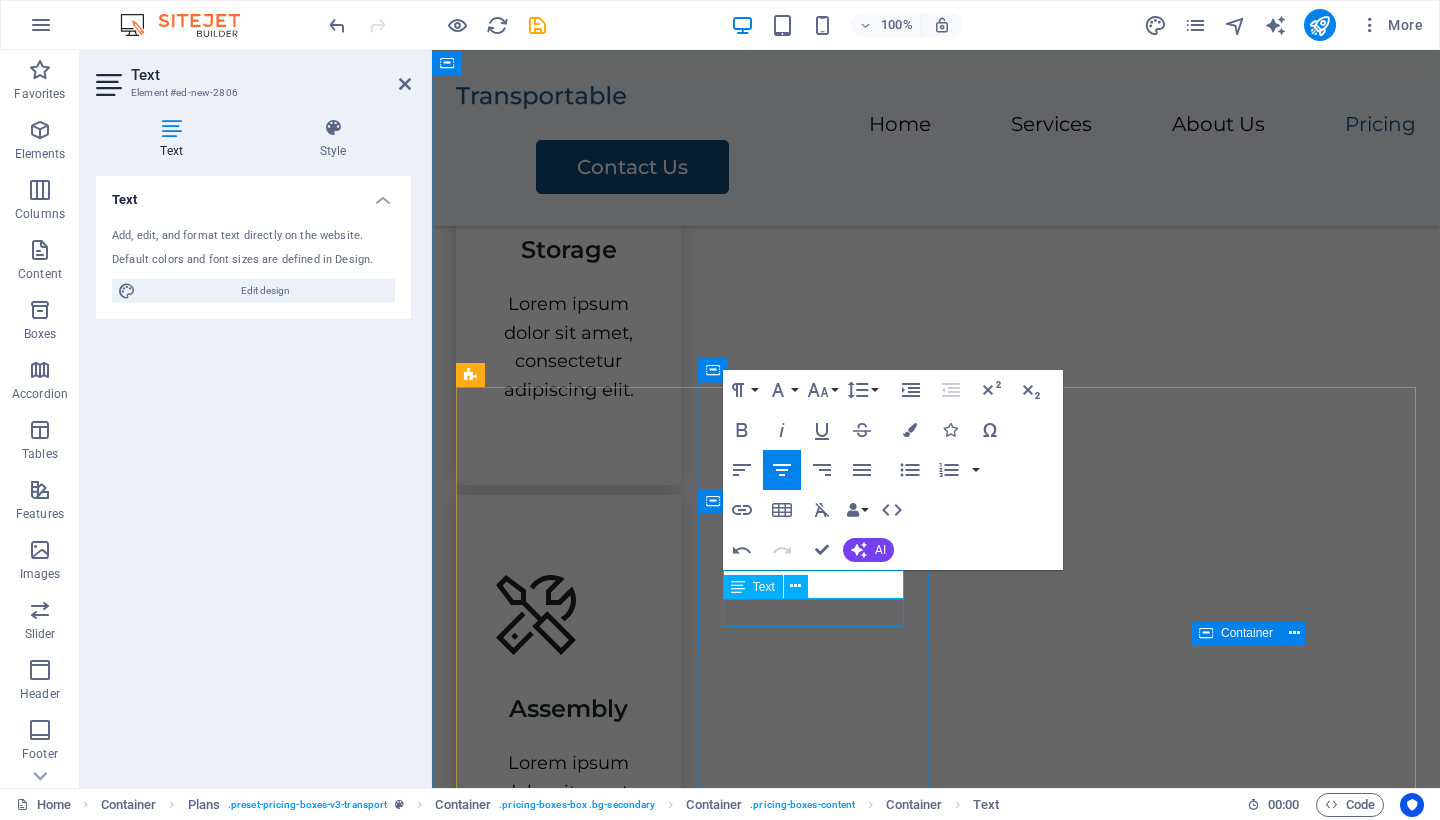 click on "Transport" at bounding box center (936, 2778) 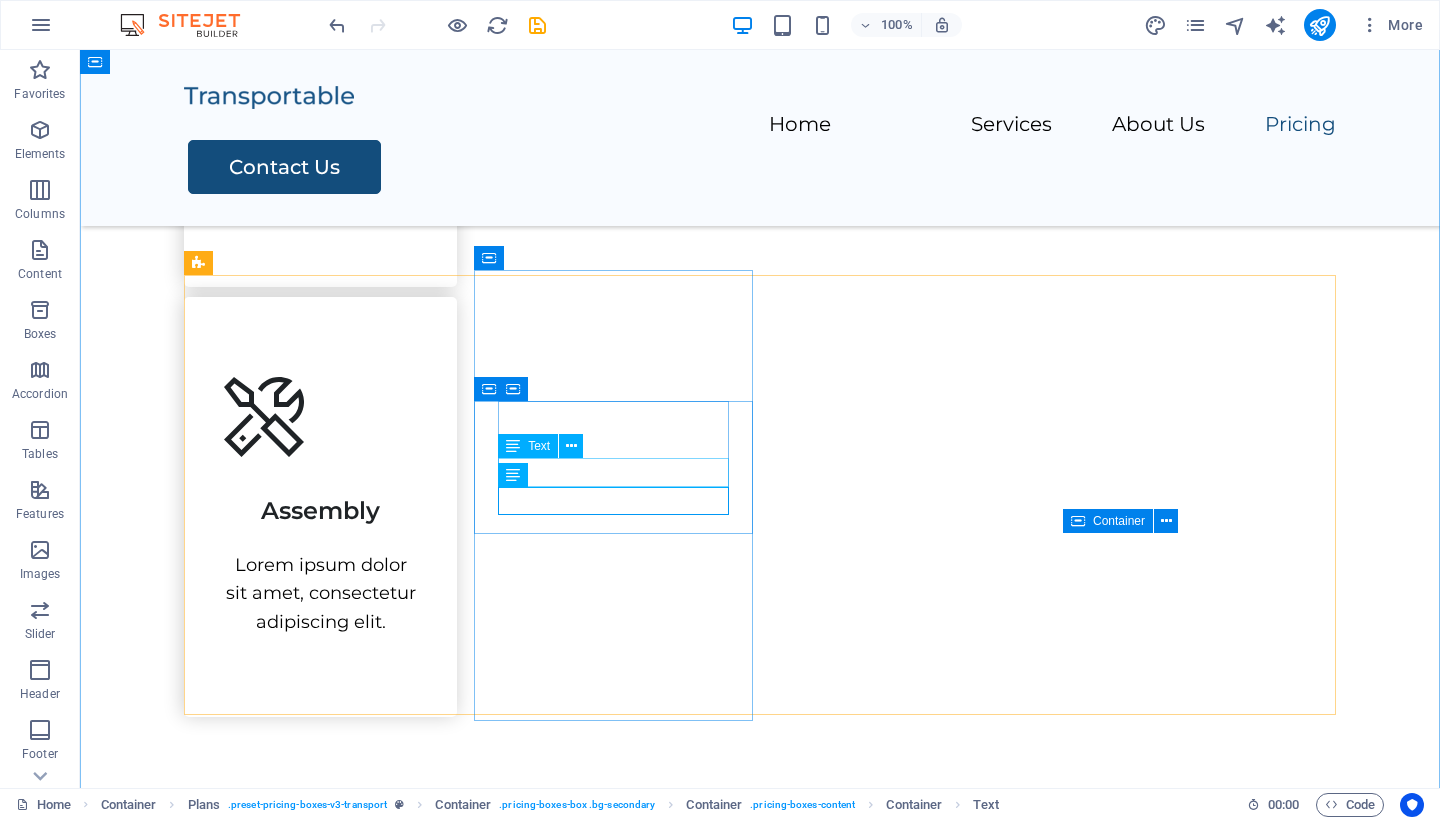 click on "Transport" at bounding box center [760, 2523] 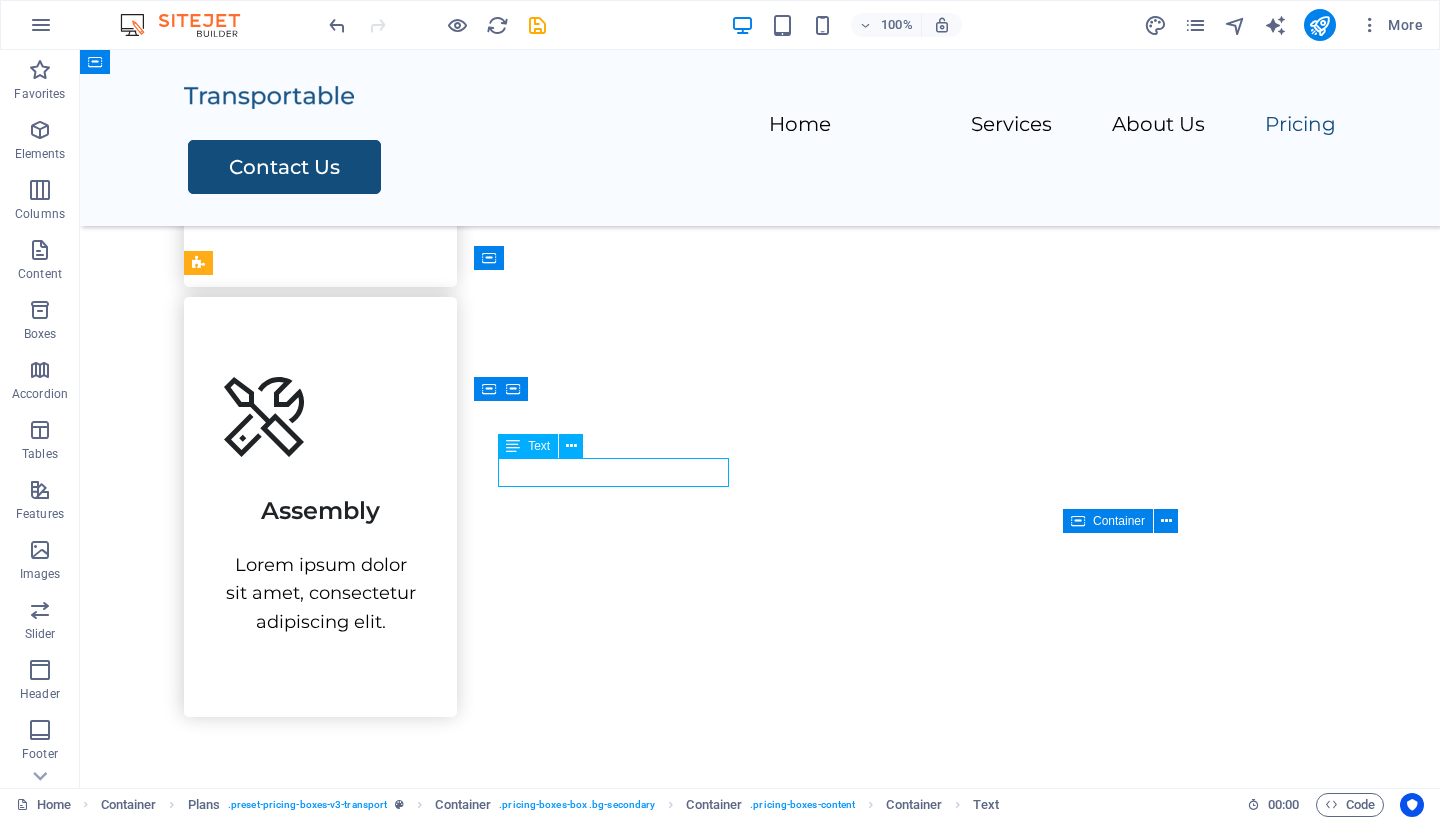 click on "Transport" at bounding box center [760, 2523] 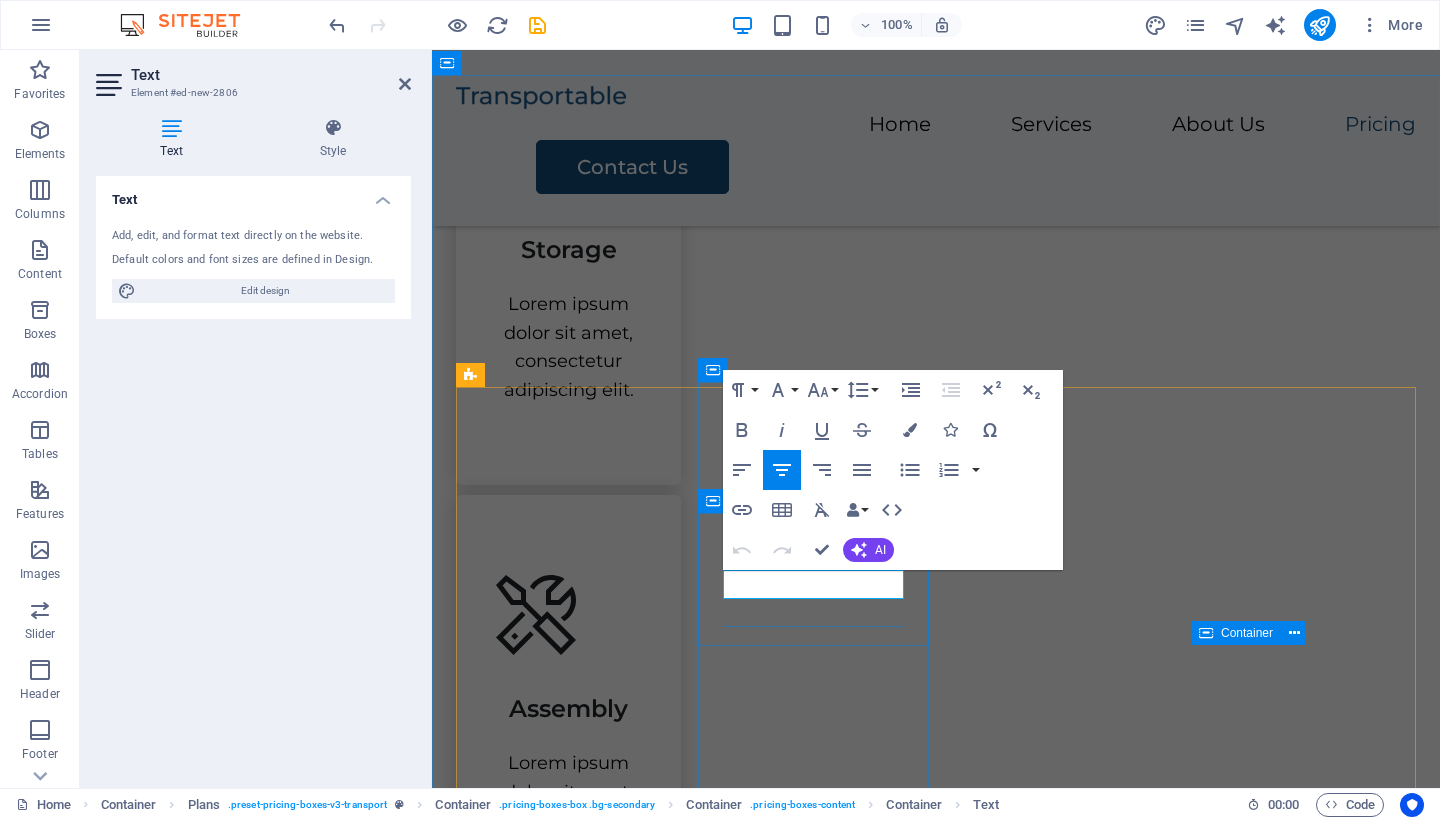 drag, startPoint x: 864, startPoint y: 588, endPoint x: 770, endPoint y: 584, distance: 94.08507 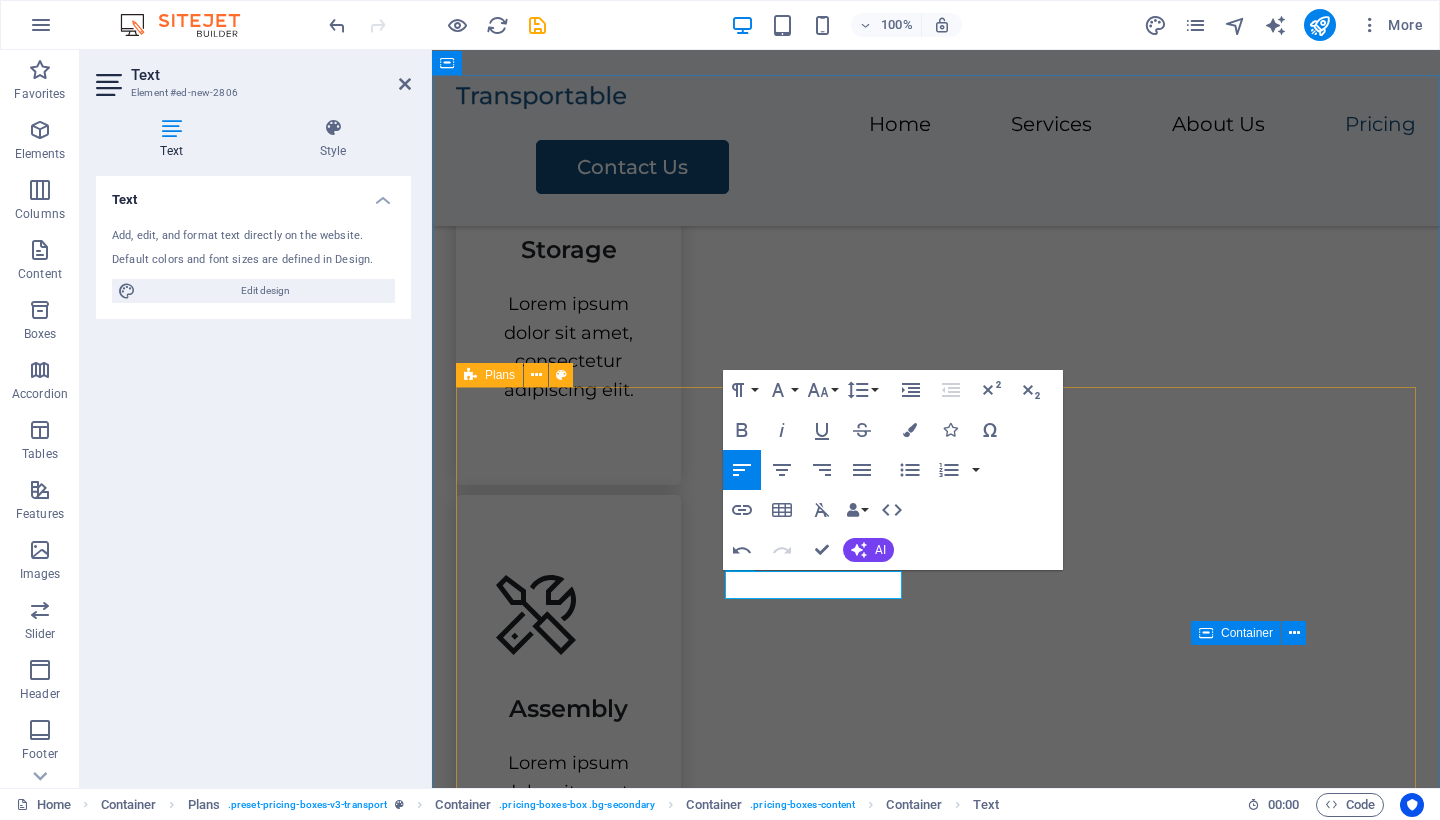 click on "STUDIO Packing Unpacking Transport Assembly AED 1500 Contact Us 1 BEDROOM Packing Unpacking Transport AED 2200 Contact Us 2 BEDROOM Packing Transport Assembly $500 Contact Us 3 BEDROOM Packing Transport Assembly Storage Solution $600 Contact Us" at bounding box center (936, 3044) 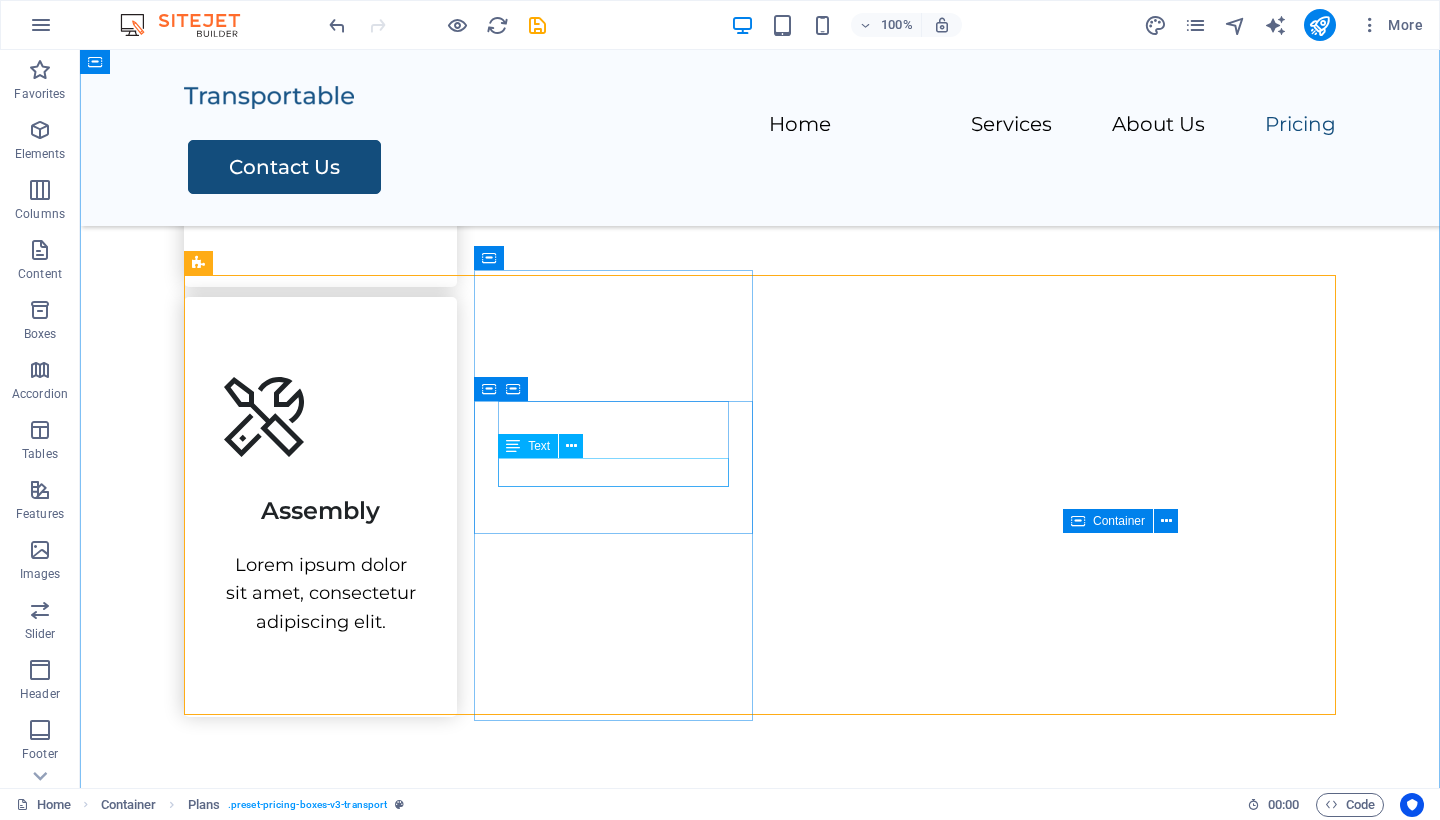click on "Transport" at bounding box center (760, 2521) 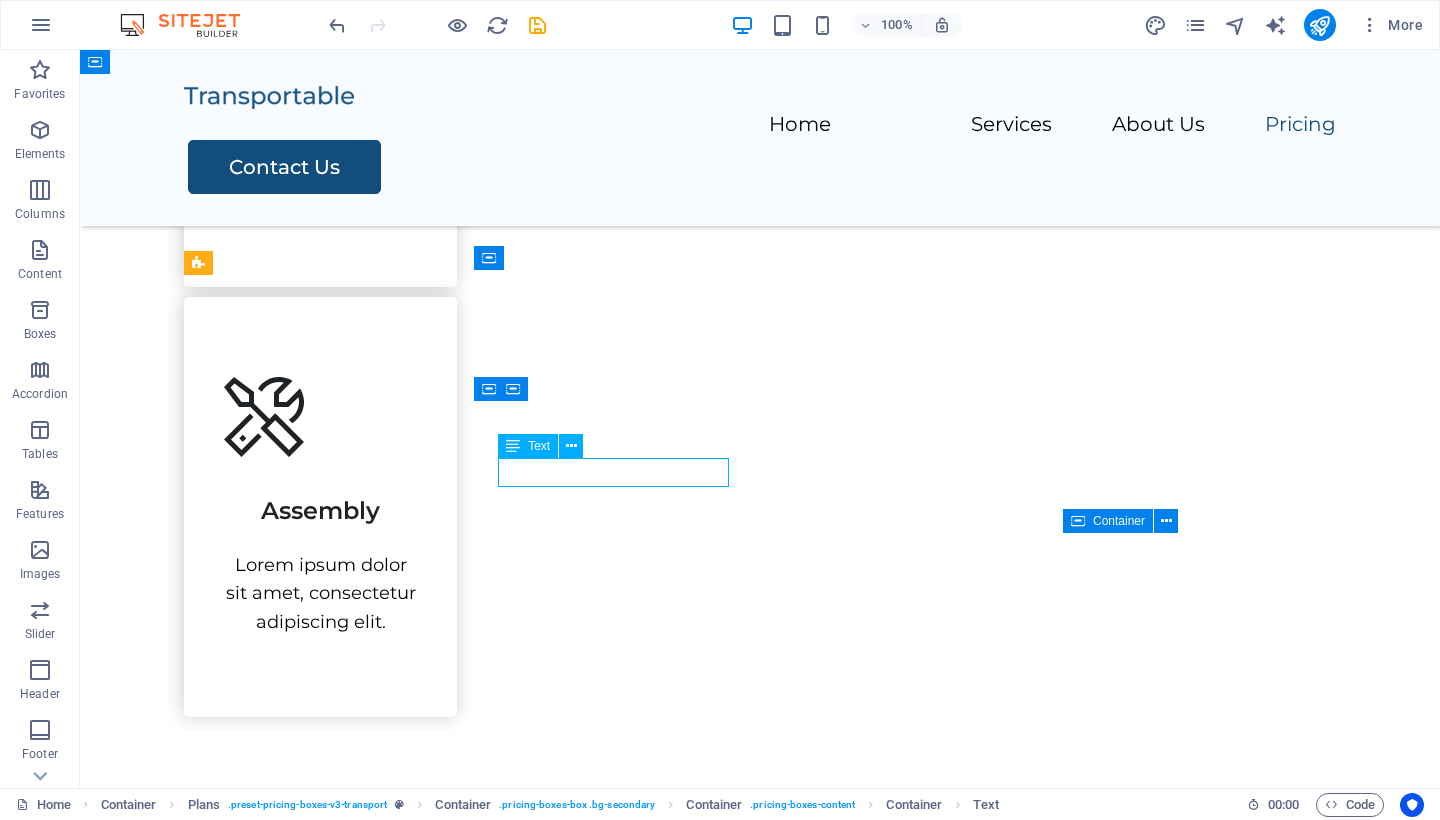 click on "Transport" at bounding box center [760, 2521] 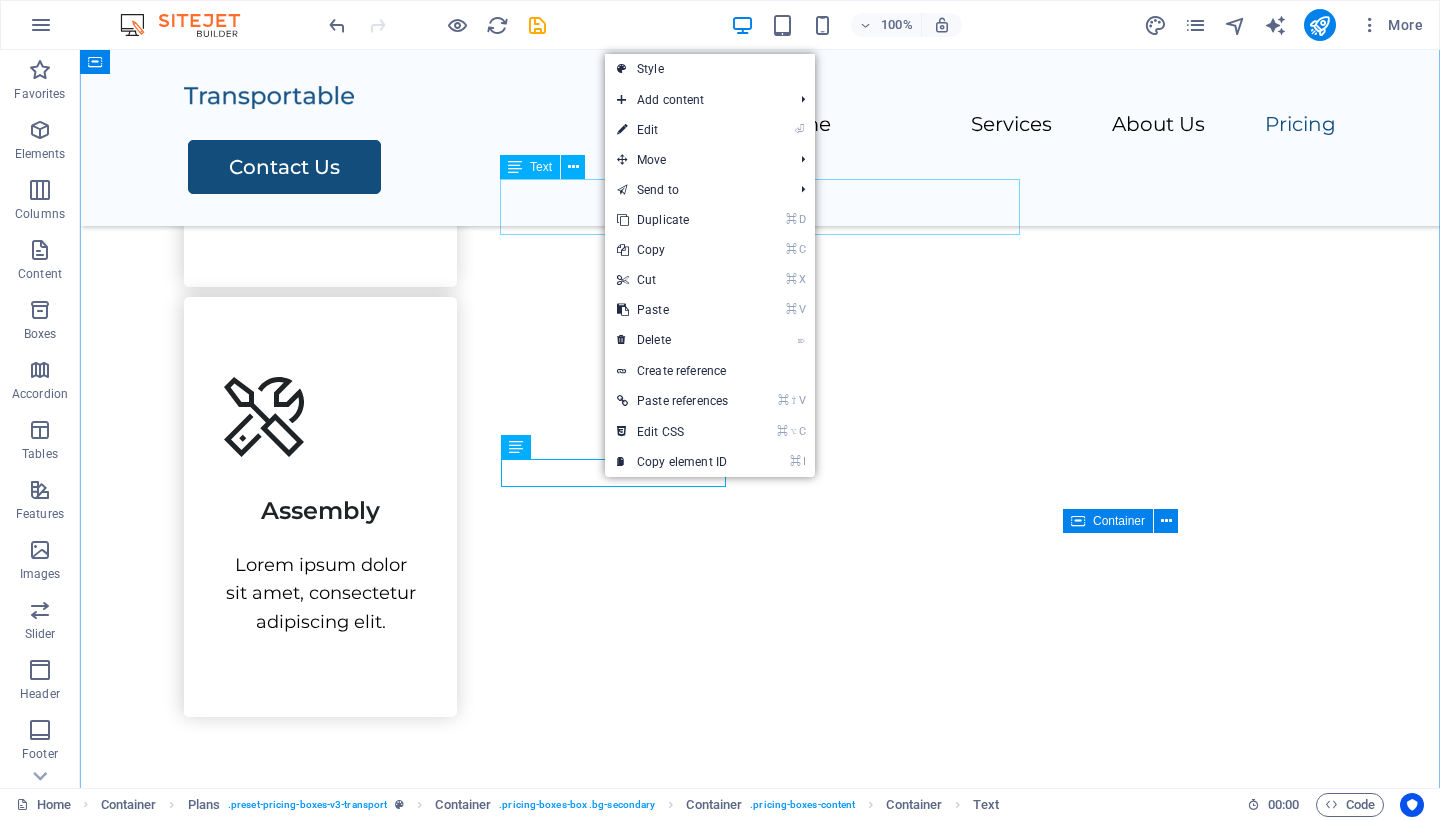 click on "⌘ D  Duplicate" at bounding box center (672, 220) 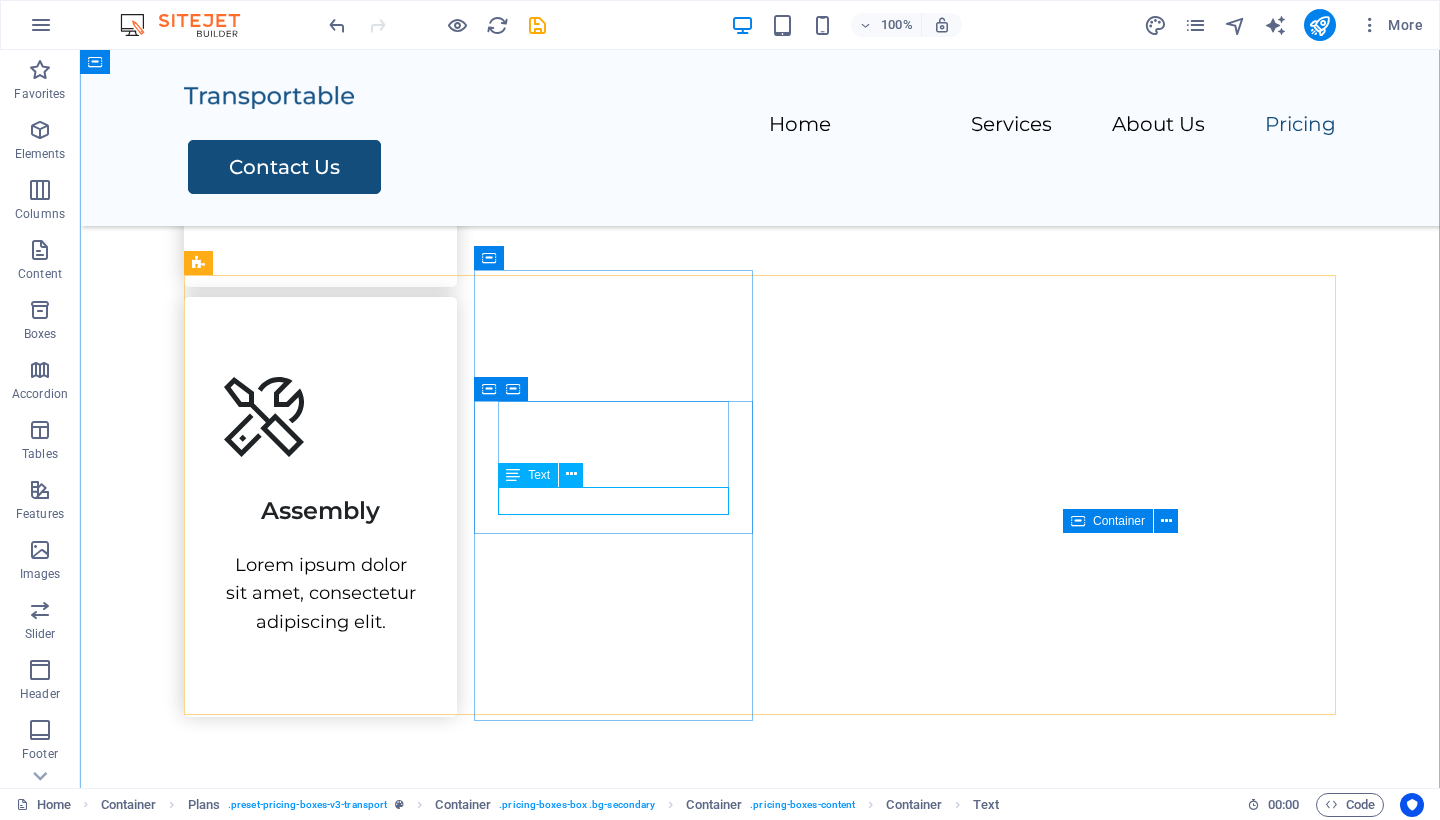 click on "Transport" at bounding box center [760, 2551] 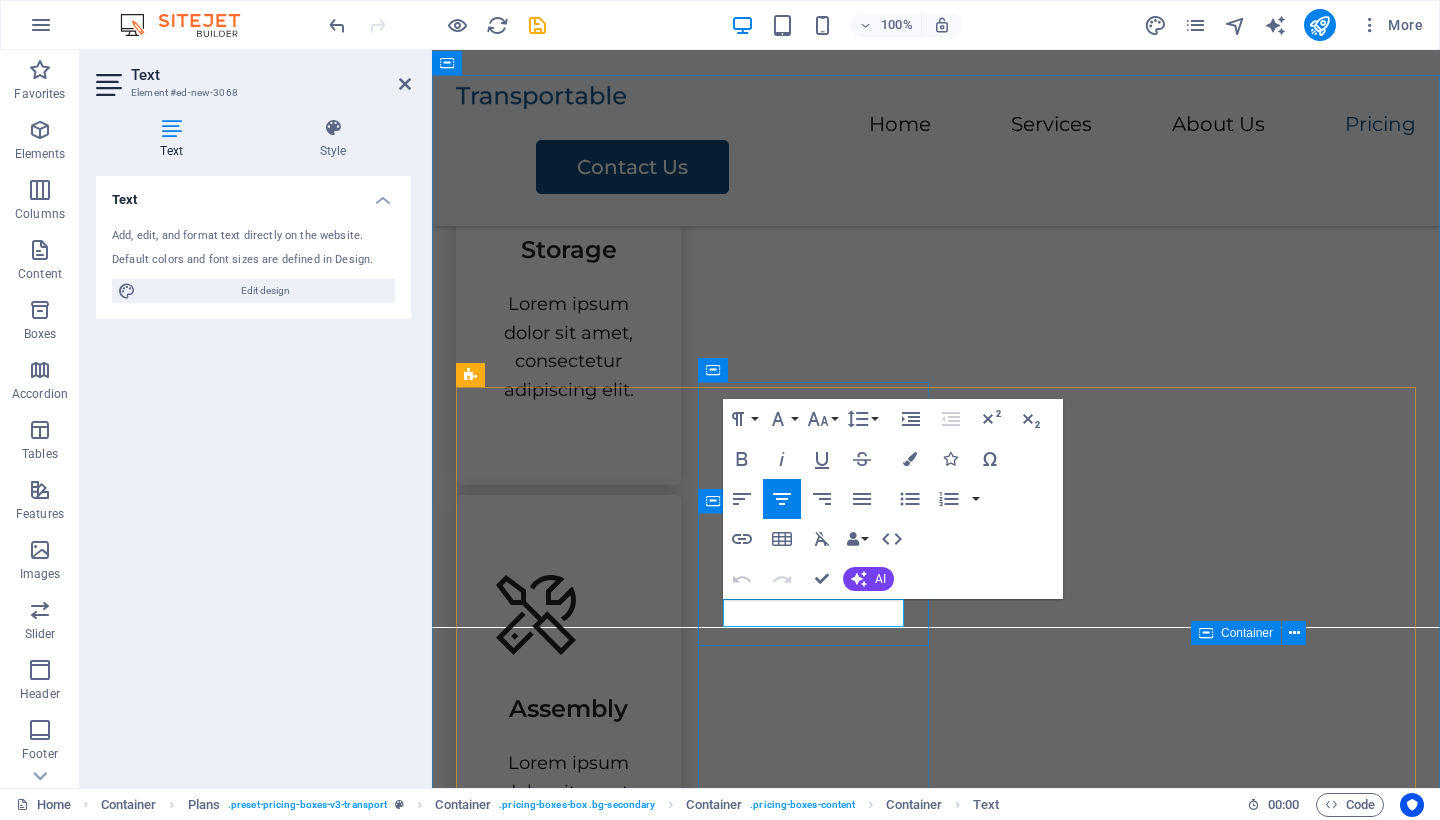 type 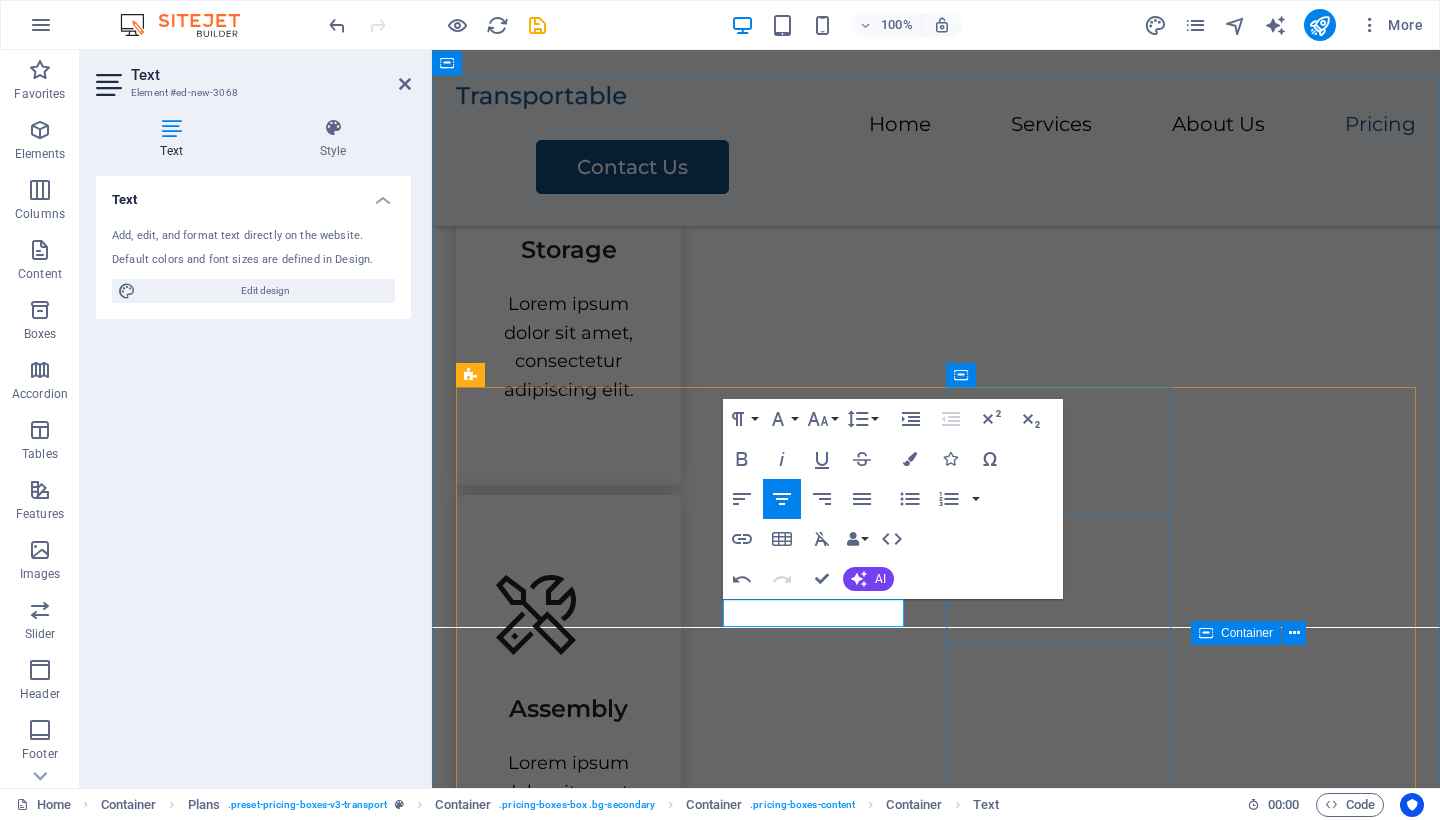 click on "Packing Transport Assembly" at bounding box center [936, 3191] 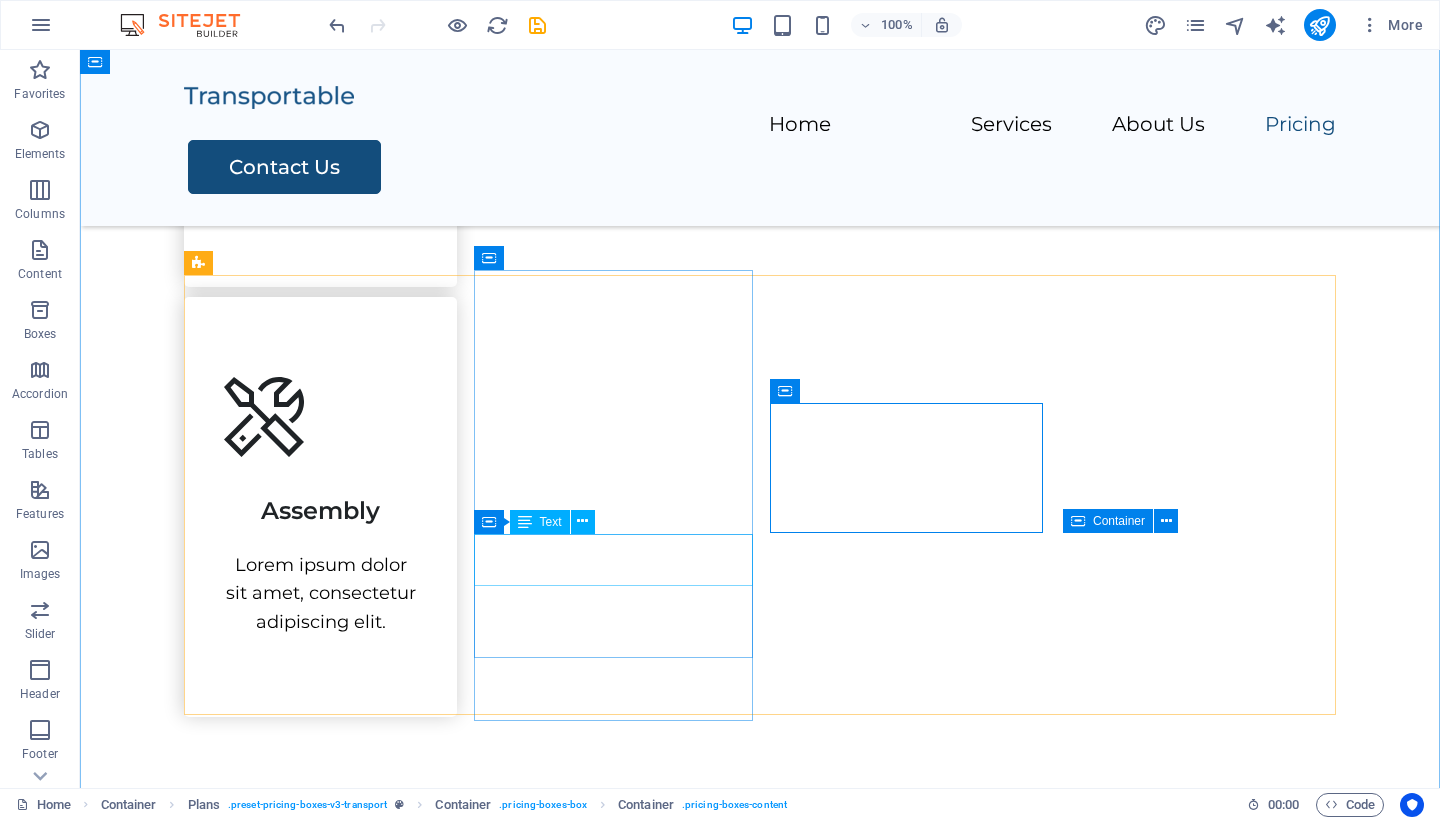 click on "AED 2200" at bounding box center [760, 2607] 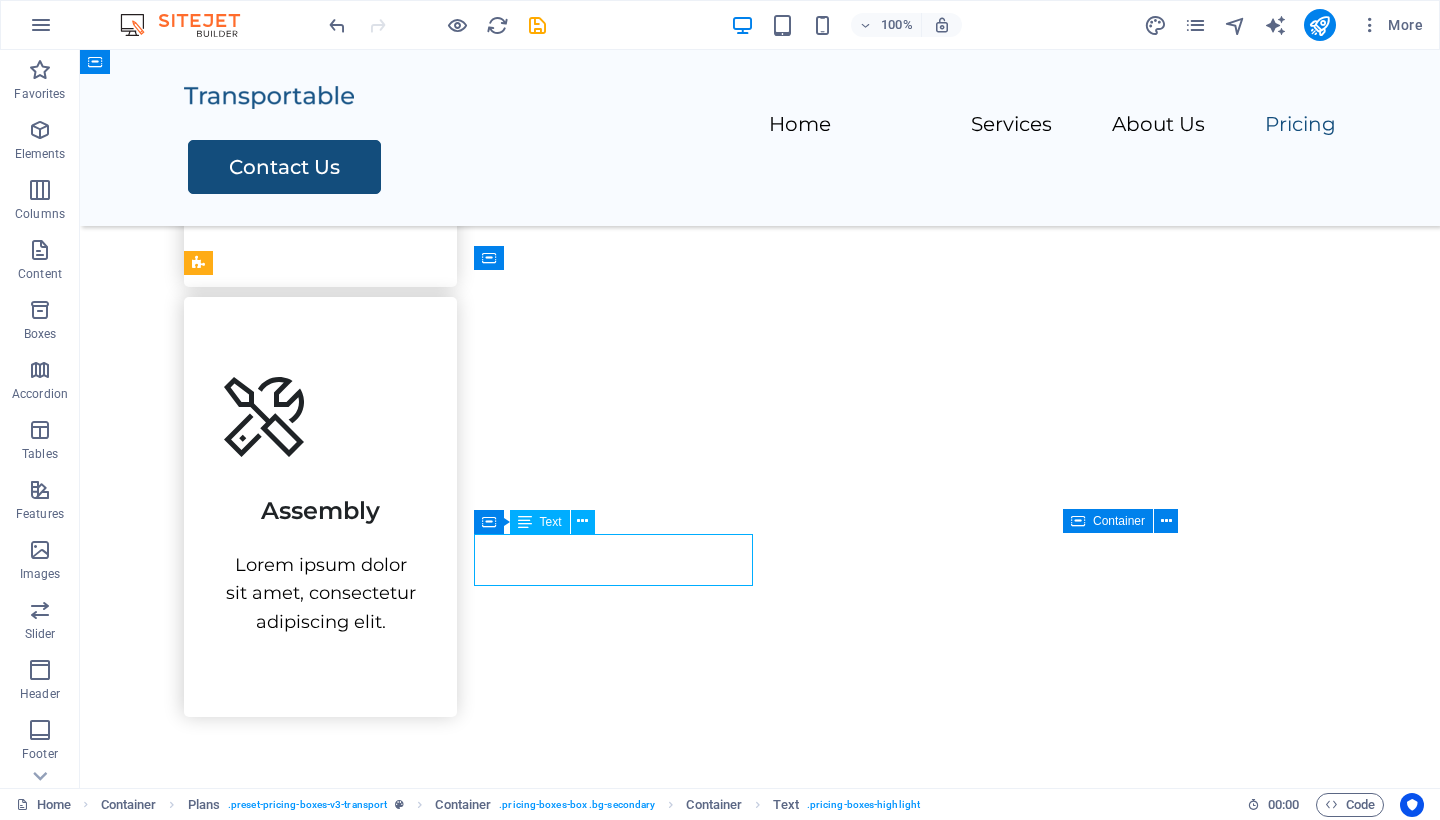 click on "AED 2200" at bounding box center (760, 2607) 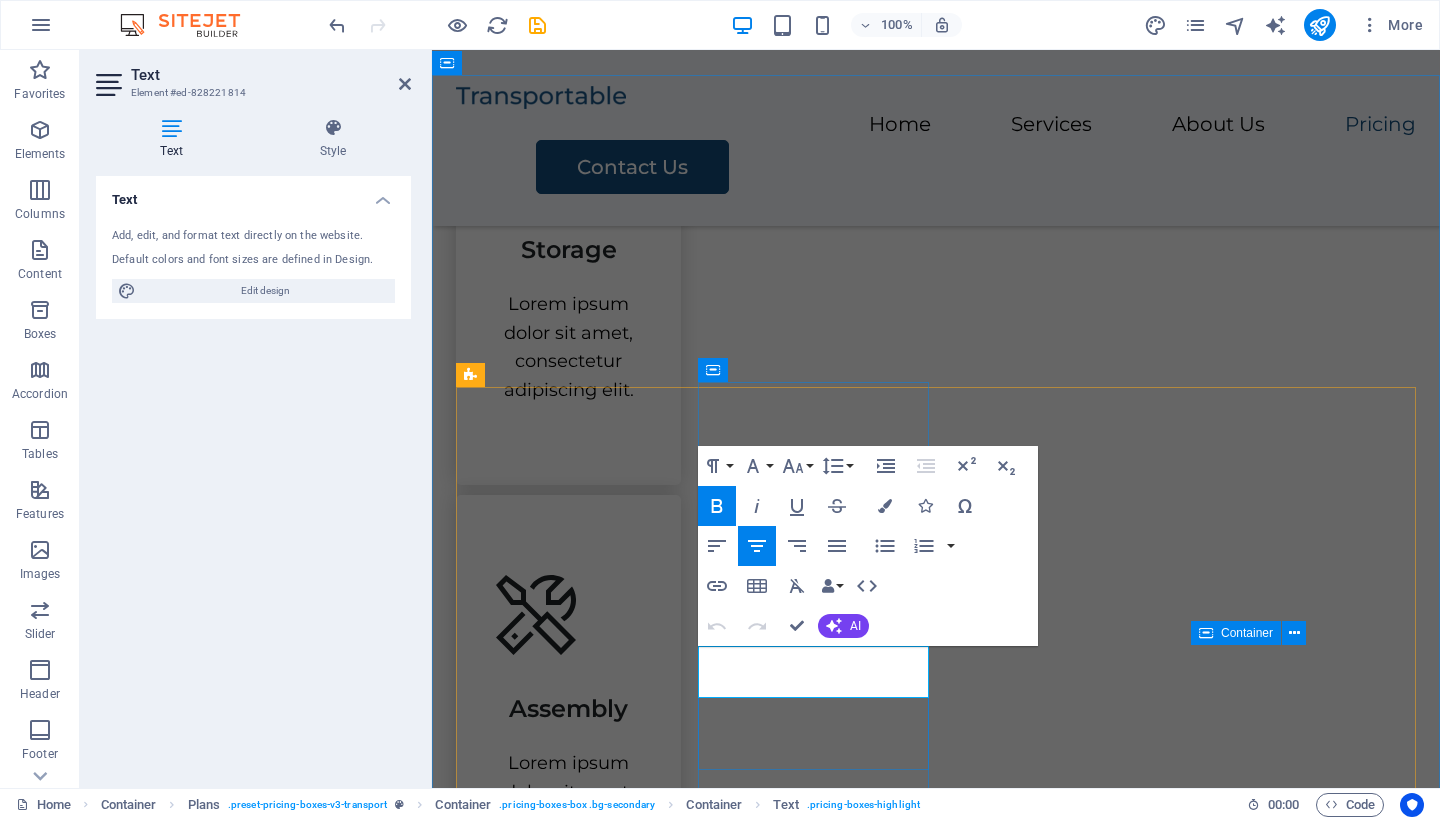 click on "AED 2200" at bounding box center (936, 2834) 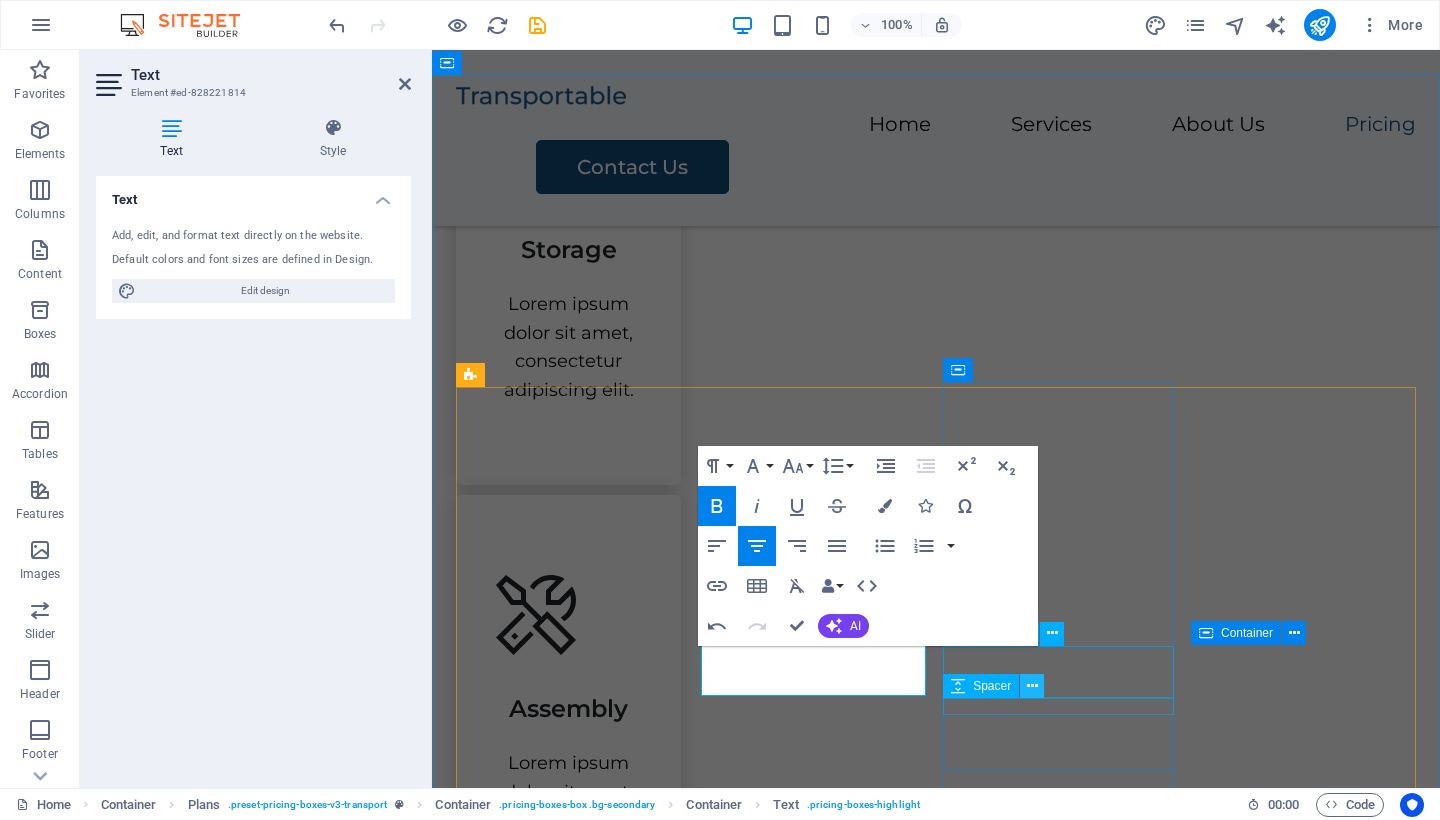 click at bounding box center (1032, 686) 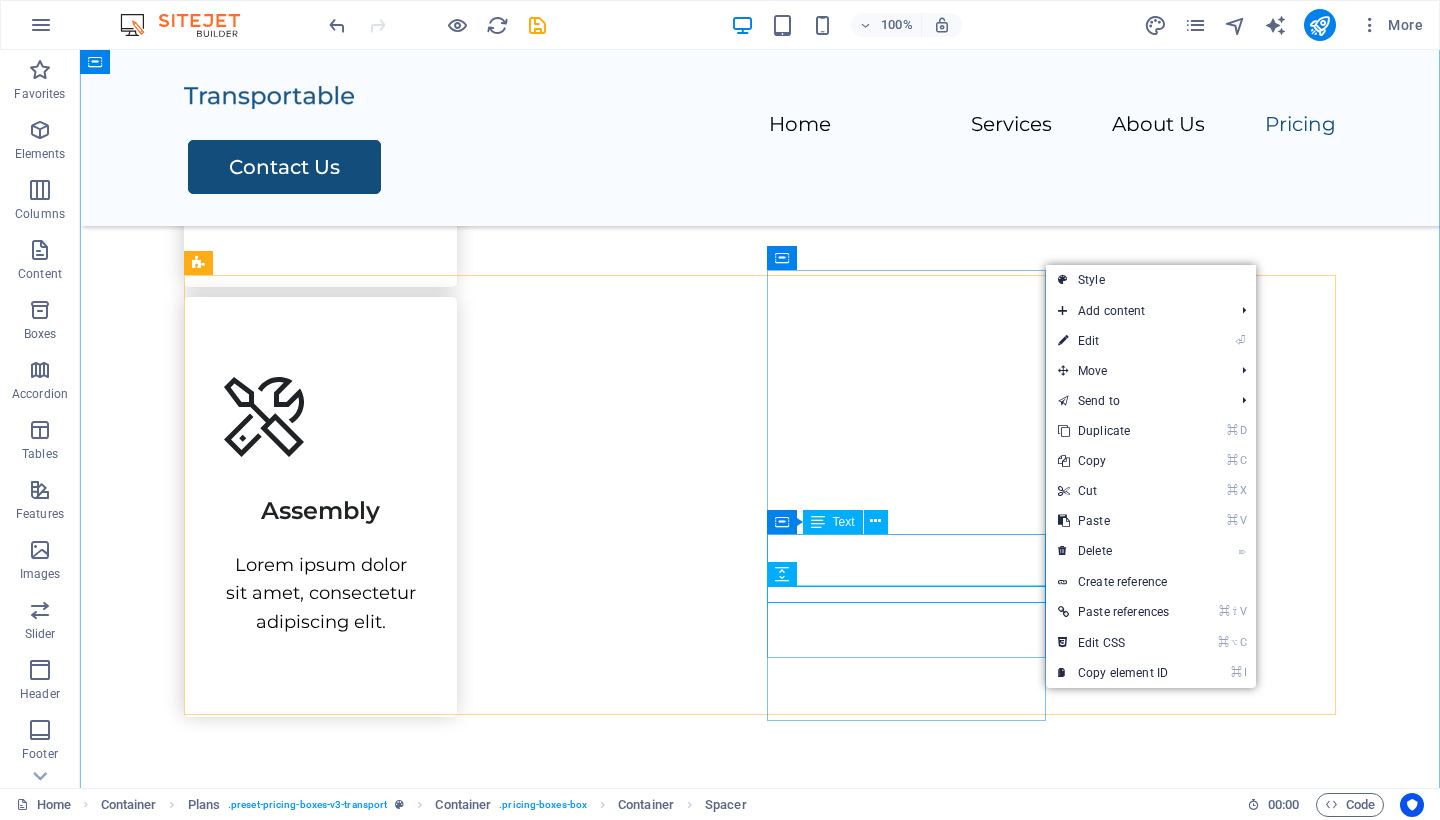click on "$500" at bounding box center [760, 3057] 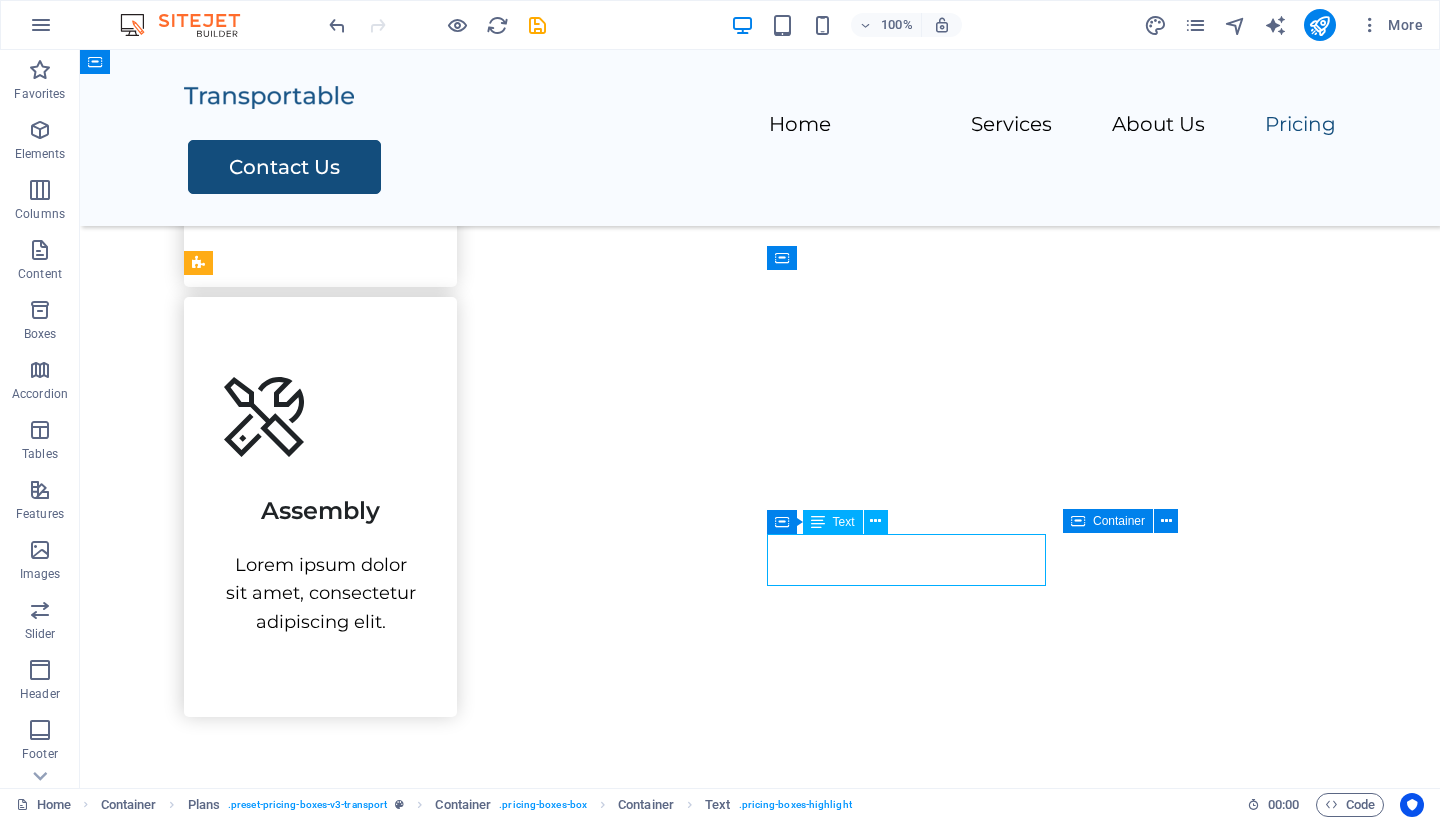 click on "$500" at bounding box center [760, 3057] 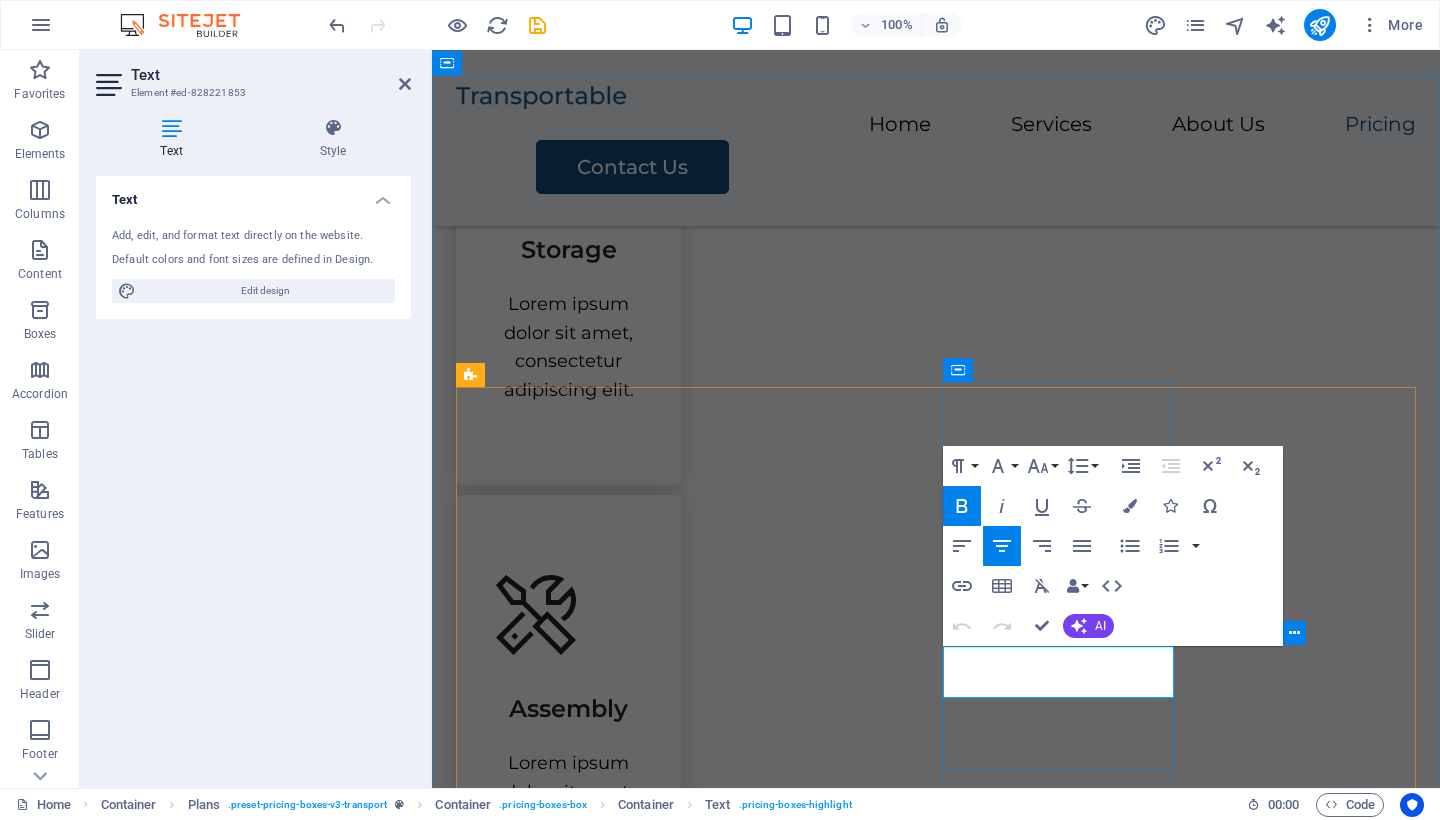 click on "$500" at bounding box center (935, 3284) 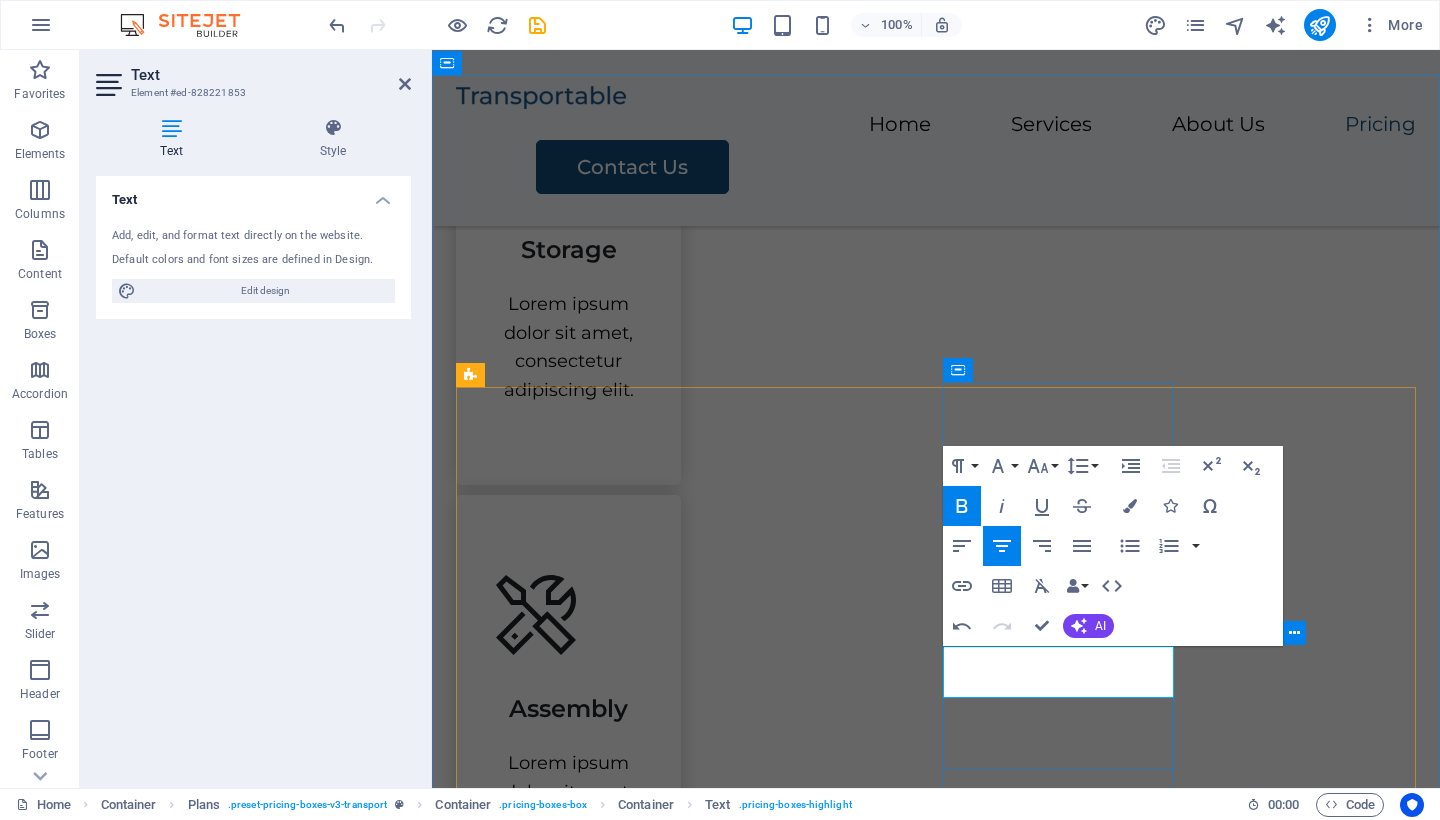 click on "500" at bounding box center (936, 3284) 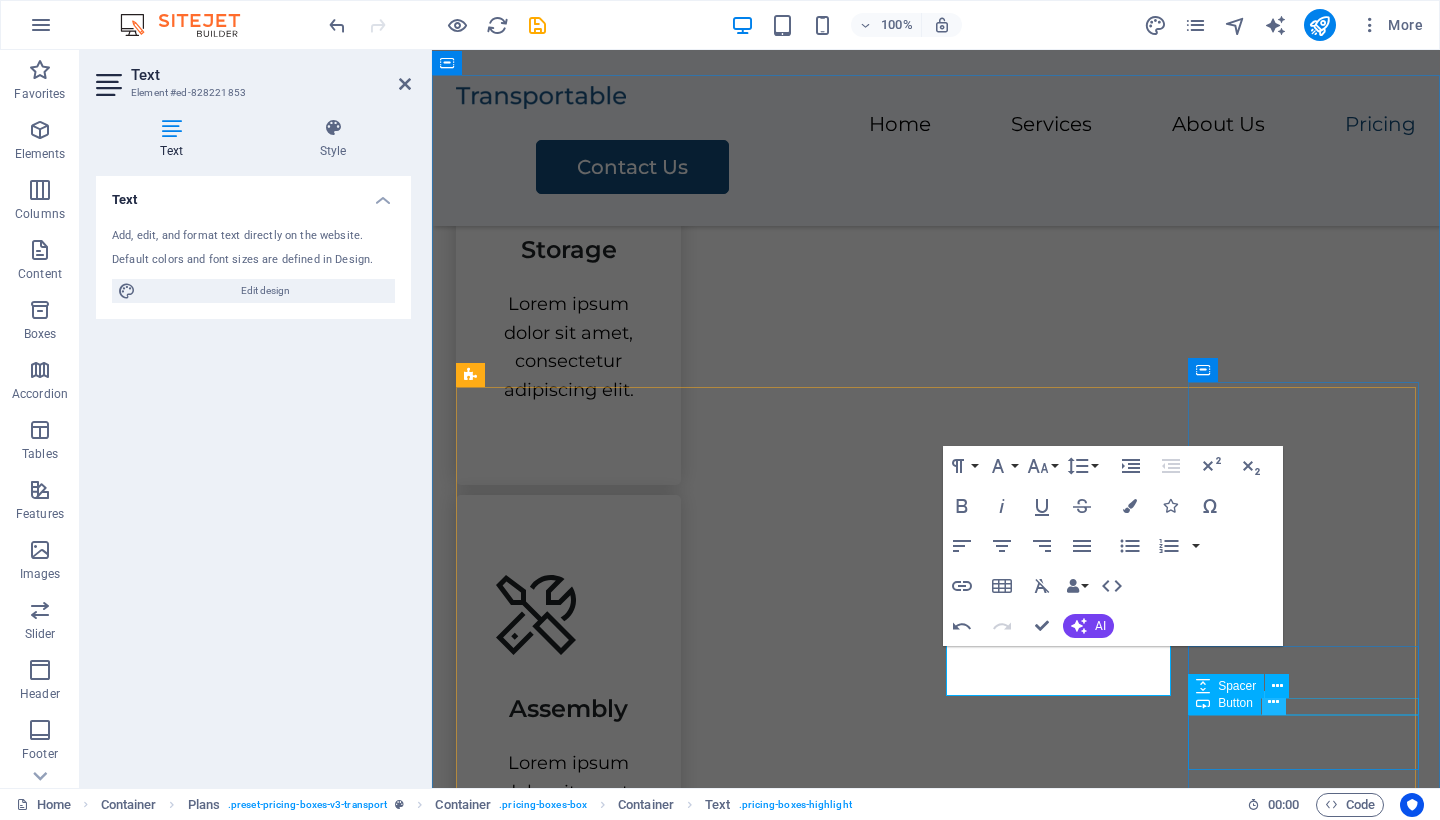 click at bounding box center [1274, 703] 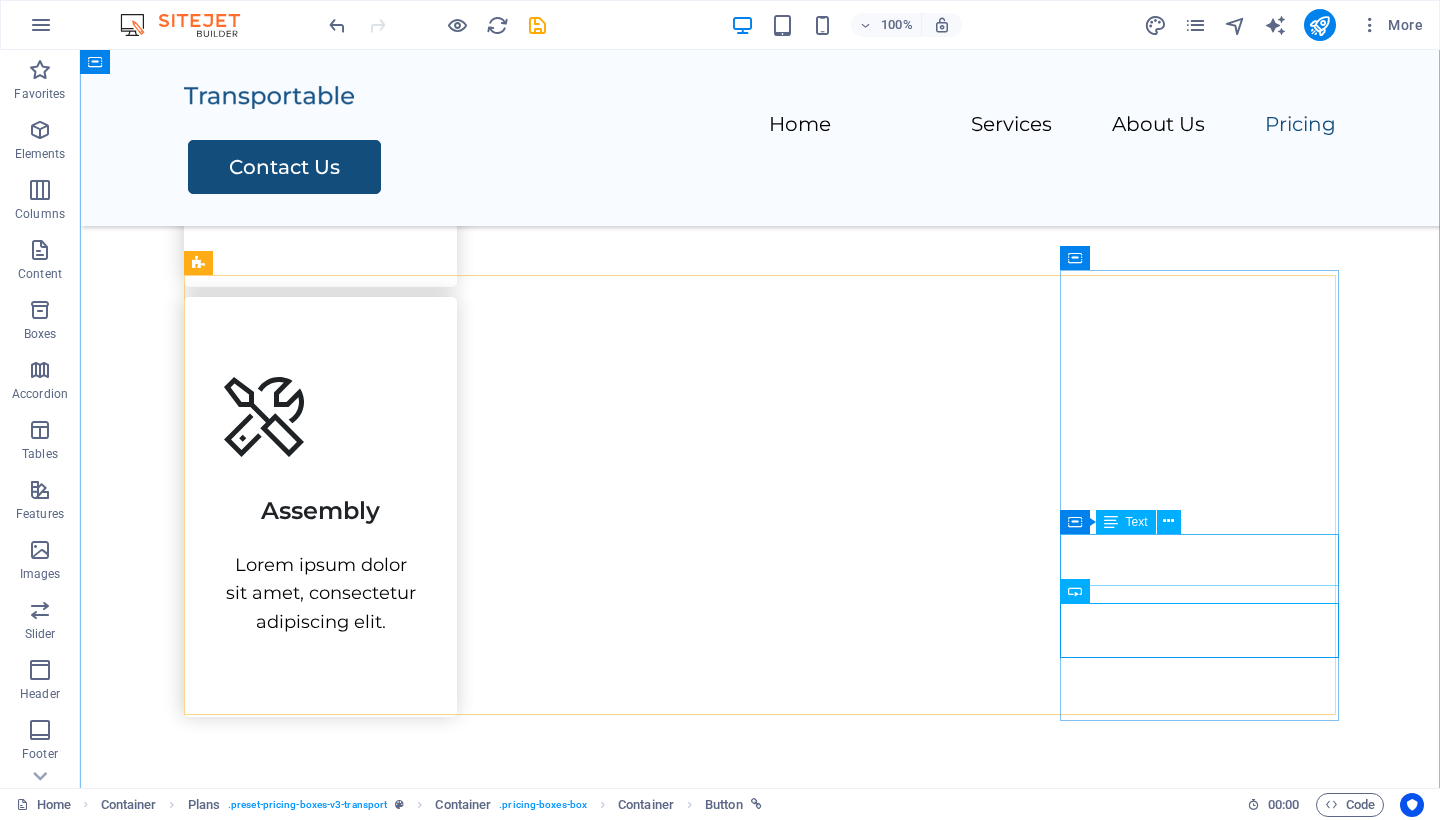 click on "$600" at bounding box center (760, 3507) 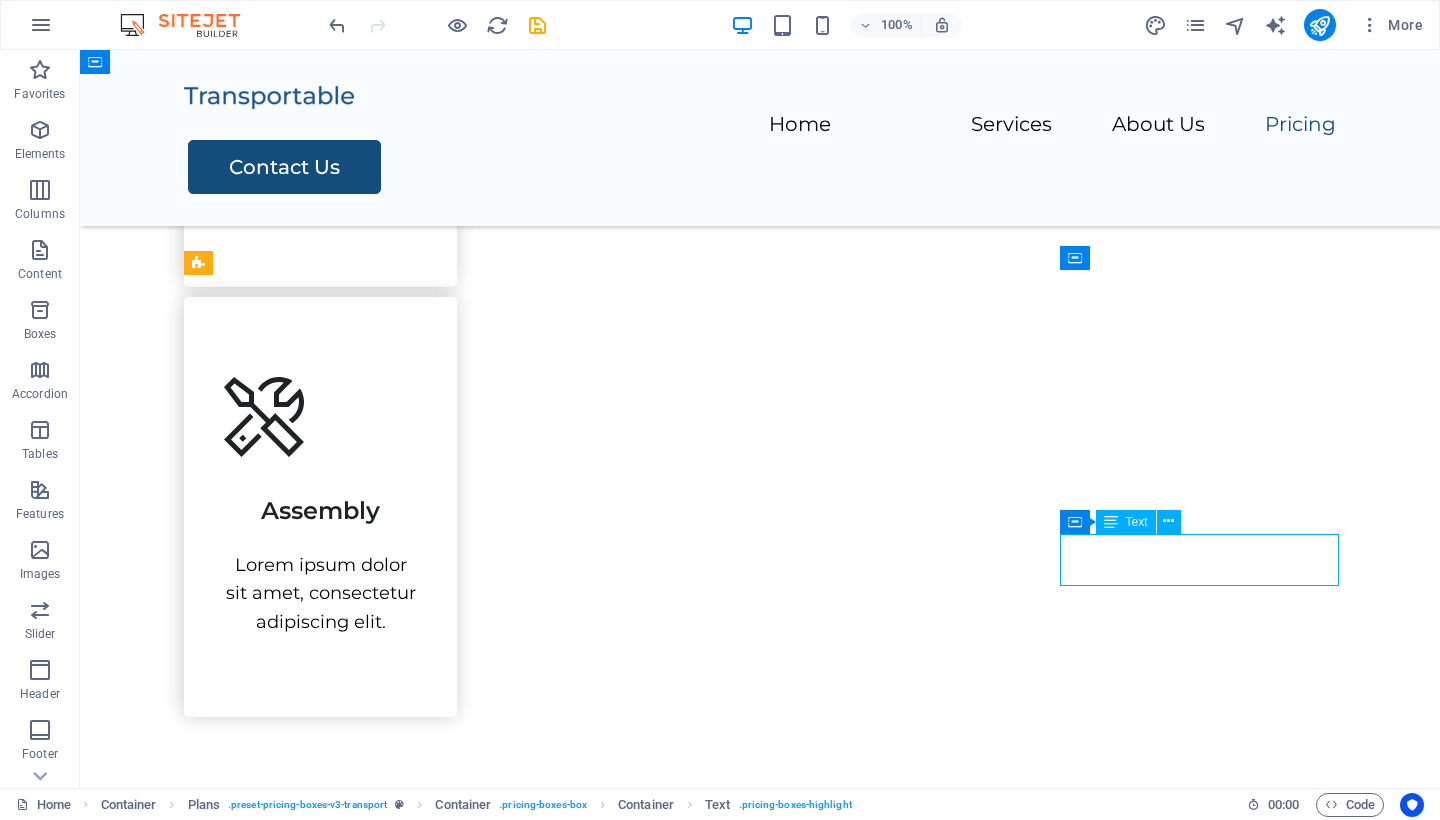 click on "$600" at bounding box center (760, 3507) 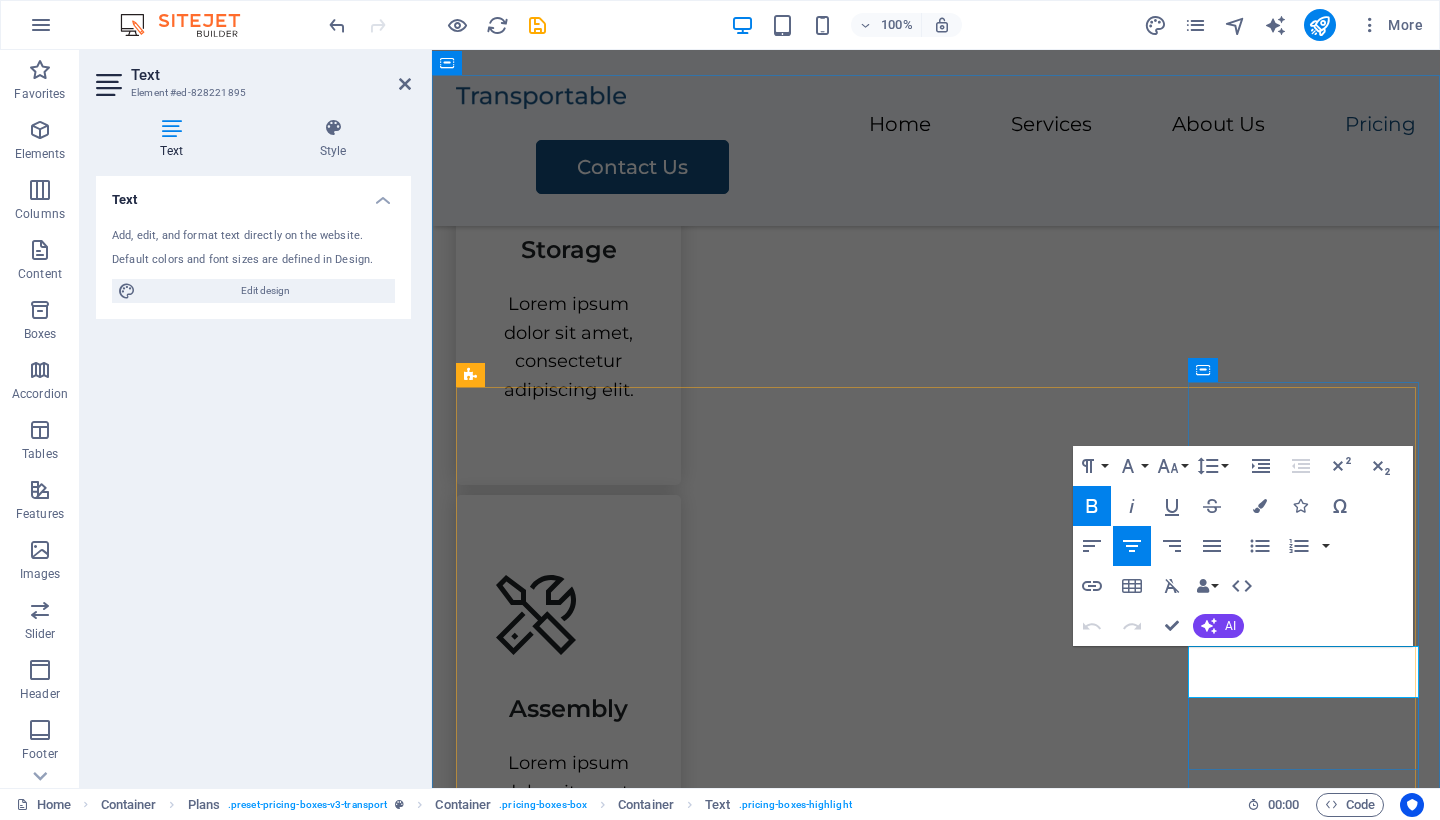 click on "$600" at bounding box center [936, 3734] 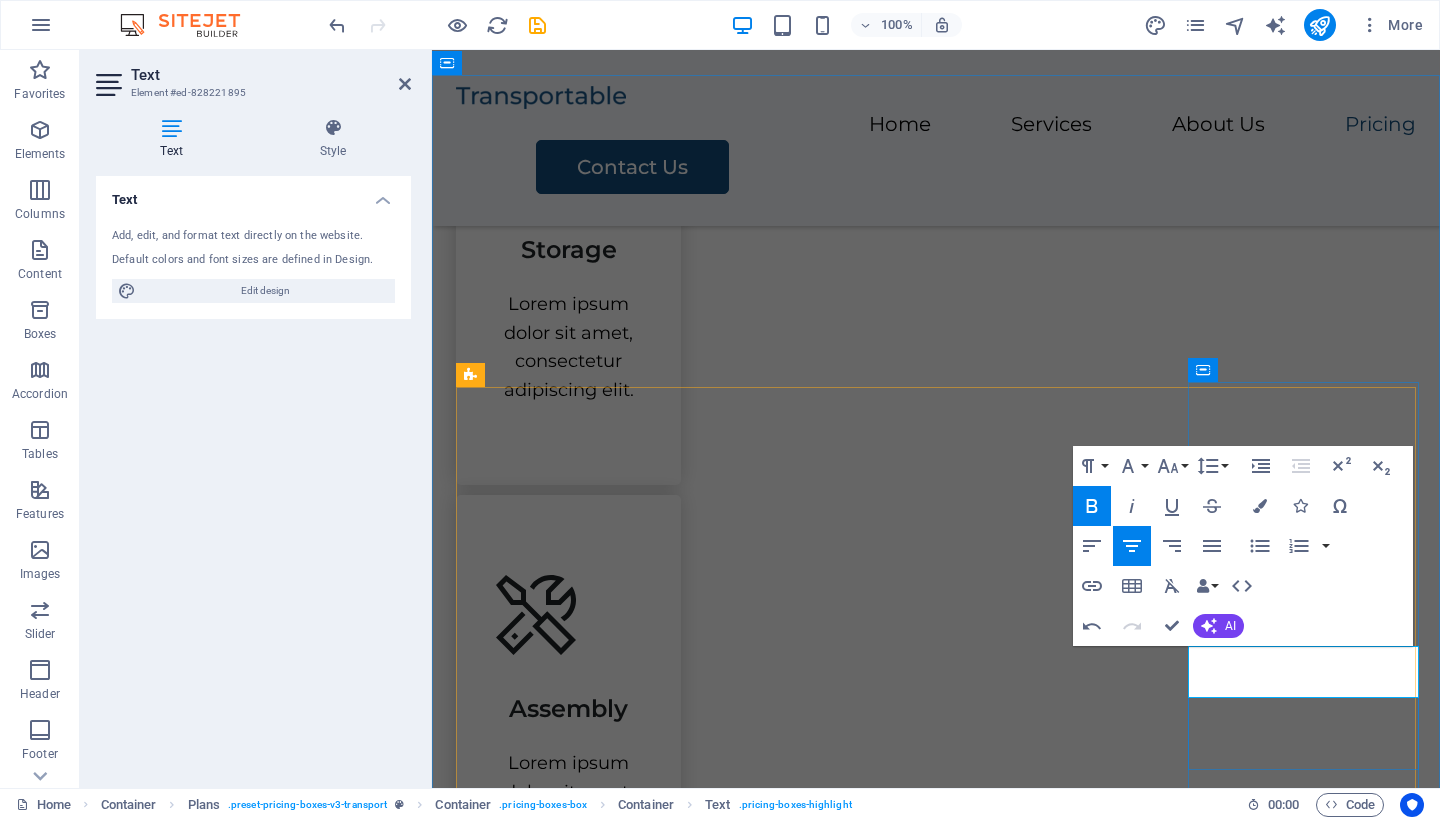 type 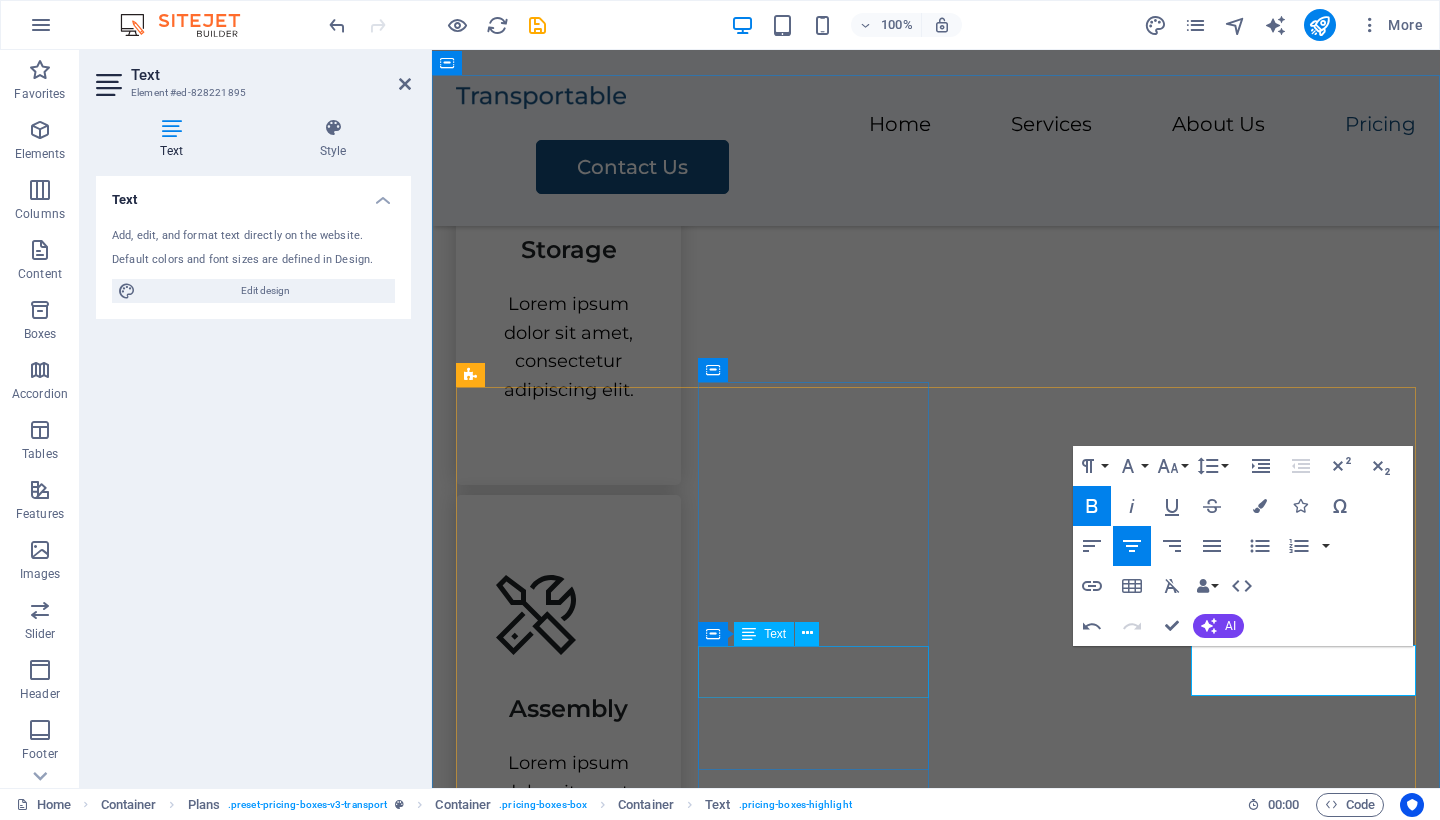 click on "AED 2500" at bounding box center (936, 2834) 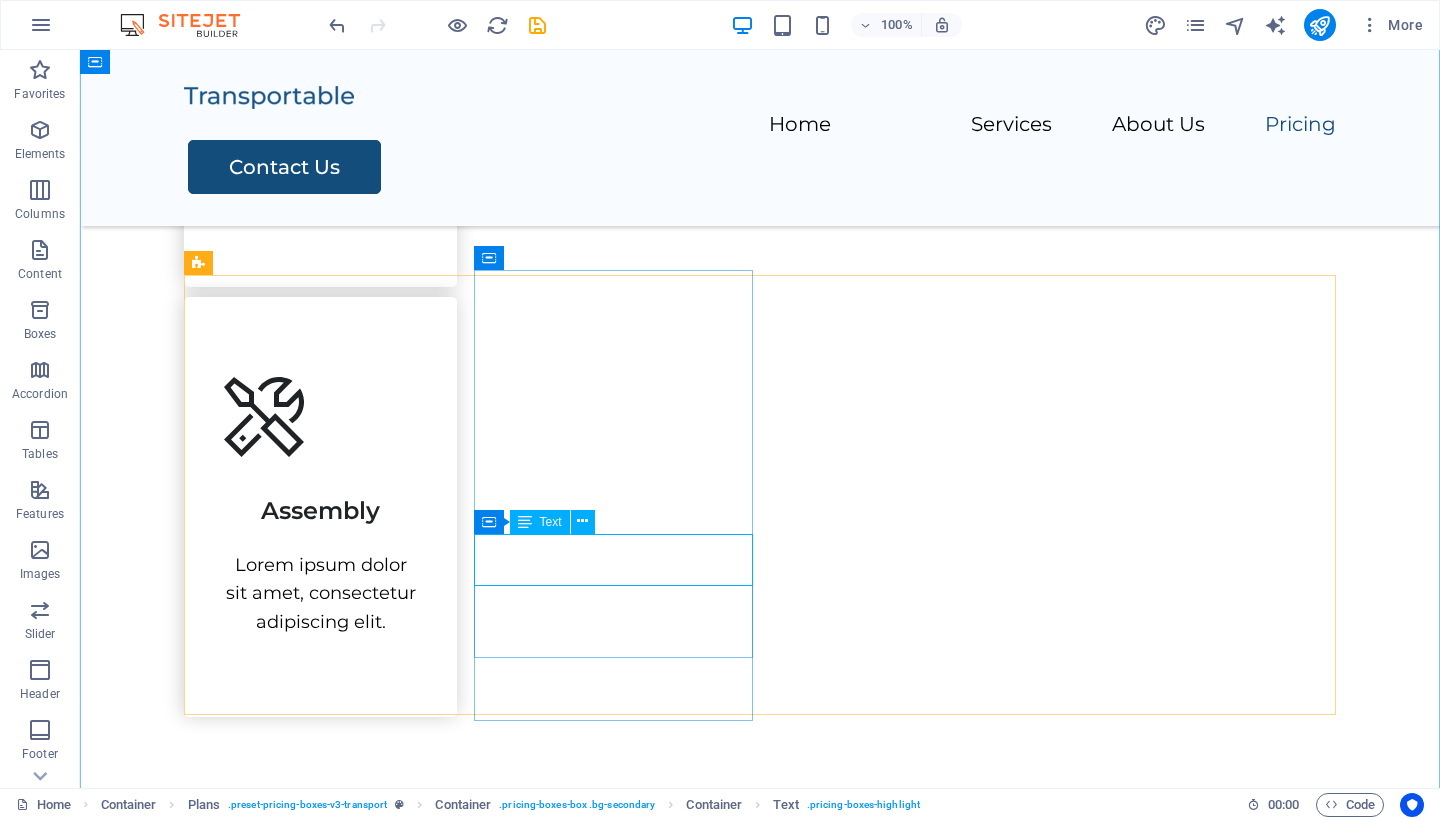 click on "AED 2500" at bounding box center (760, 2607) 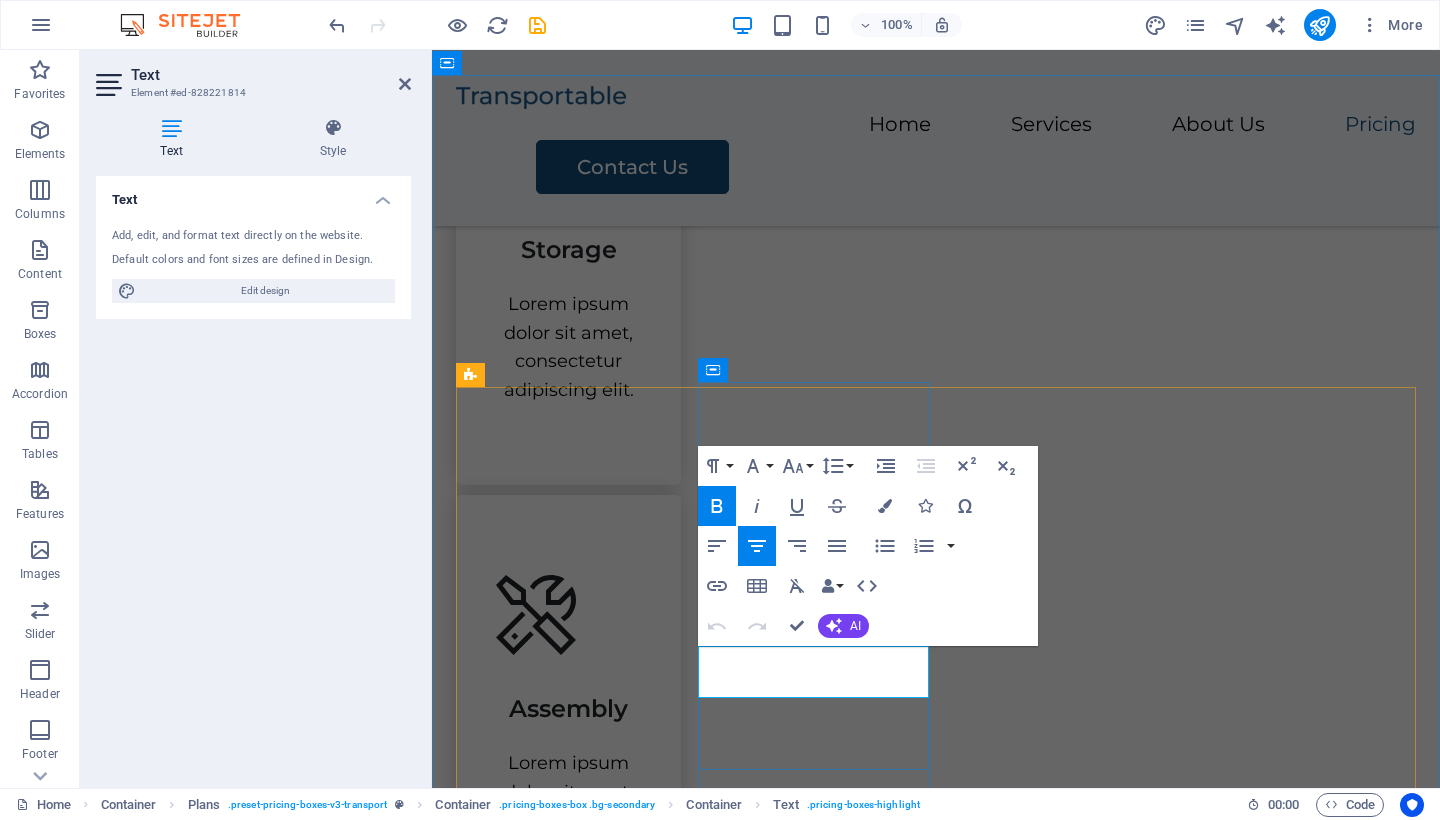 click on "AED 2500" at bounding box center [936, 2834] 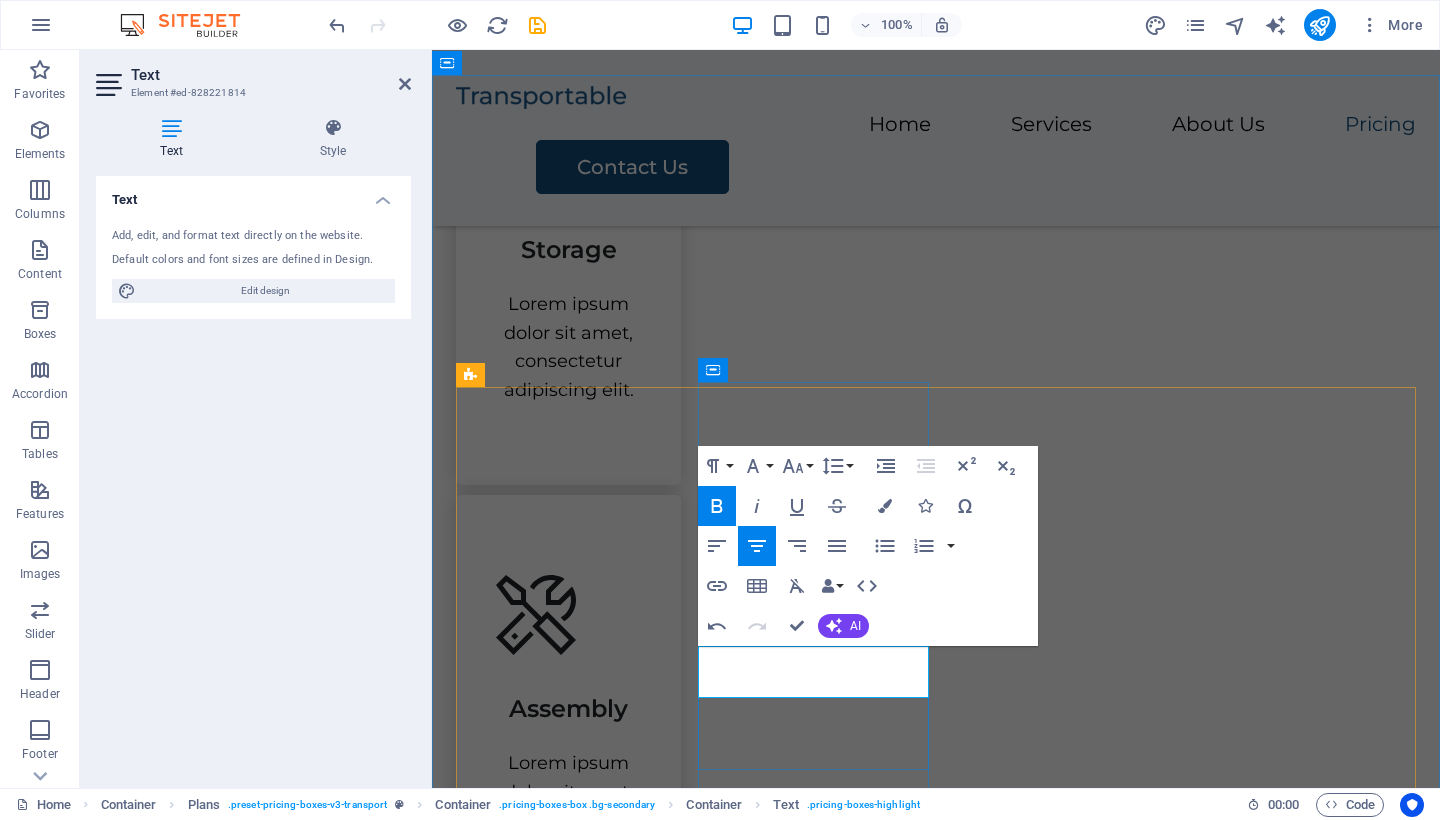 type 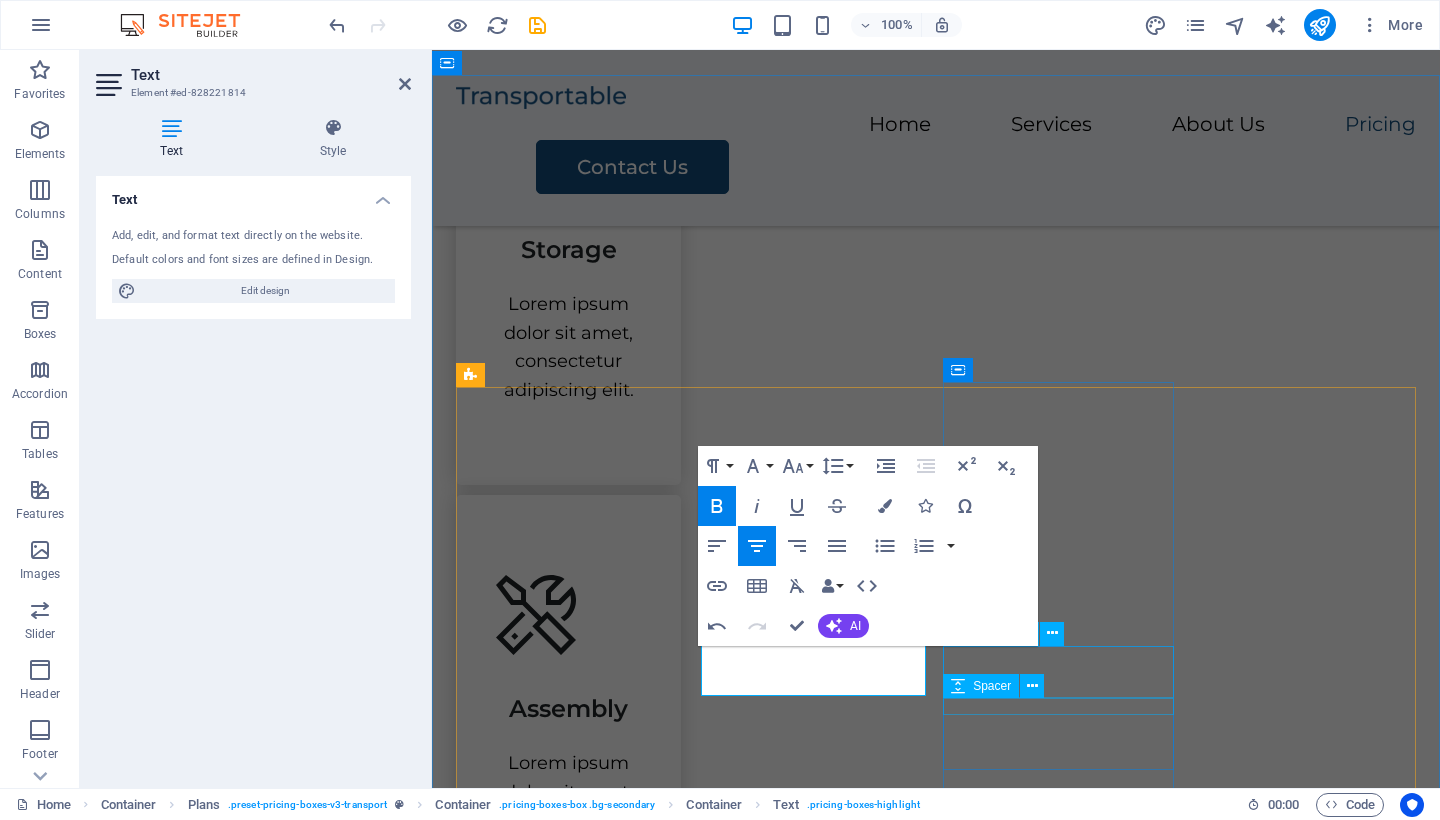 click on "Spacer" at bounding box center [981, 686] 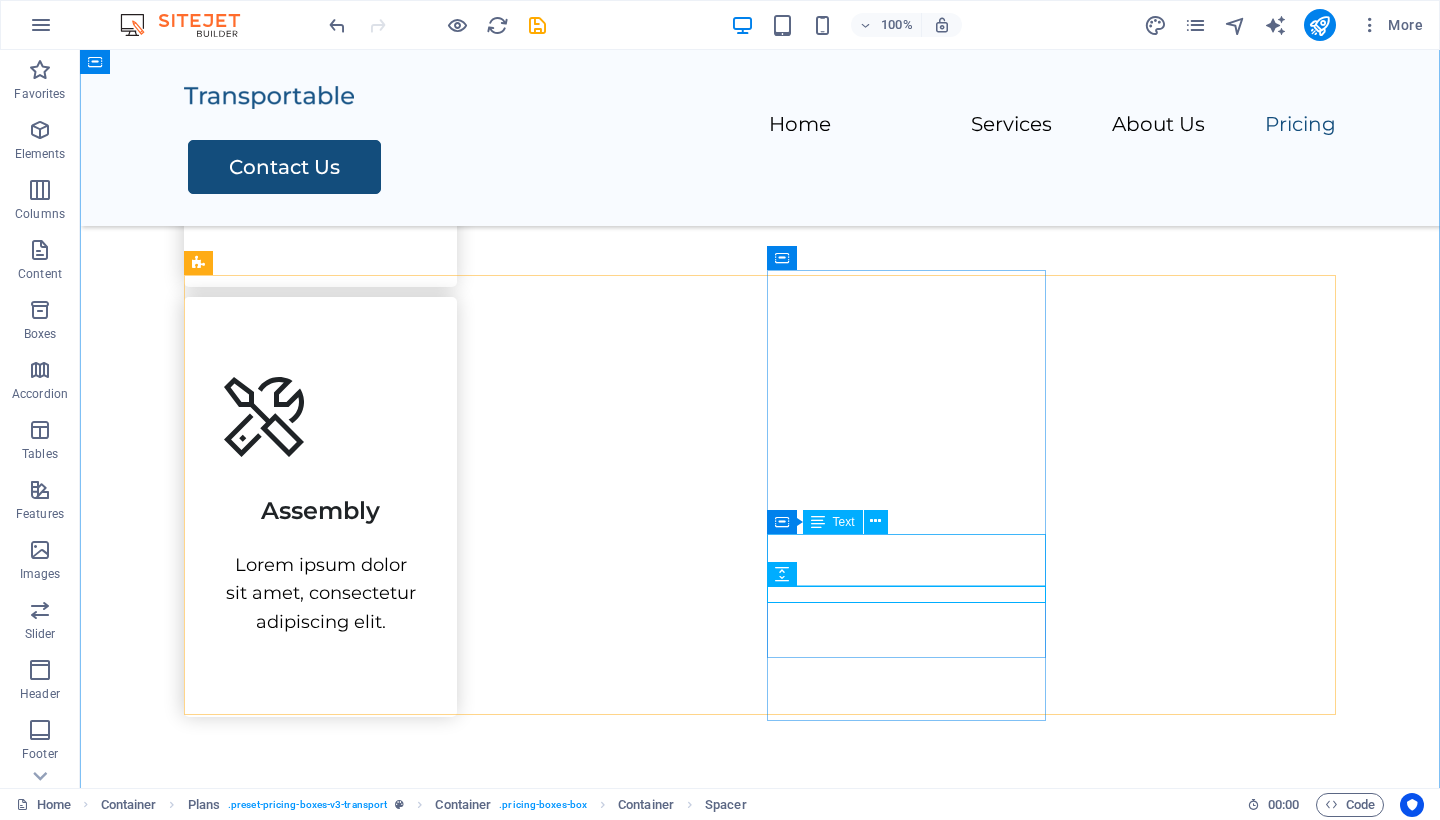 click on "AED 3500" at bounding box center (760, 3057) 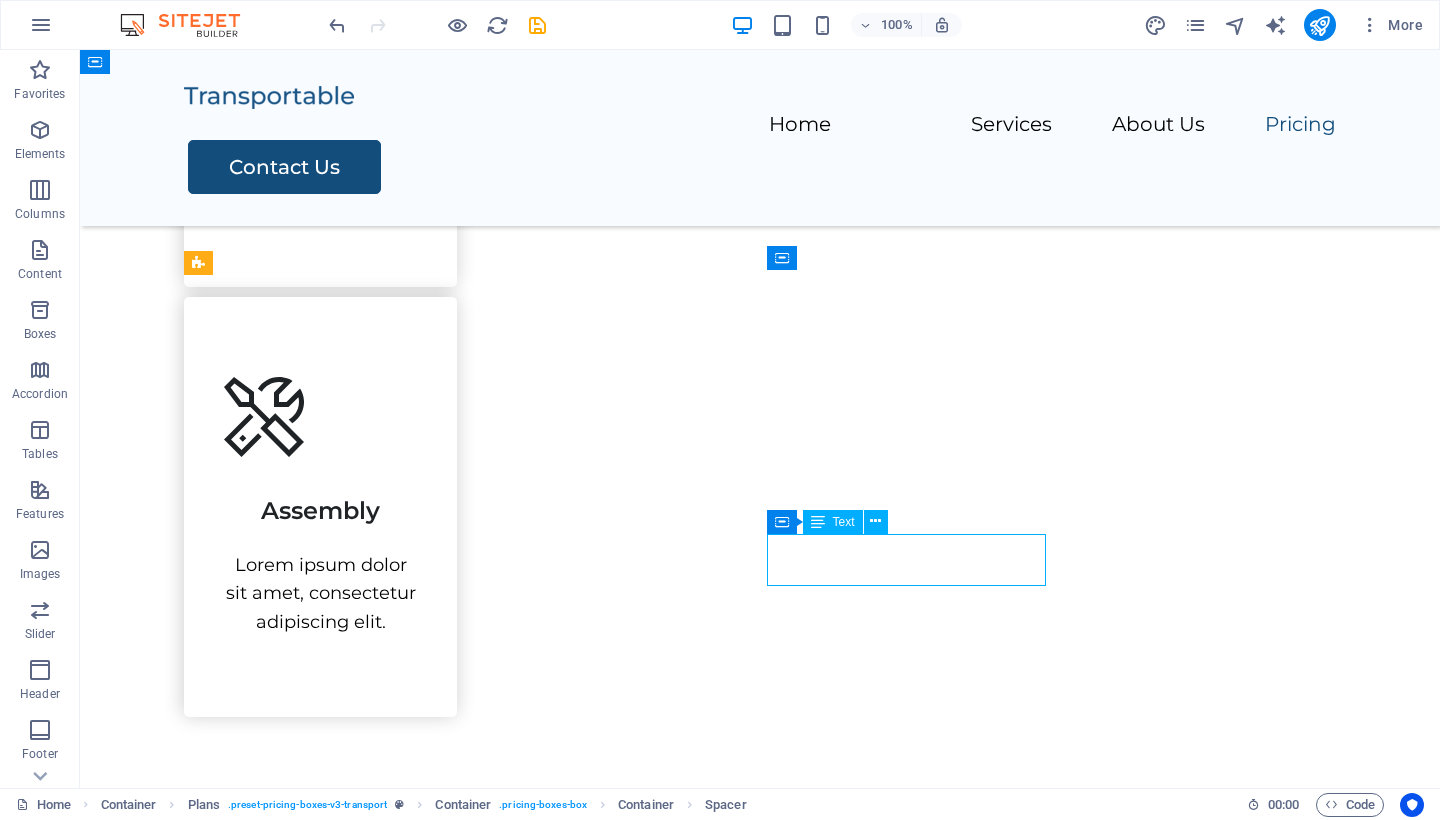 click on "AED 3500" at bounding box center (760, 3057) 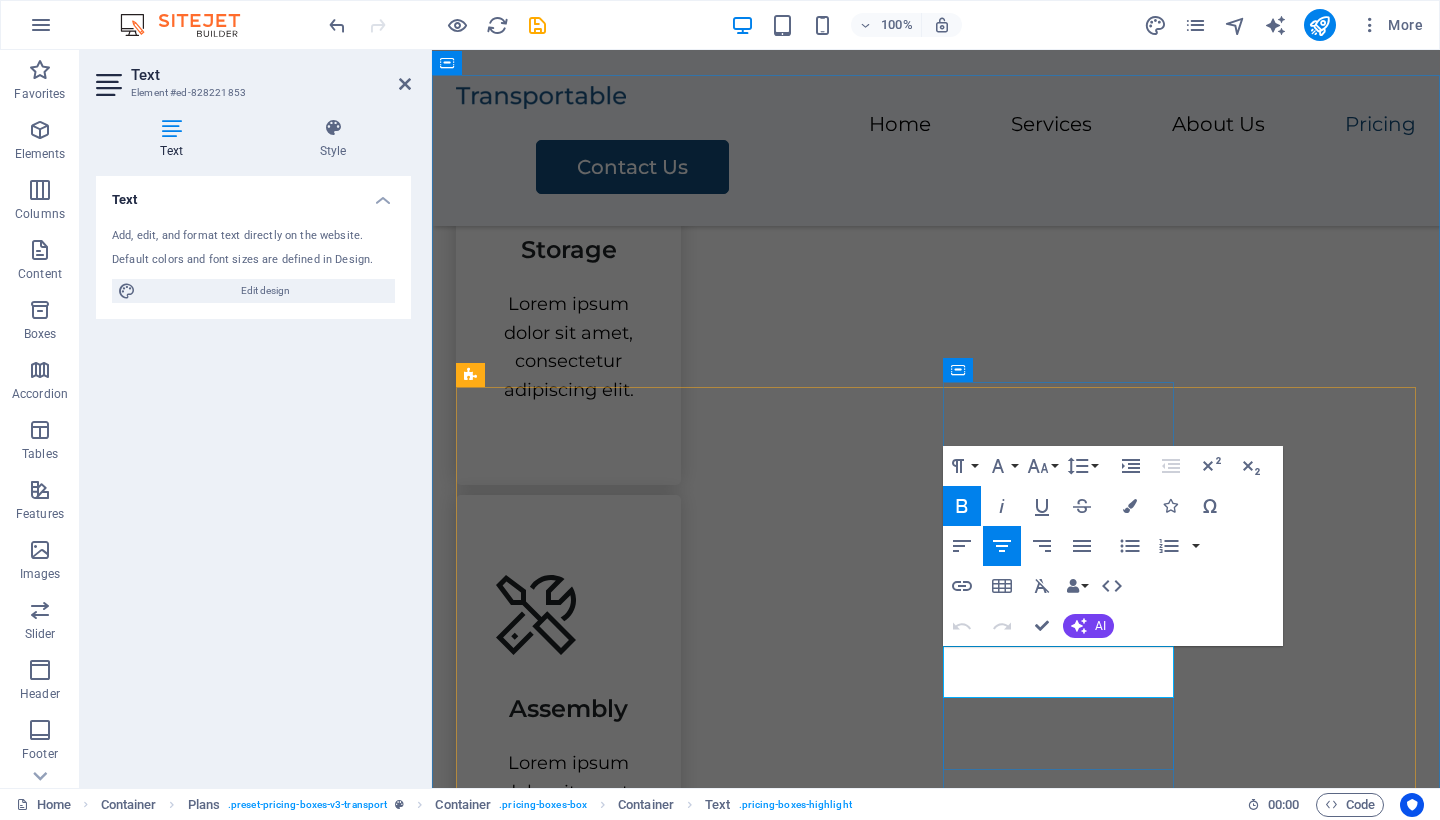 click on "AED 3500" at bounding box center [936, 3284] 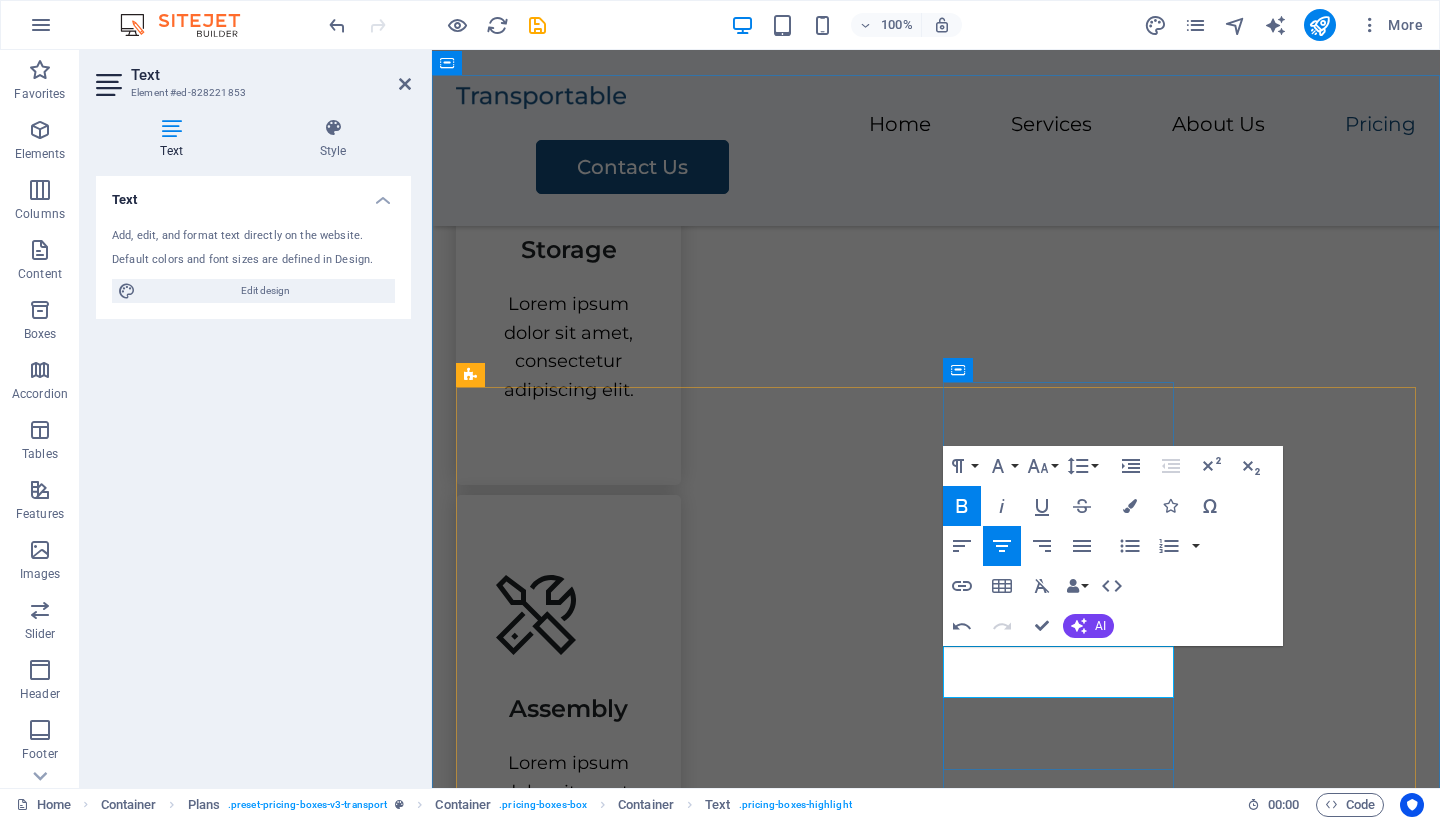 type 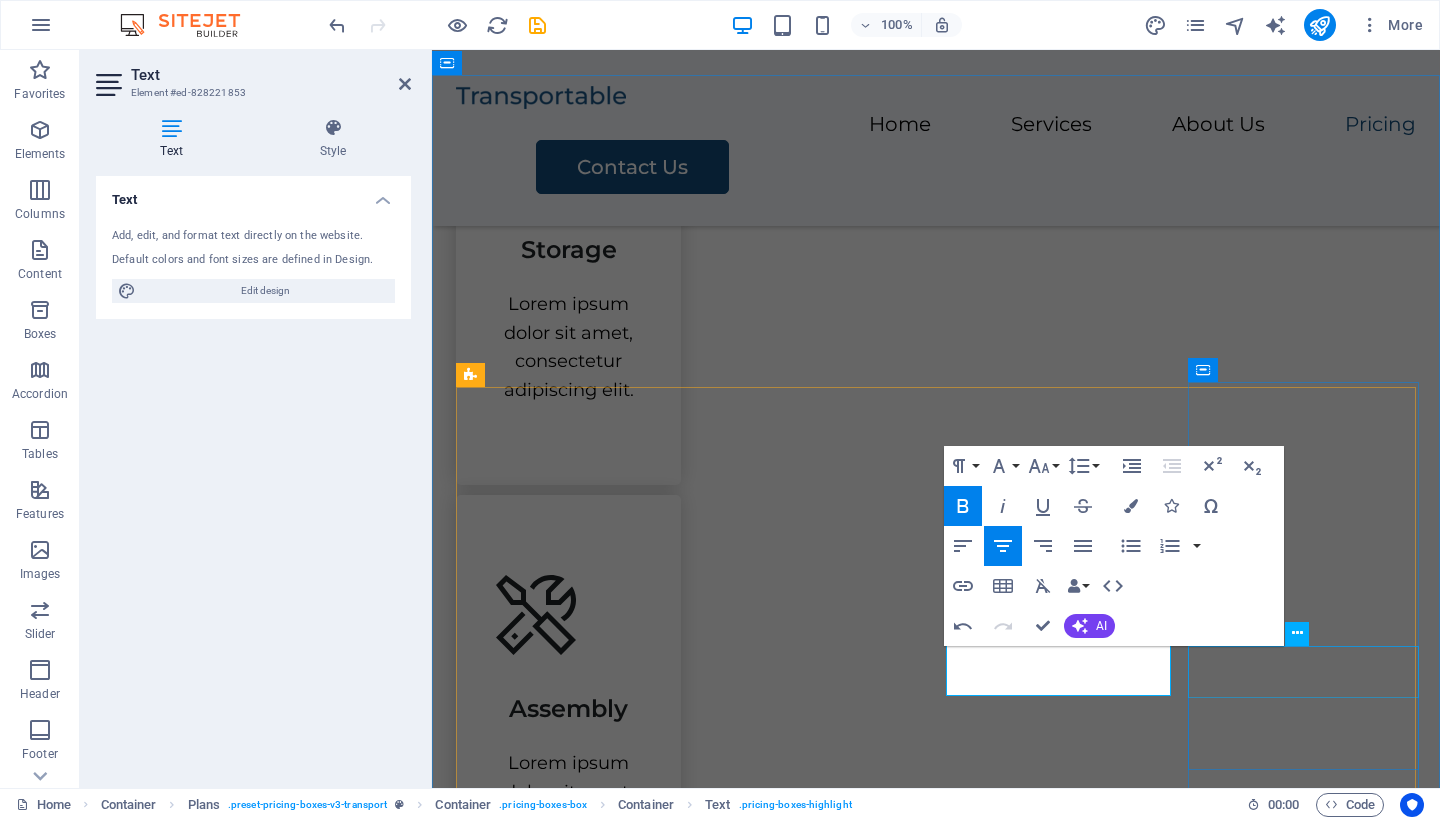 click on "AED 4500" at bounding box center (936, 3734) 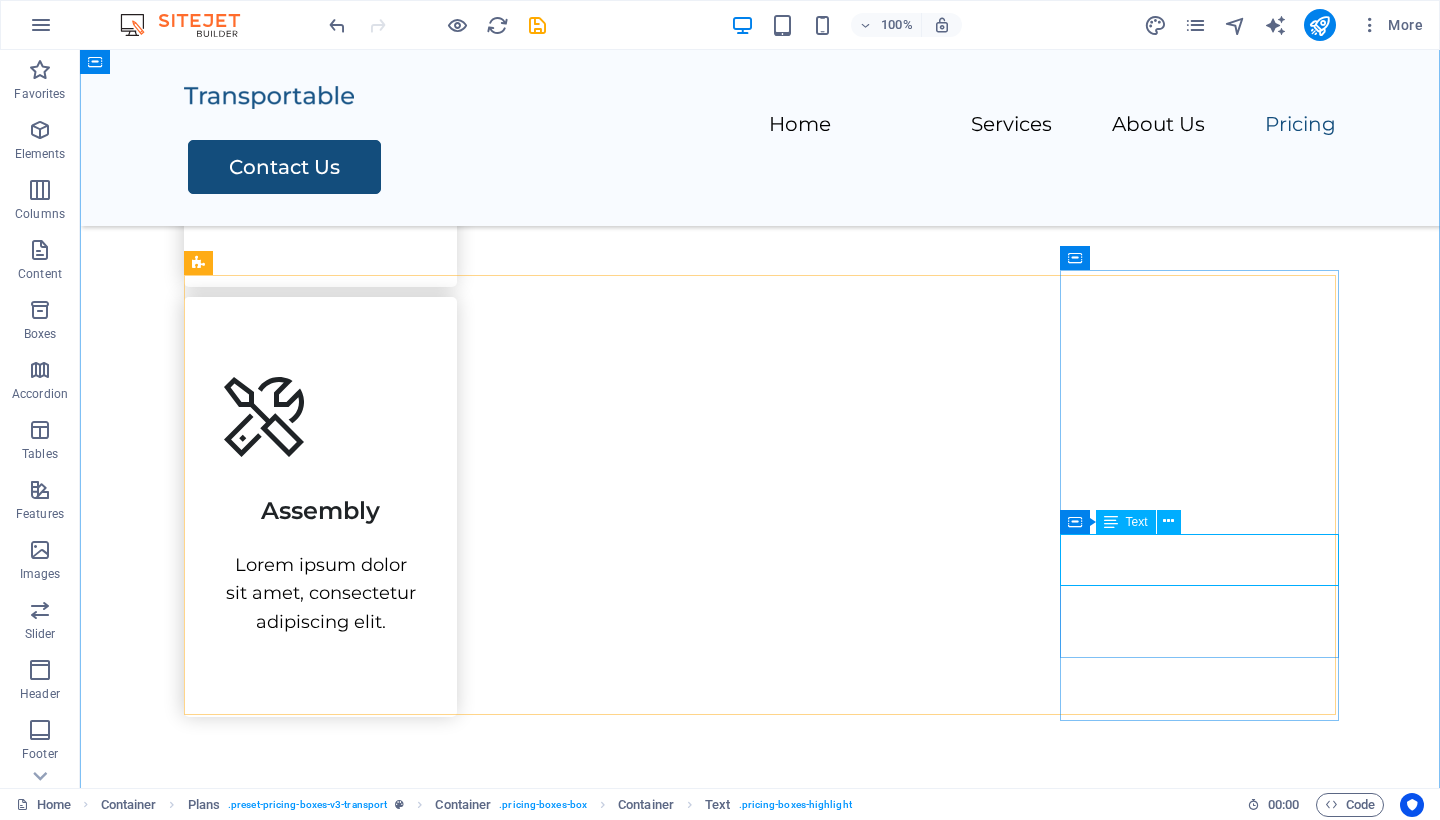 click on "AED 4500" at bounding box center (760, 3507) 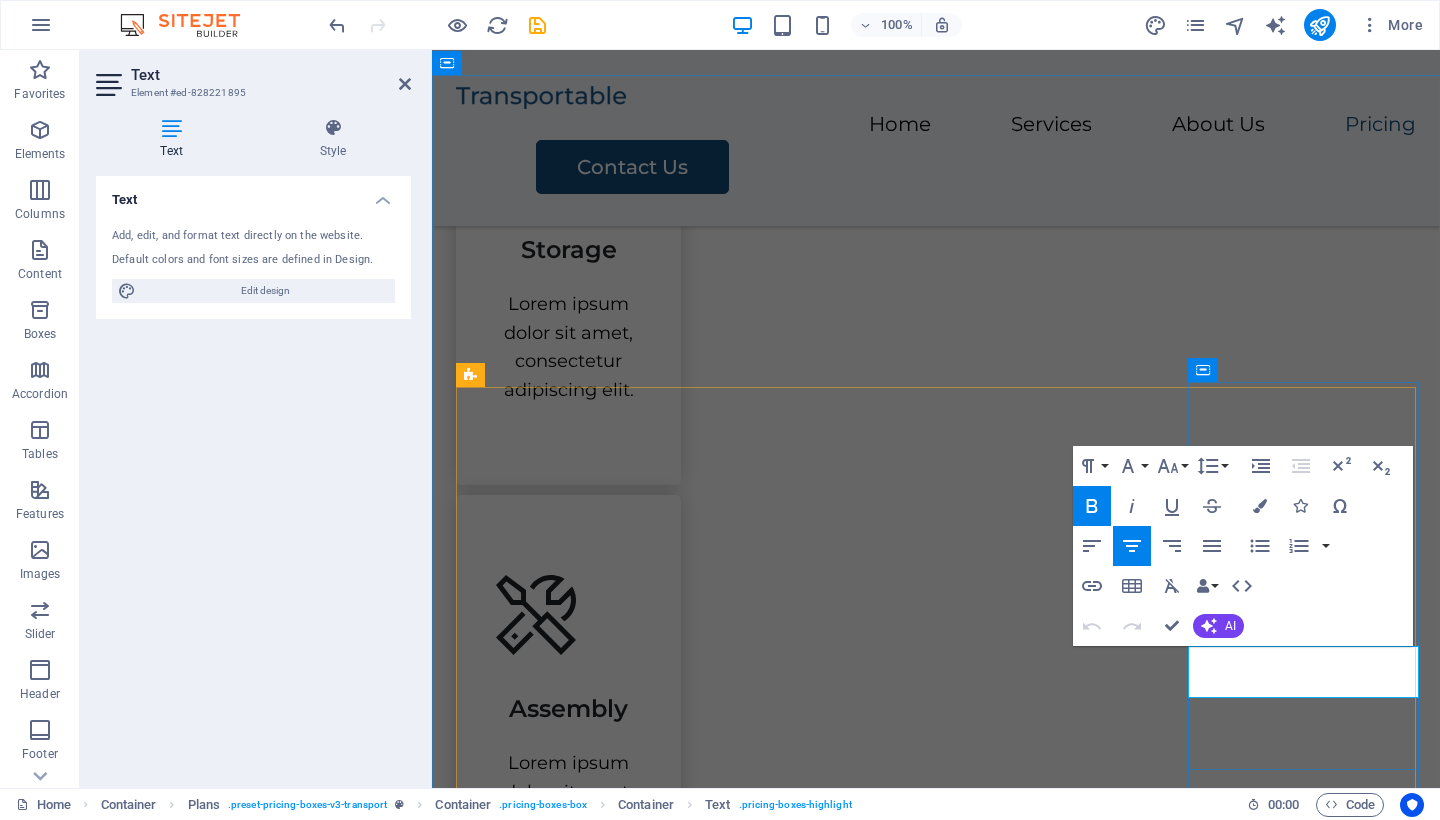 click on "AED 4500" at bounding box center [935, 3734] 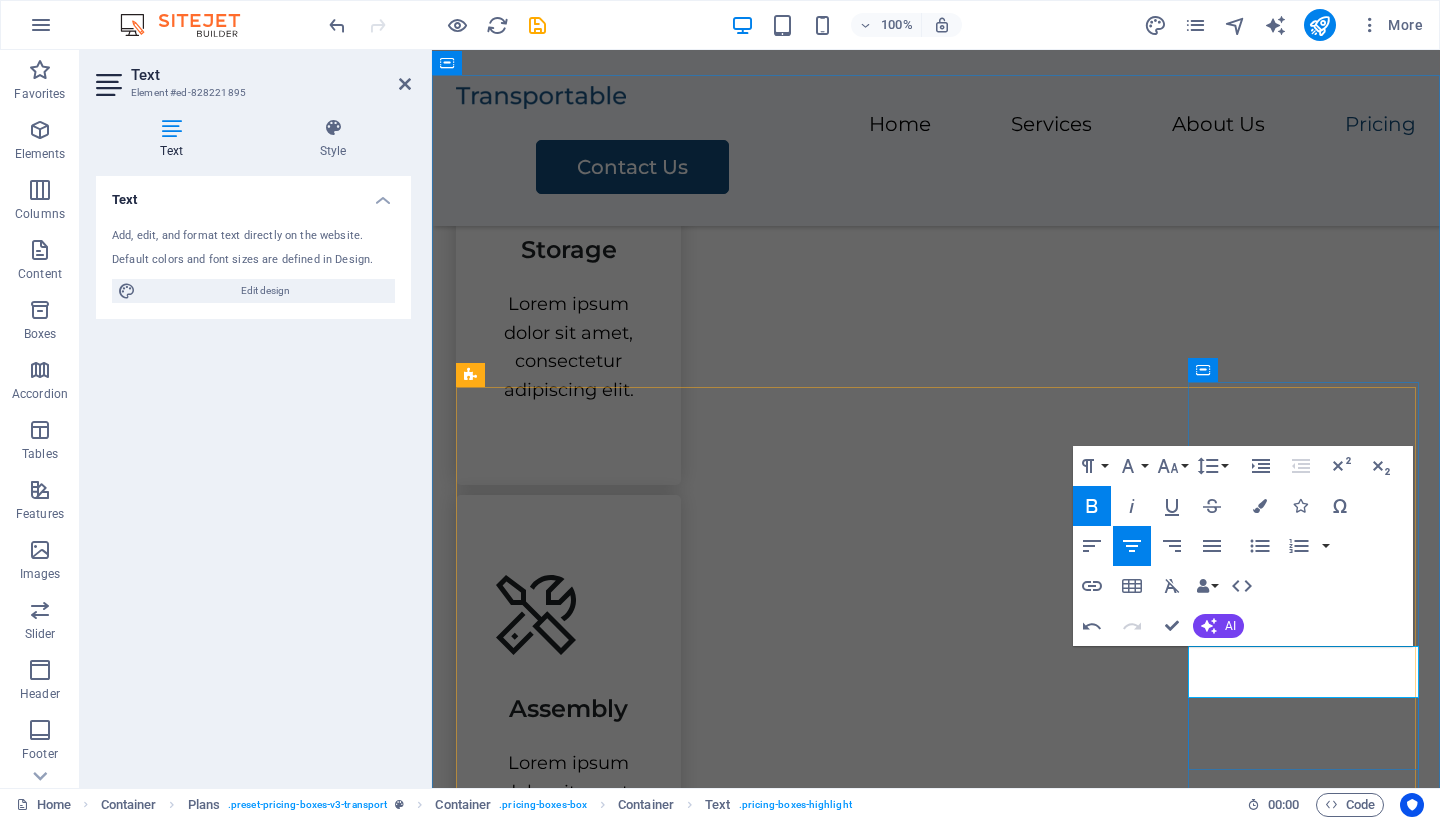 click on "AED 6500" at bounding box center [935, 3734] 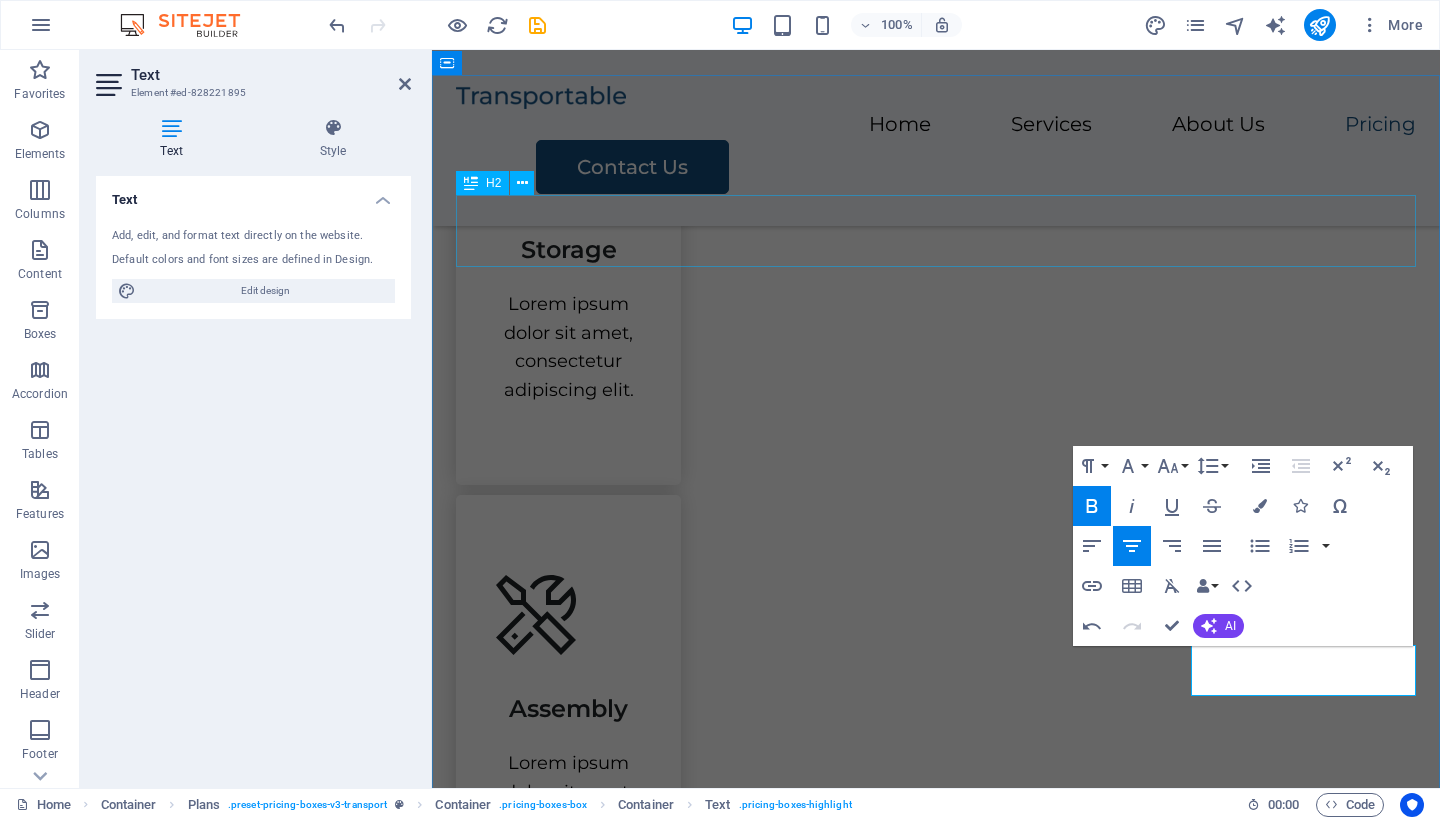 click on "Service Packages" at bounding box center [936, 2020] 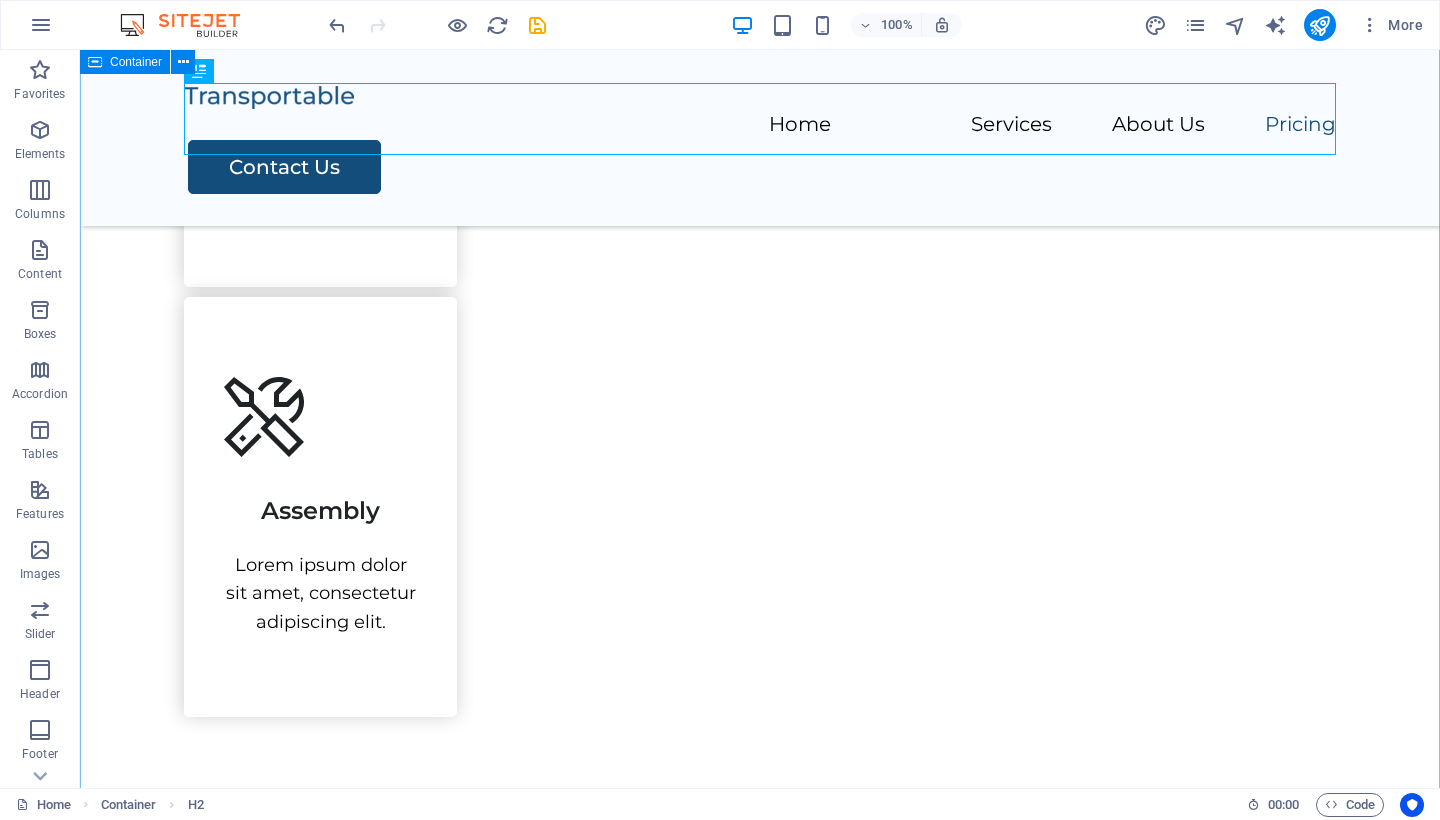 click on "Service Packages Lorem ipsum dolor sit amet, consectetur adipiscing elit, sed do eiusmod tempor incididunt. STUDIO Packing Unpacking Transport Assembly AED 1500 Contact Us 1 BEDROOM Packing Unpacking Transport Assembly AED 3000 Contact Us 2 BEDROOM Packing Transport Assembly AED 4500 Contact Us 3 BEDROOM Packing Transport Assembly Storage Solution AED 6000 Contact Us" at bounding box center [760, 2734] 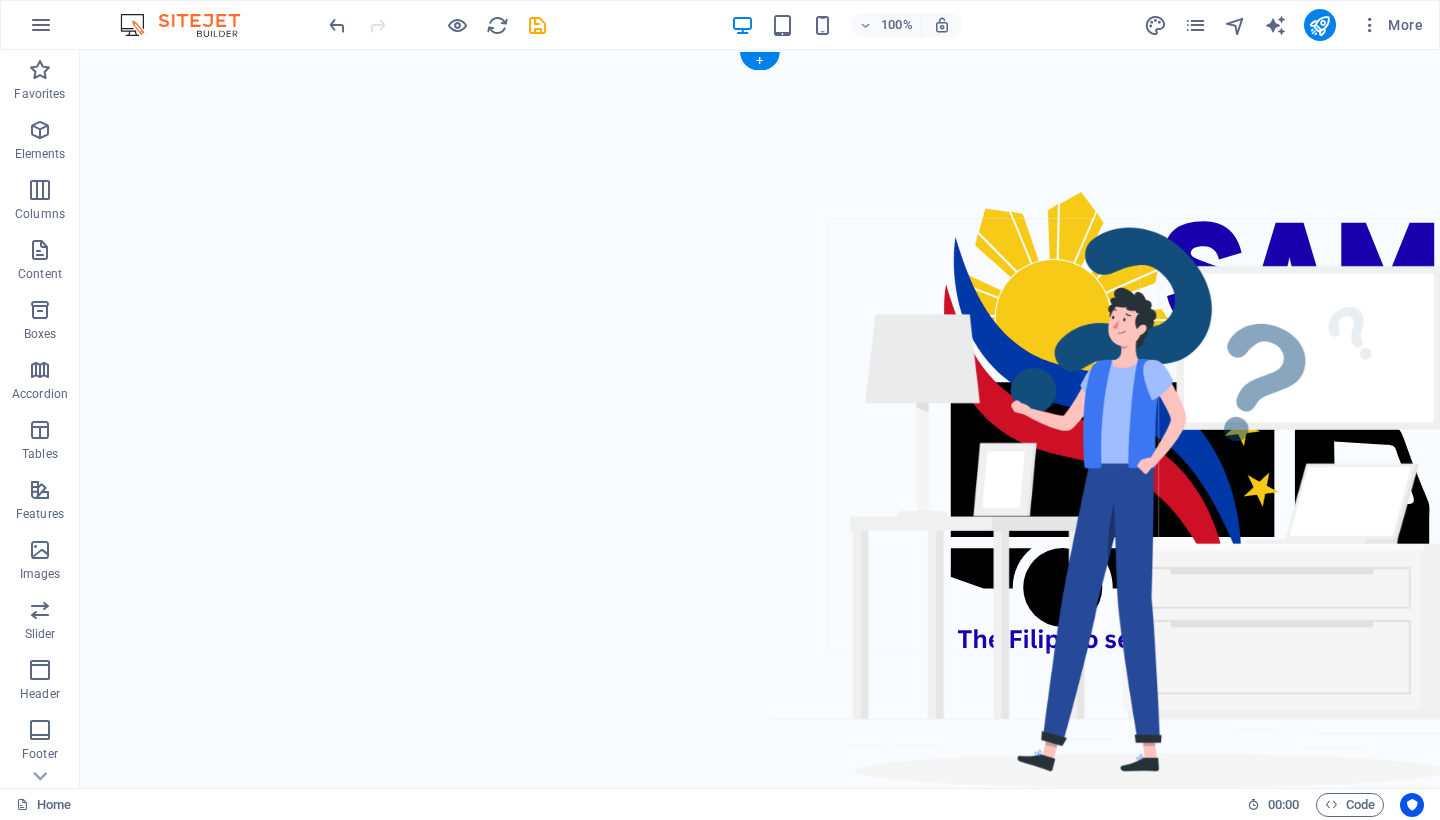 scroll, scrollTop: 0, scrollLeft: 0, axis: both 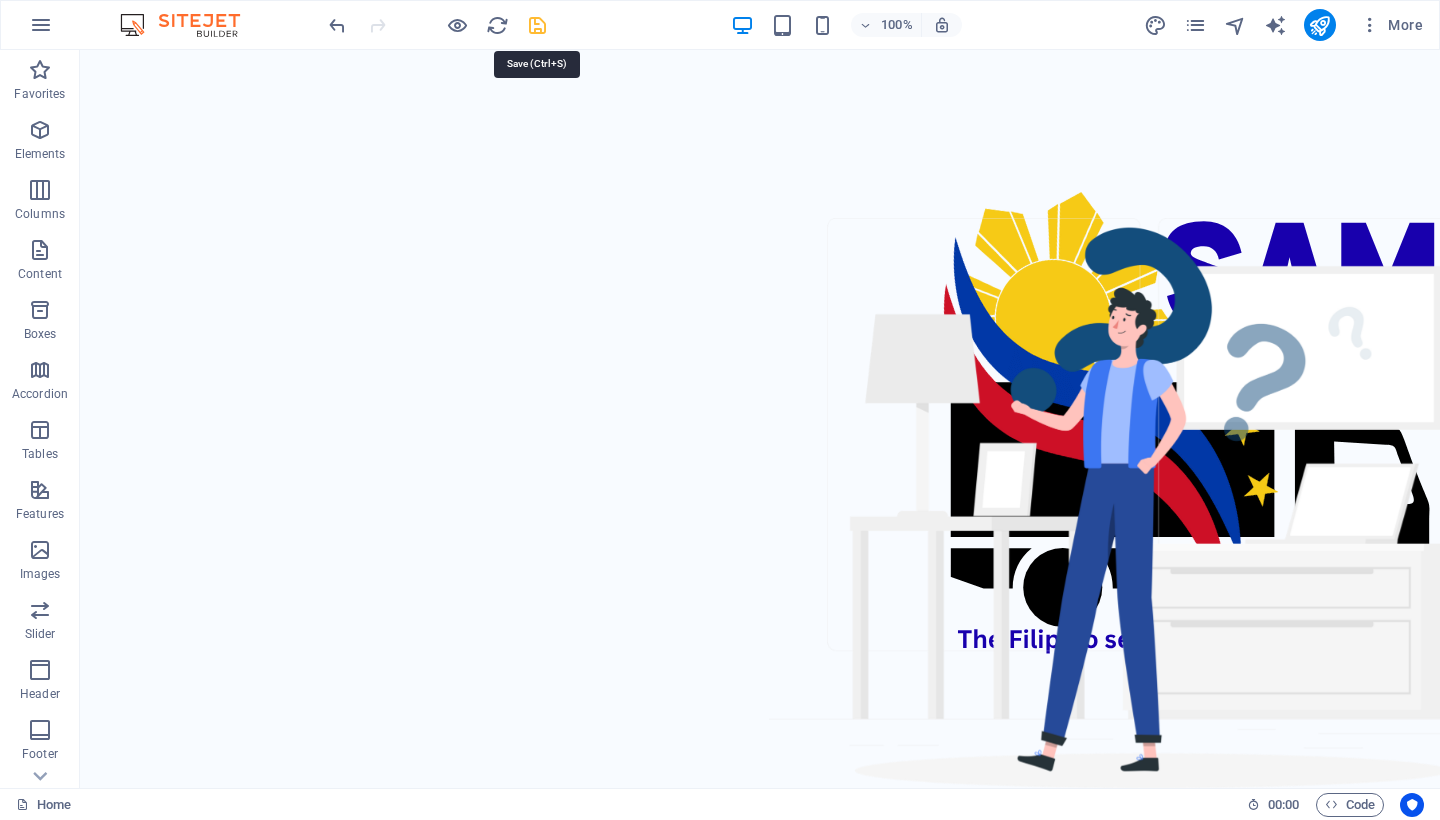 click at bounding box center (537, 25) 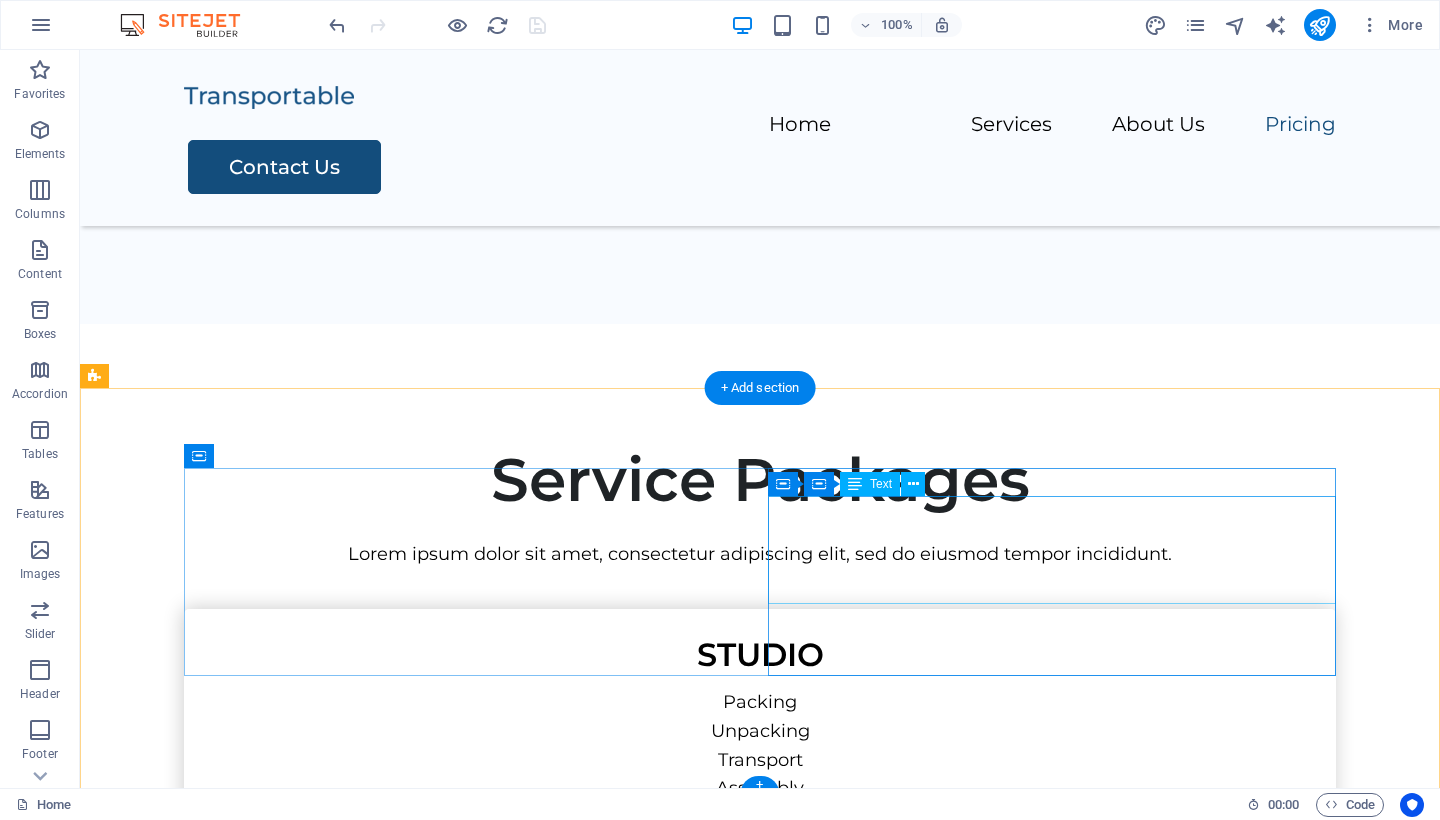 scroll, scrollTop: 4002, scrollLeft: 0, axis: vertical 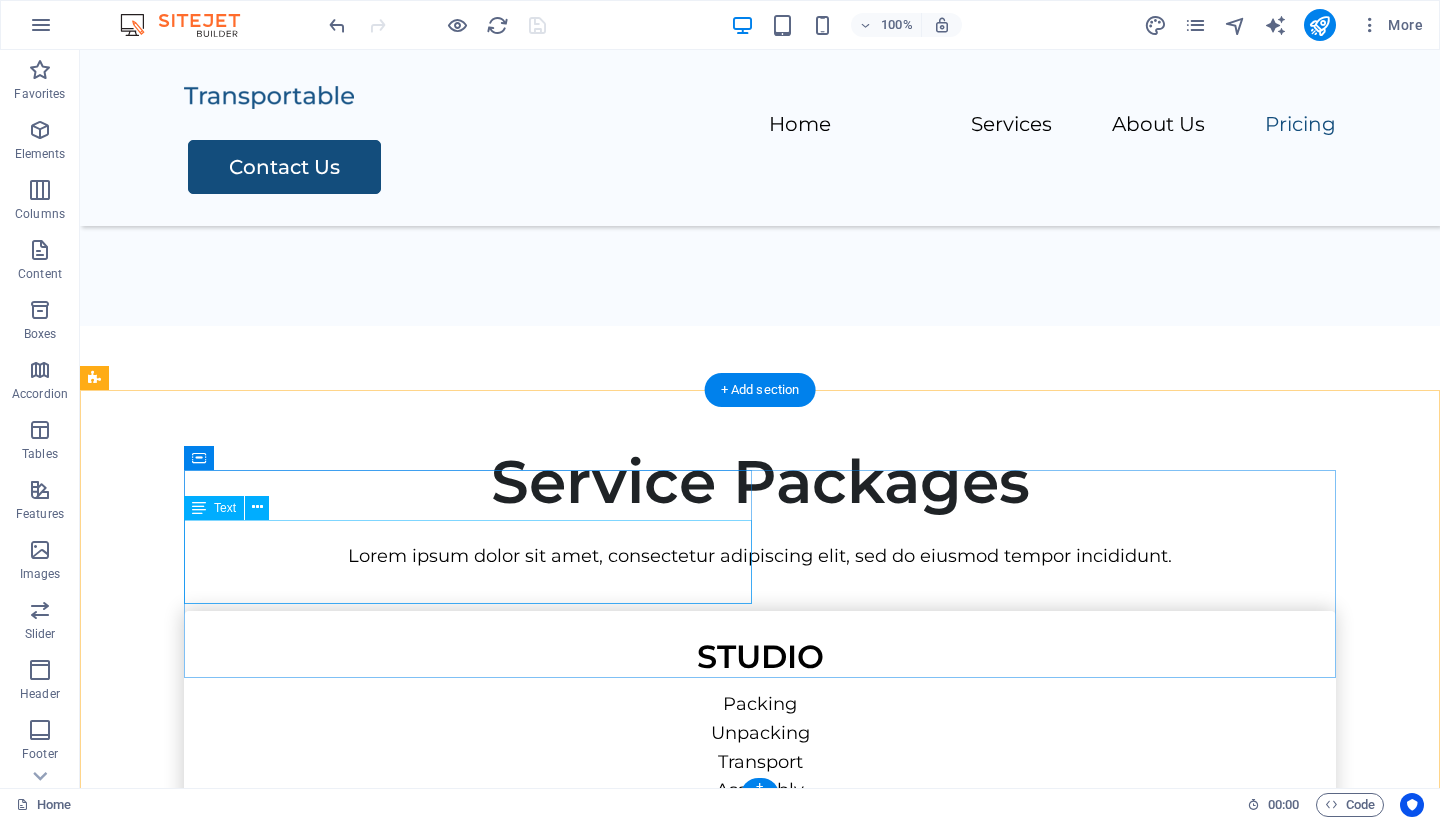 click on "Majid Sultan Building , [CITY], [POSTAL CODE]
+971[PHONE]
[EMAIL]" at bounding box center [468, 3560] 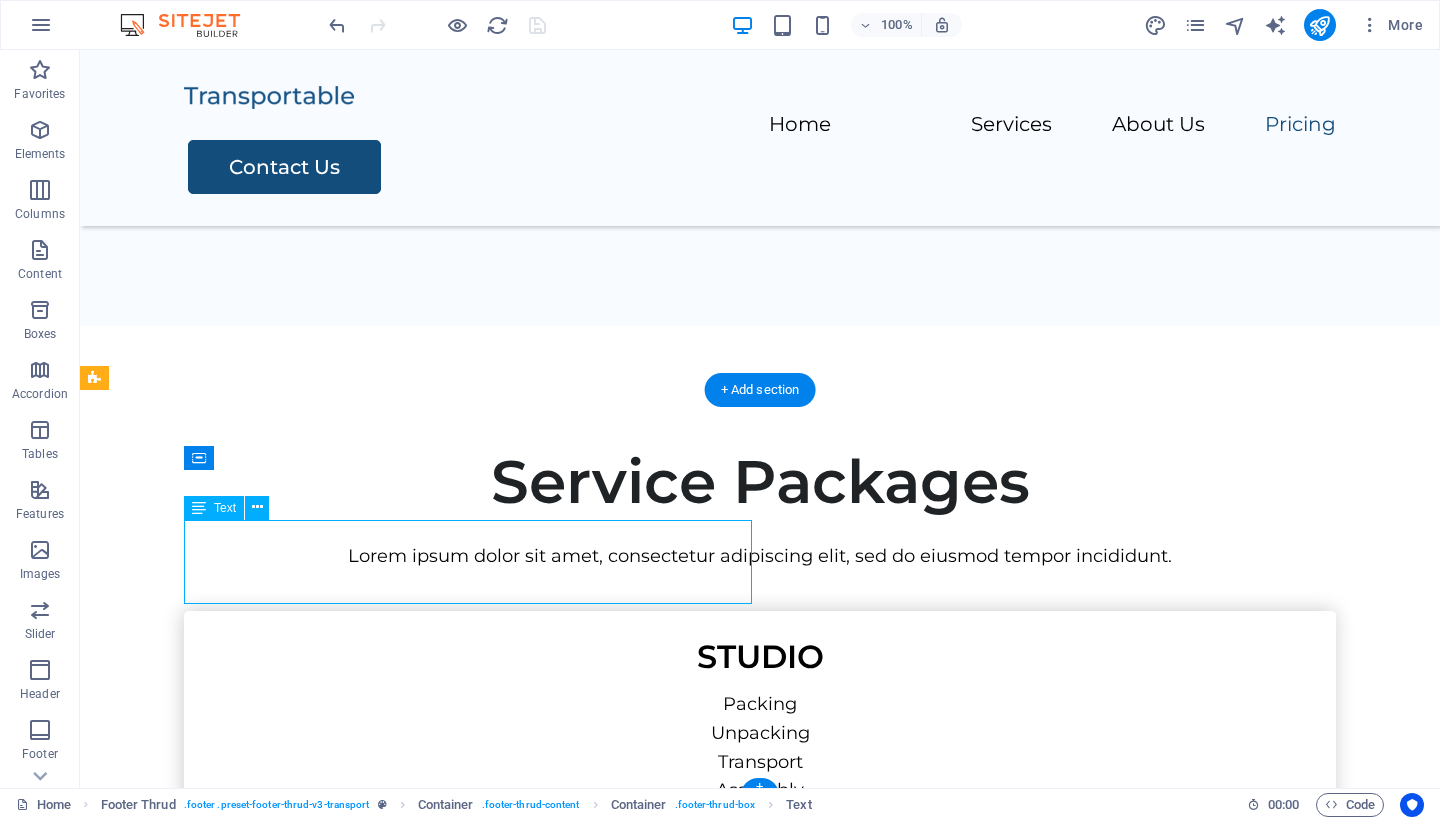 click on "Majid Sultan Building , [CITY], [POSTAL CODE]
+971[PHONE]
[EMAIL]" at bounding box center (468, 3560) 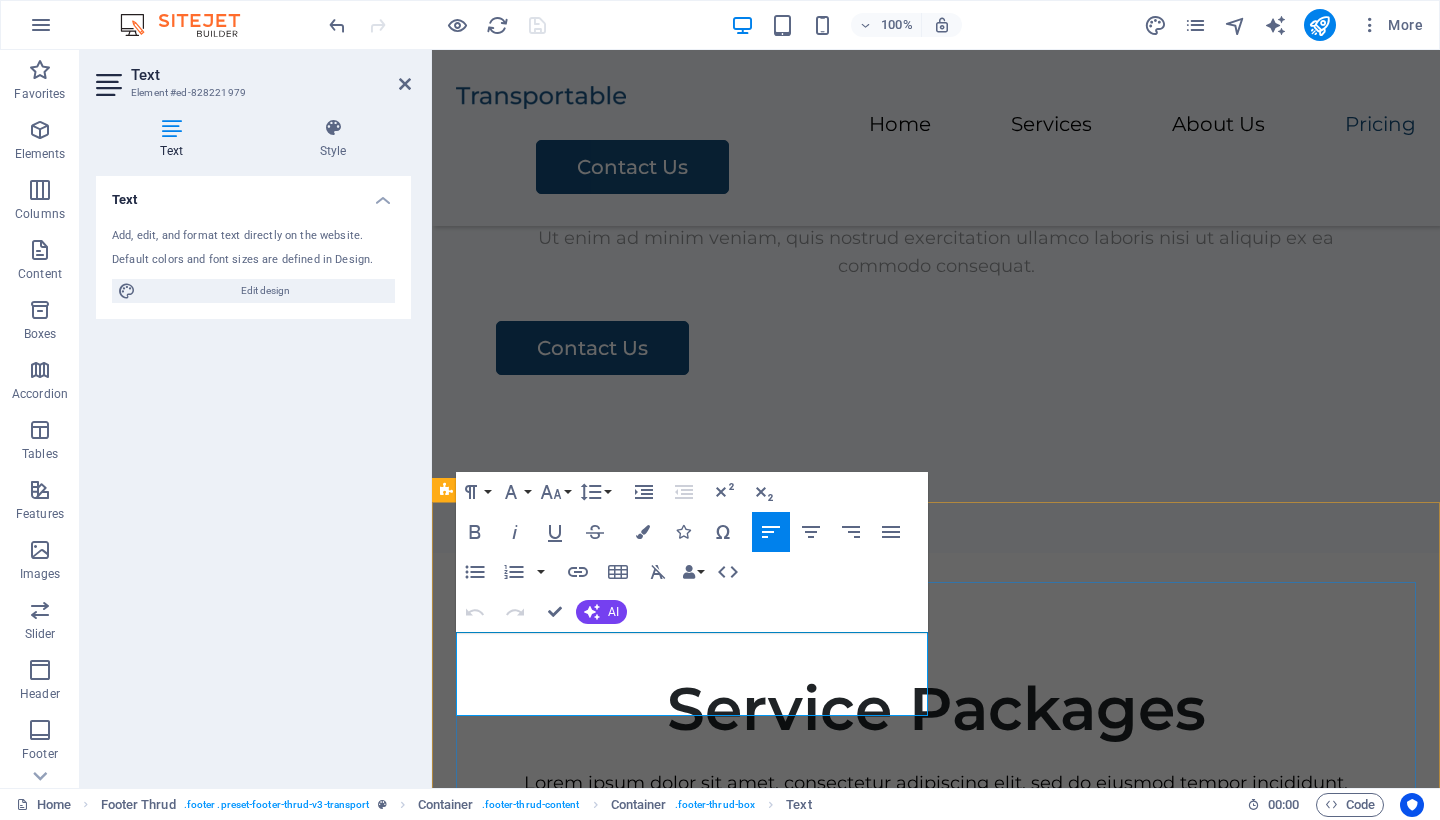 click on "+971[PHONE]" at bounding box center (692, 3787) 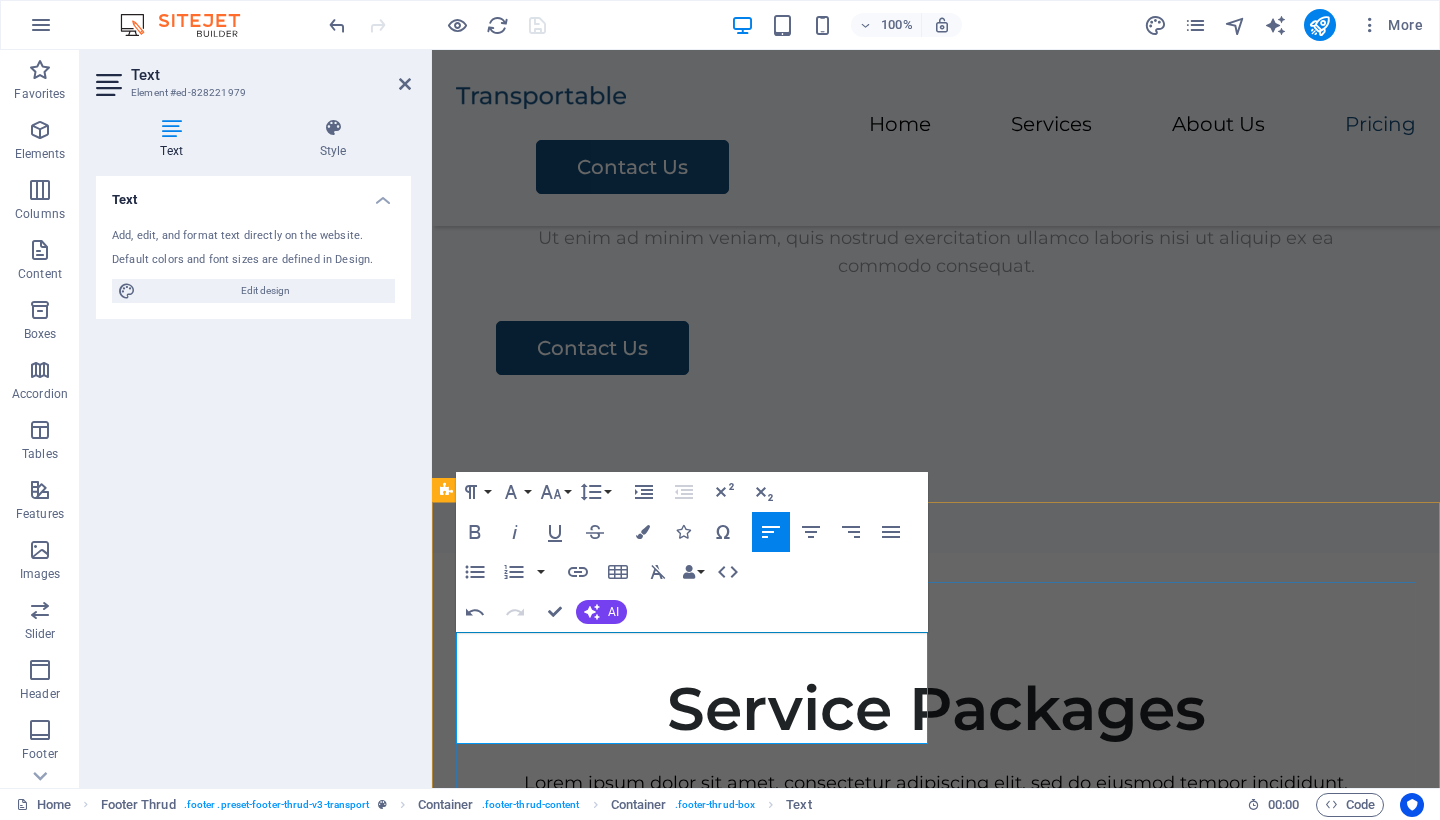 type 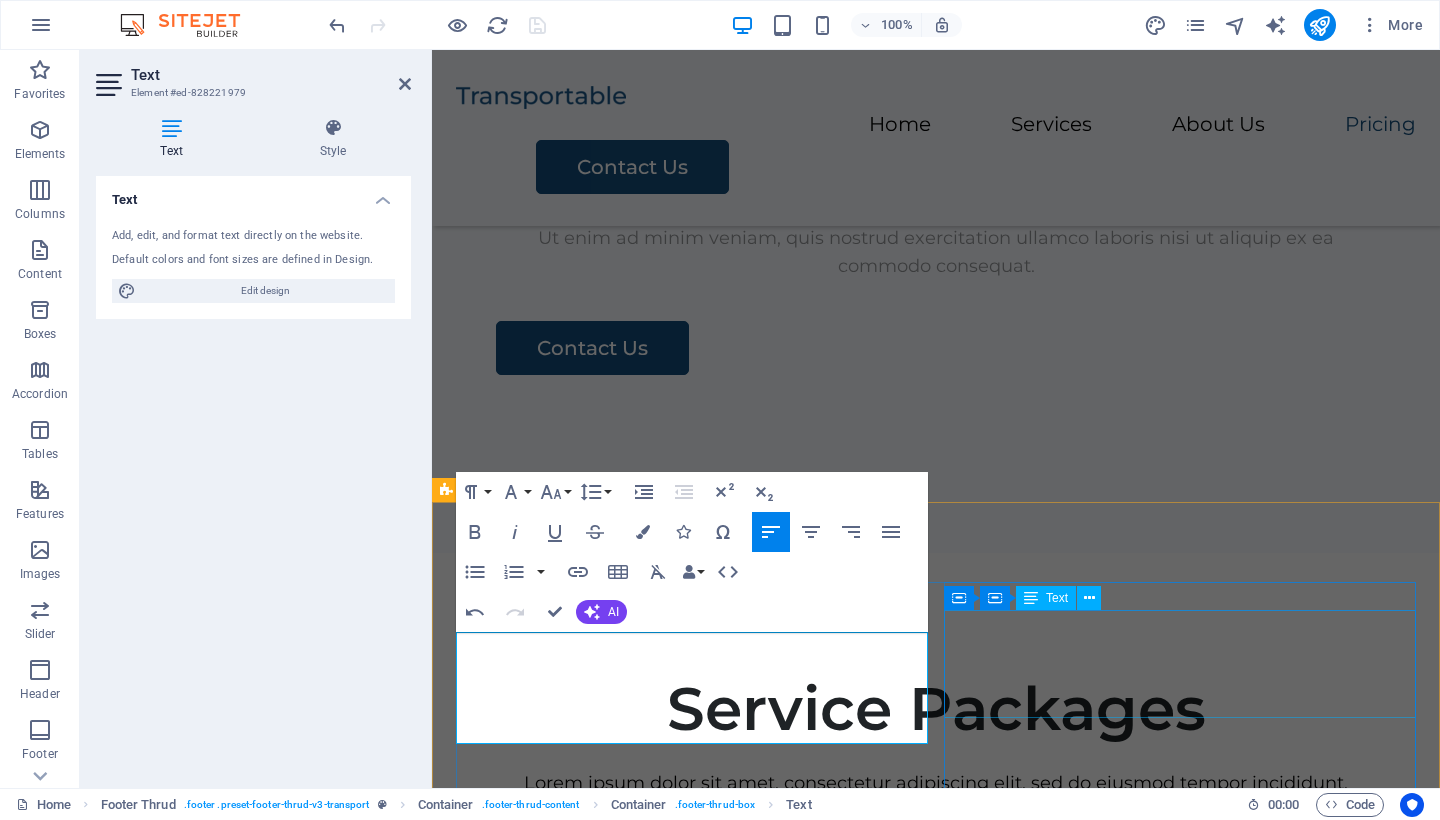 click on "HOME SERVICES ABOUT US" at bounding box center (692, 3950) 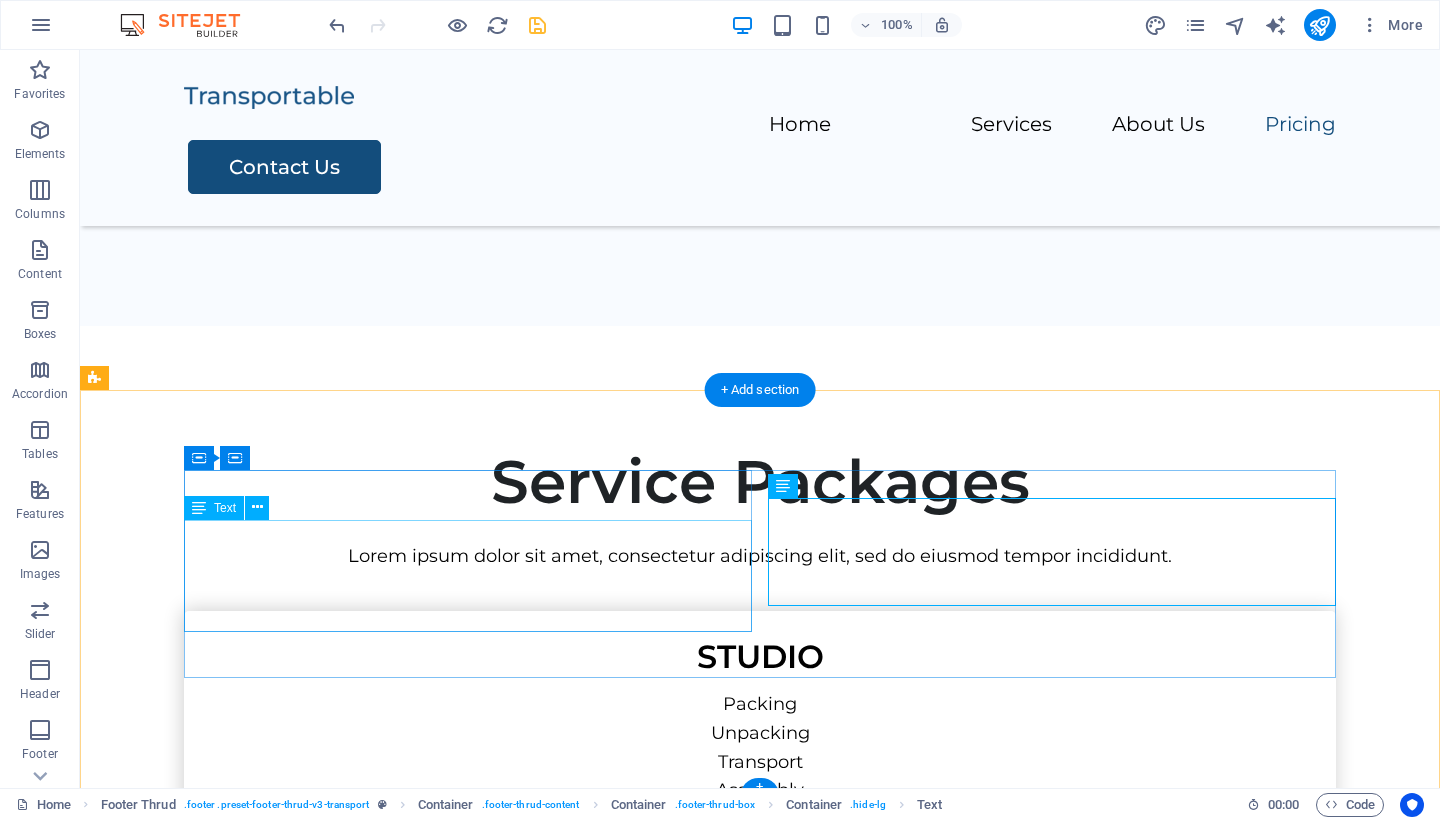 click on "Majid Sultan Building , [CITY], [POSTAL CODE]
+971[PHONE]
[EMAIL]
[URL]" at bounding box center (468, 3574) 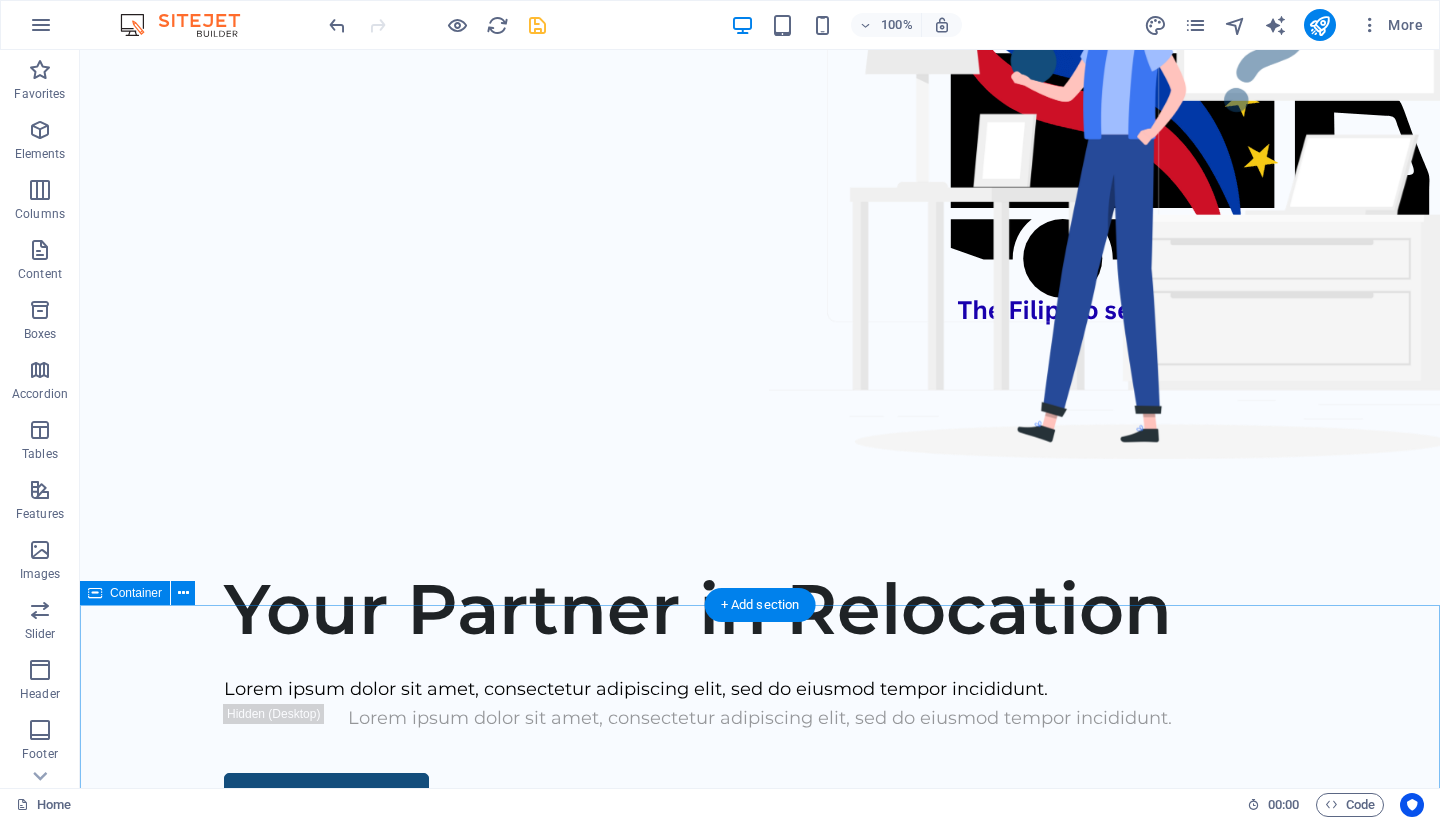 scroll, scrollTop: 320, scrollLeft: 0, axis: vertical 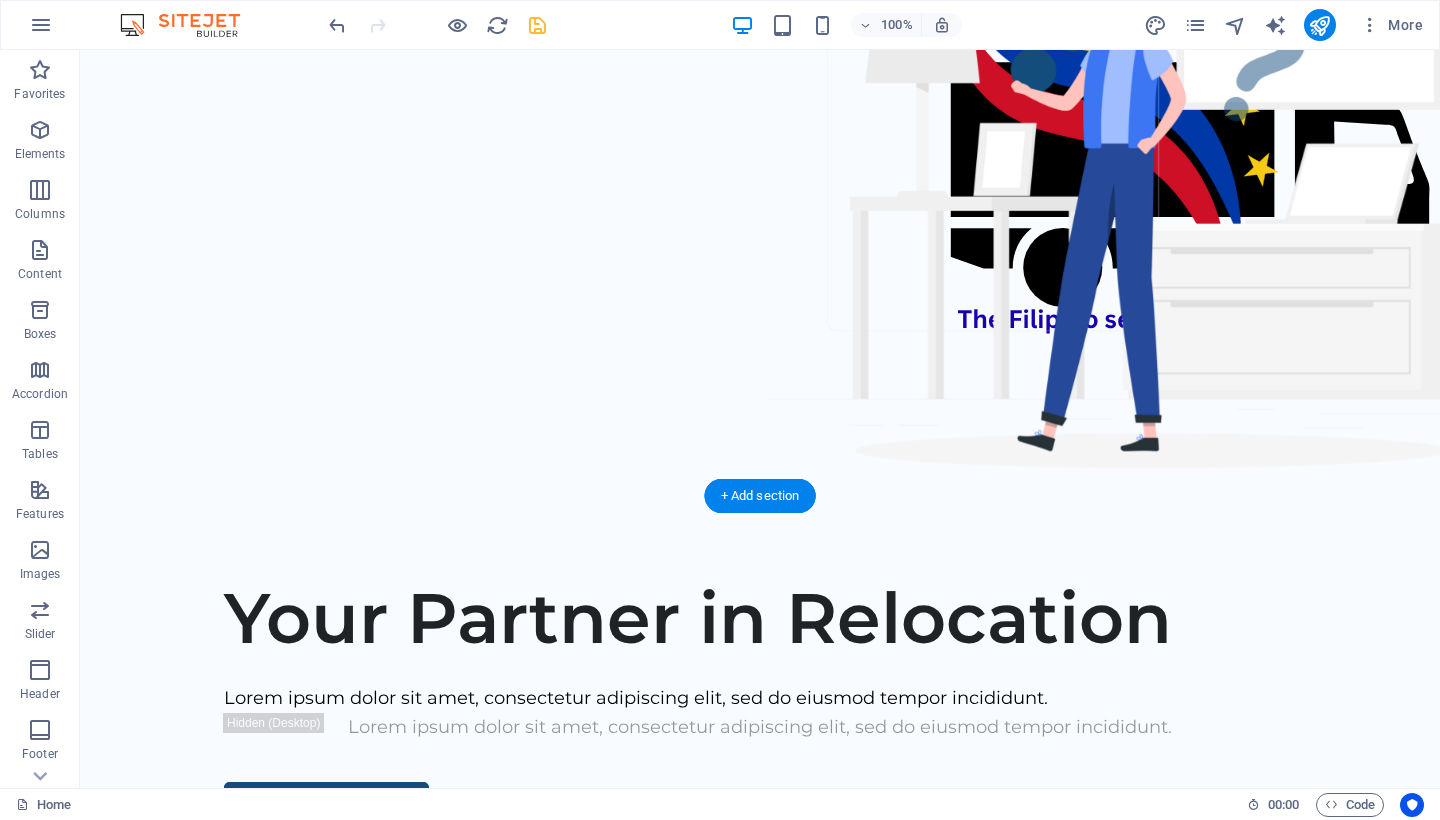 click at bounding box center [760, 113] 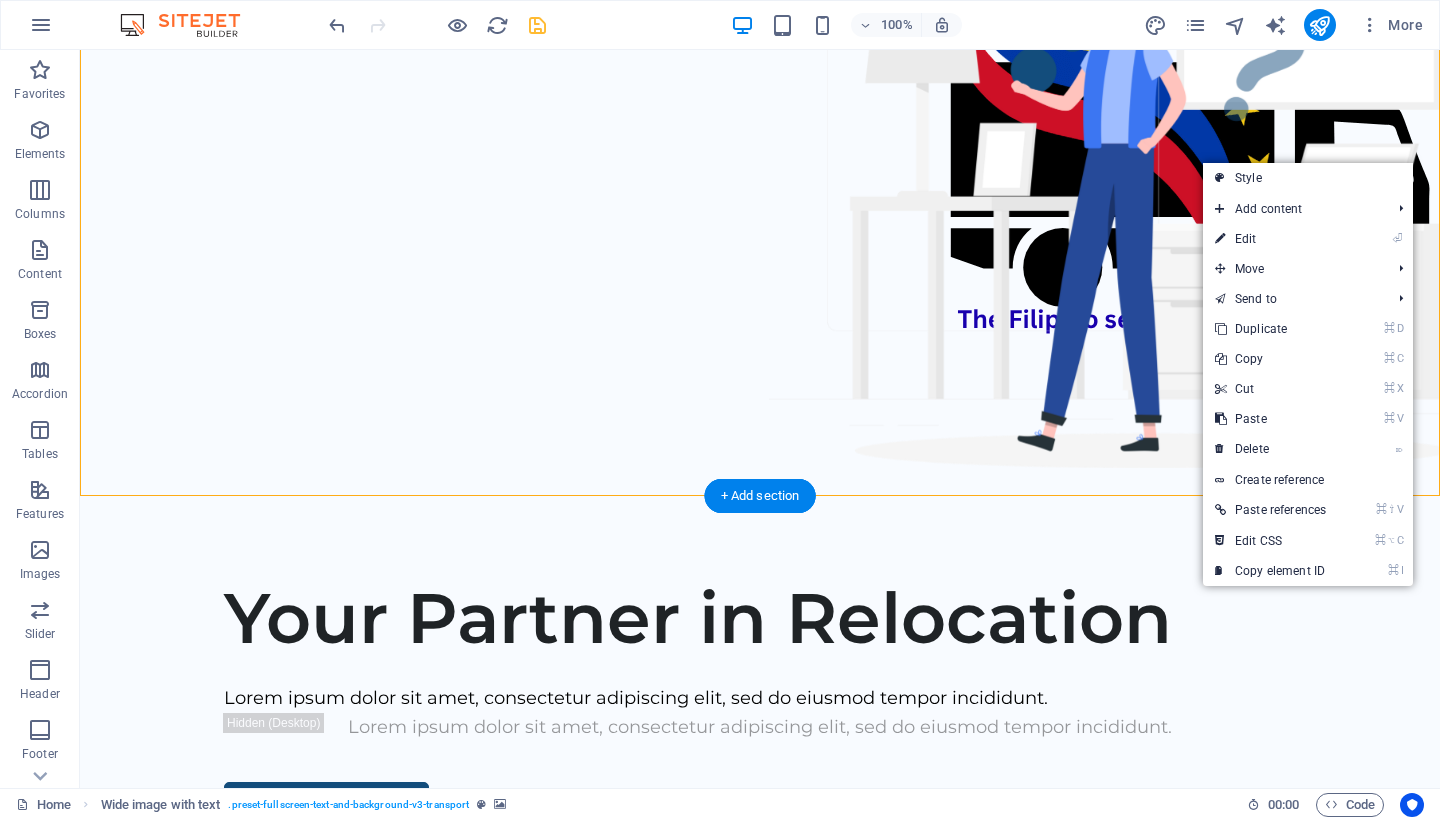 click on "⏎  Edit" at bounding box center [1270, 239] 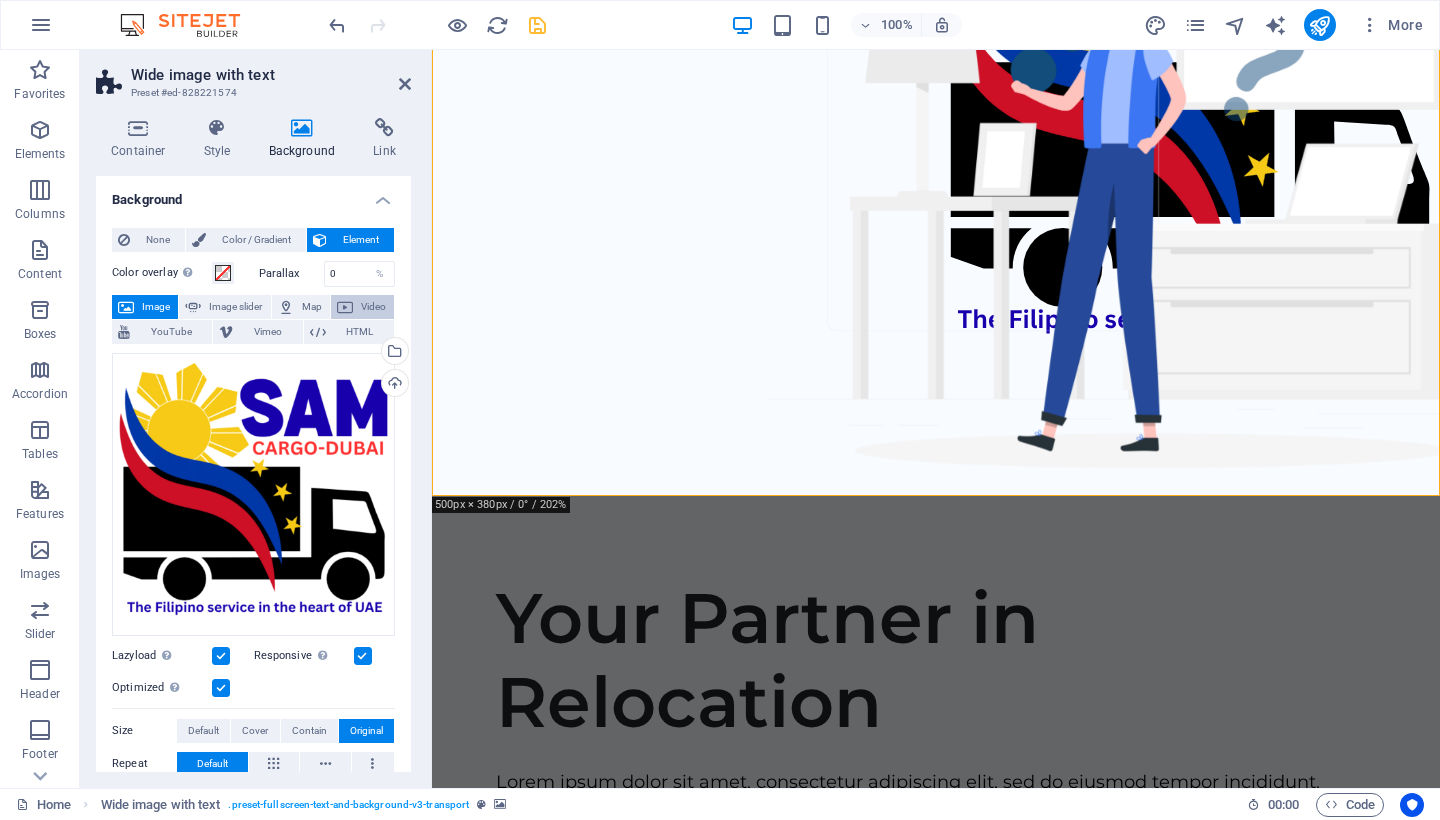 click on "Video" at bounding box center (373, 307) 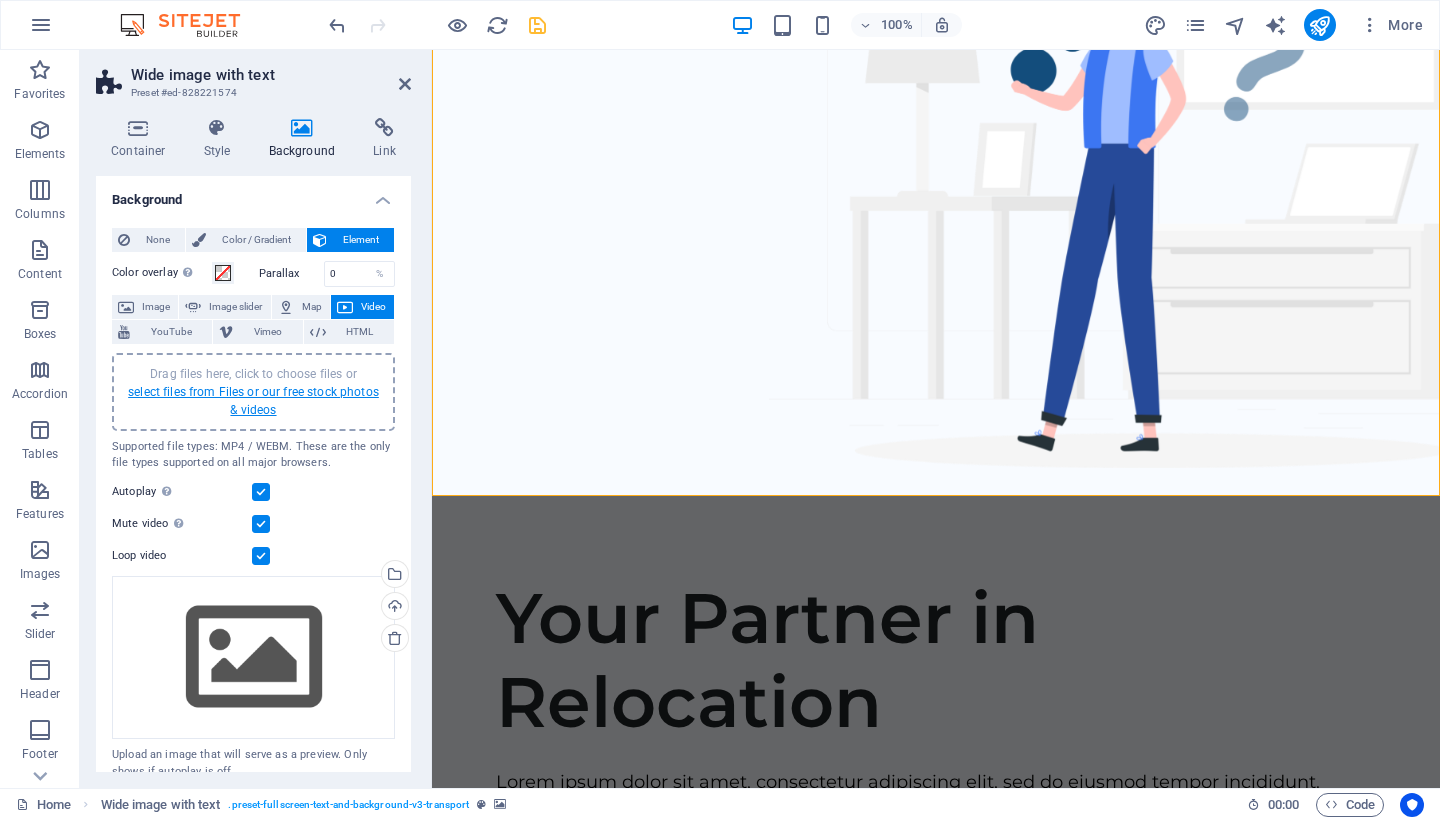 click on "select files from Files or our free stock photos & videos" at bounding box center (253, 401) 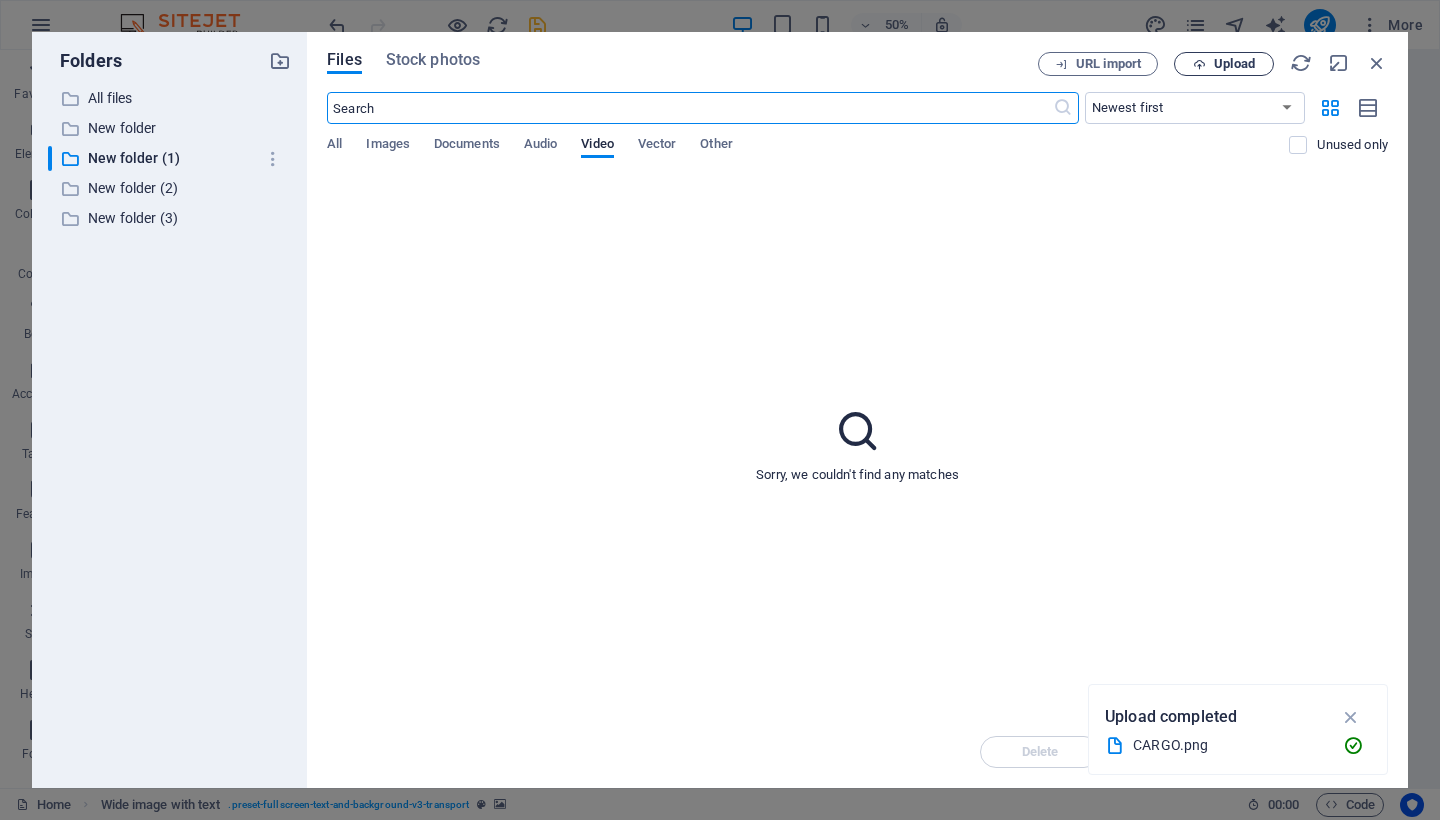 click on "Upload" at bounding box center [1224, 64] 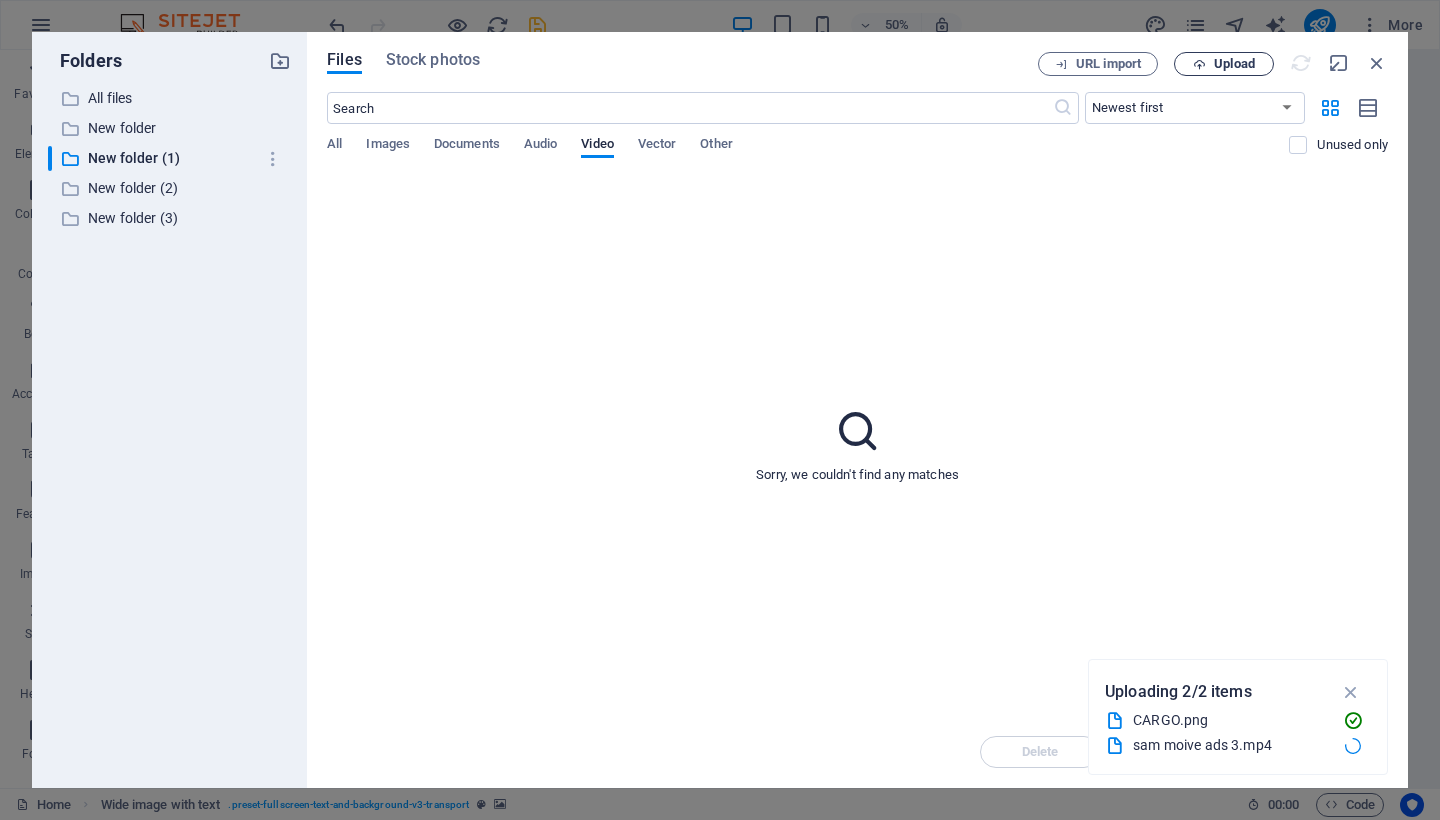 click on "Upload" at bounding box center (1234, 64) 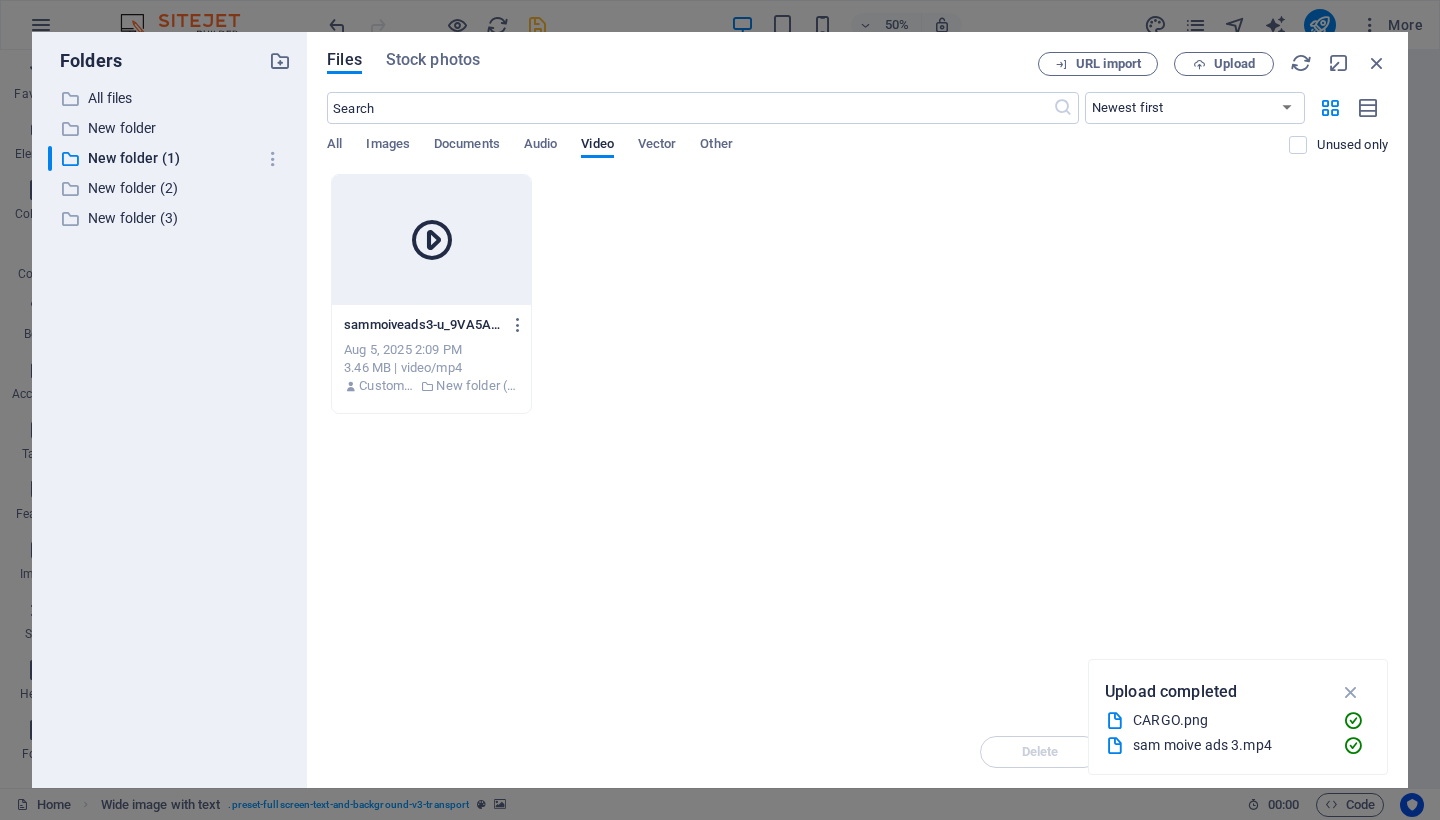 click at bounding box center (432, 240) 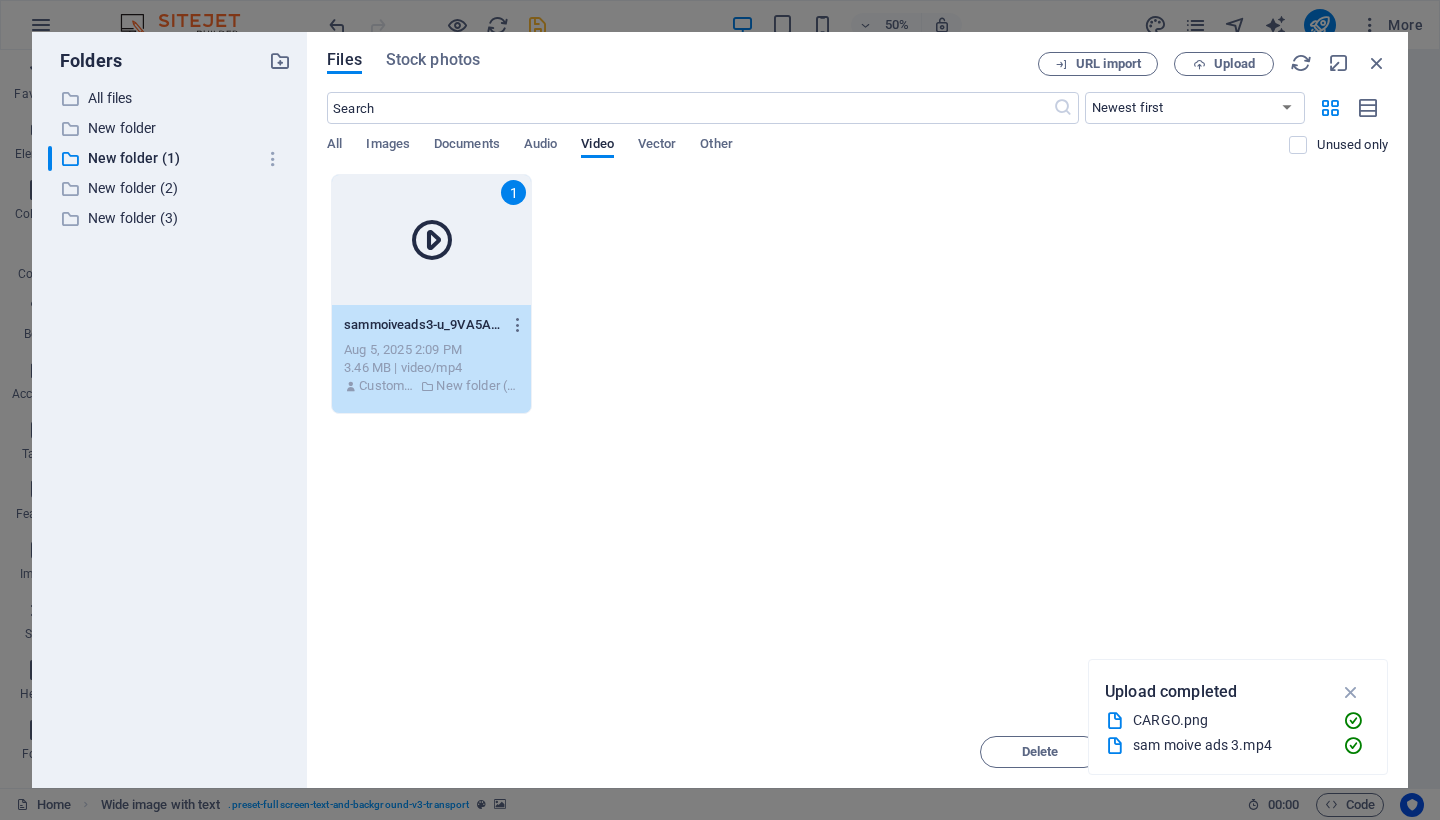 click on "1 sammoiveads3-u_9VA5AUVZAurLZSfXKi0Q.mp4 sammoiveads3-u_9VA5AUVZAurLZSfXKi0Q.mp4 Aug 5, 2025 2:09 PM 3.46 MB | video/mp4 Customer New folder (1)" at bounding box center (857, 294) 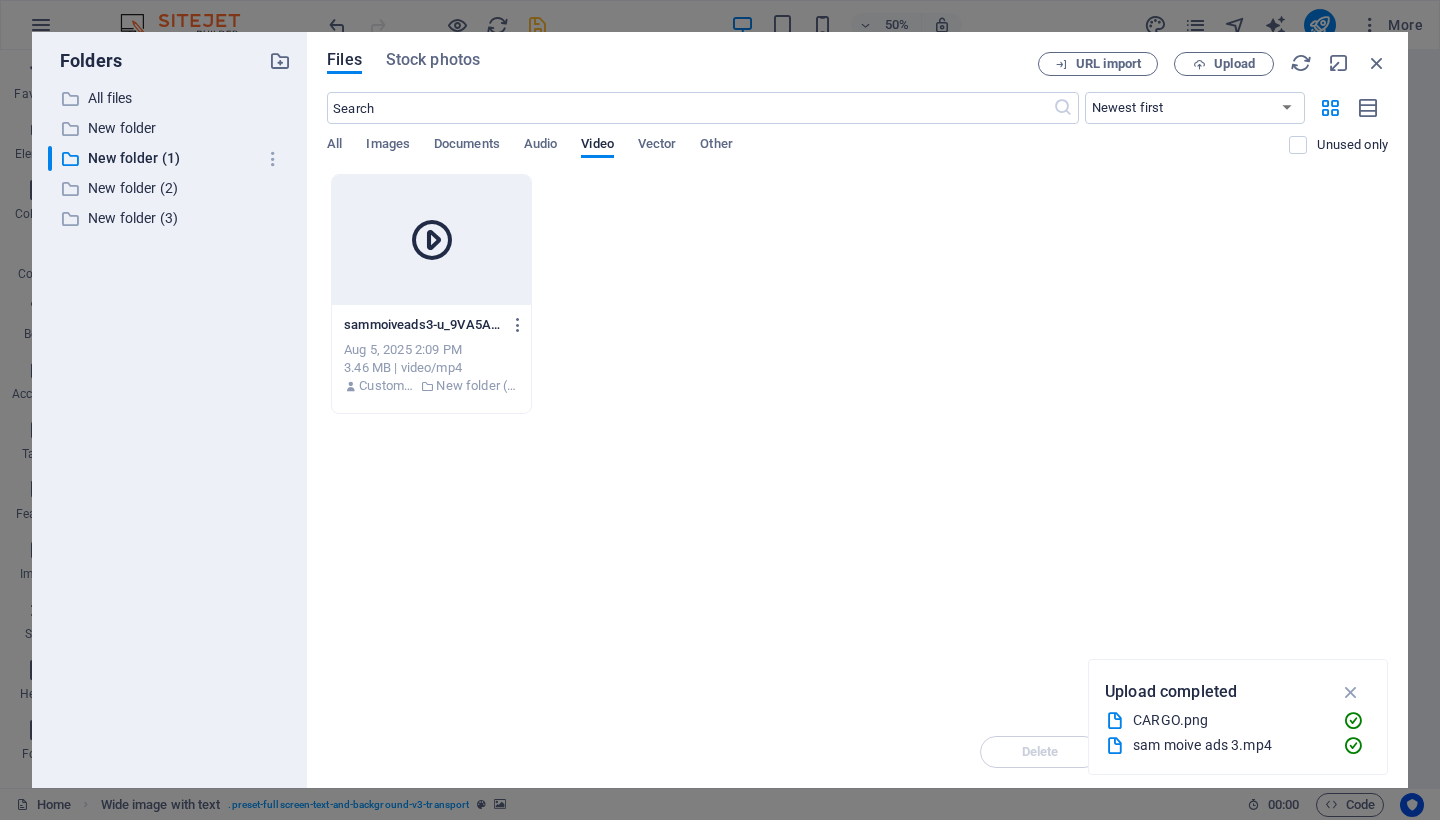 click on "Drop files here to upload them instantly sammoiveads3-u_9VA5AUVZAurLZSfXKi0Q.mp4 sammoiveads3-u_9VA5AUVZAurLZSfXKi0Q.mp4 Aug 5, 2025 2:09 PM 3.46 MB | video/mp4 Customer New folder (1)" at bounding box center (857, 445) 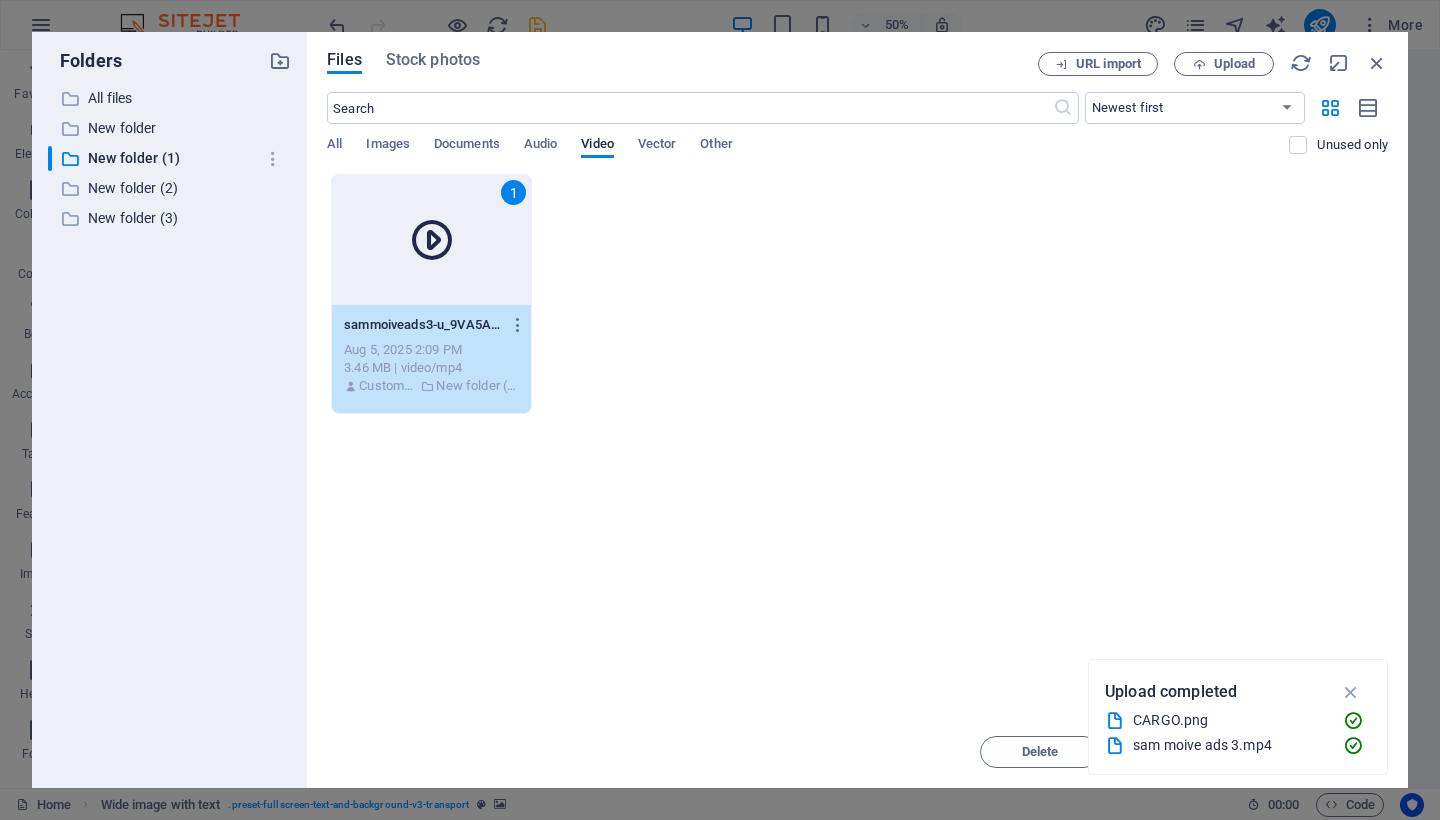click on "1 sammoiveads3-u_9VA5AUVZAurLZSfXKi0Q.mp4 sammoiveads3-u_9VA5AUVZAurLZSfXKi0Q.mp4 Aug 5, 2025 2:09 PM 3.46 MB | video/mp4 Customer New folder (1)" at bounding box center [857, 294] 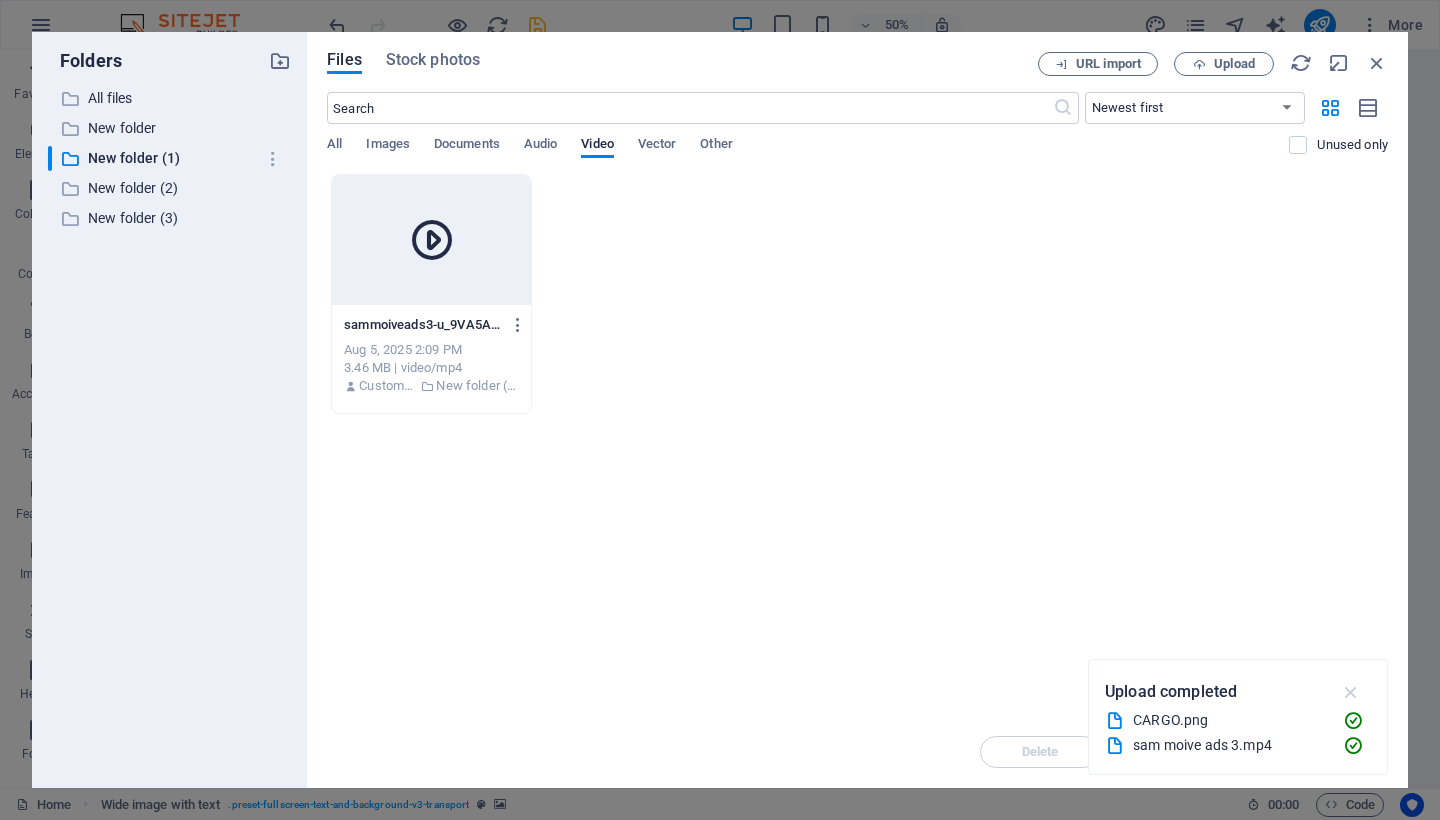 click at bounding box center (1351, 692) 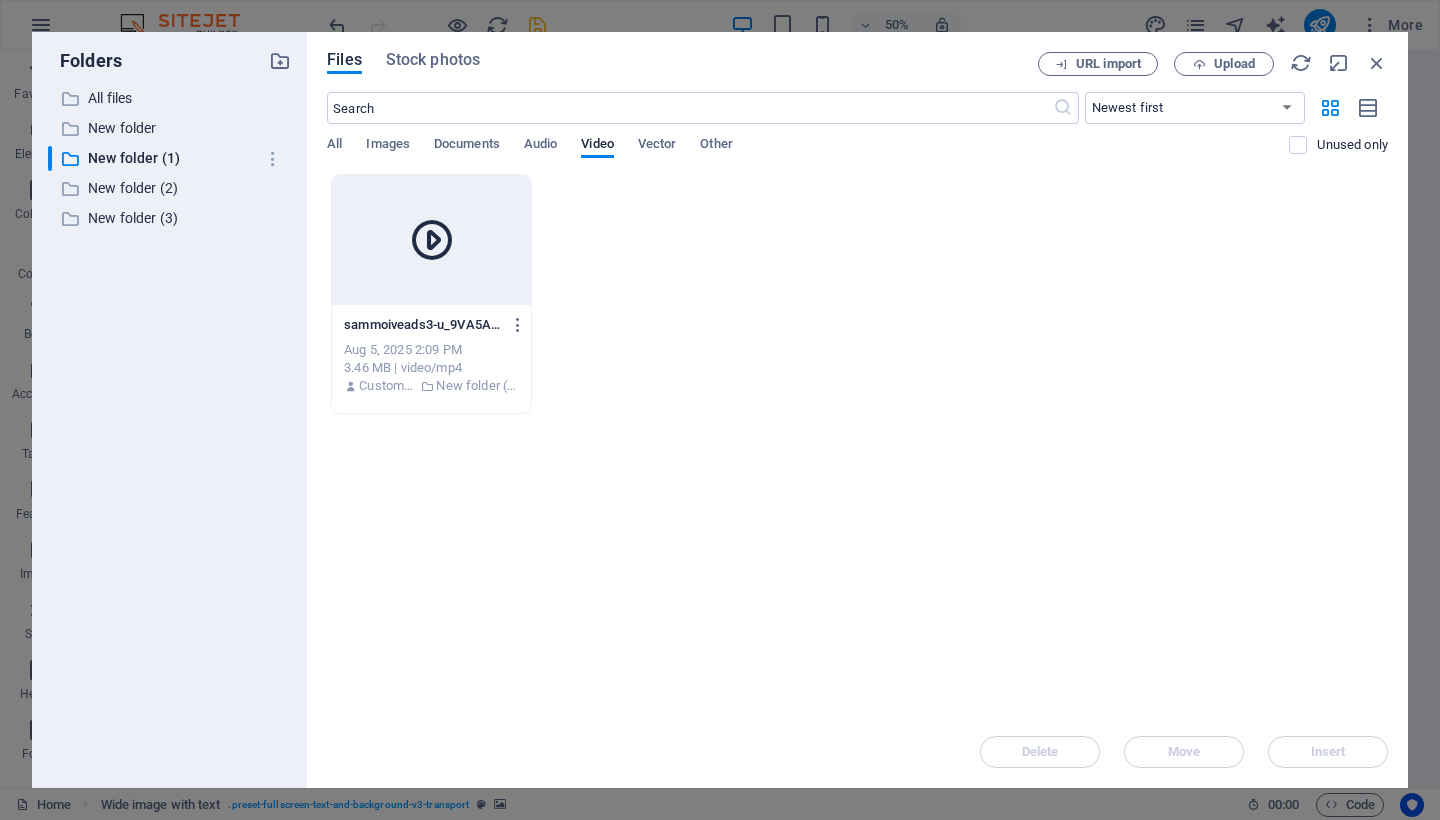 click at bounding box center [432, 240] 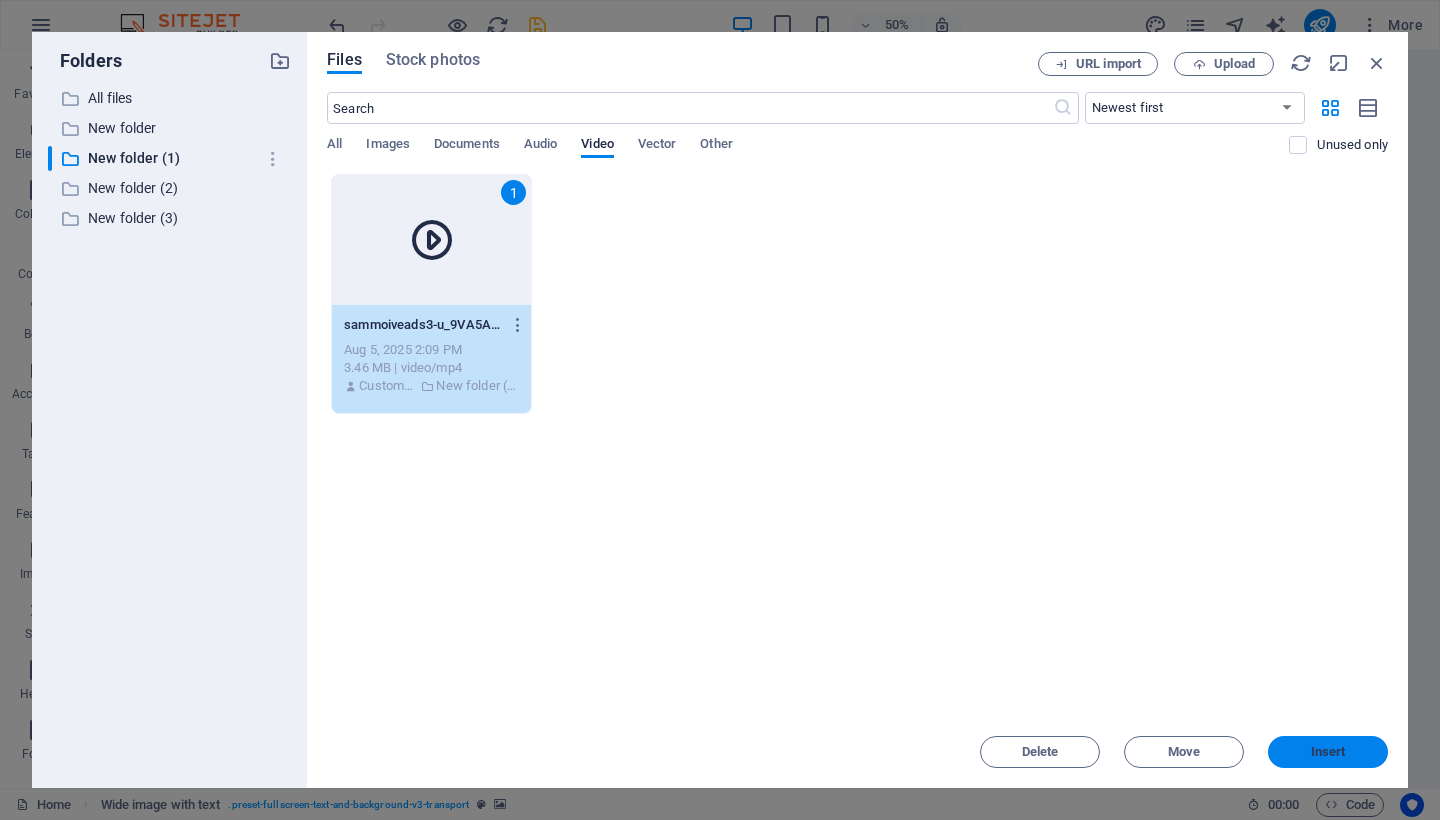 click on "Insert" at bounding box center [1328, 752] 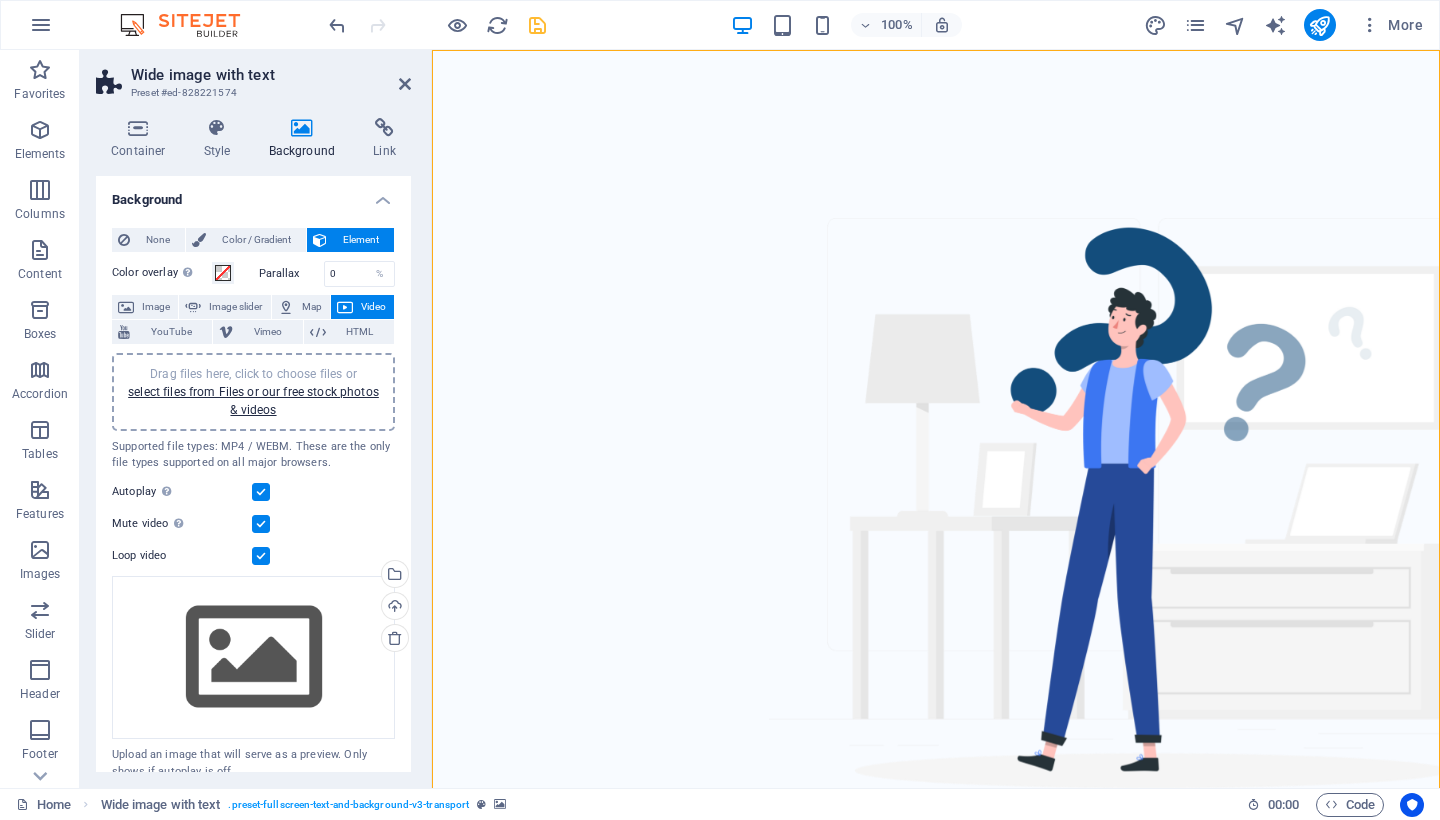 scroll, scrollTop: 0, scrollLeft: 0, axis: both 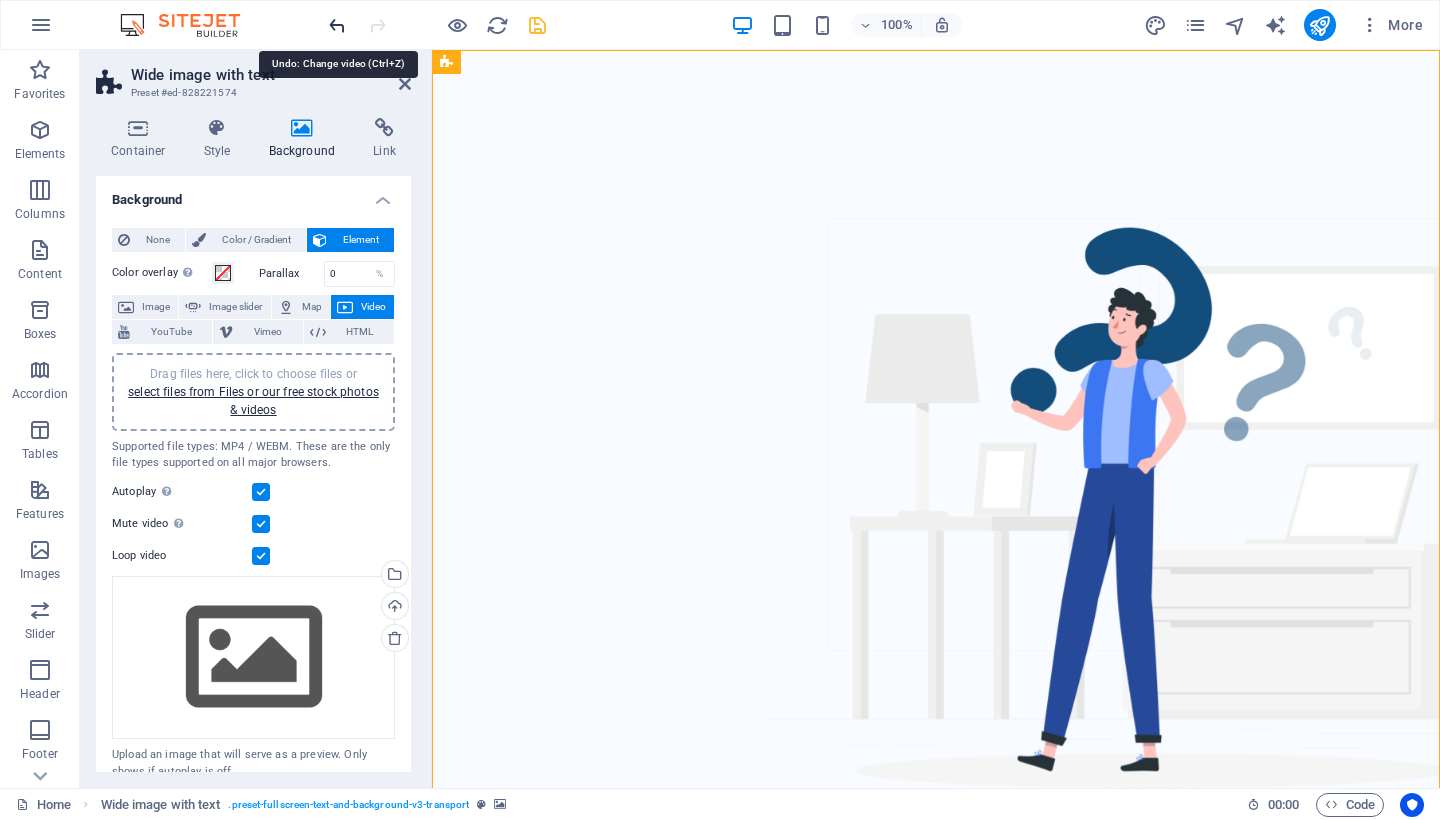 click at bounding box center (337, 25) 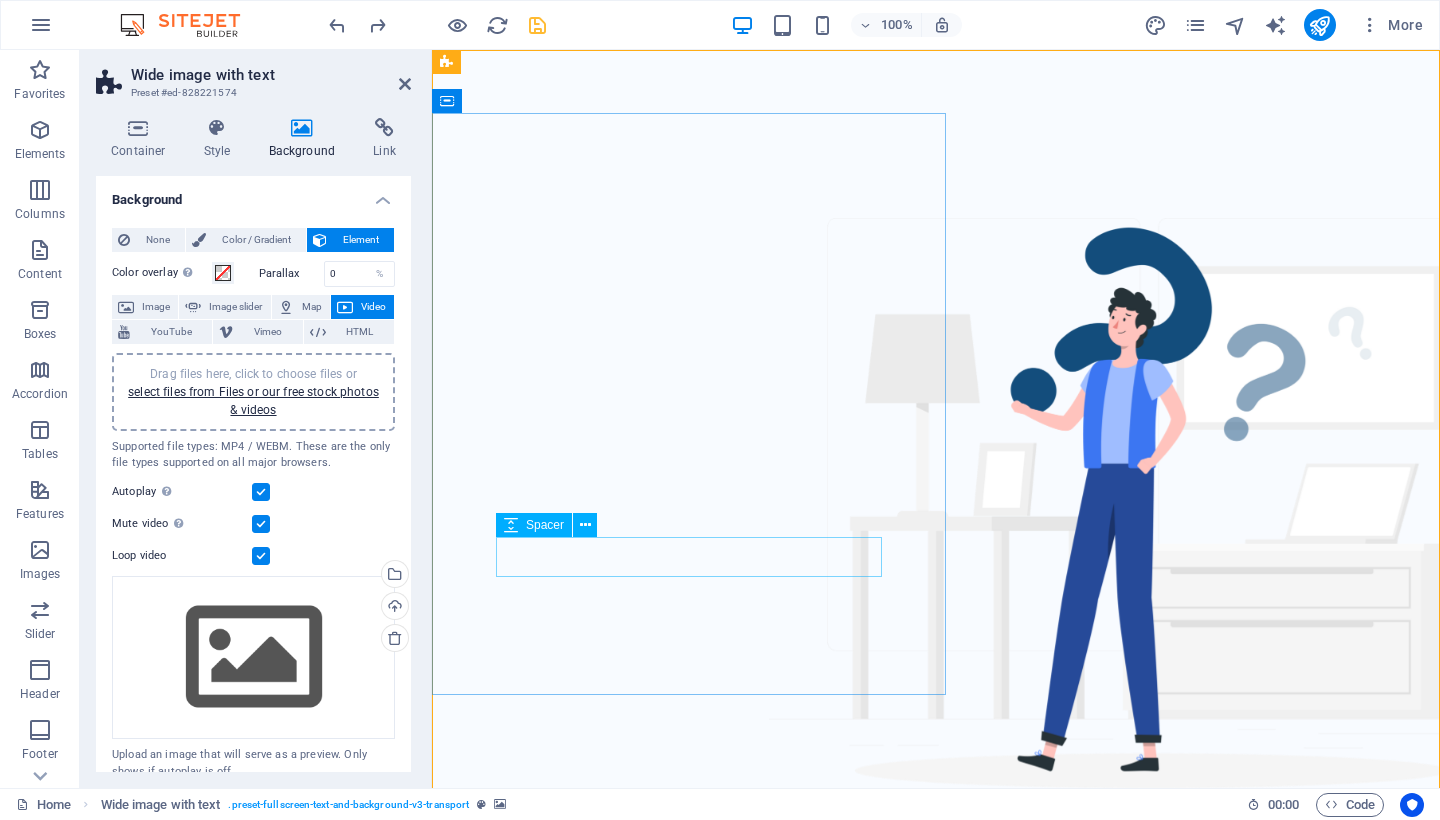 click at bounding box center [936, 1166] 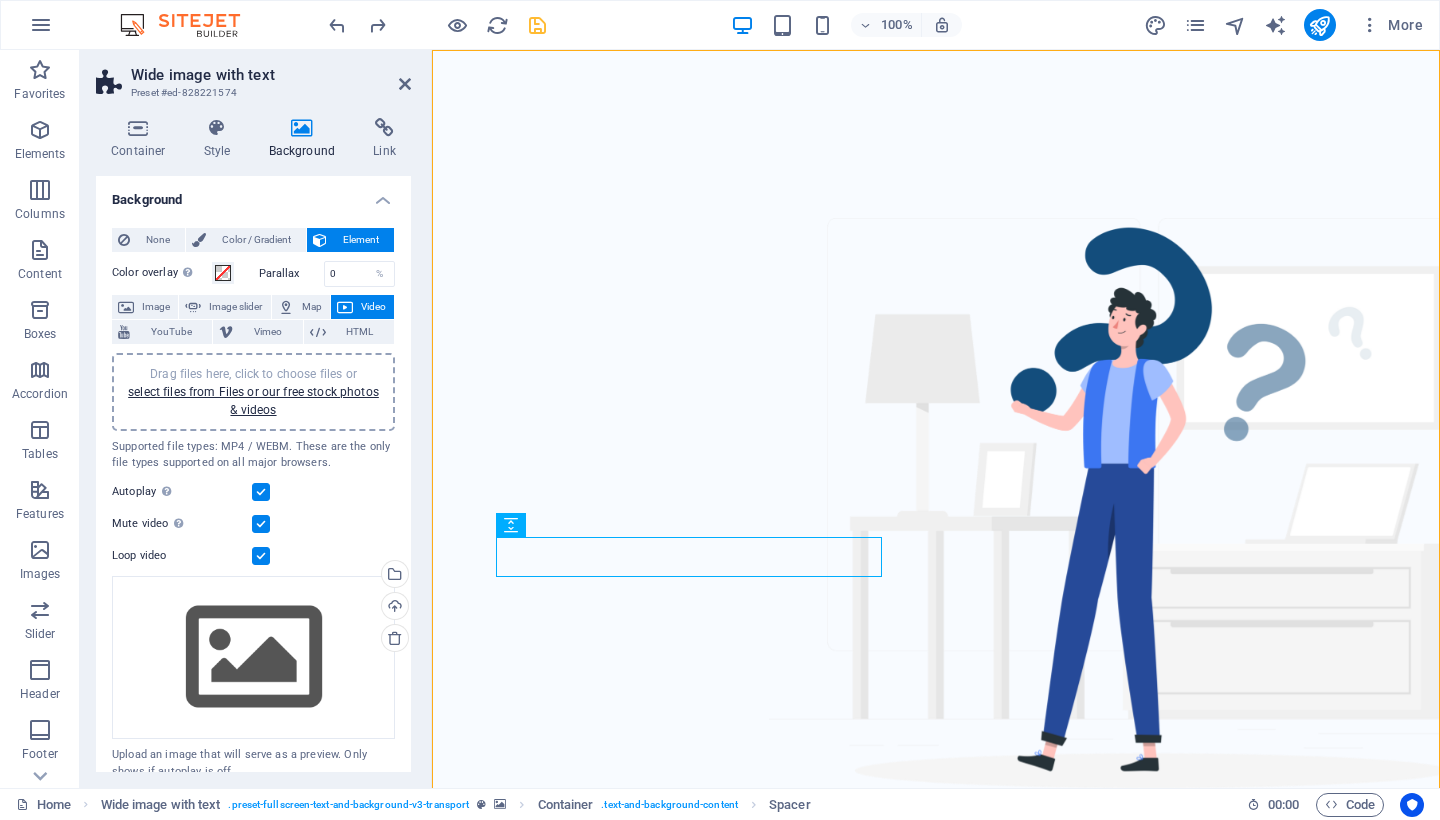 click at bounding box center (936, 433) 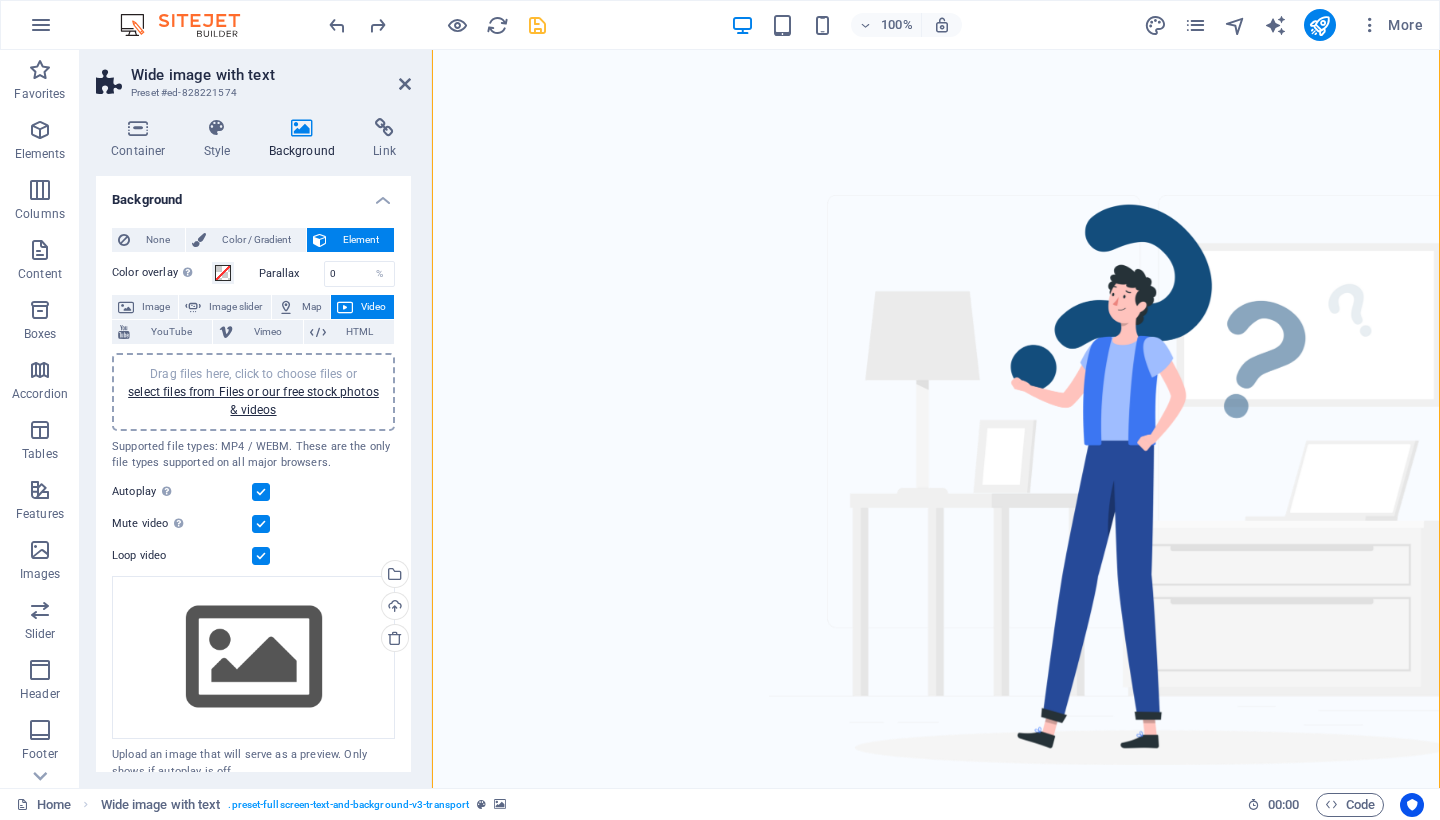 scroll, scrollTop: 26, scrollLeft: 0, axis: vertical 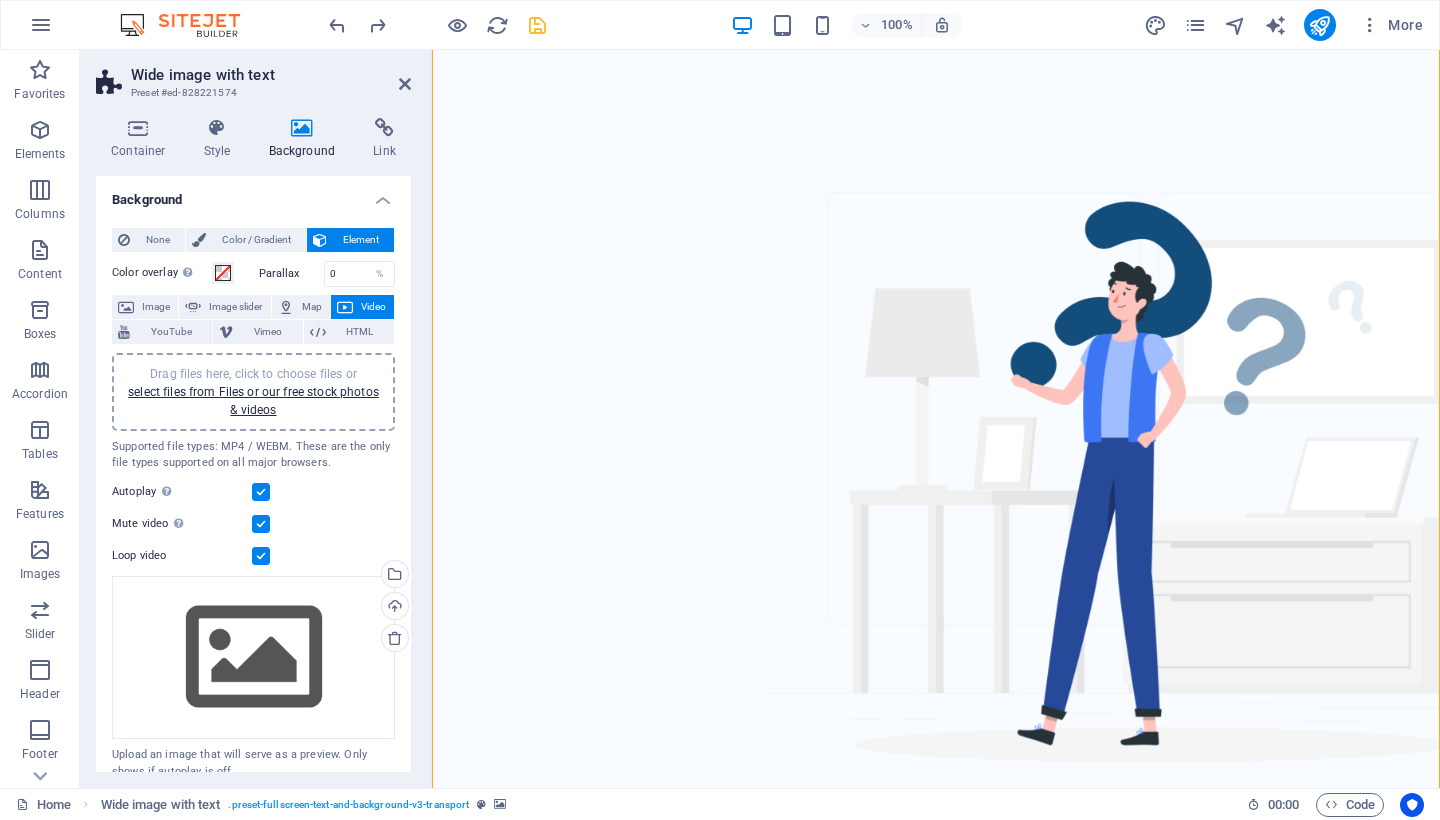 drag, startPoint x: 709, startPoint y: 464, endPoint x: 290, endPoint y: 146, distance: 526.00854 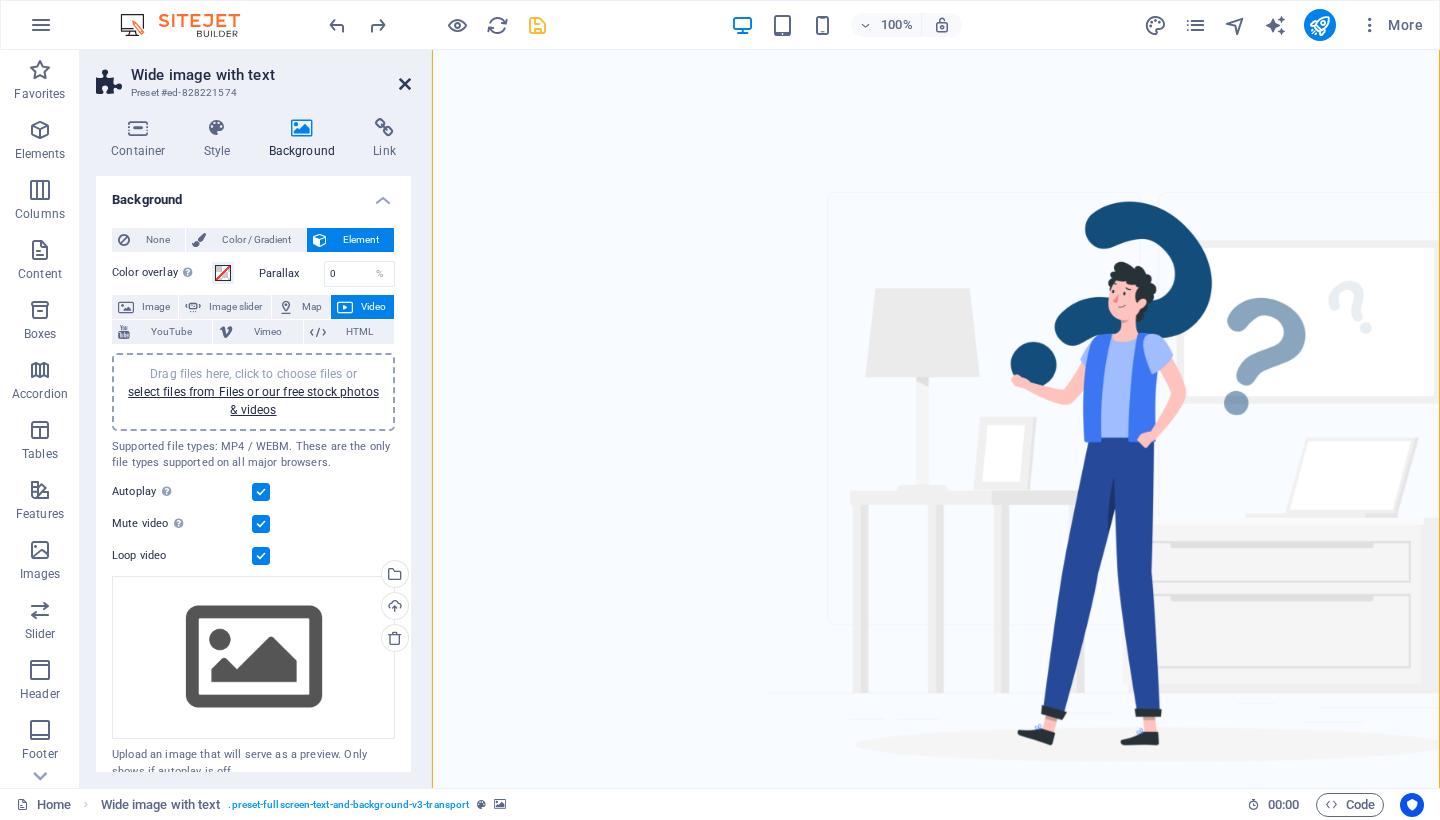 click at bounding box center [405, 84] 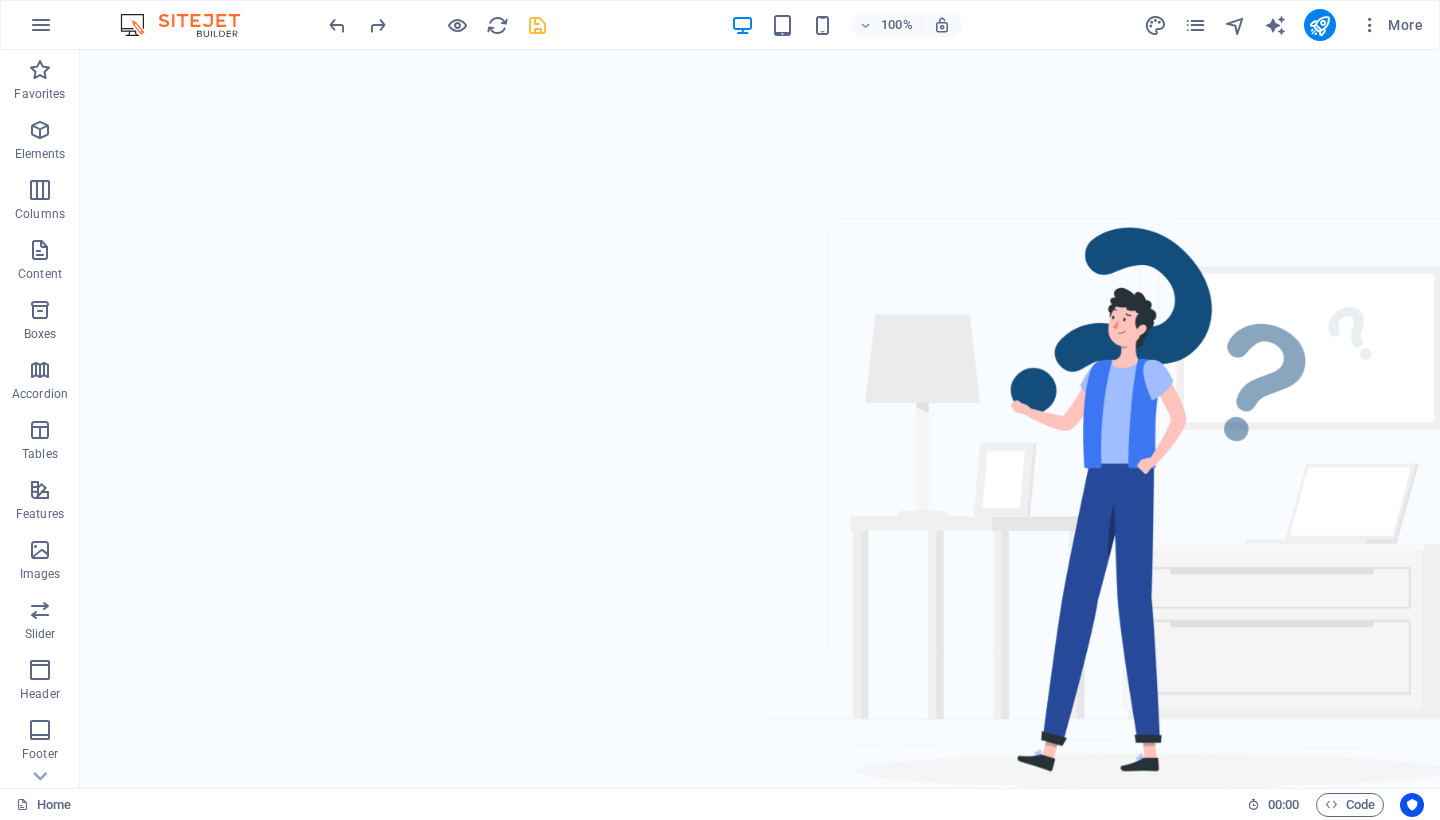 scroll, scrollTop: 0, scrollLeft: 0, axis: both 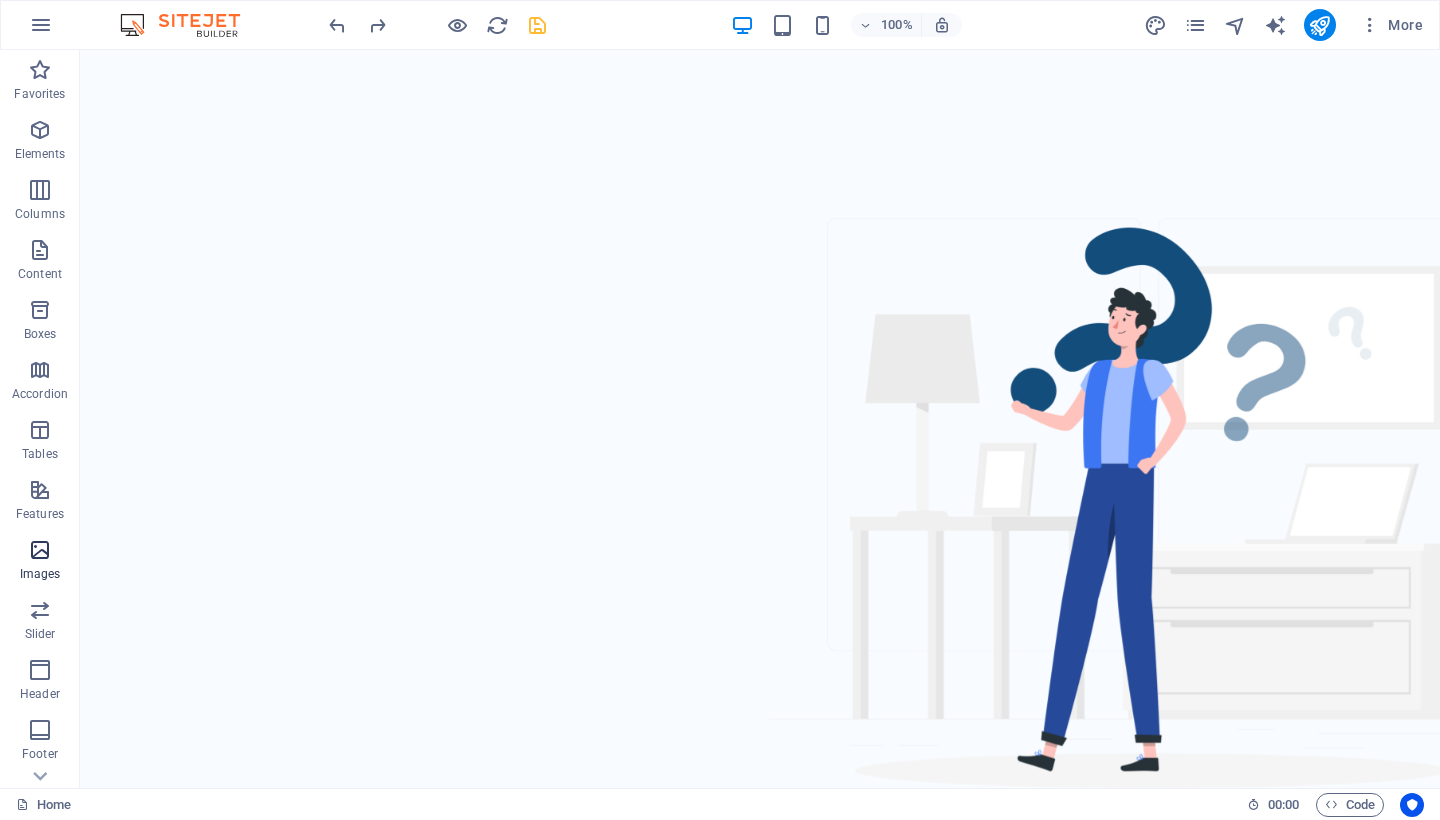 click at bounding box center [40, 550] 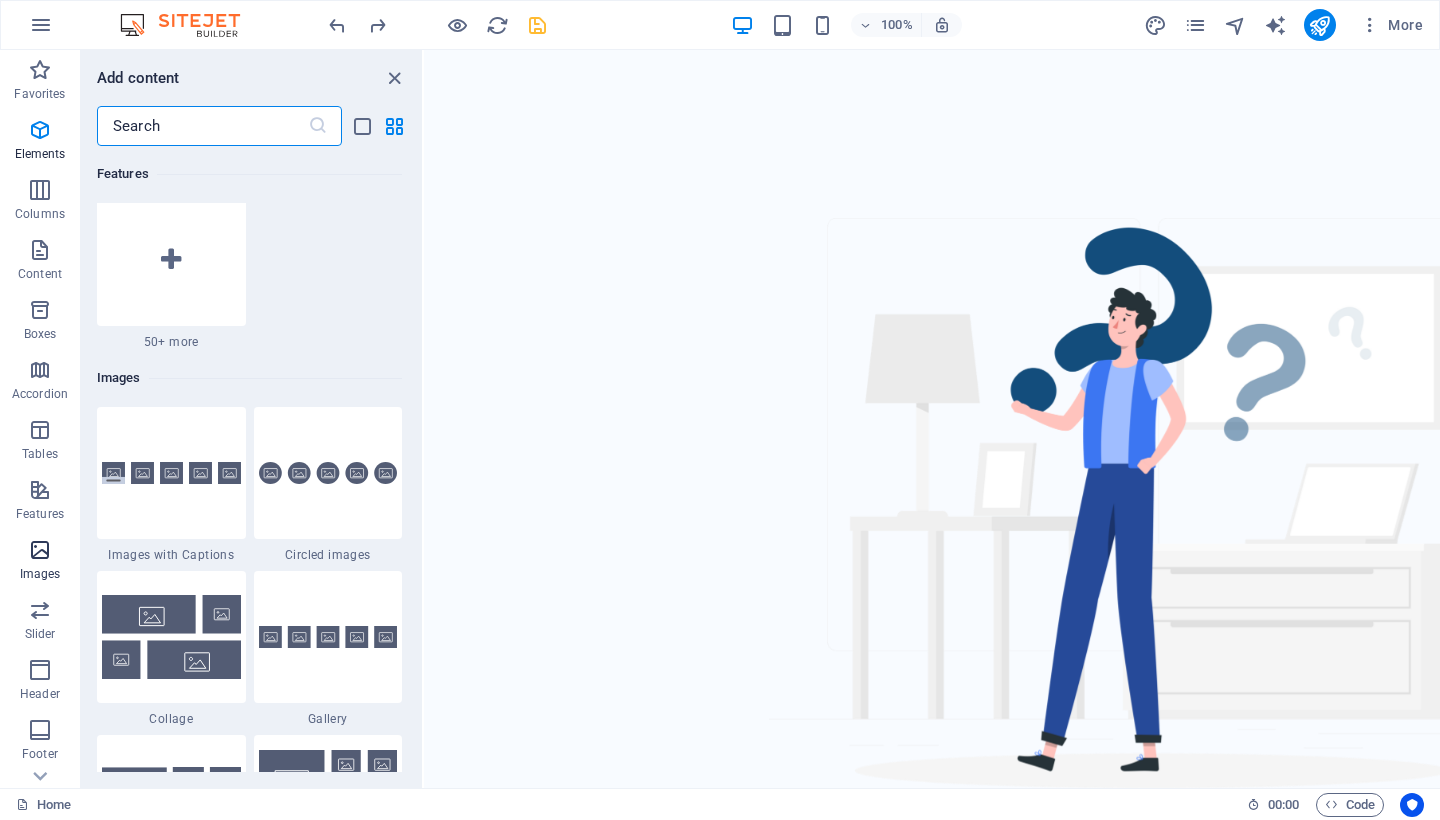 scroll, scrollTop: 10140, scrollLeft: 0, axis: vertical 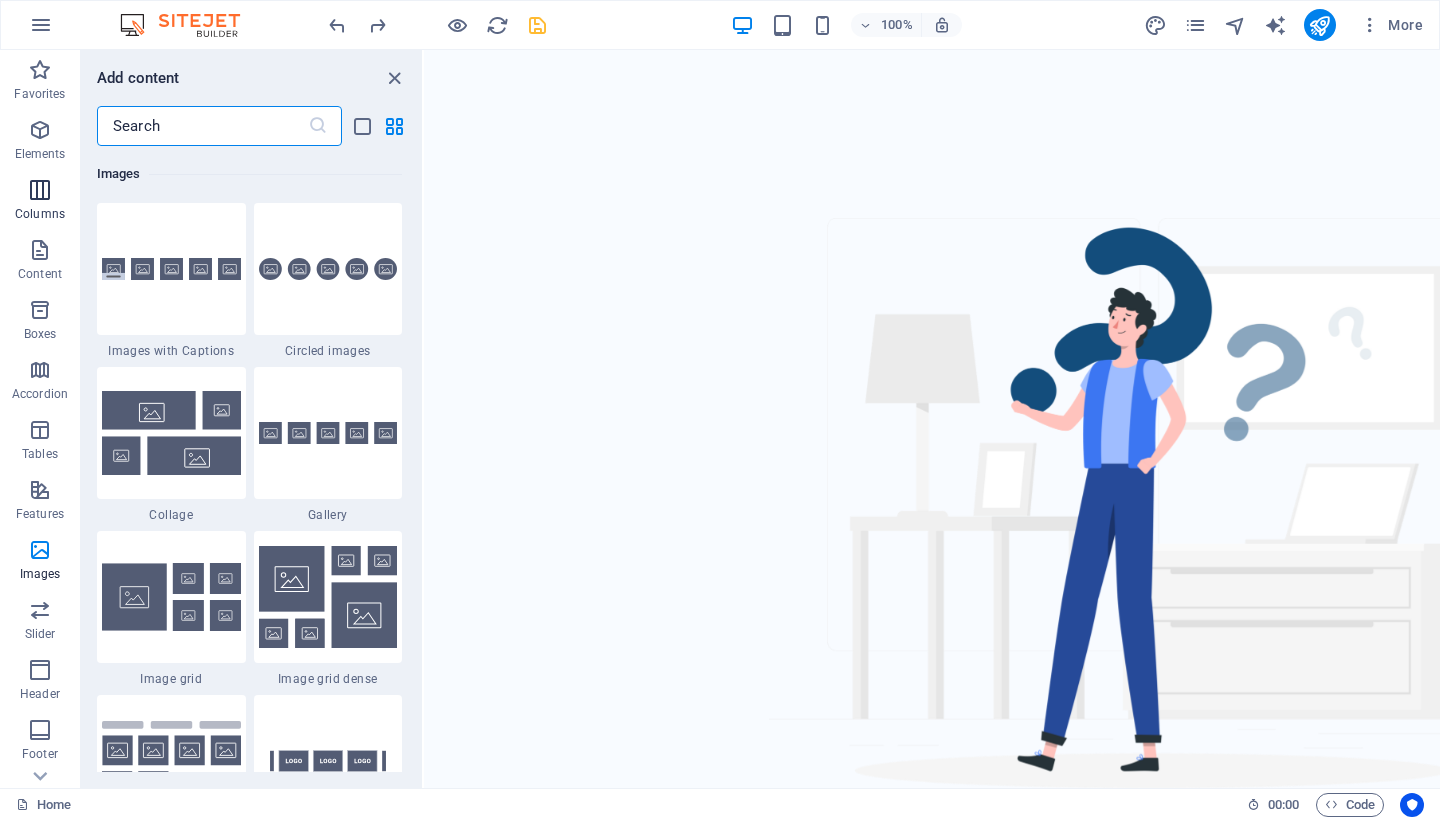 click at bounding box center [40, 190] 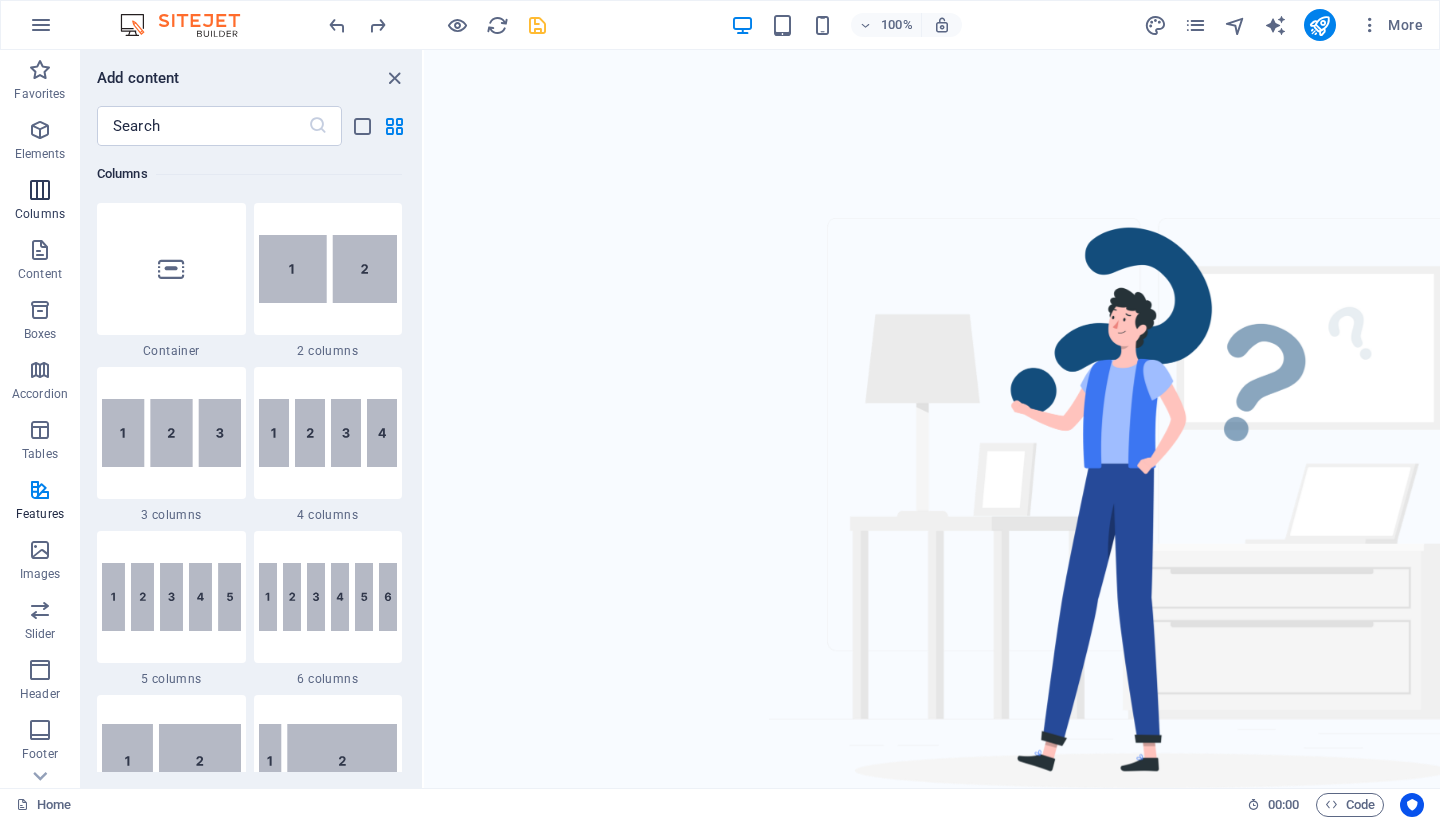 scroll, scrollTop: 990, scrollLeft: 0, axis: vertical 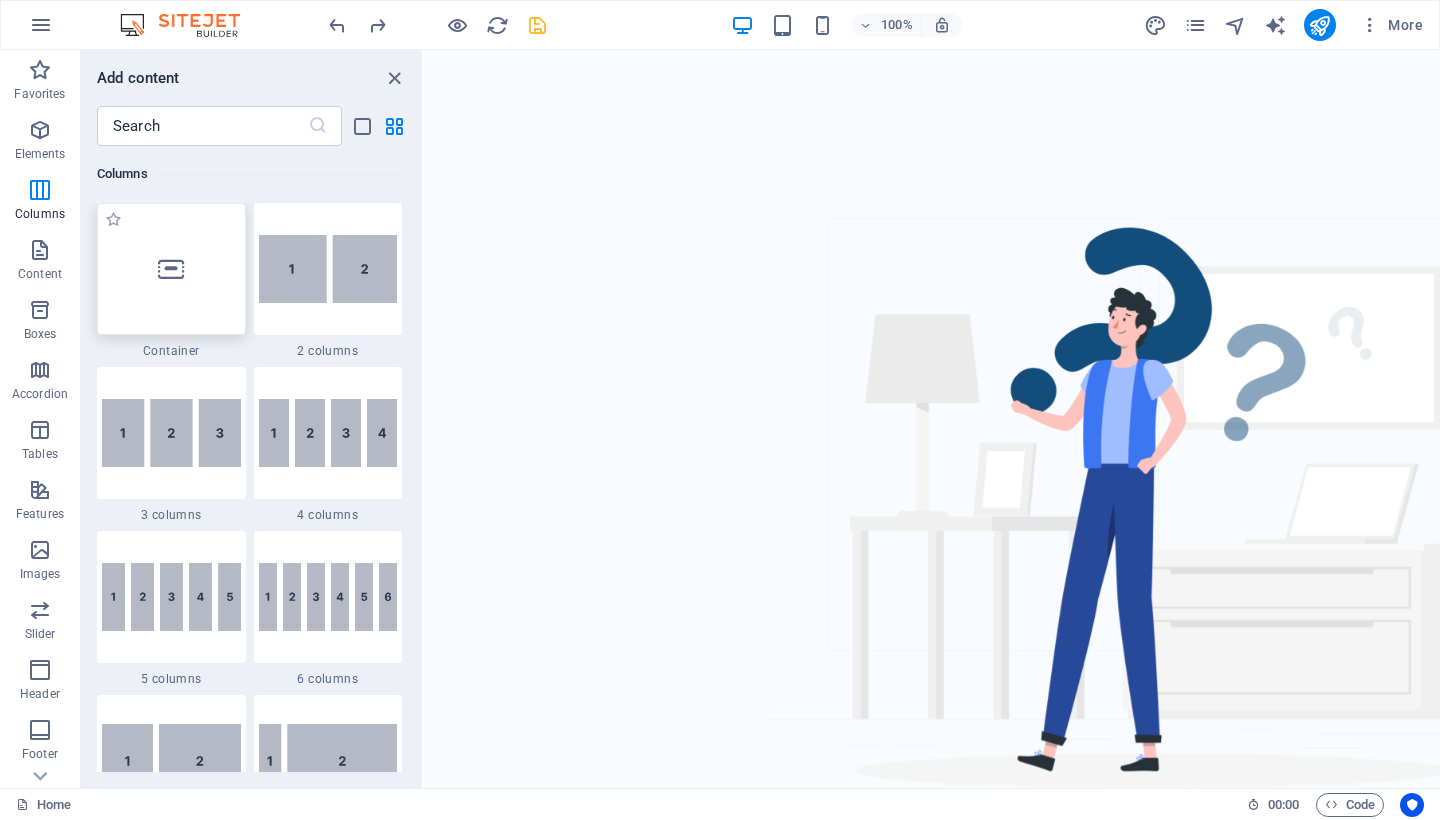 click at bounding box center [171, 269] 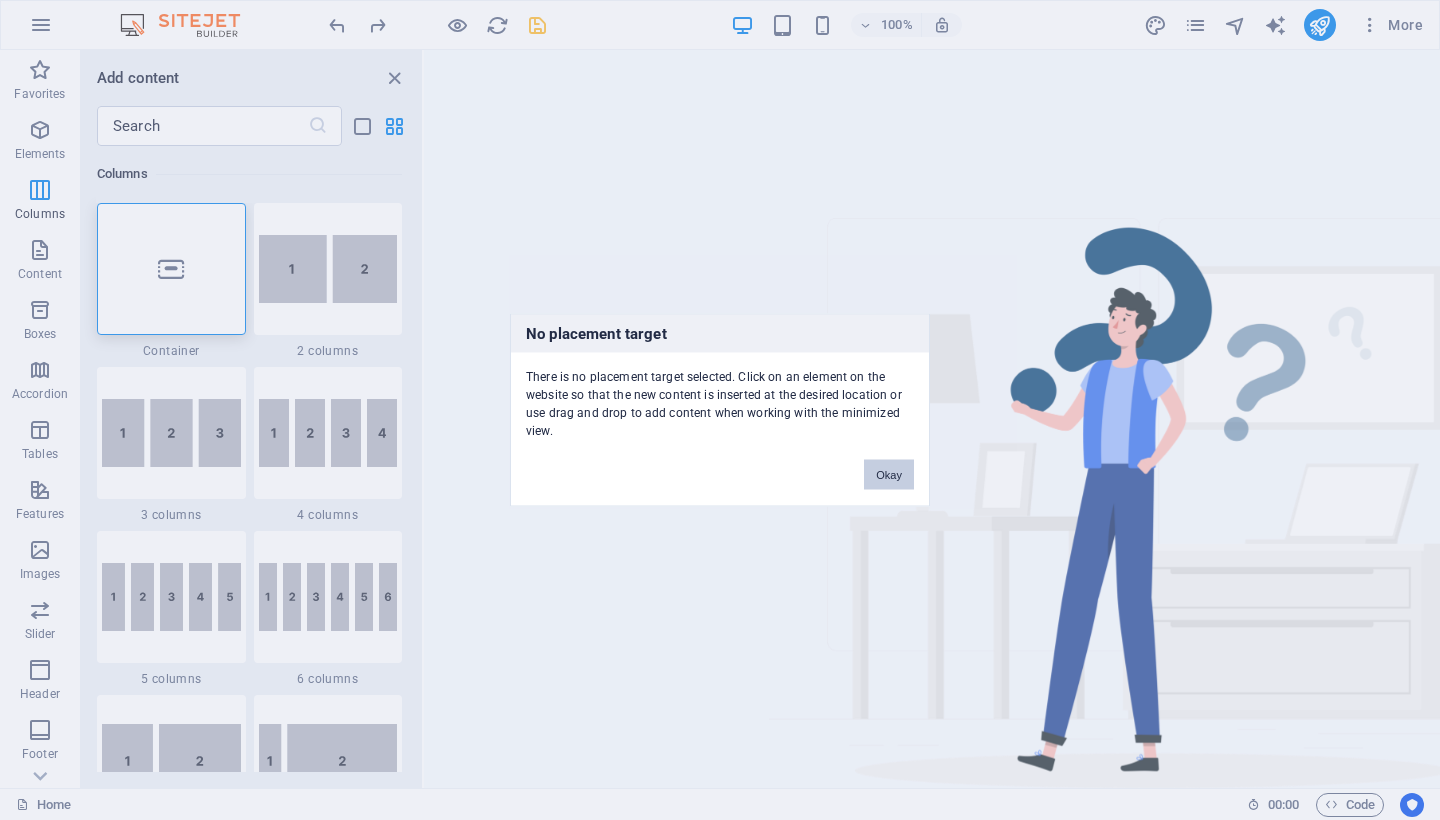 click on "Okay" at bounding box center [889, 475] 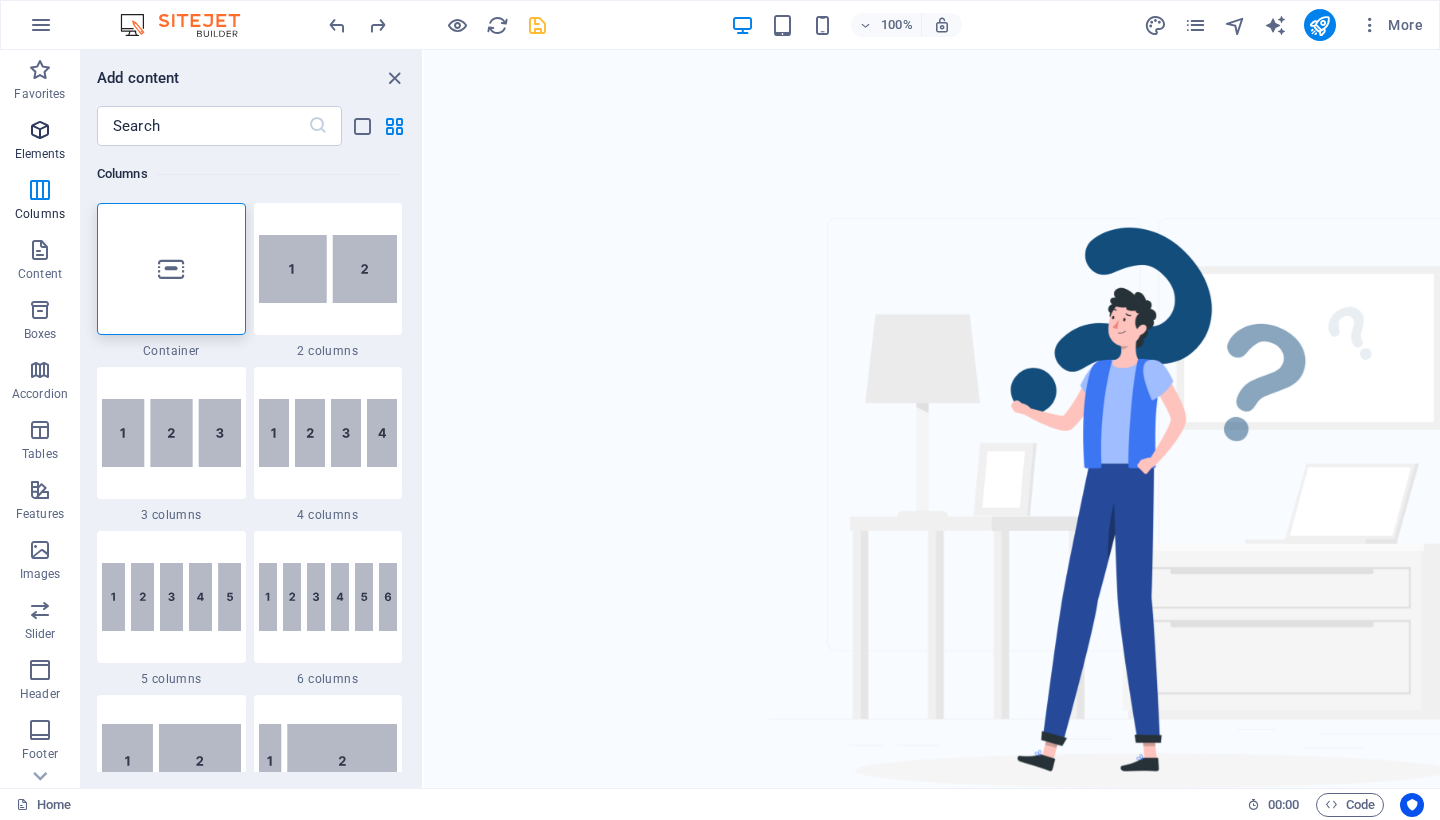 click on "Elements" at bounding box center [40, 154] 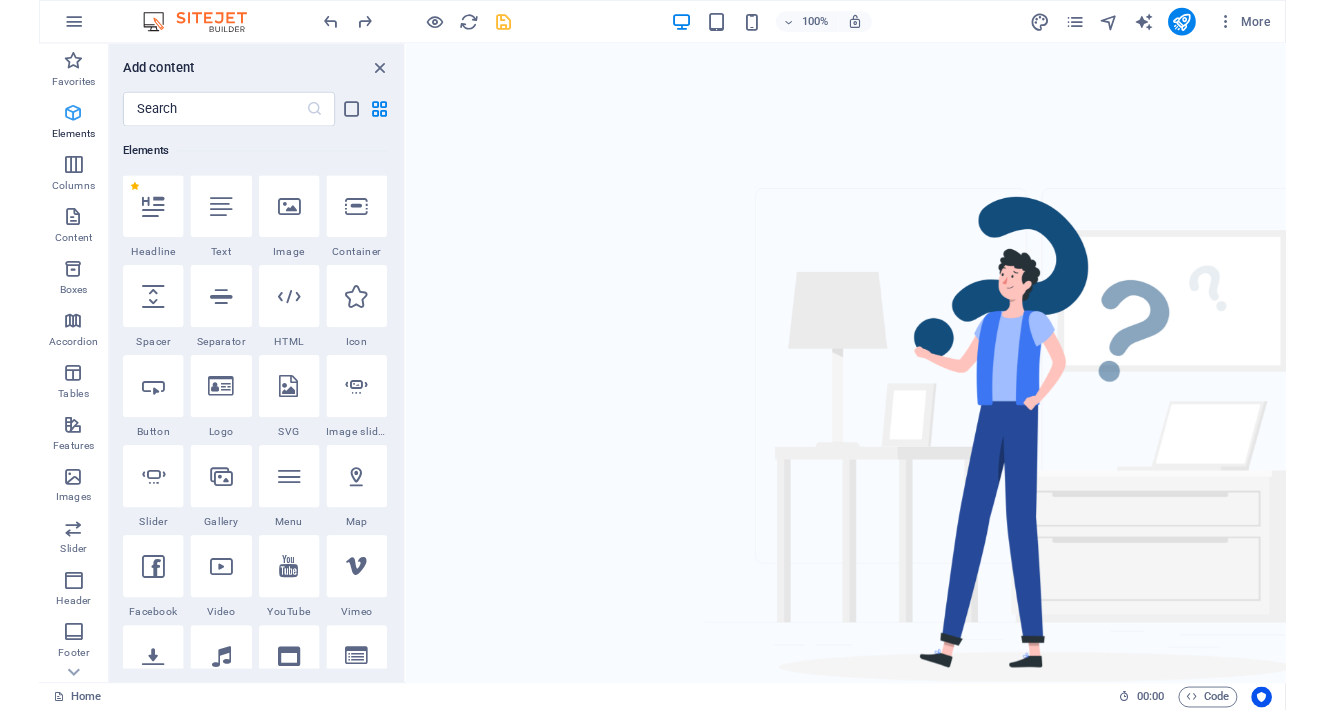 scroll, scrollTop: 213, scrollLeft: 0, axis: vertical 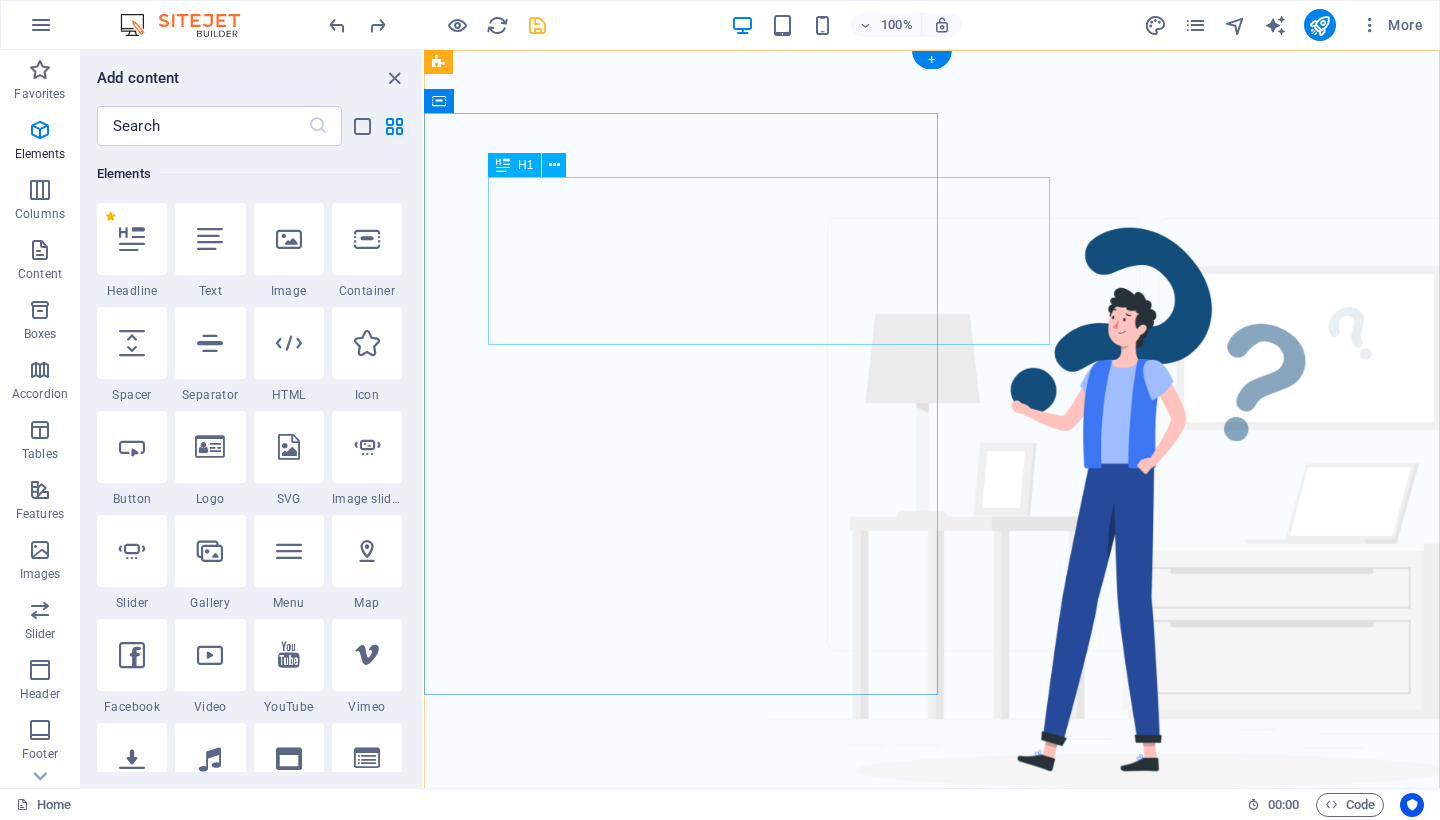 click on "Your Partner in Relocation" at bounding box center [932, 980] 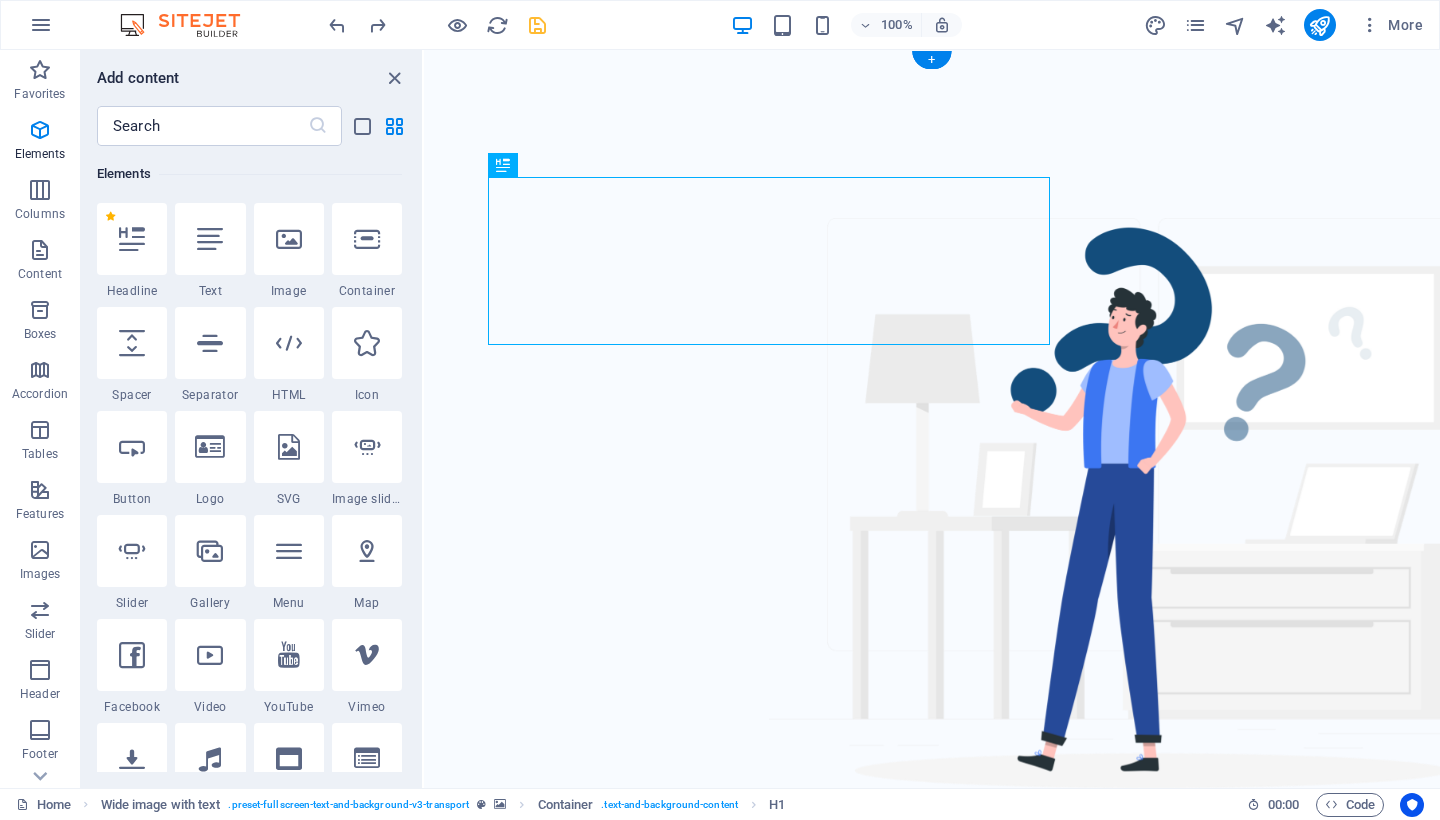 click at bounding box center (932, 433) 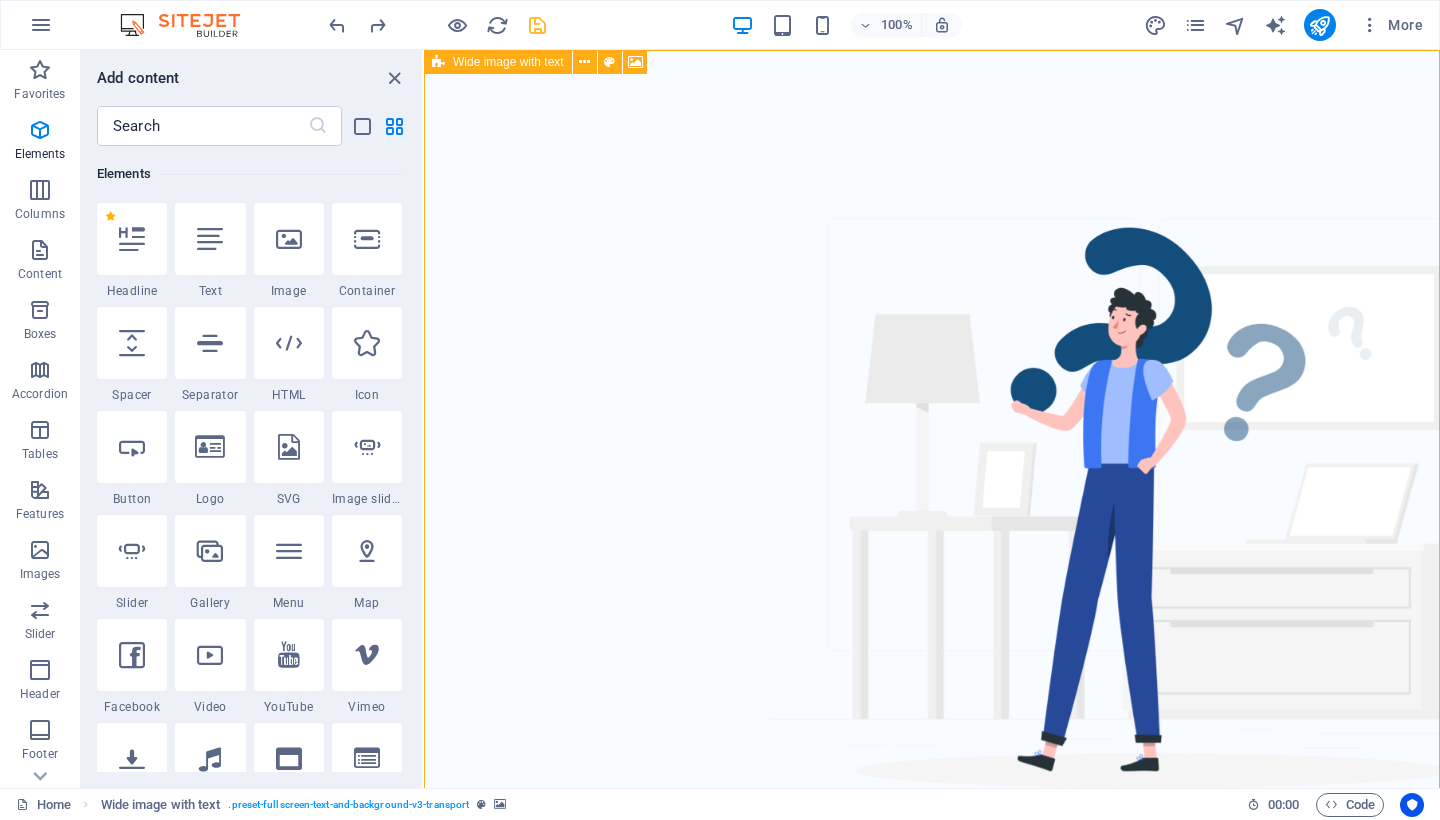 click on "Wide image with text" at bounding box center [498, 62] 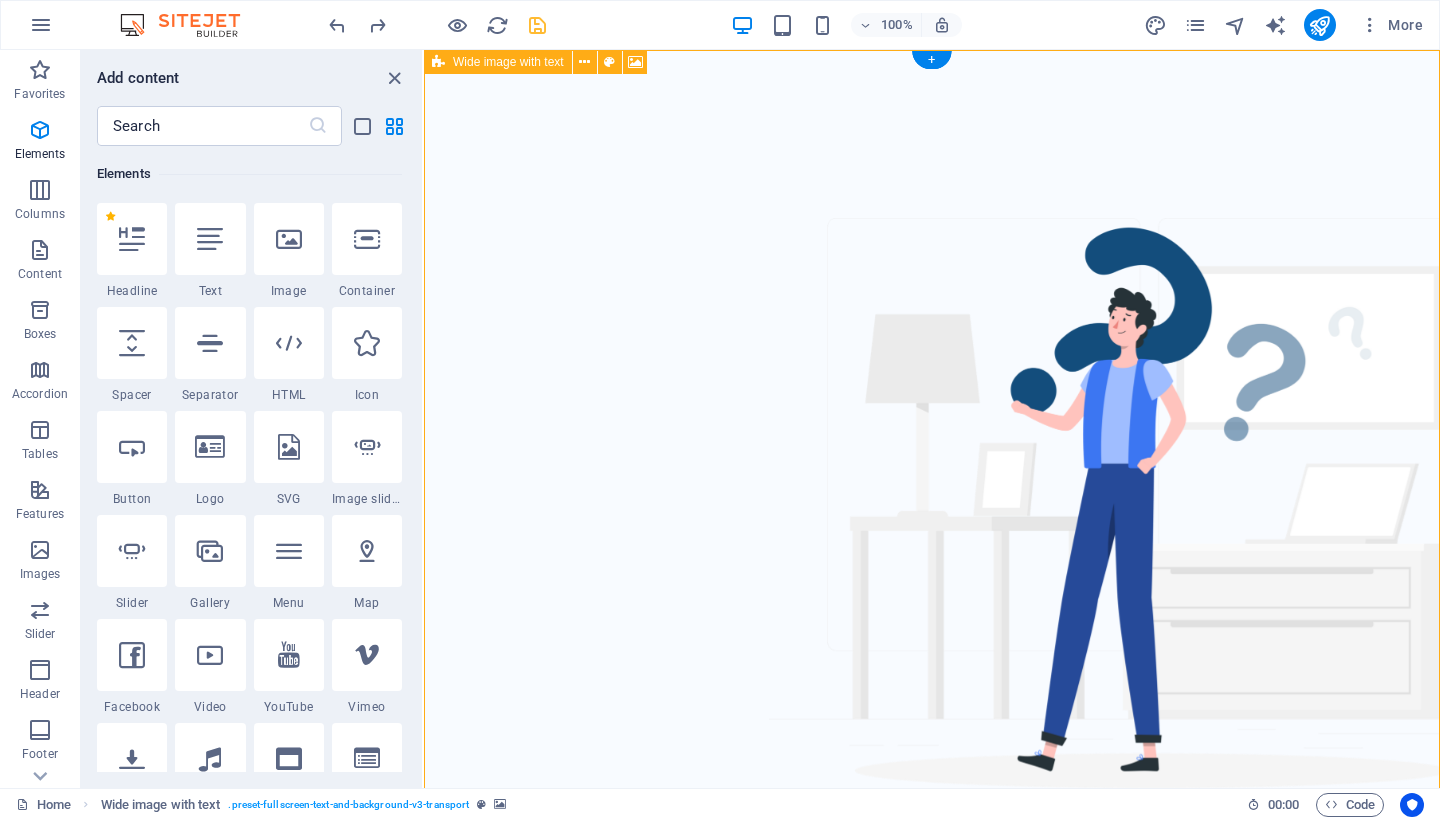 click on "Wide image with text" at bounding box center [498, 62] 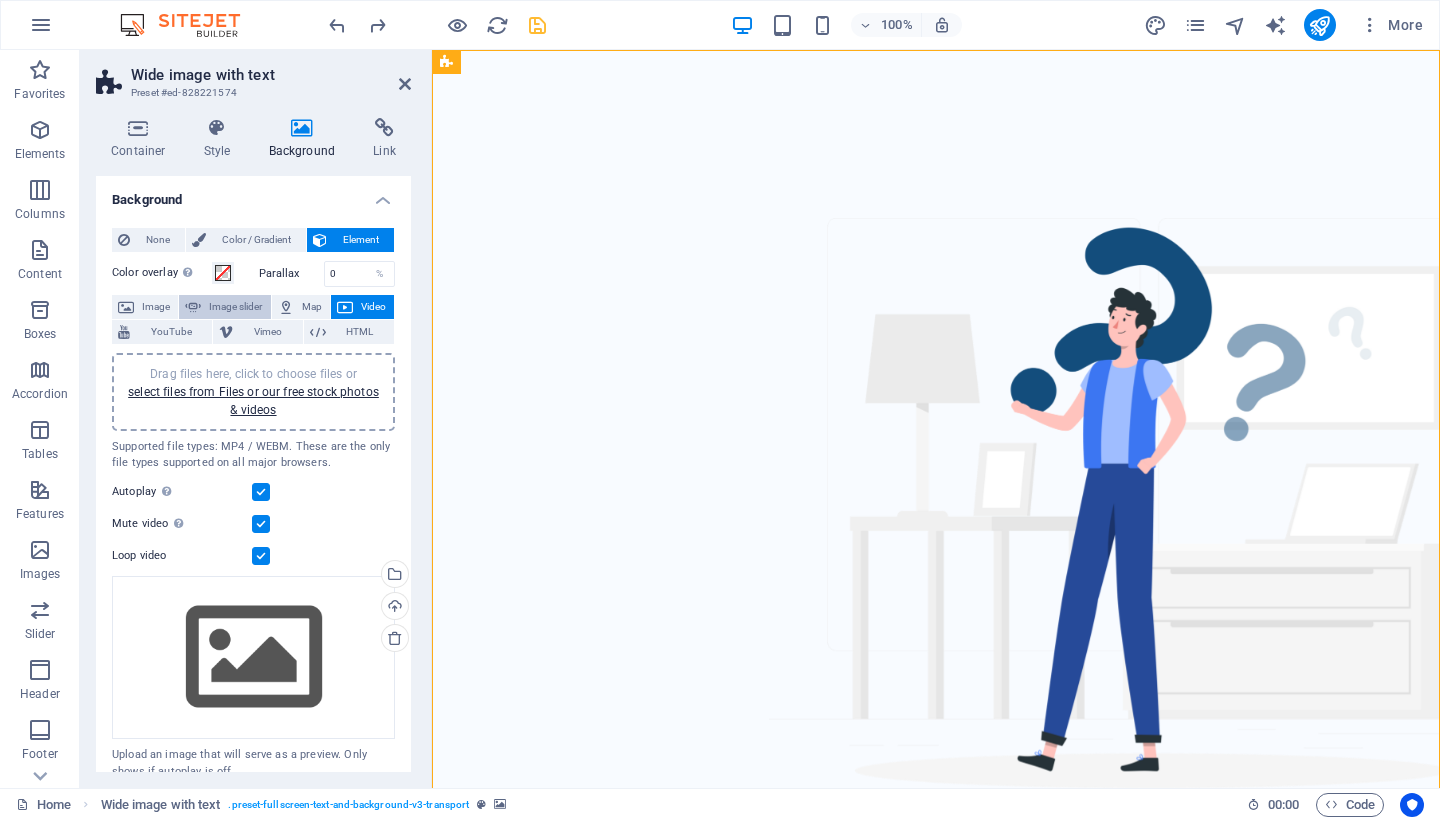 click on "Image slider" at bounding box center [235, 307] 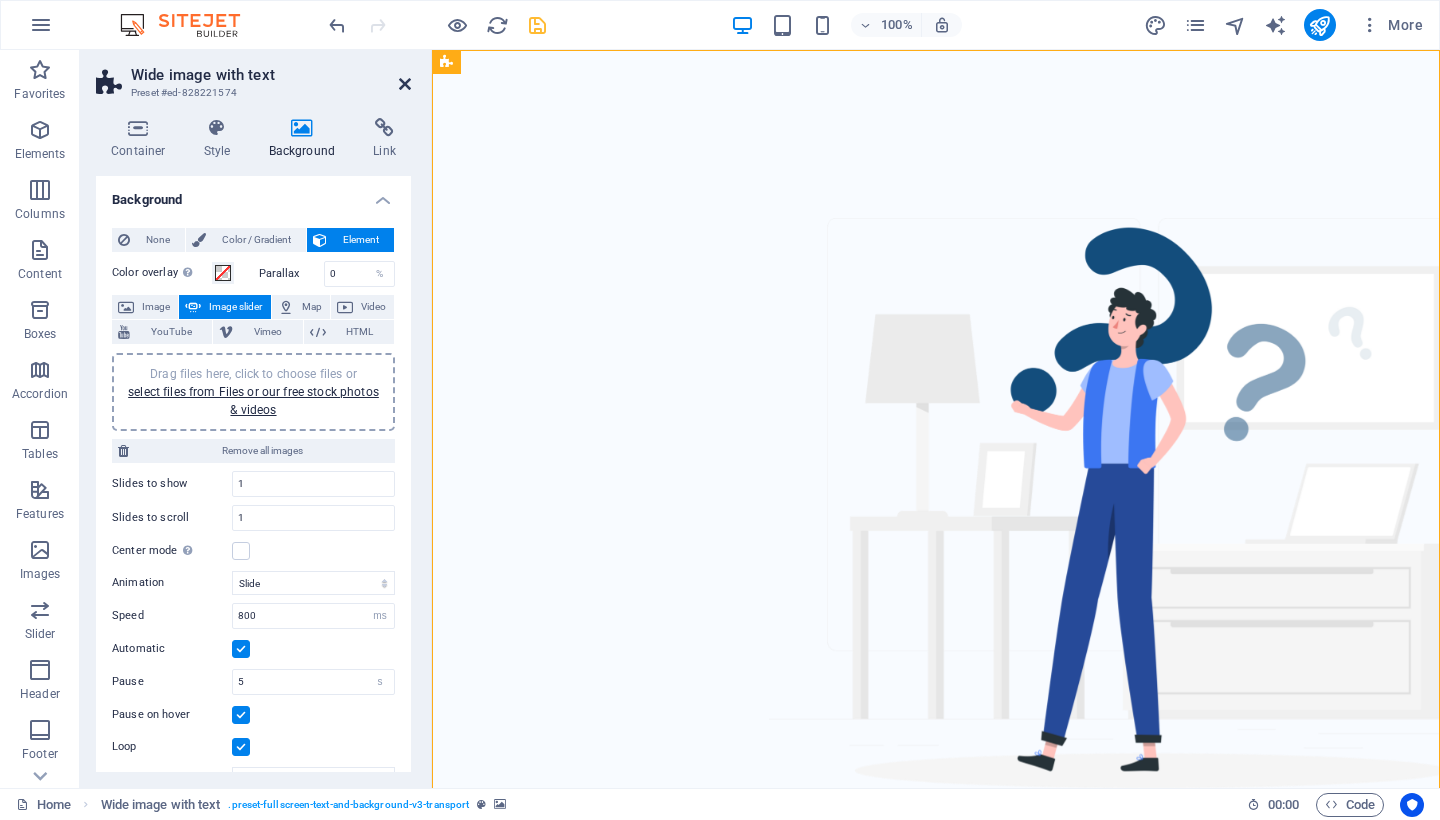 click at bounding box center (405, 84) 